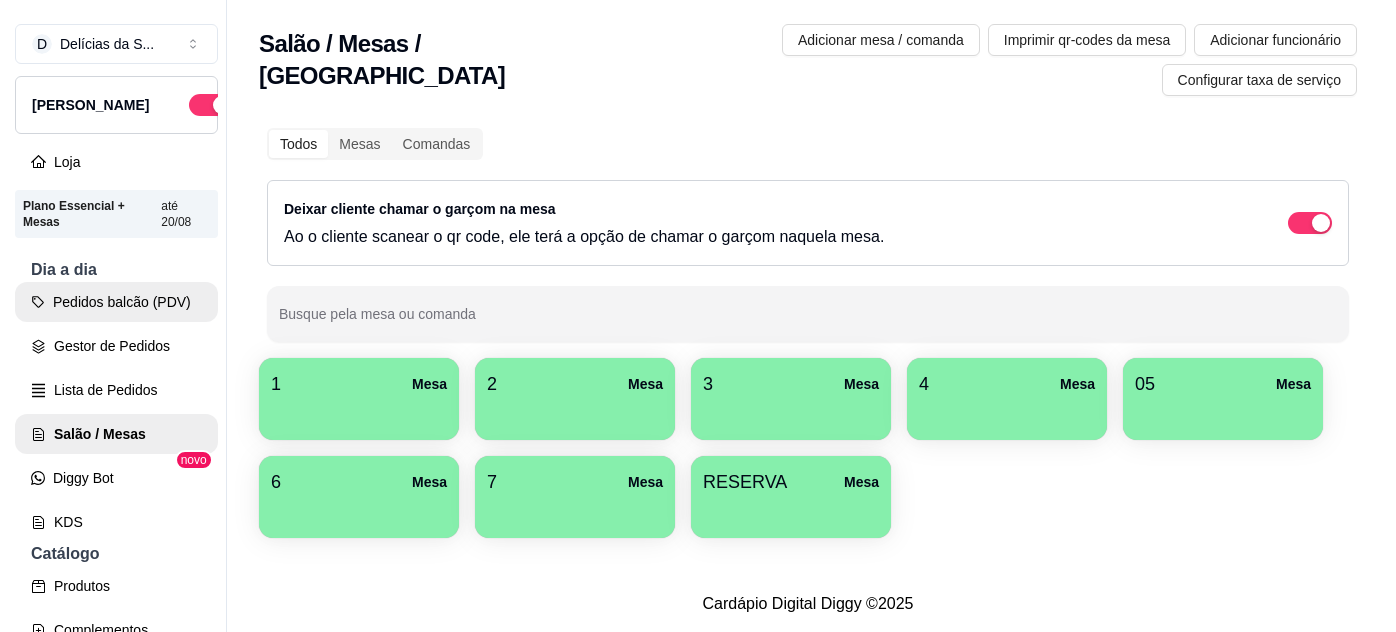 scroll, scrollTop: 0, scrollLeft: 0, axis: both 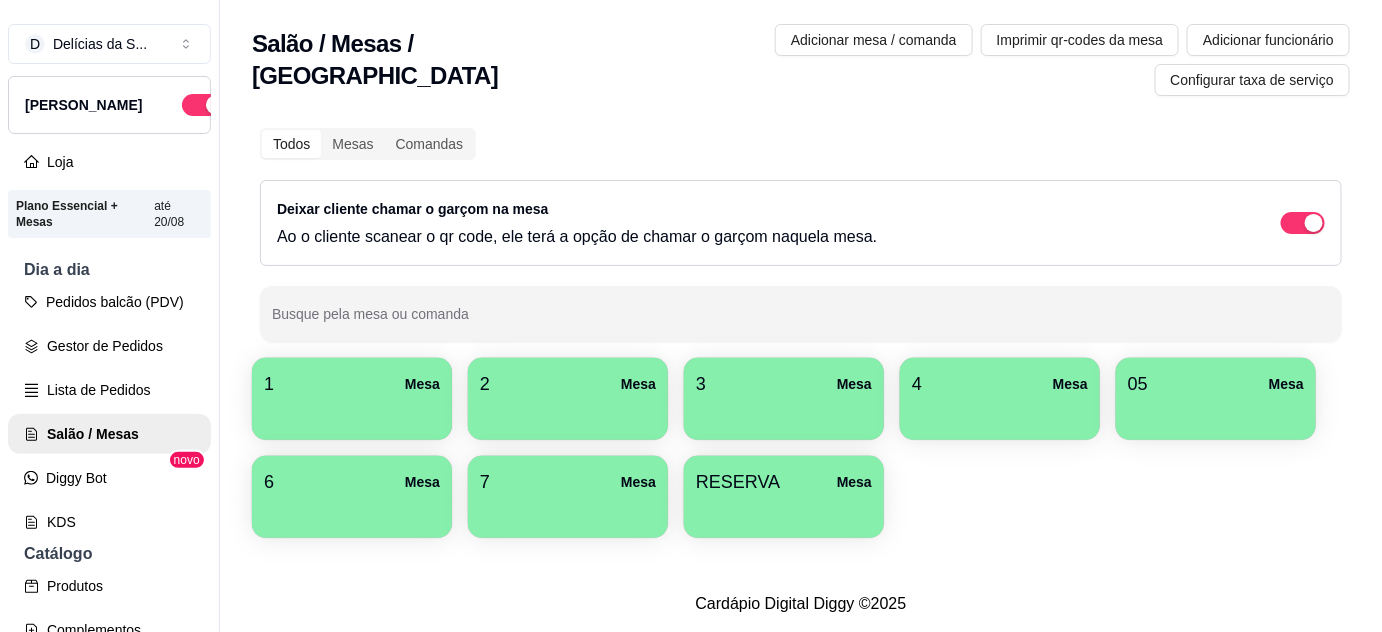 click at bounding box center (1216, 413) 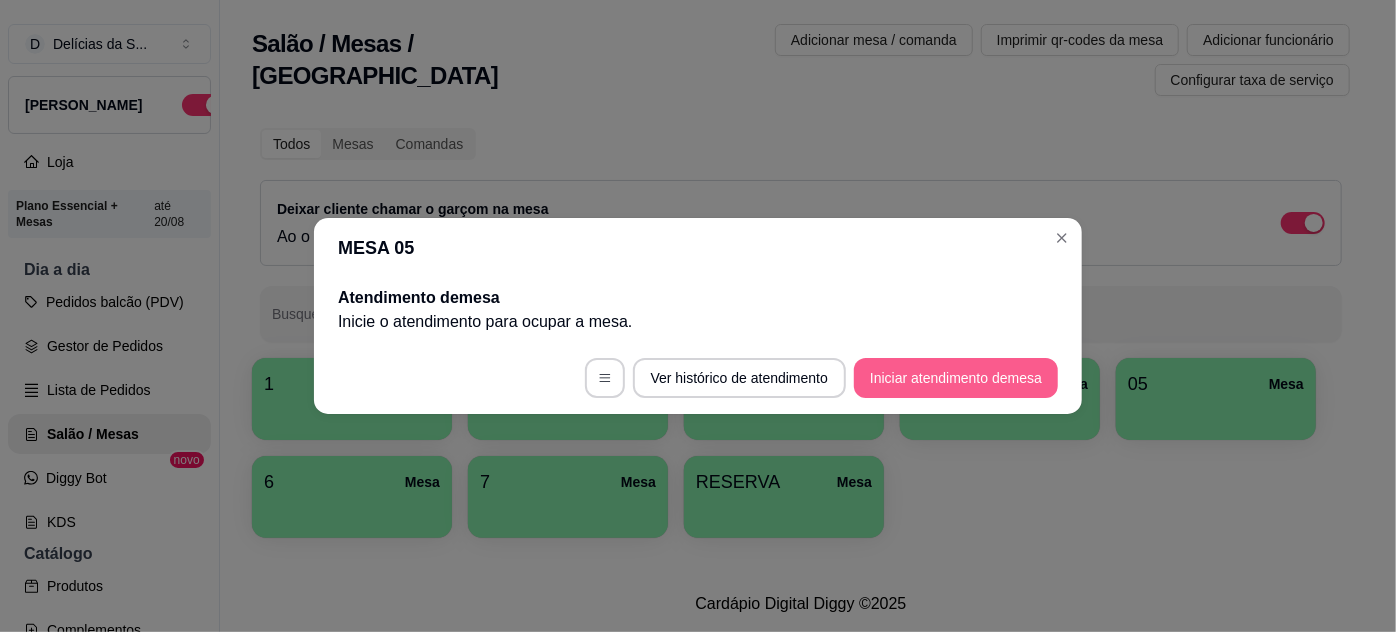 click on "Iniciar atendimento de  mesa" at bounding box center [956, 378] 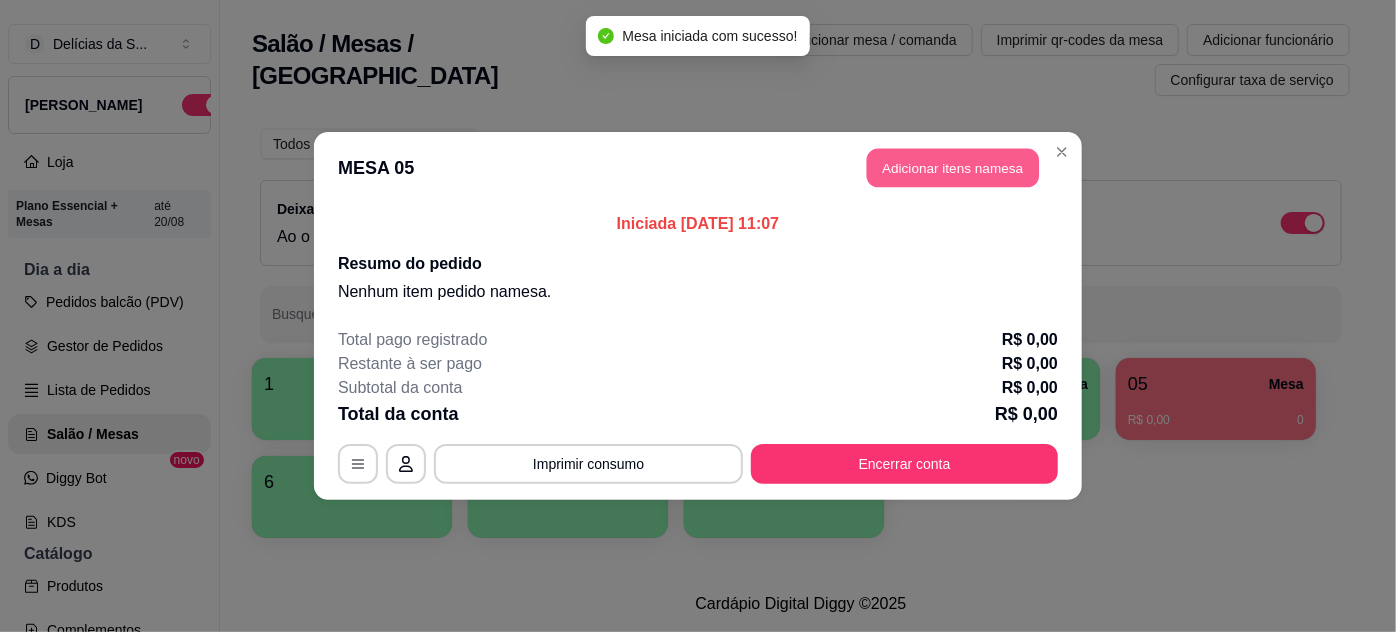click on "Adicionar itens na  mesa" at bounding box center (953, 168) 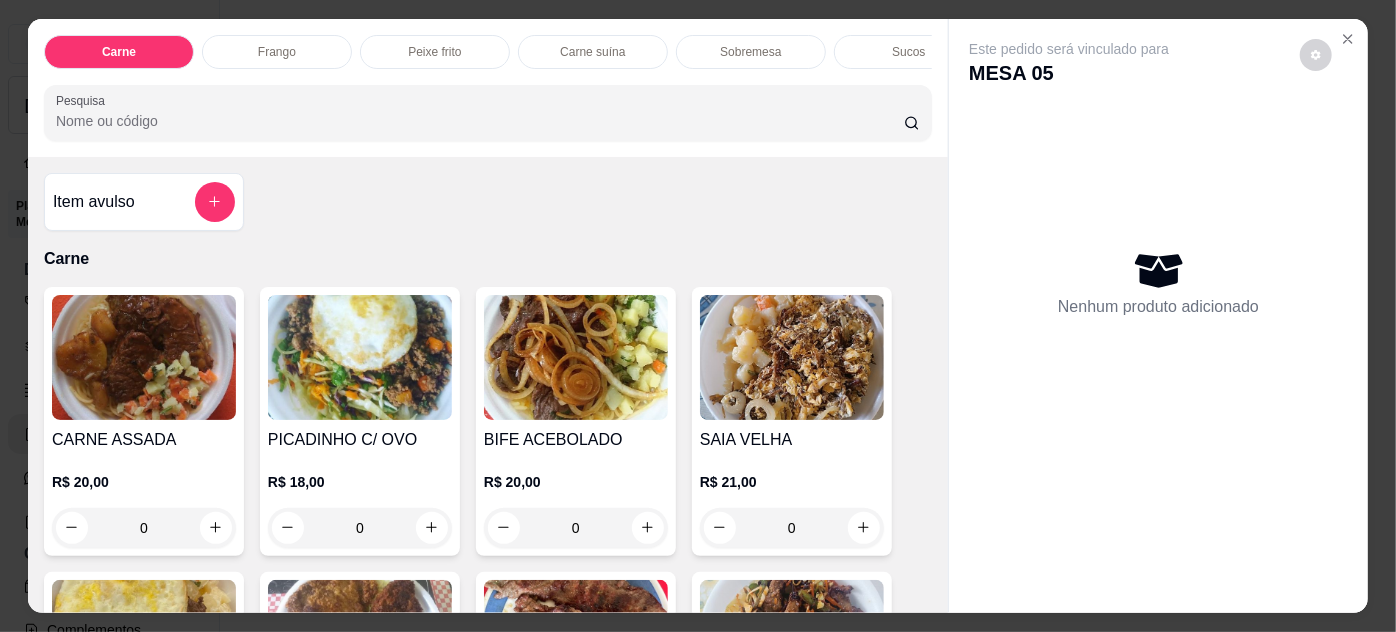 click on "0" at bounding box center (360, 528) 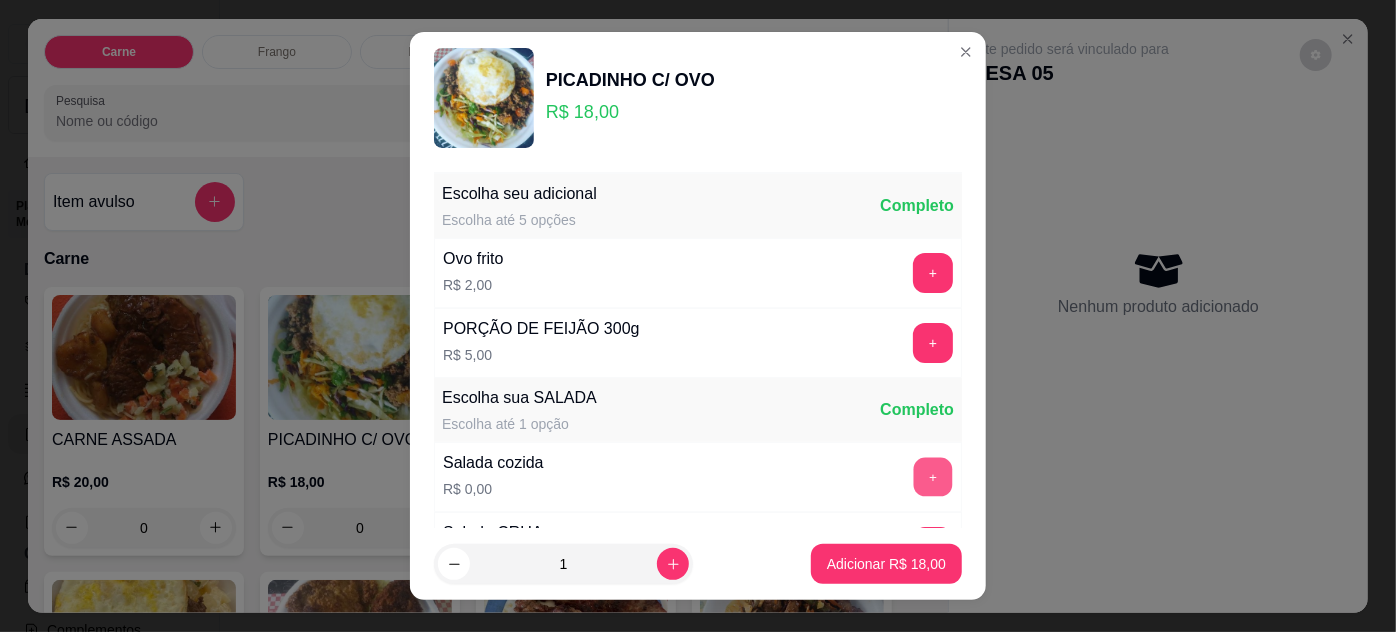 click on "+" at bounding box center [933, 476] 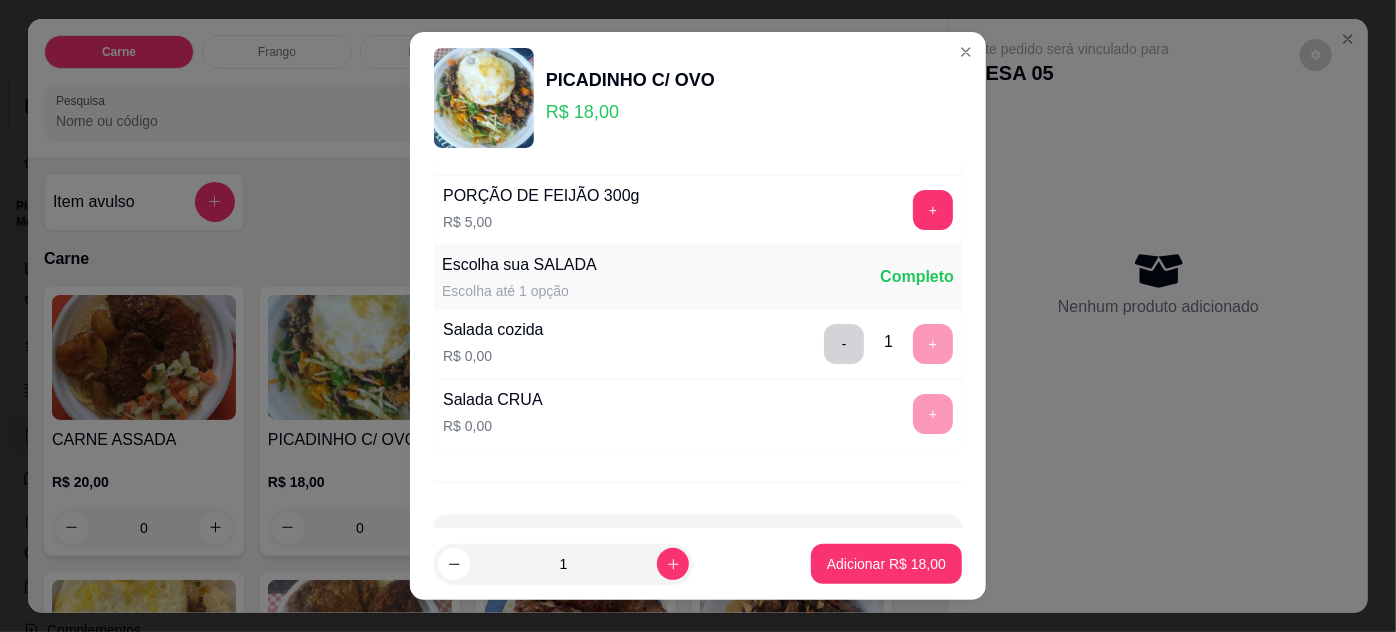 scroll, scrollTop: 199, scrollLeft: 0, axis: vertical 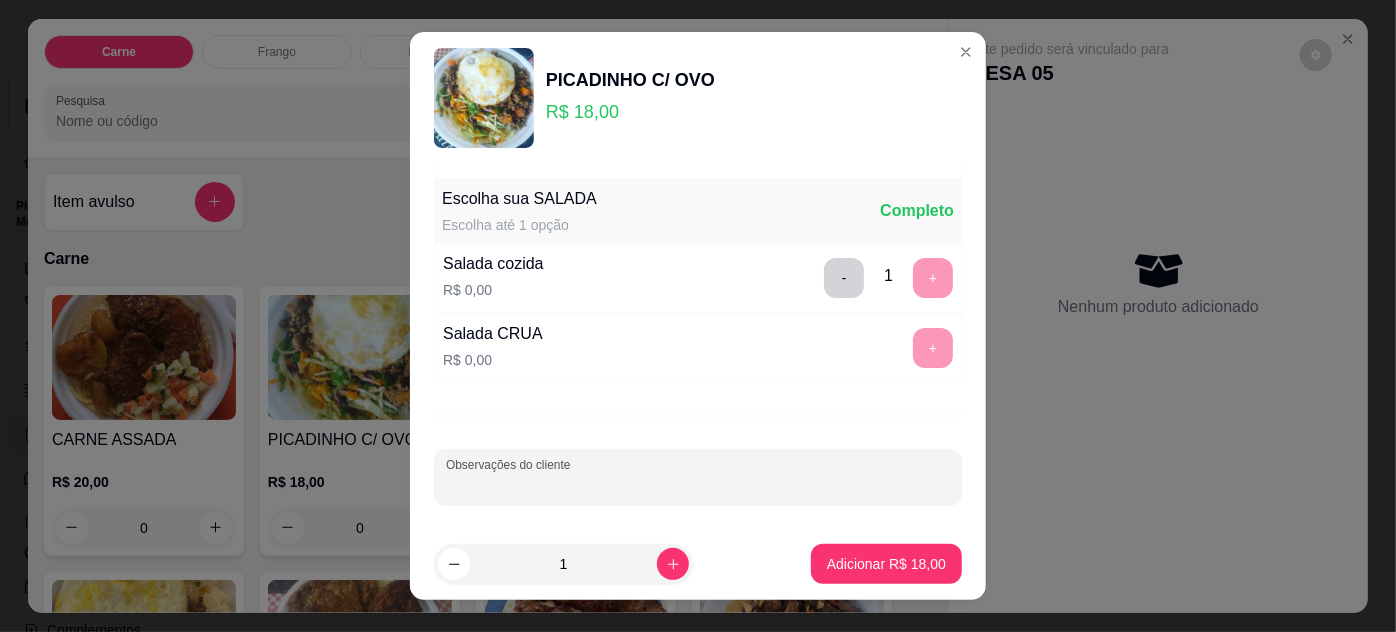 click on "Observações do cliente" at bounding box center [698, 485] 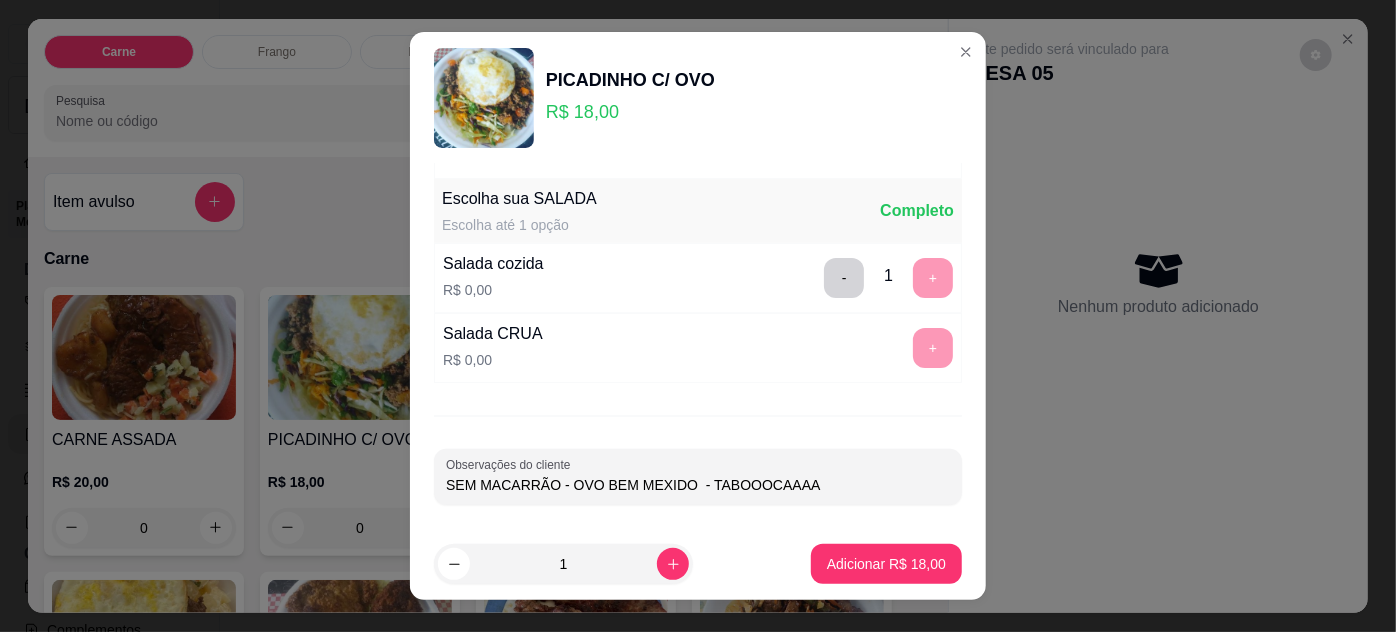 click on "- 1 +" at bounding box center (888, 278) 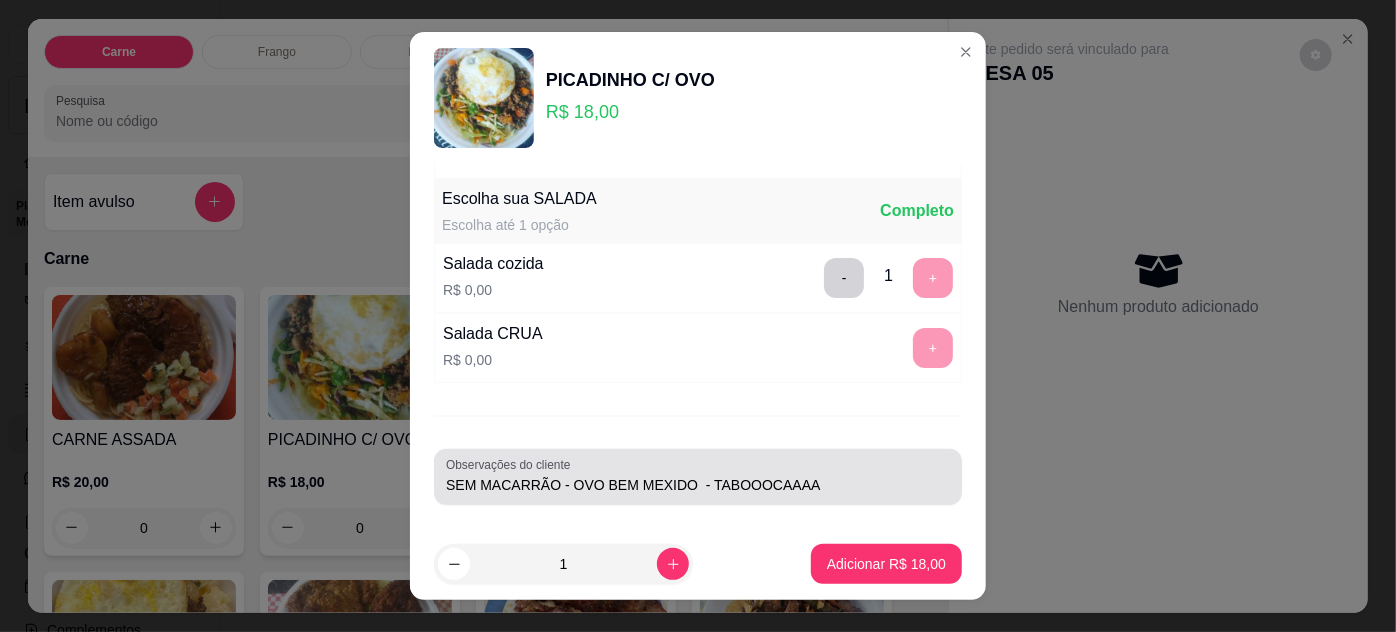 click on "SEM MACARRÃO - OVO BEM MEXIDO  - TABOOOCAAAA" at bounding box center (698, 485) 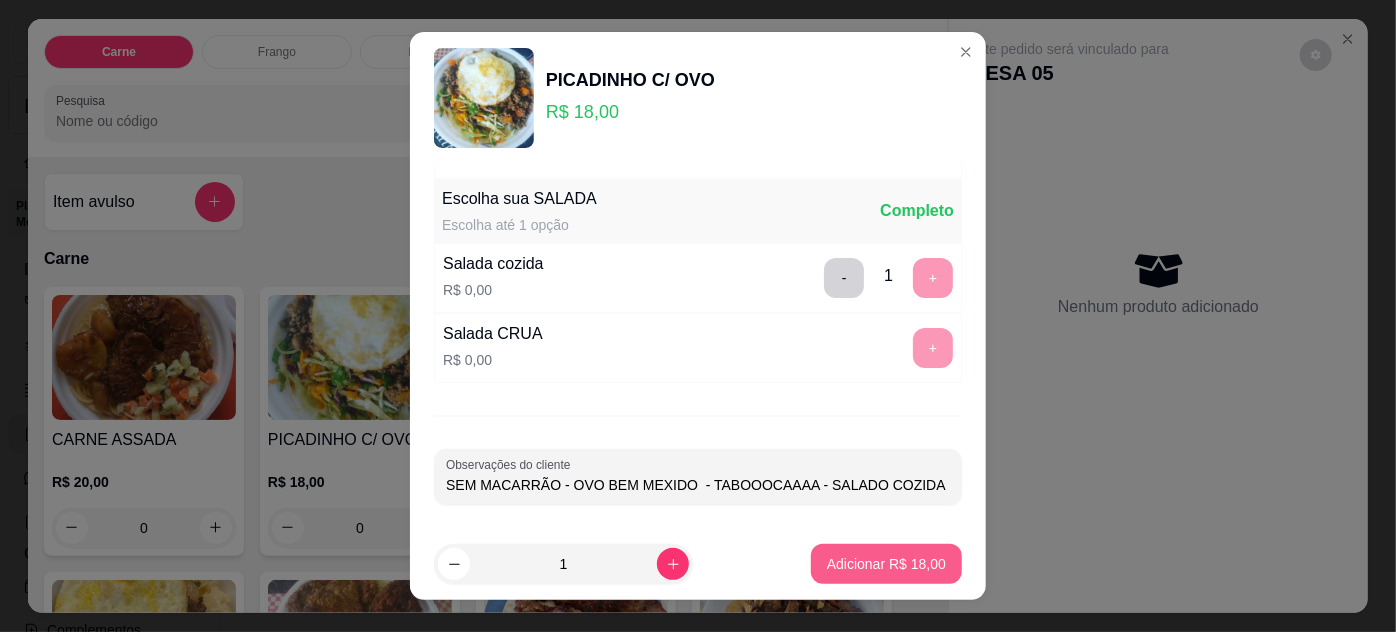 type on "SEM MACARRÃO - OVO BEM MEXIDO  - TABOOOCAAAA - SALADO COZIDA" 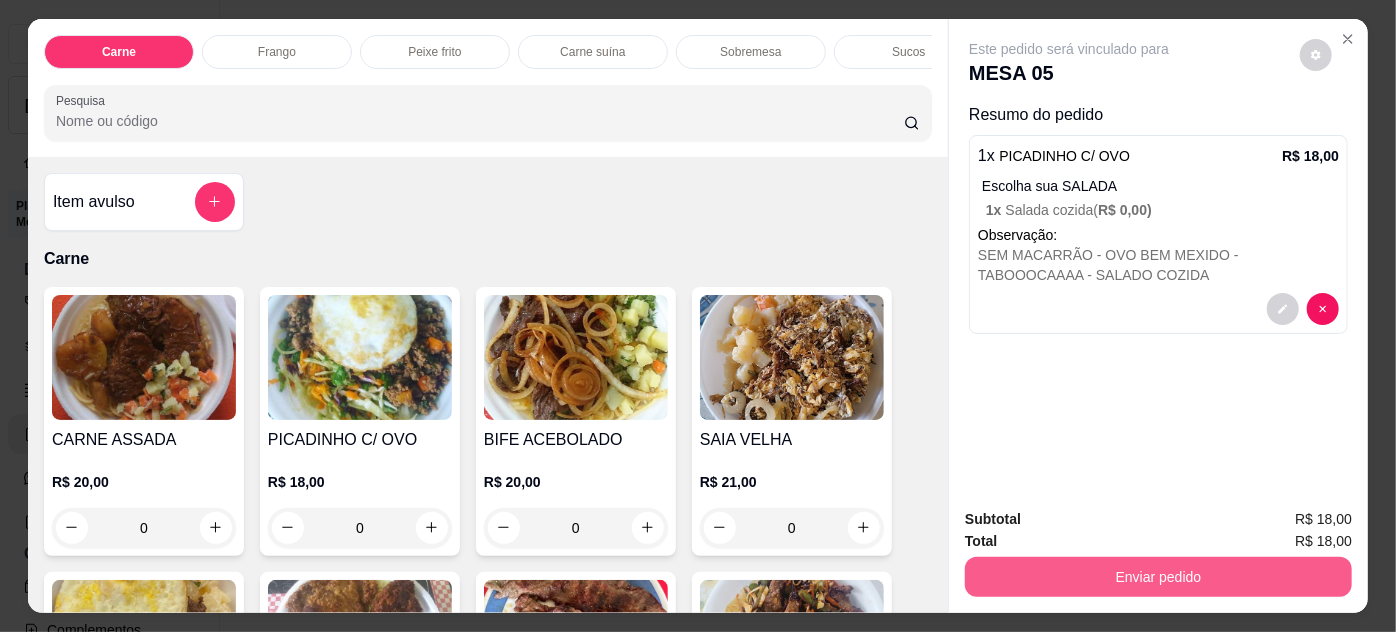 click on "Enviar pedido" at bounding box center [1158, 577] 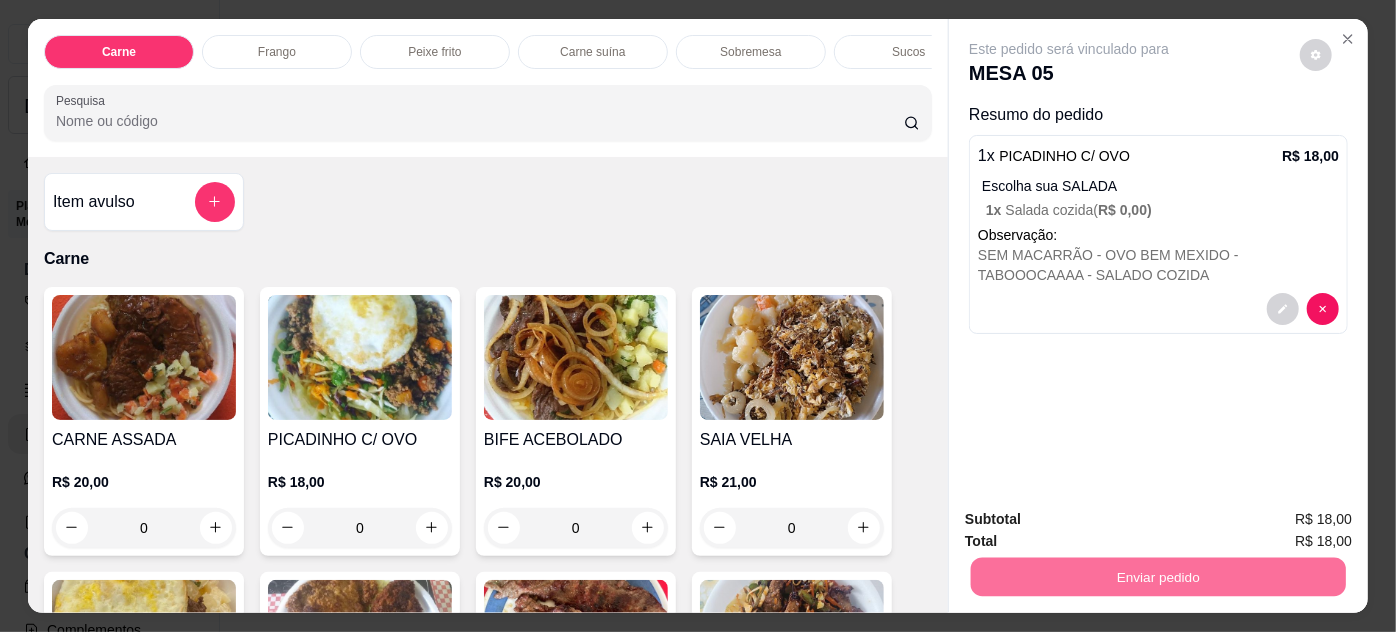 click on "Não registrar e enviar pedido" at bounding box center [1093, 520] 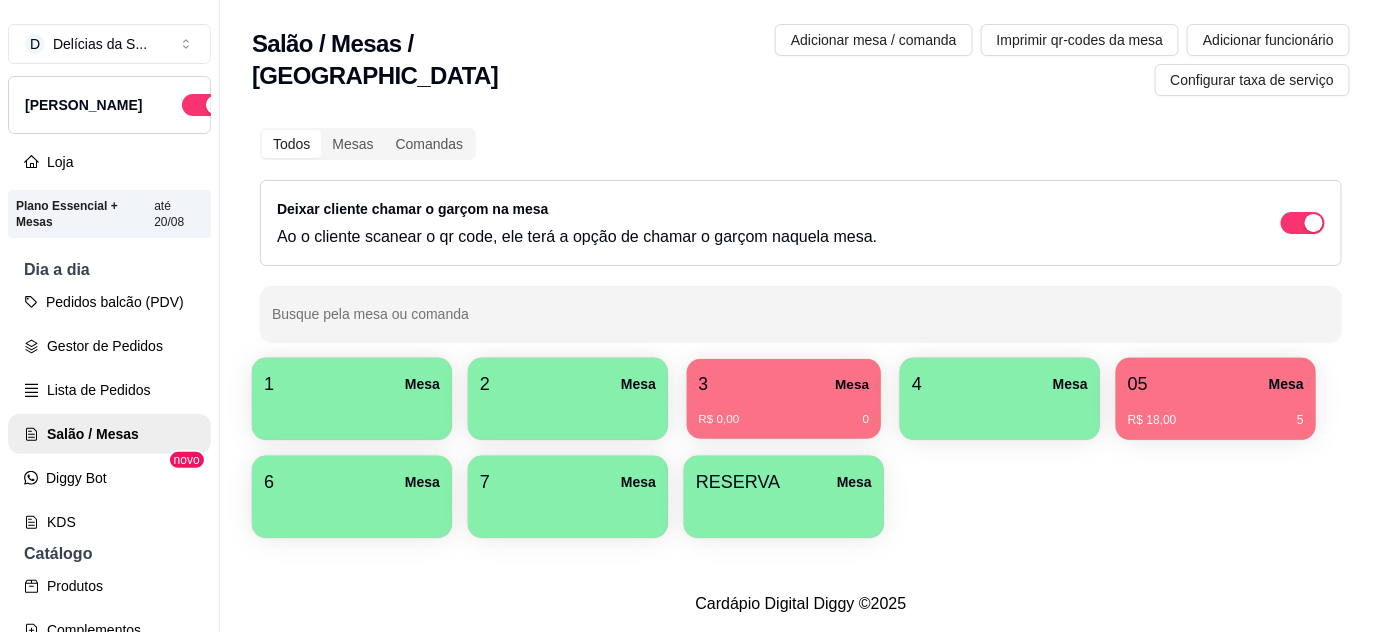 click on "3 Mesa R$ 0,00 0" at bounding box center (784, 399) 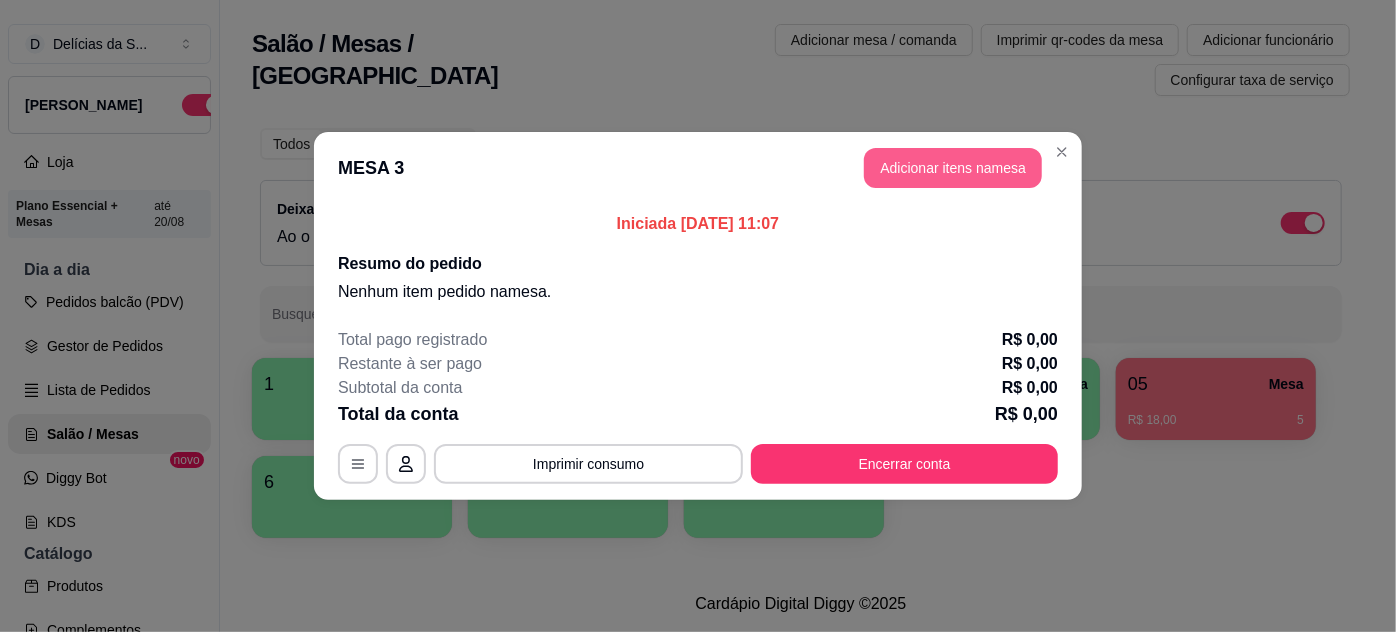 click on "Adicionar itens na  mesa" at bounding box center (953, 168) 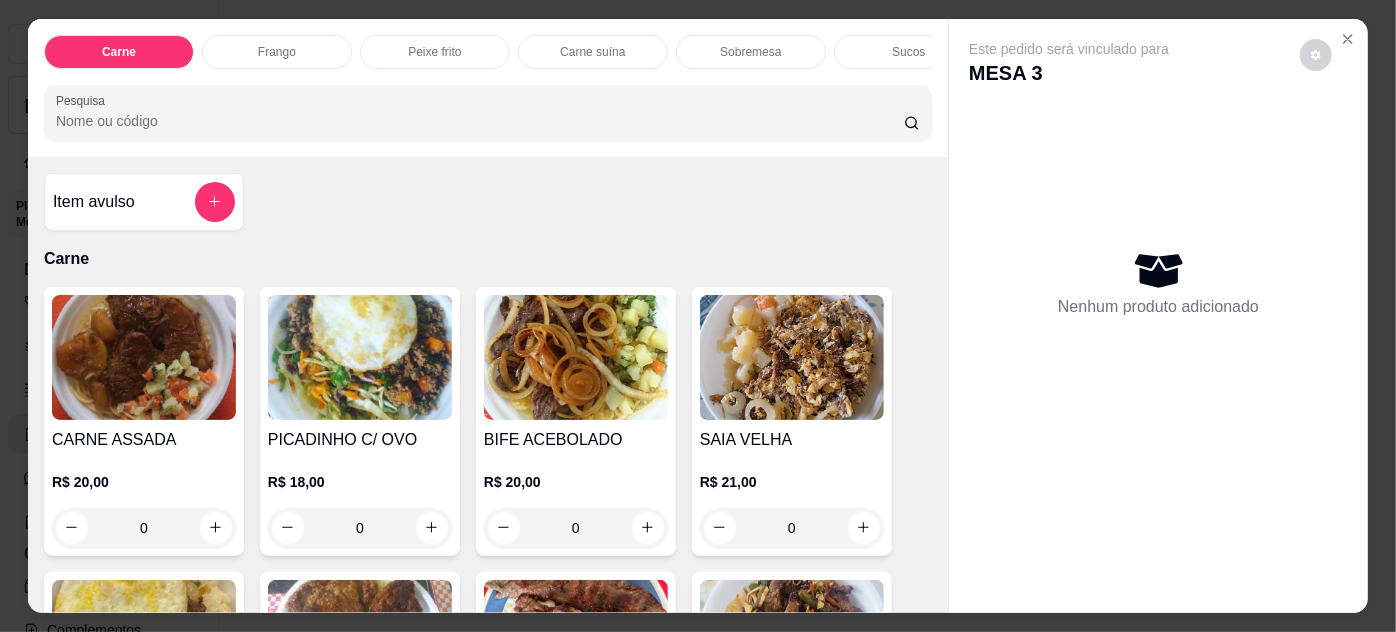 click on "0" at bounding box center (144, 528) 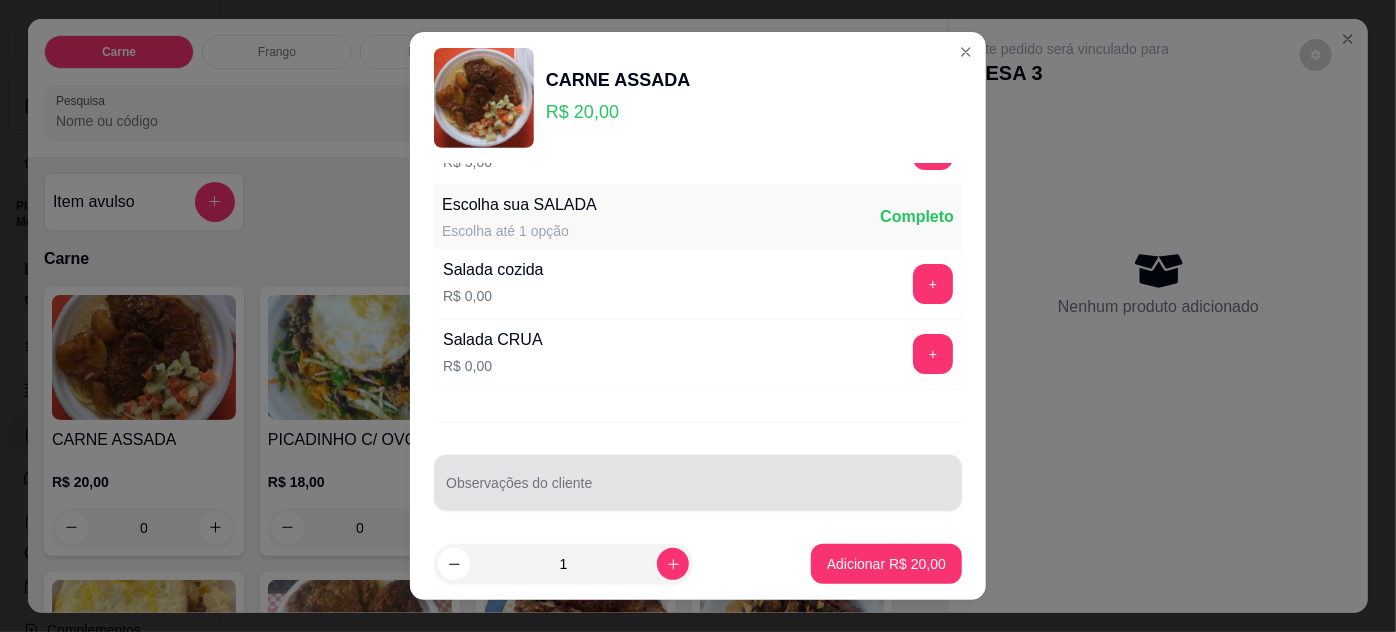scroll, scrollTop: 199, scrollLeft: 0, axis: vertical 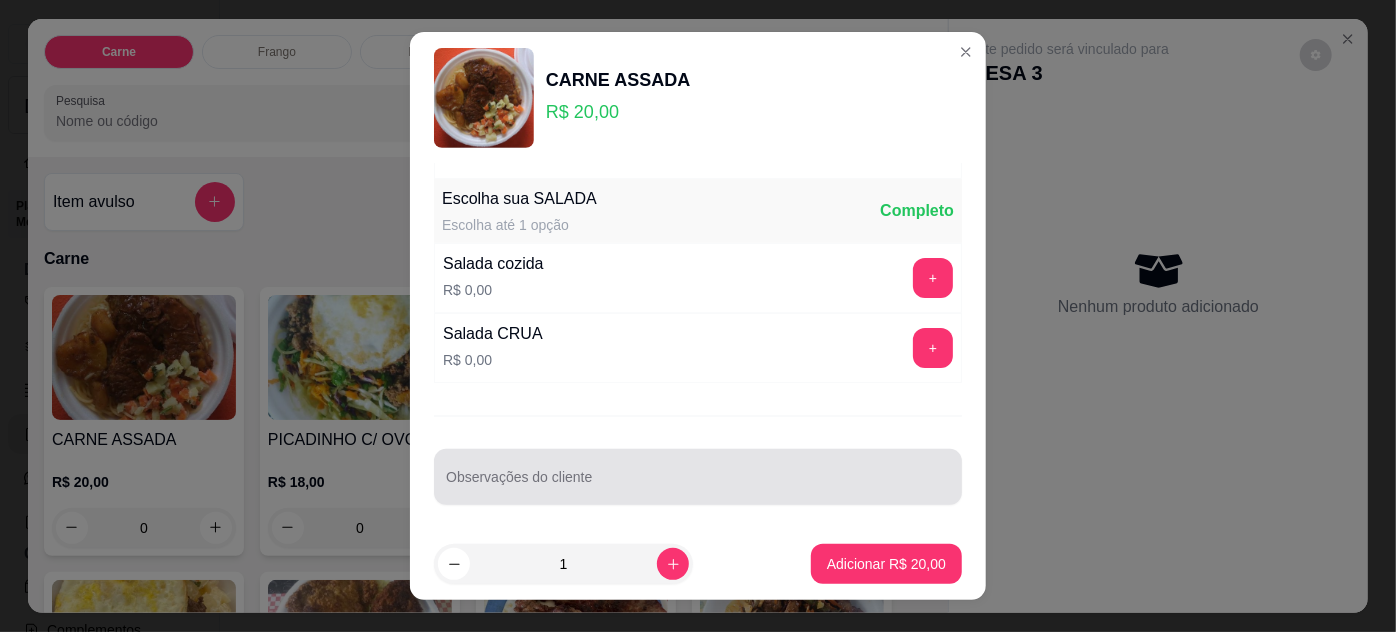 click at bounding box center [698, 477] 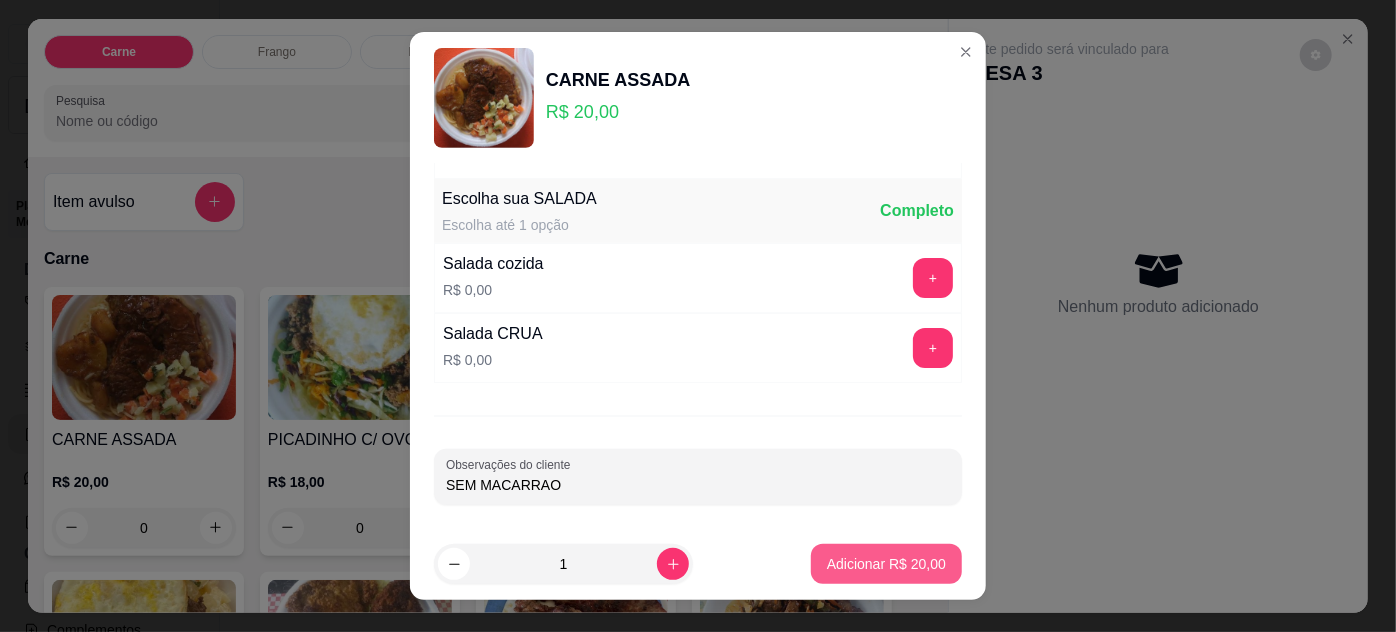 type on "SEM MACARRAO" 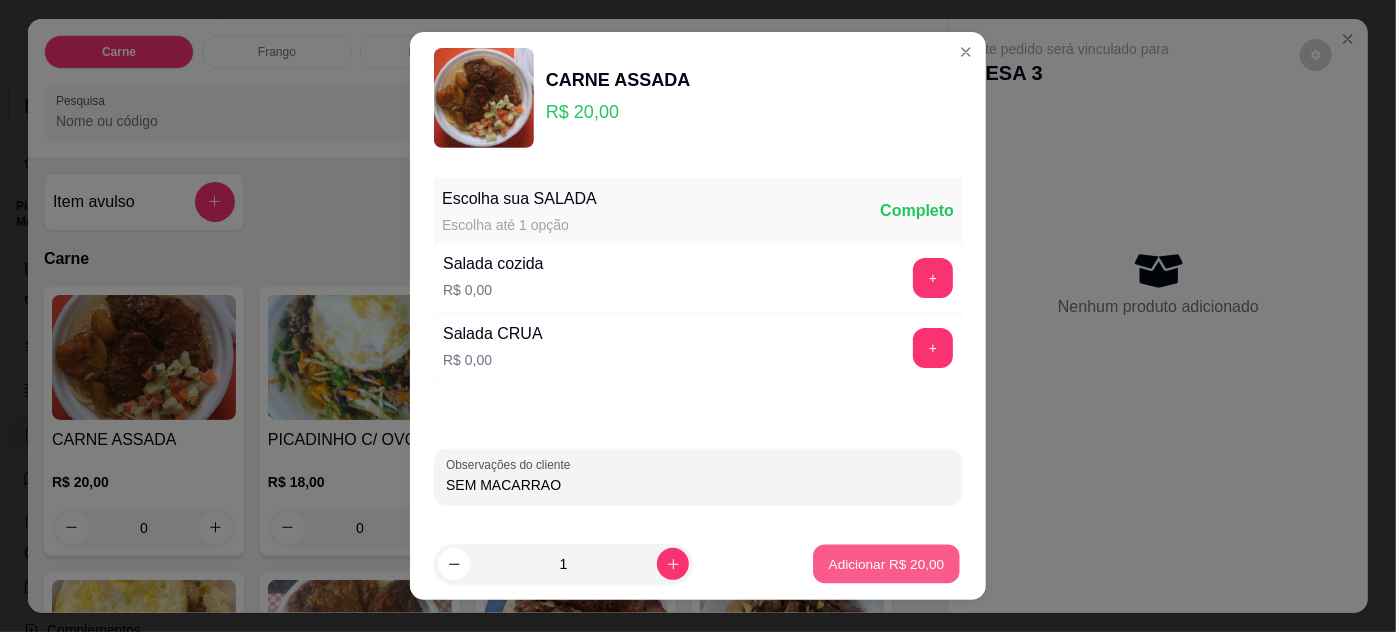 click on "Adicionar   R$ 20,00" at bounding box center [887, 564] 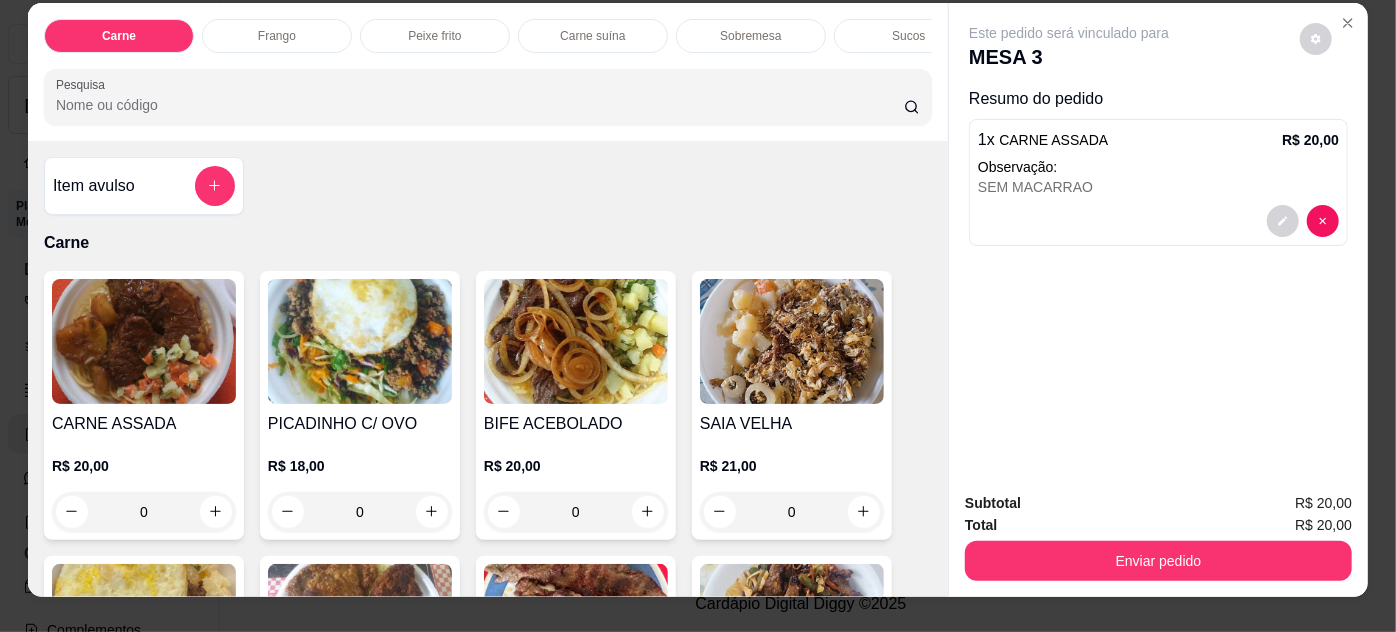 scroll, scrollTop: 0, scrollLeft: 0, axis: both 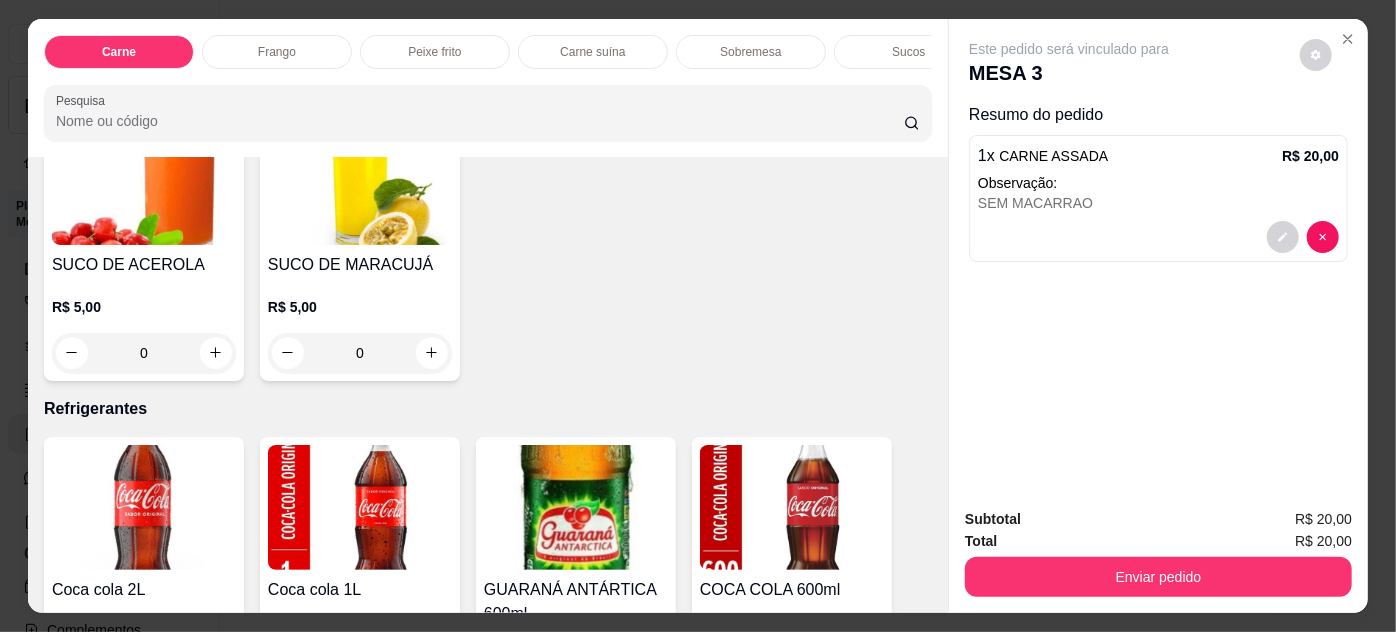 click on "0" at bounding box center (144, 353) 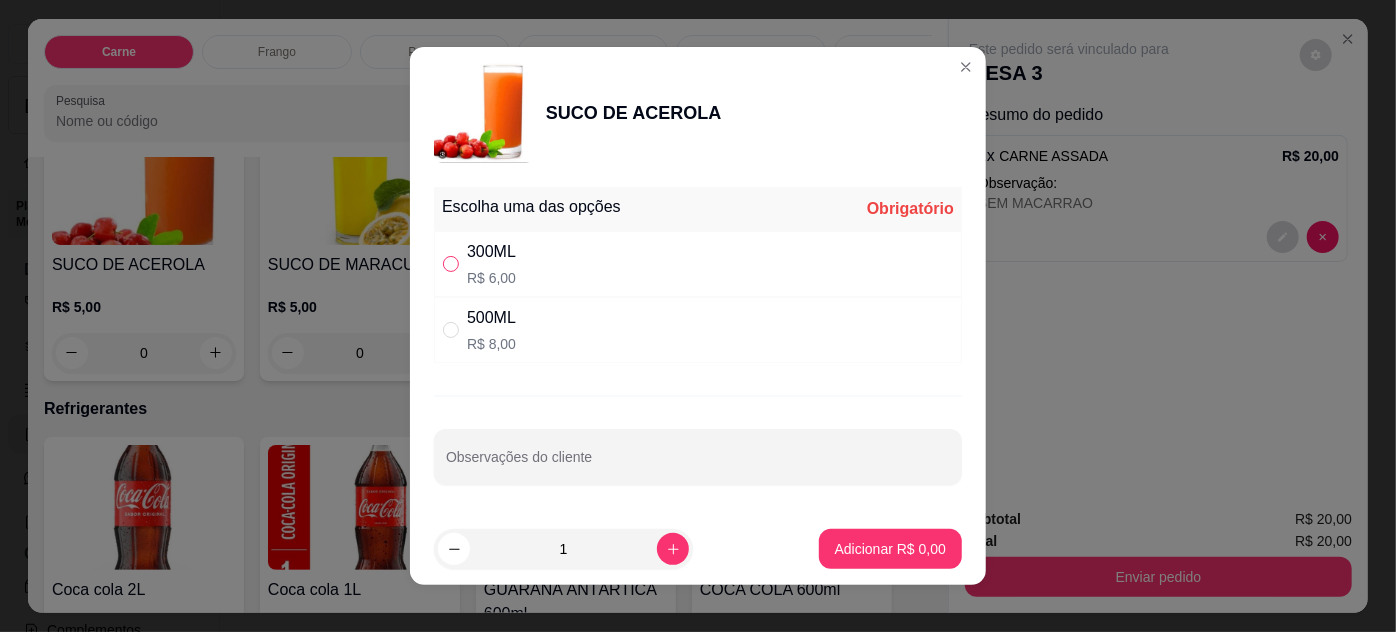 click at bounding box center (451, 264) 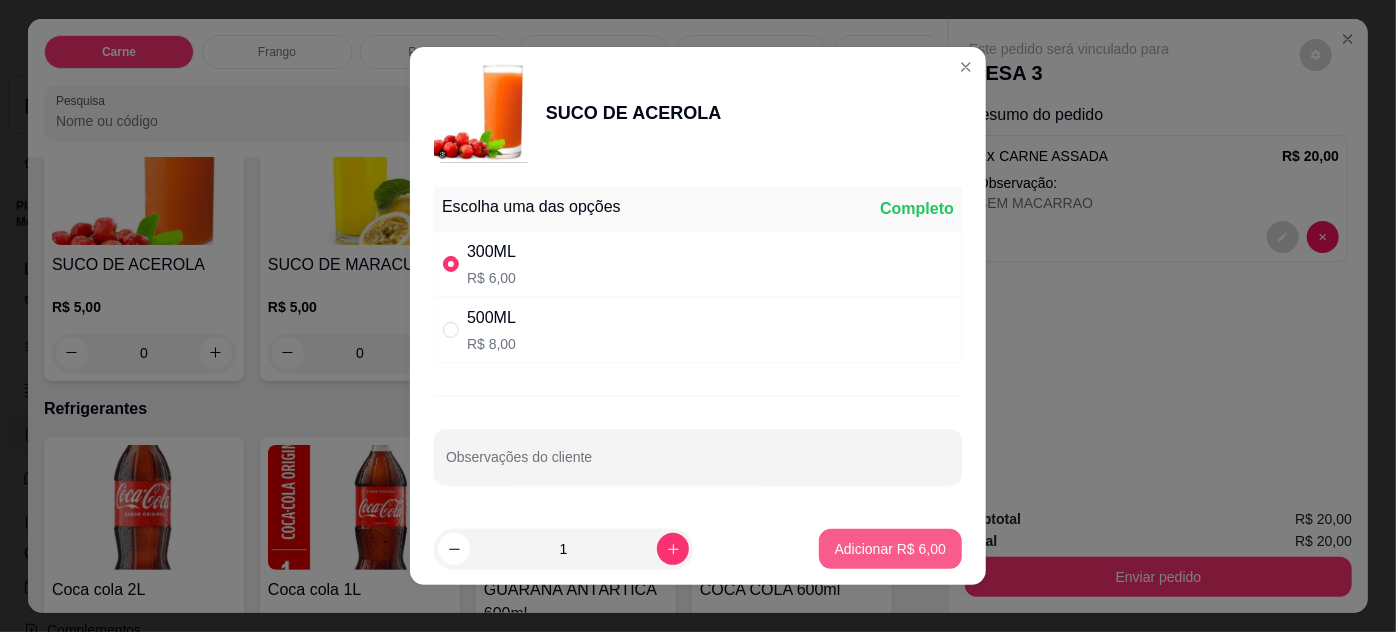 click on "Adicionar   R$ 6,00" at bounding box center (890, 549) 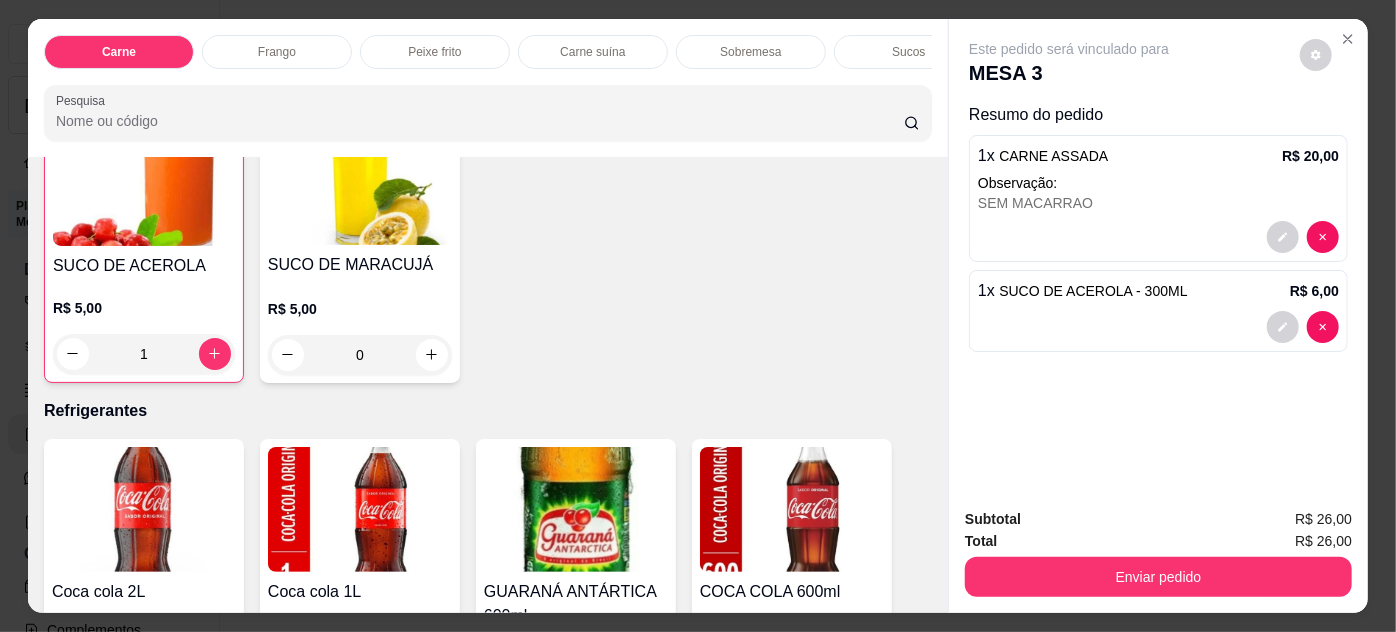 scroll, scrollTop: 2728, scrollLeft: 0, axis: vertical 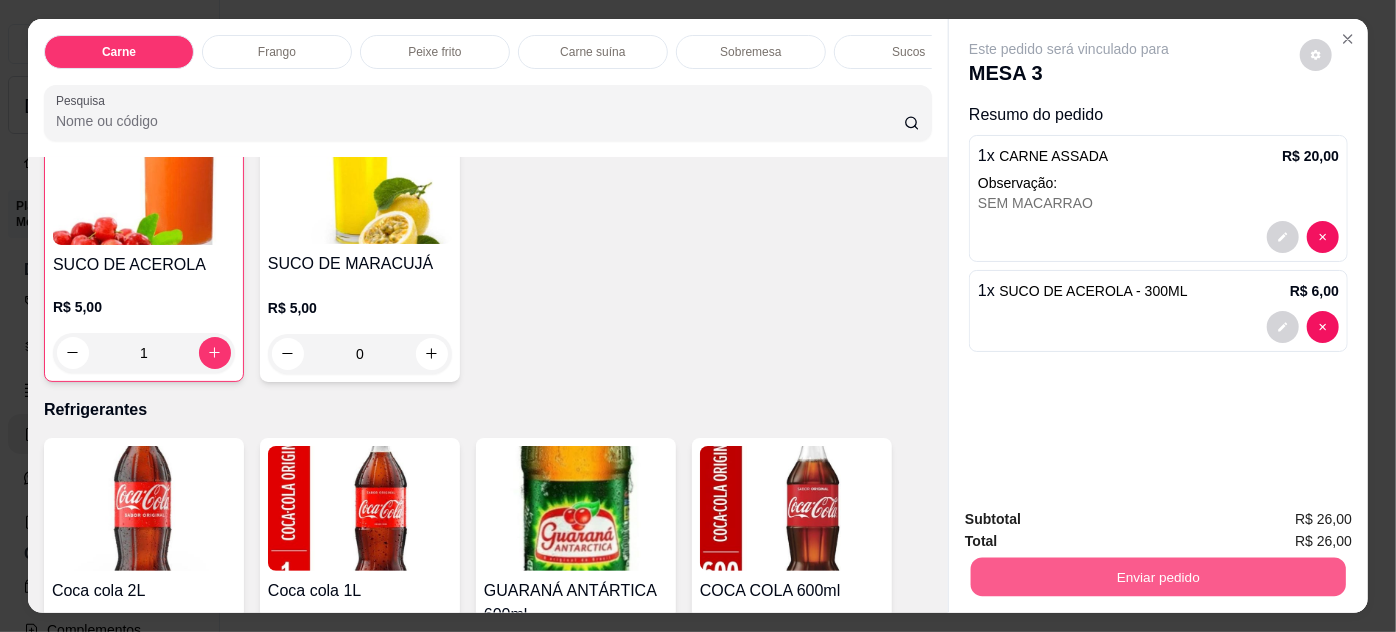 click on "Enviar pedido" at bounding box center (1158, 577) 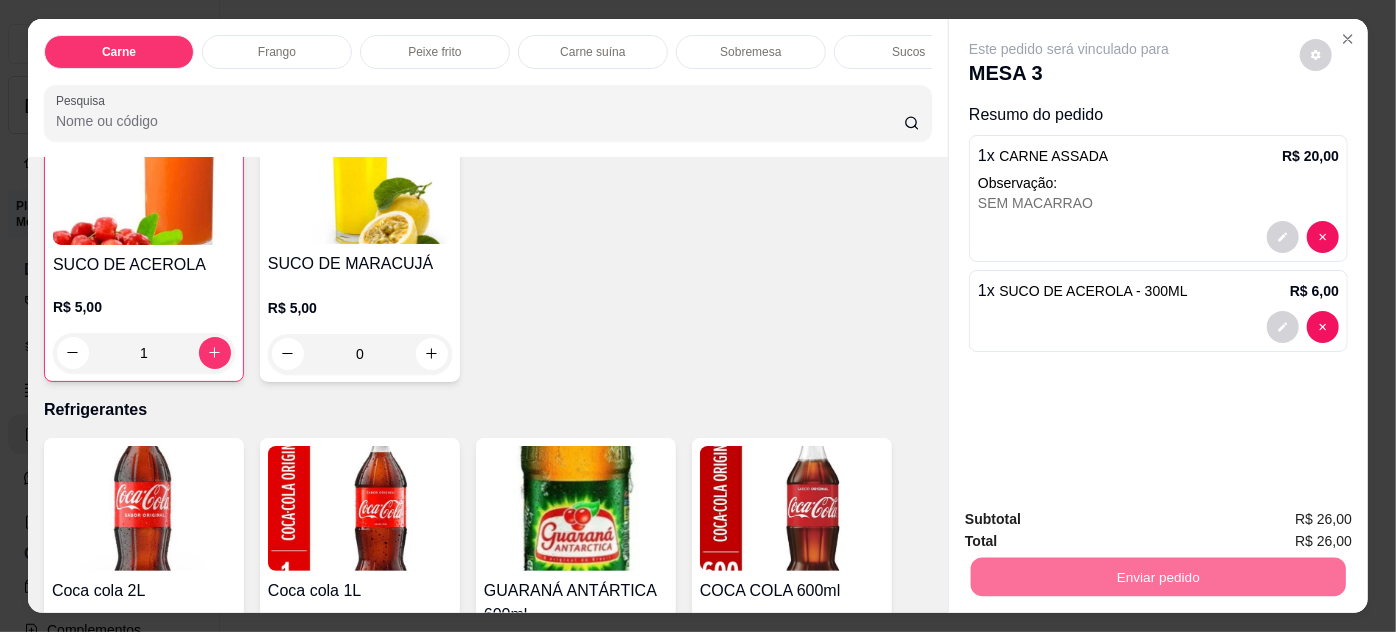 click on "Não registrar e enviar pedido" at bounding box center (1093, 520) 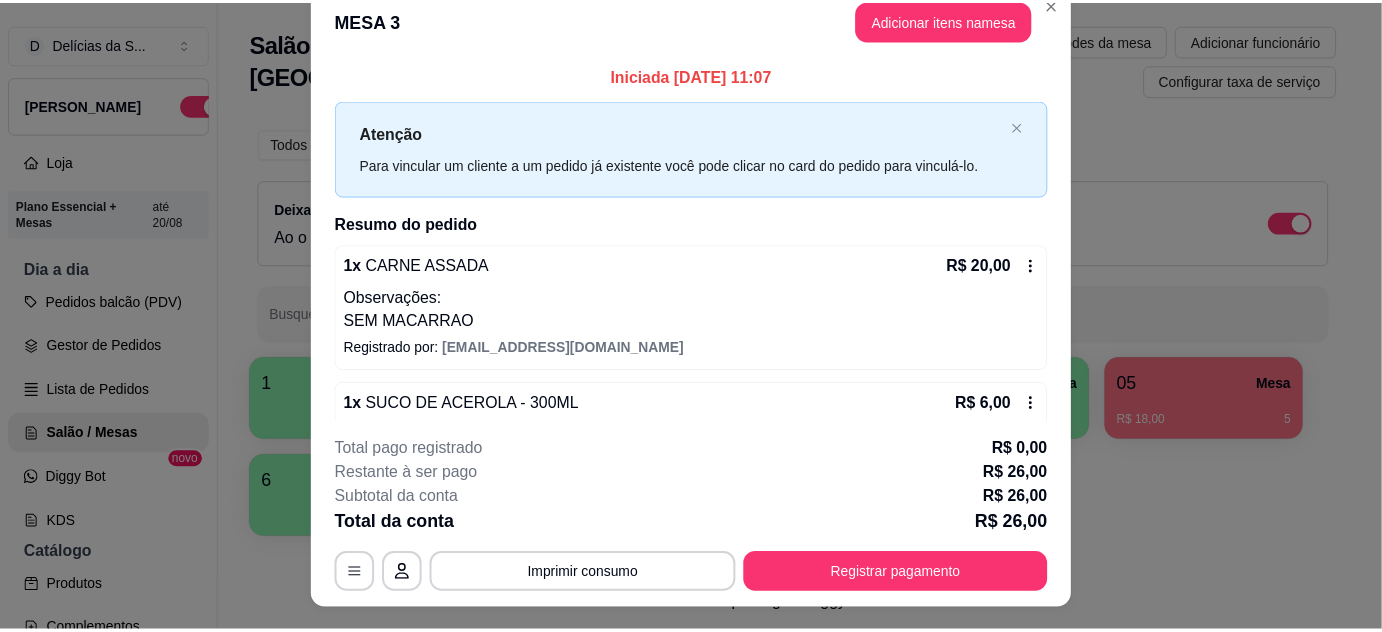 scroll, scrollTop: 0, scrollLeft: 0, axis: both 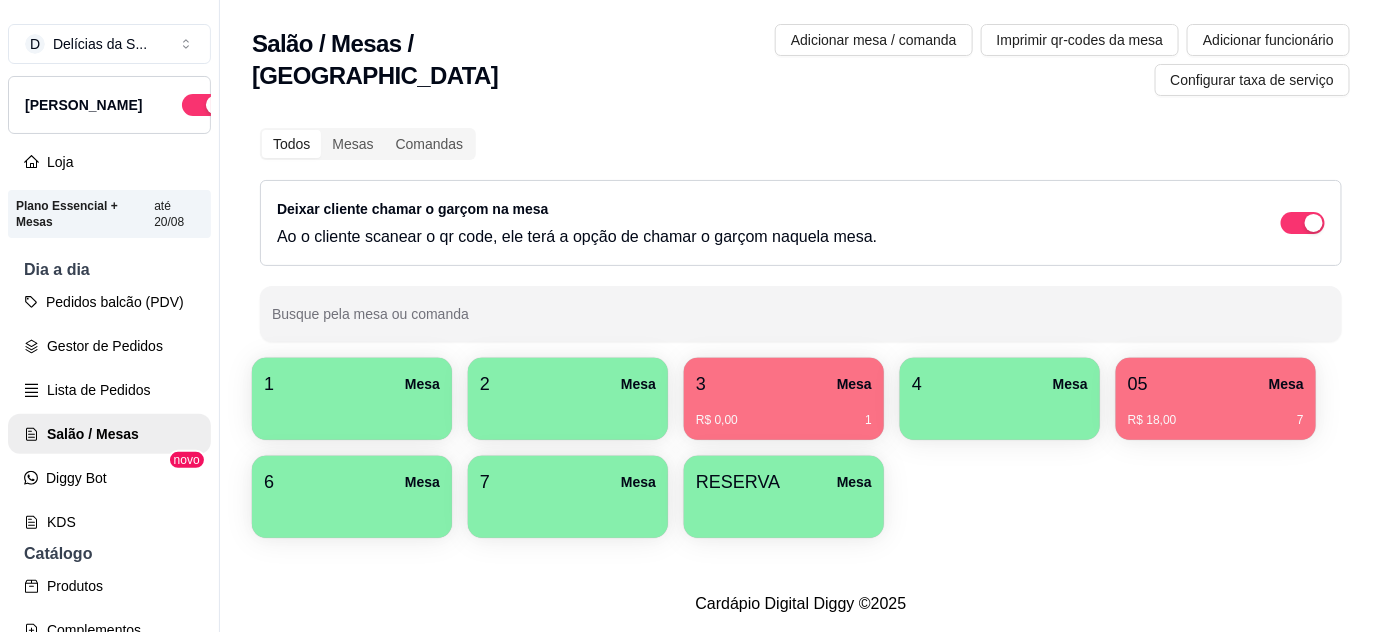 click at bounding box center (352, 413) 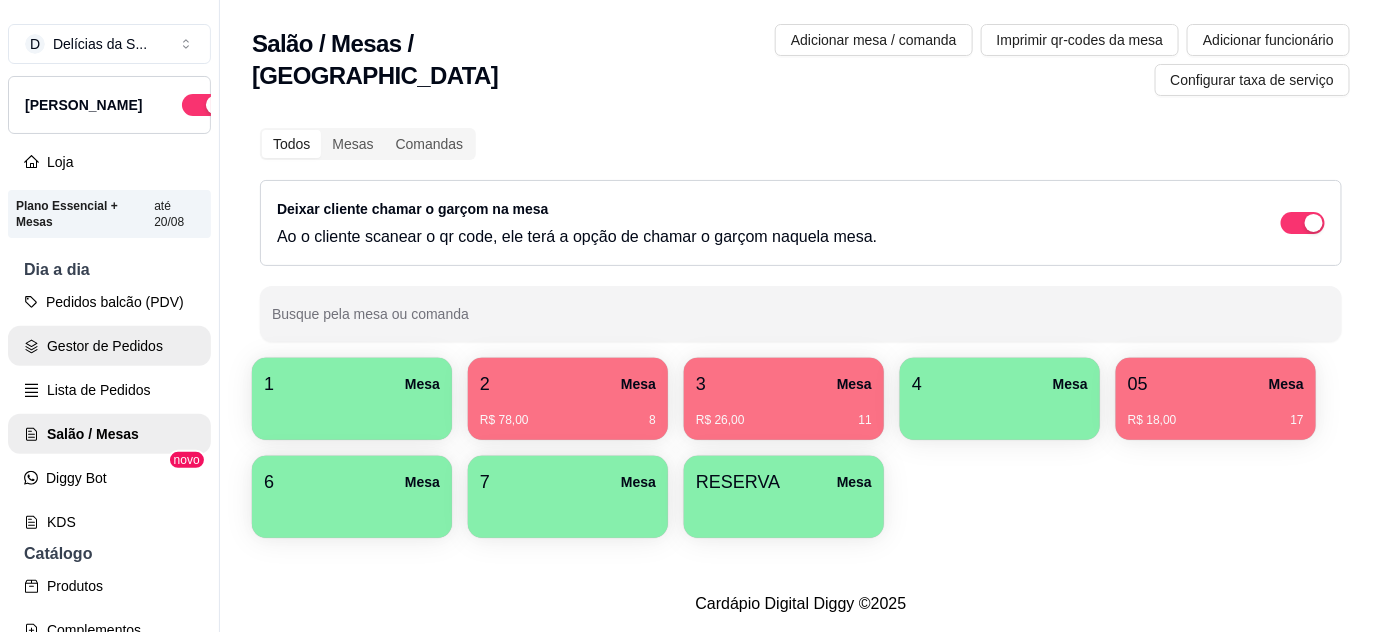 click on "Gestor de Pedidos" at bounding box center [109, 346] 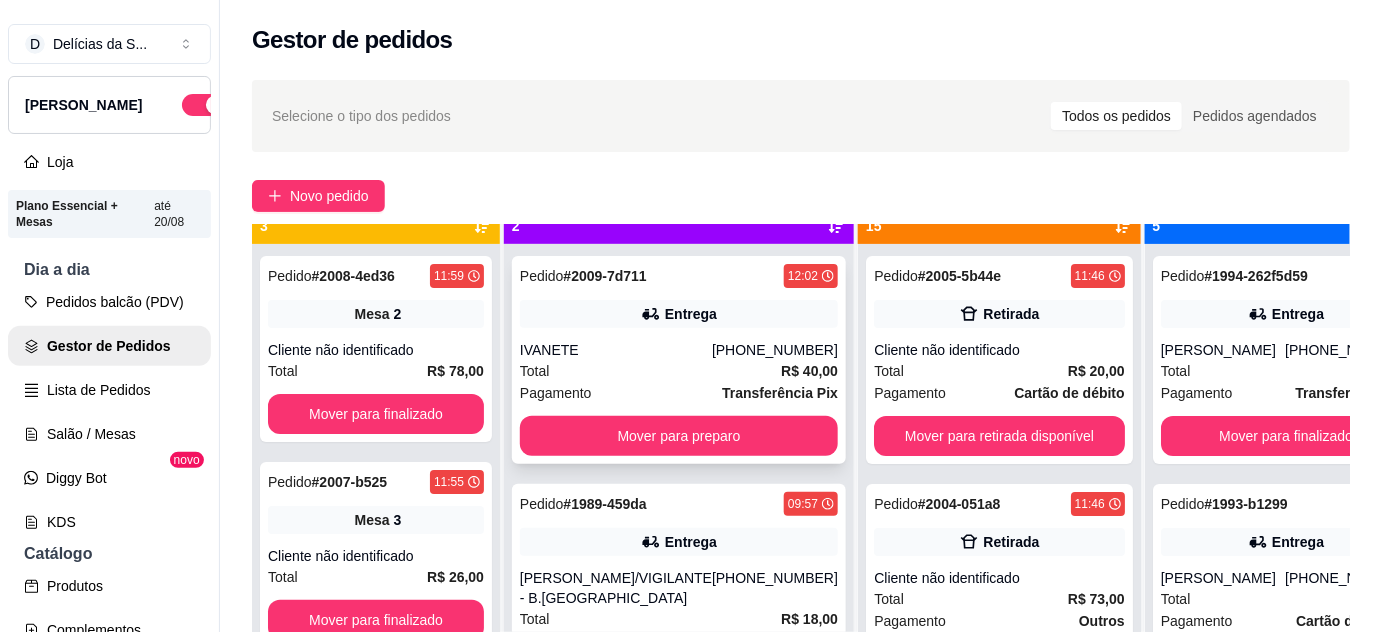 scroll, scrollTop: 56, scrollLeft: 0, axis: vertical 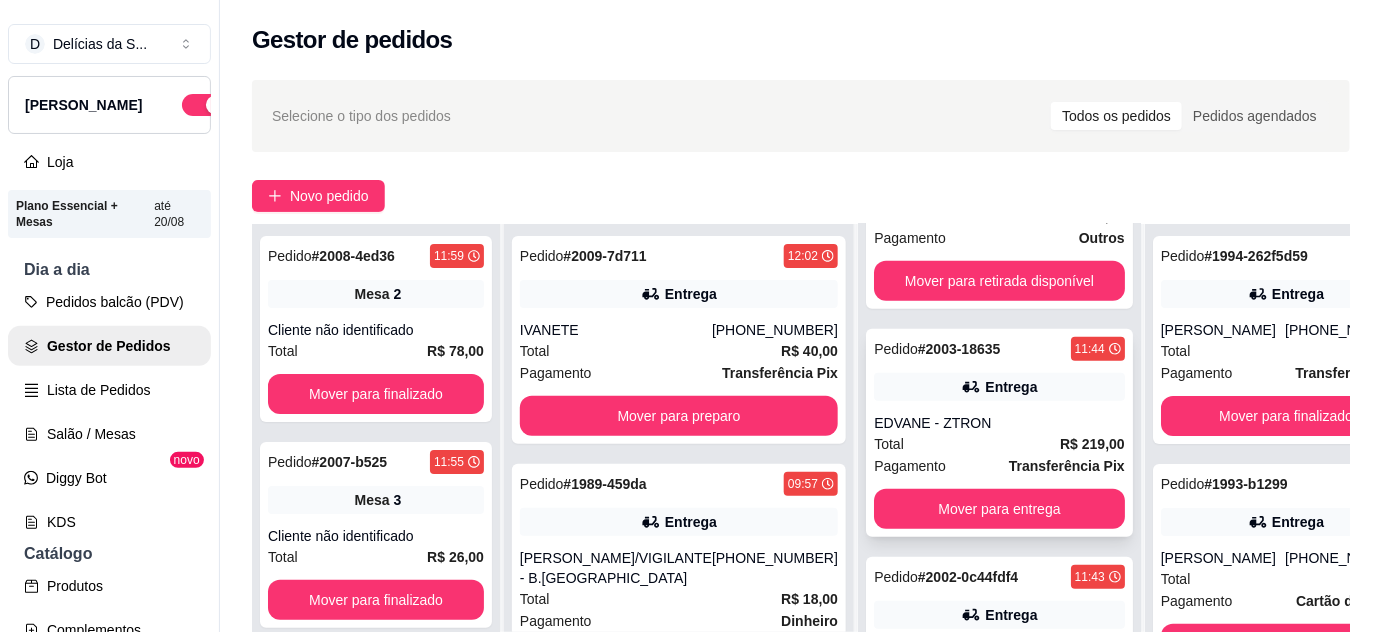 click on "EDVANE - ZTRON" at bounding box center (999, 423) 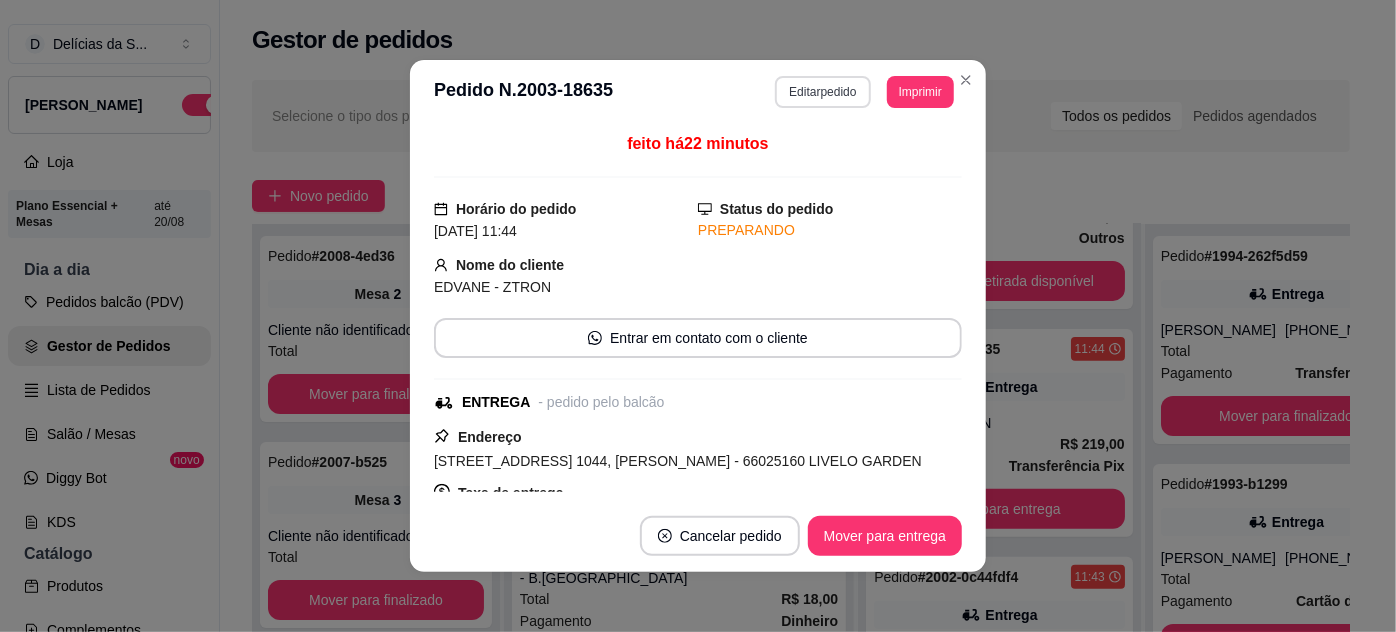 click on "Editar  pedido" at bounding box center [822, 92] 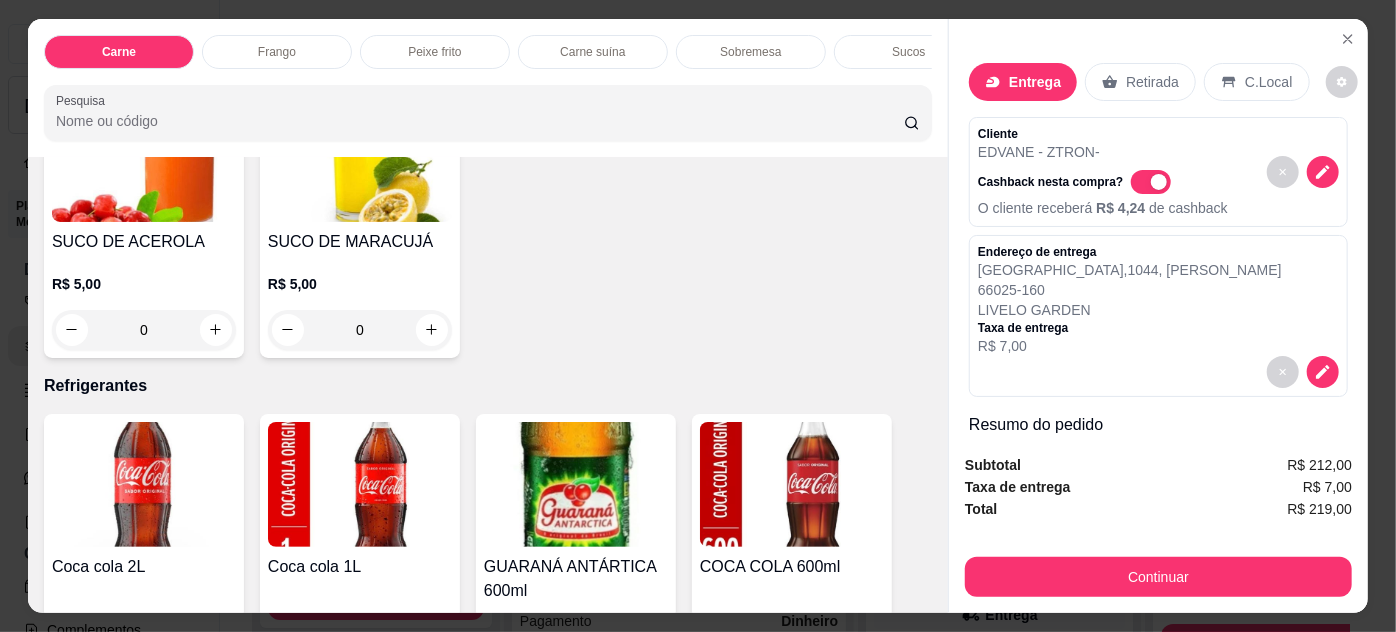 scroll, scrollTop: 2909, scrollLeft: 0, axis: vertical 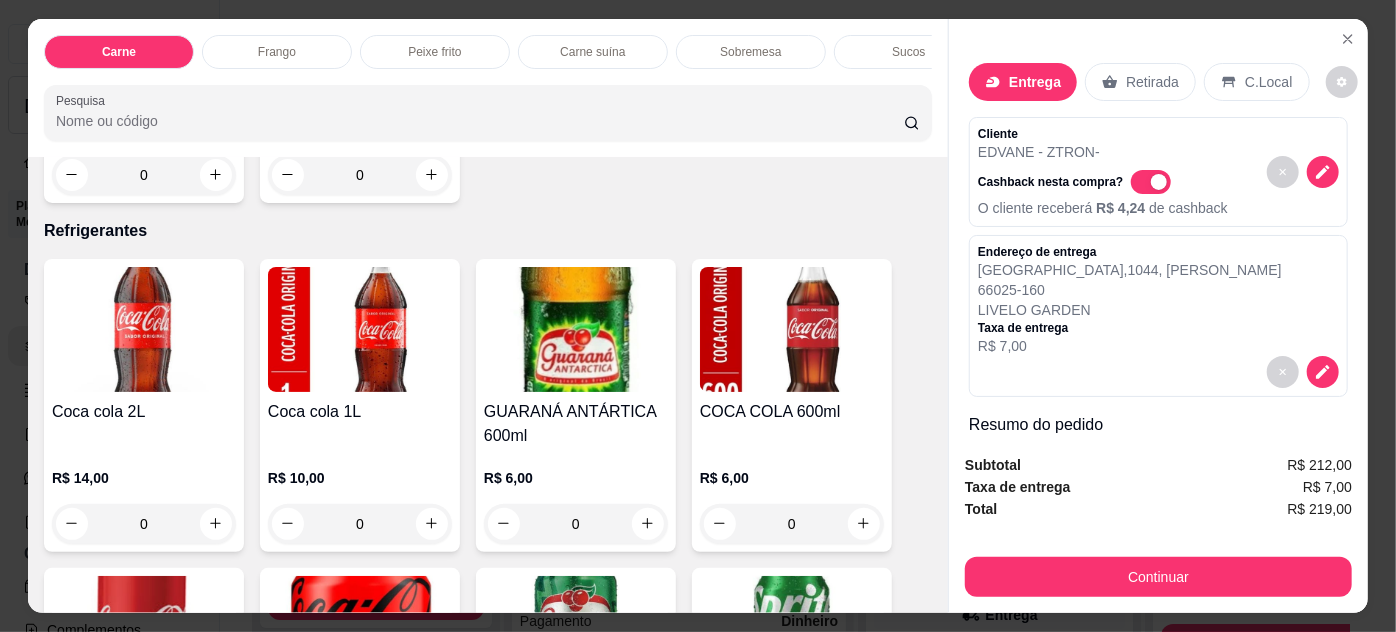 click at bounding box center (144, 329) 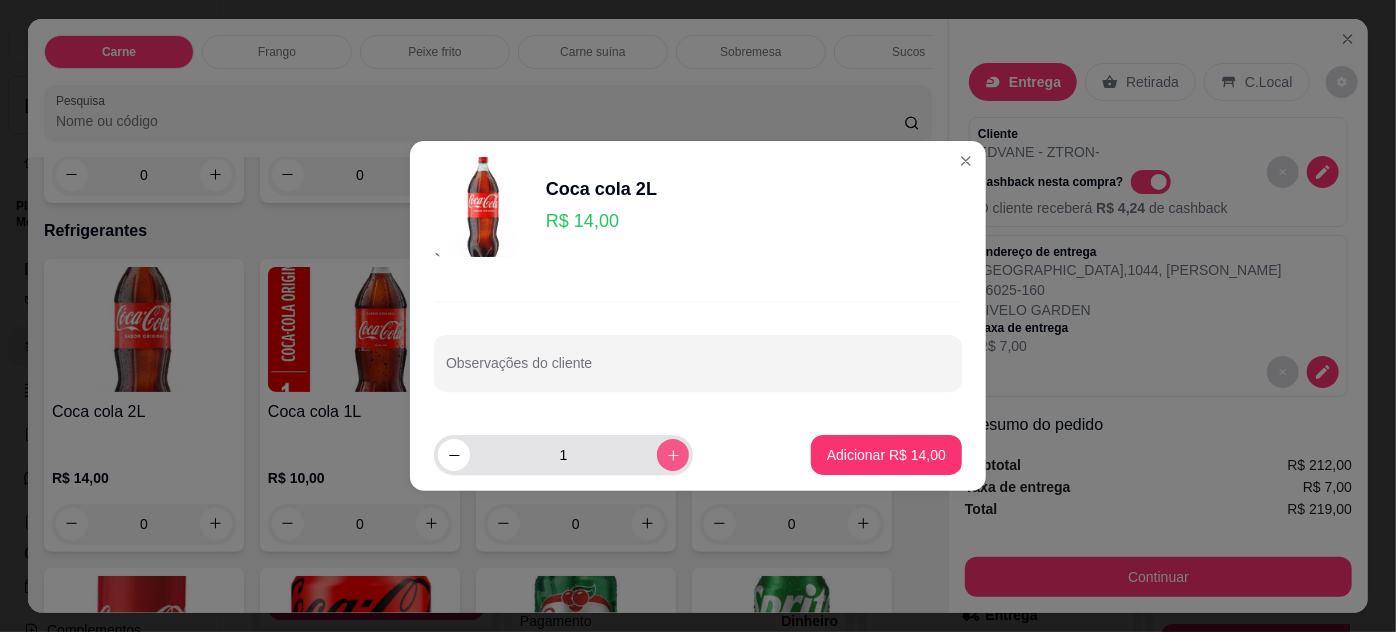 click 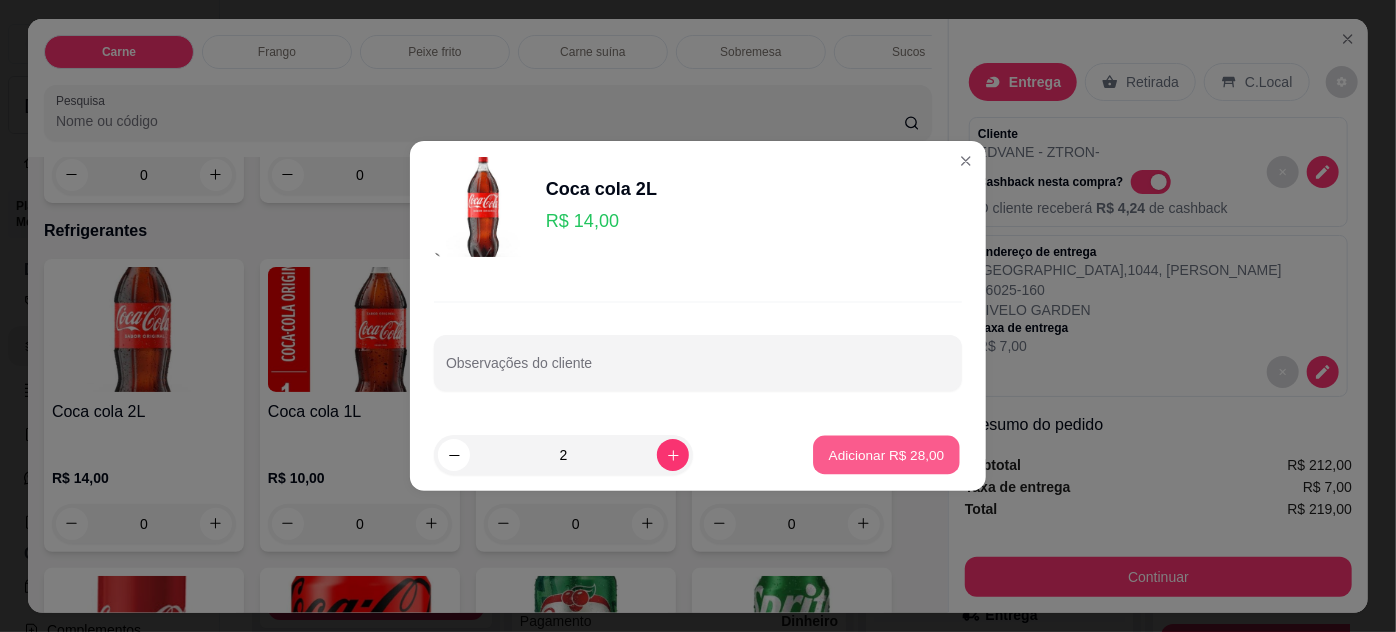 click on "Adicionar   R$ 28,00" at bounding box center (887, 454) 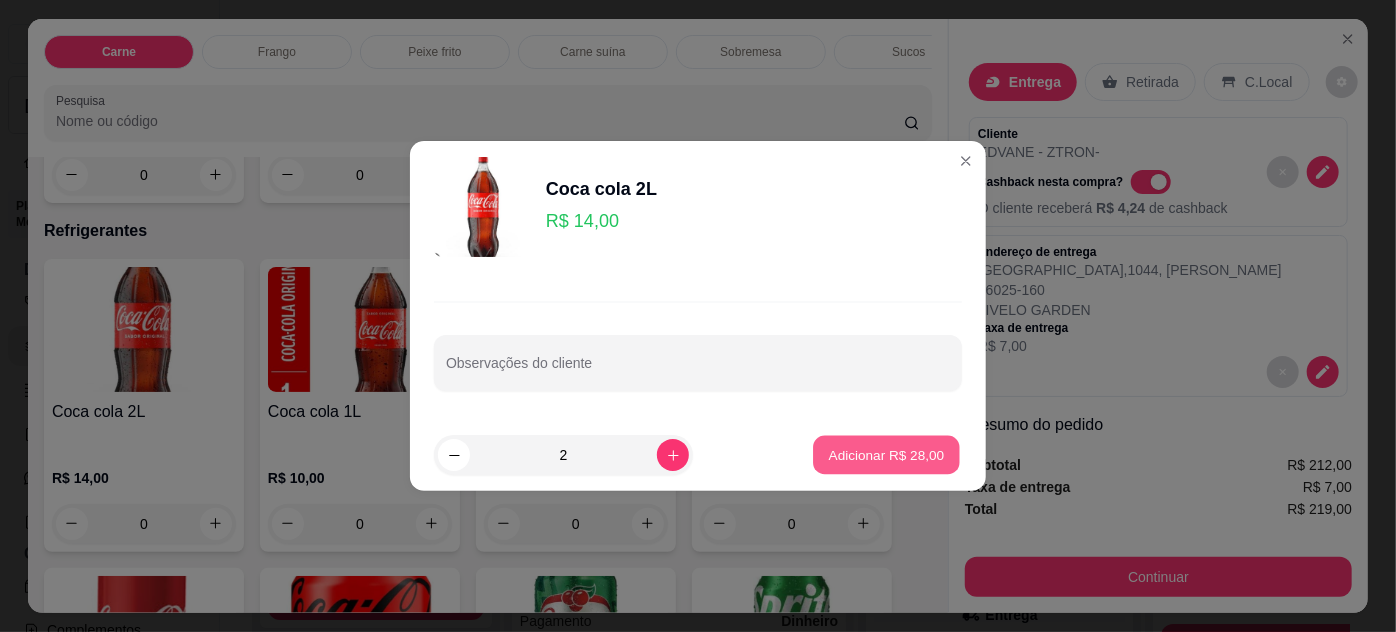 type on "2" 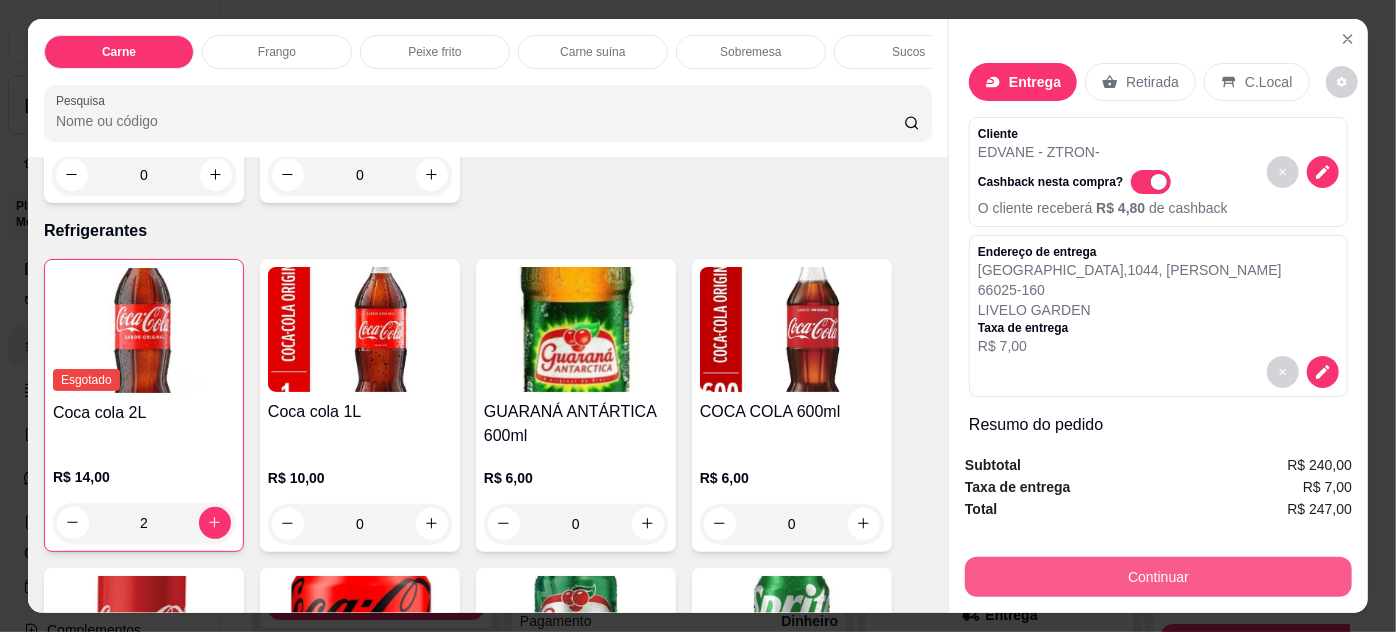 click on "Continuar" at bounding box center (1158, 577) 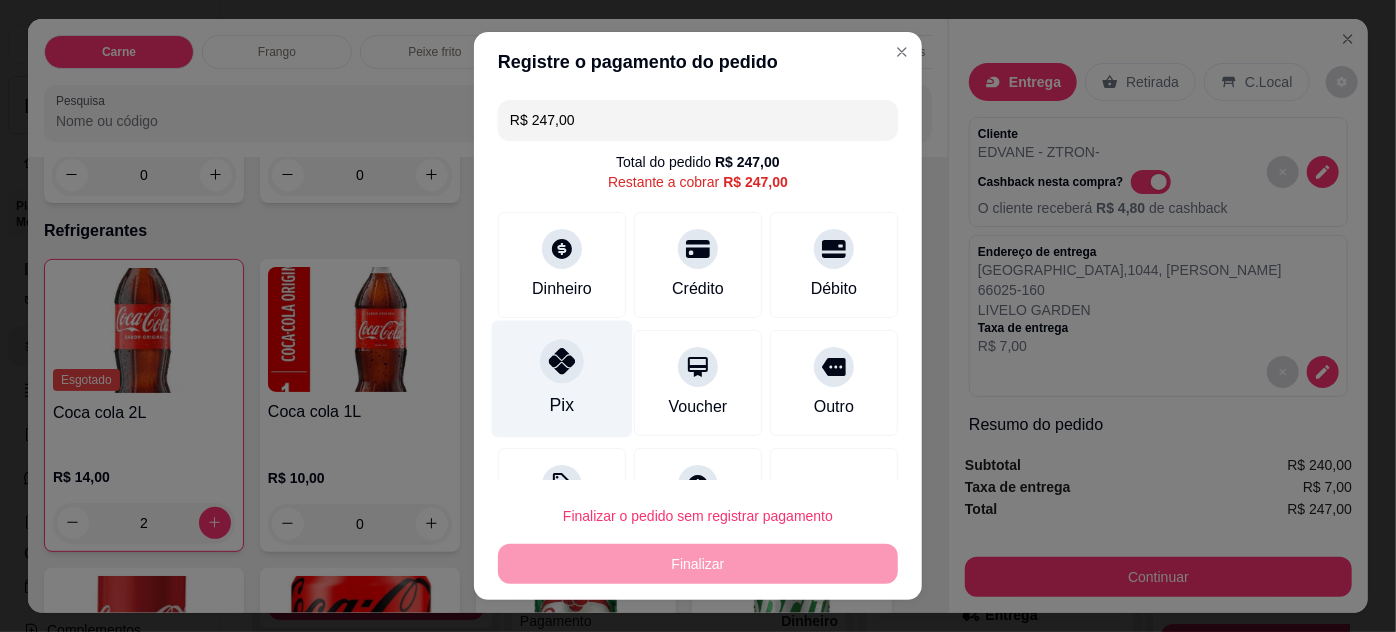 click on "Pix" at bounding box center (562, 378) 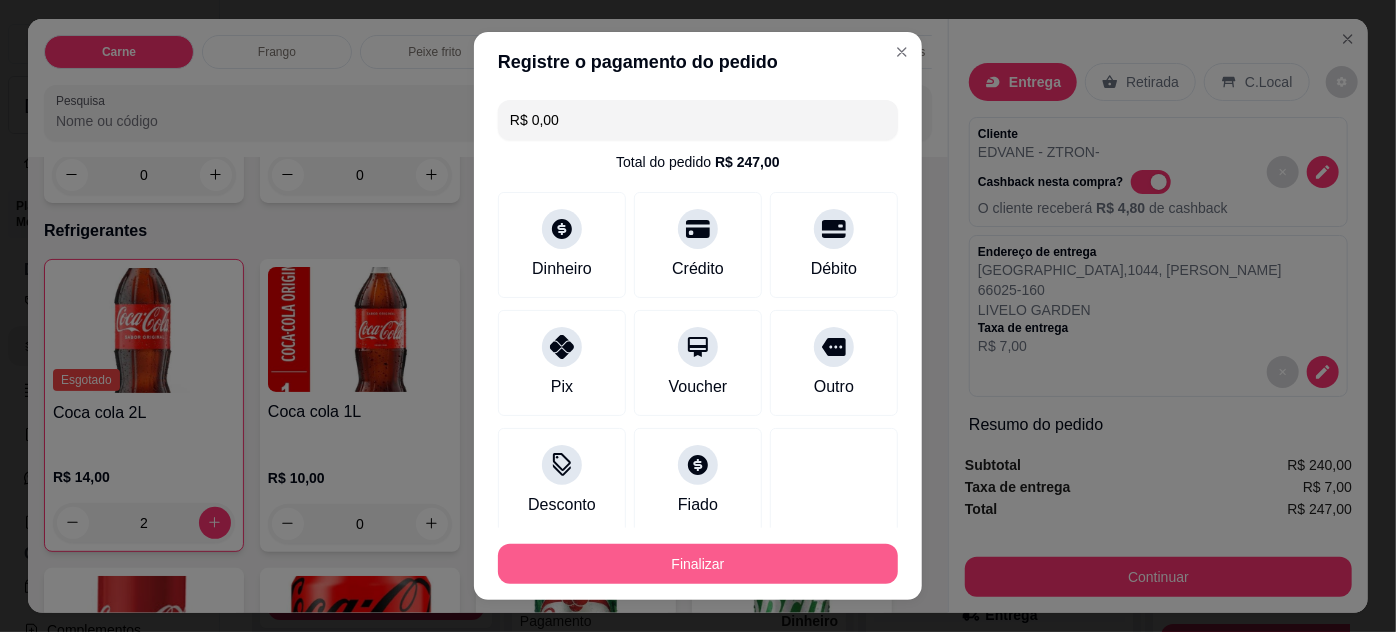 click on "Finalizar" at bounding box center [698, 564] 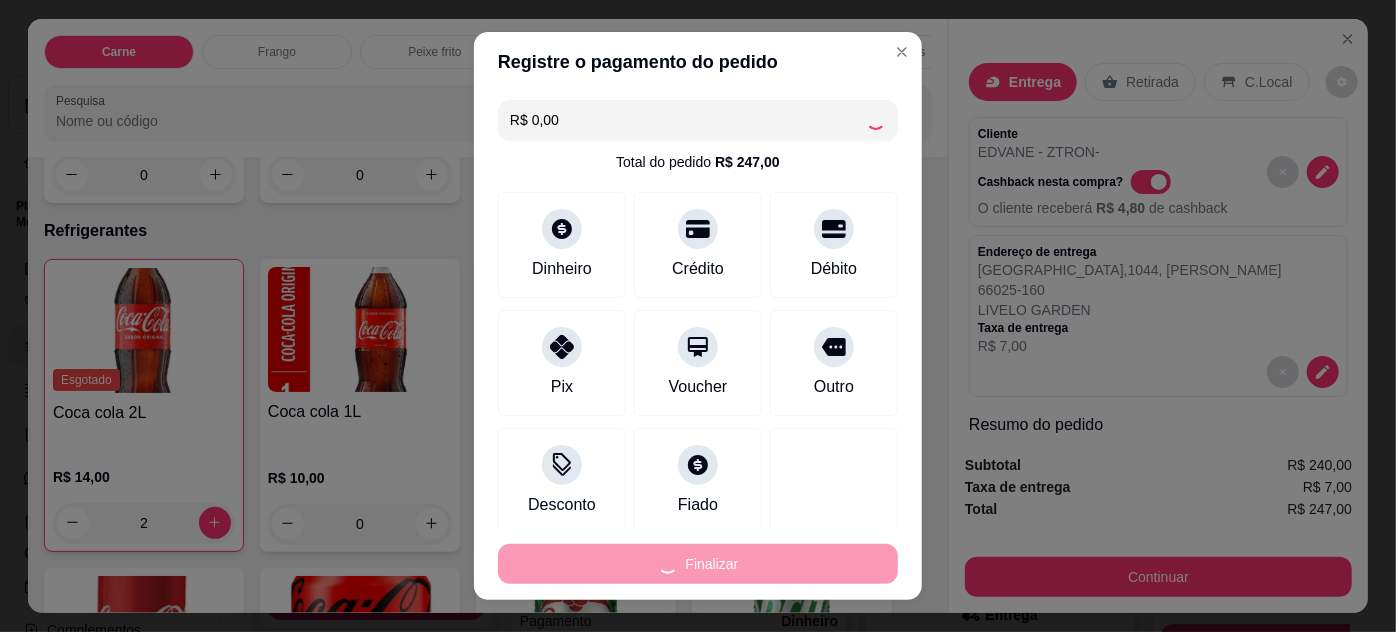 type on "0" 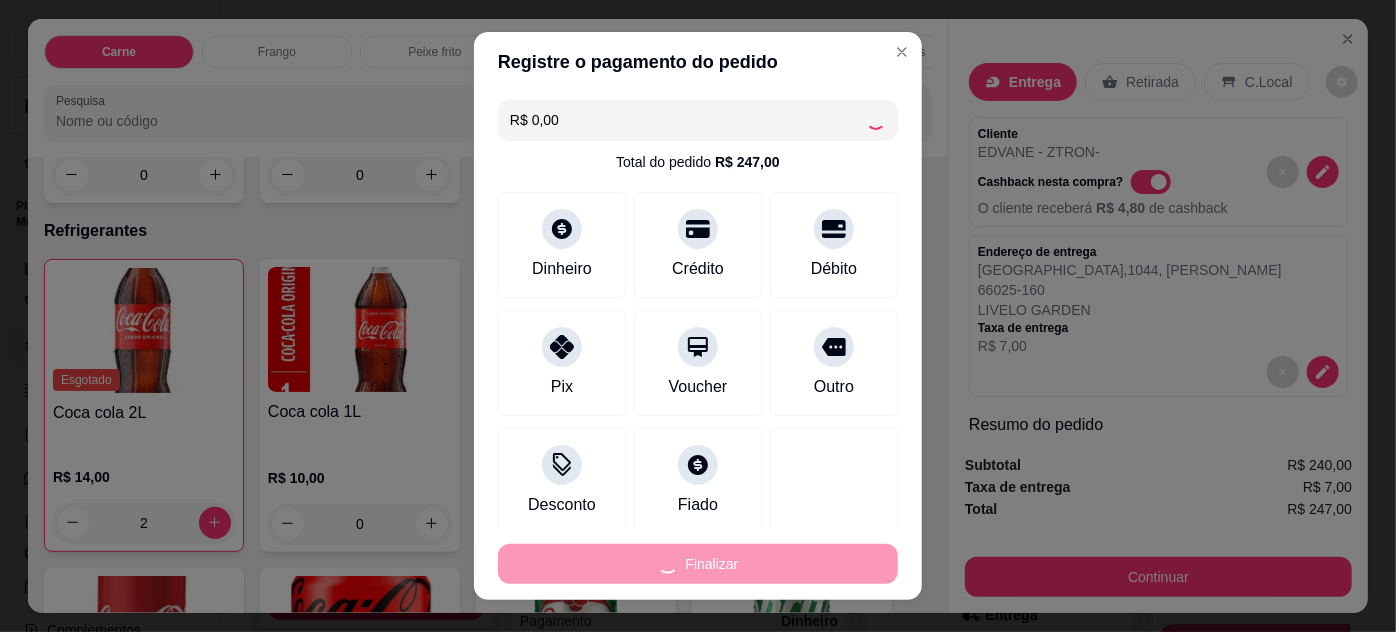 type on "0" 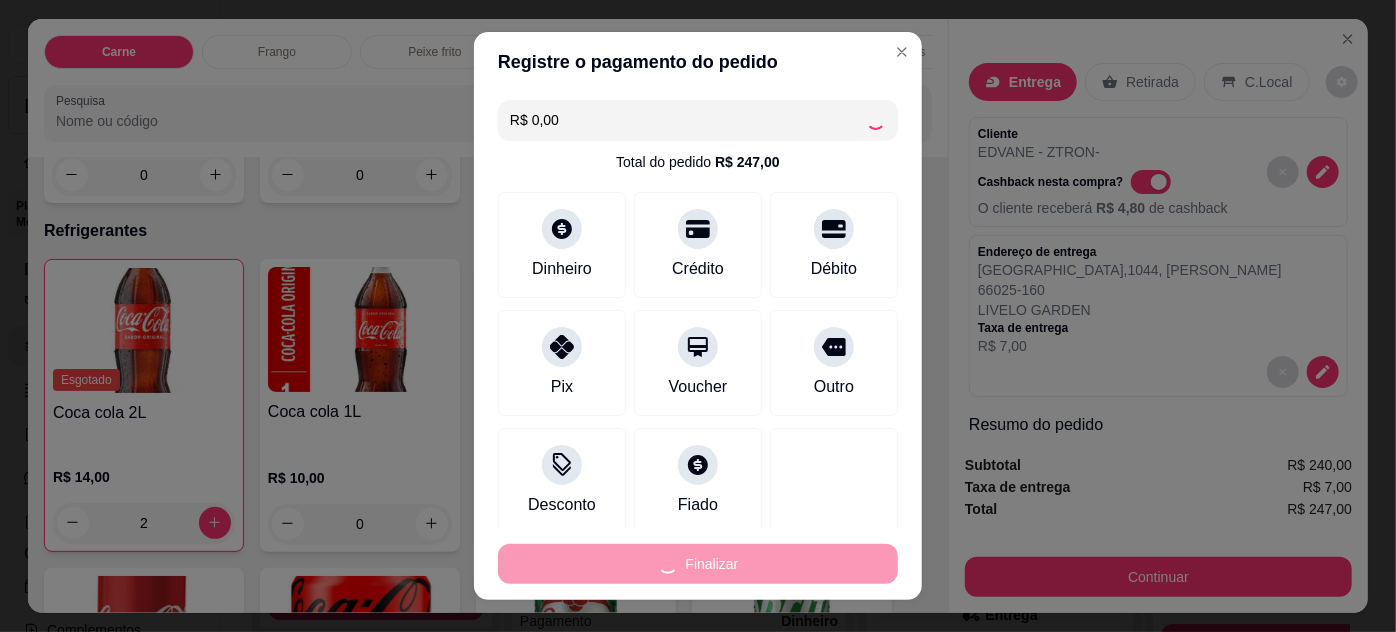 type on "0" 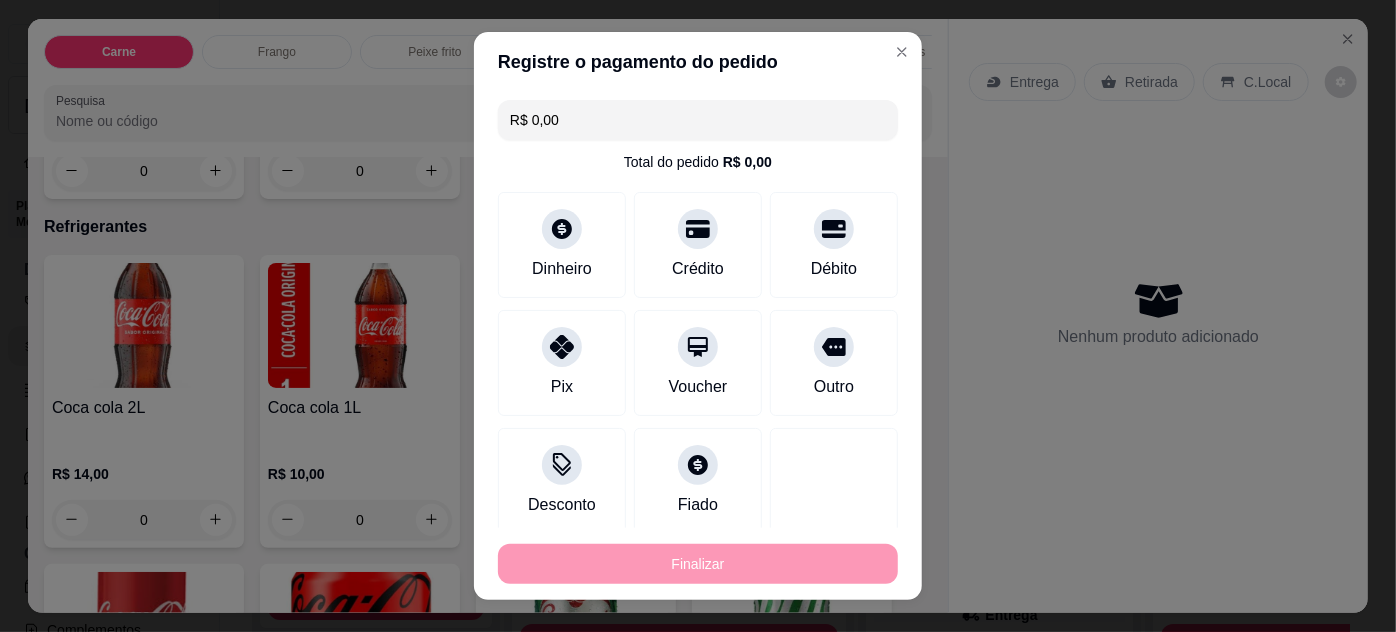 type on "-R$ 247,00" 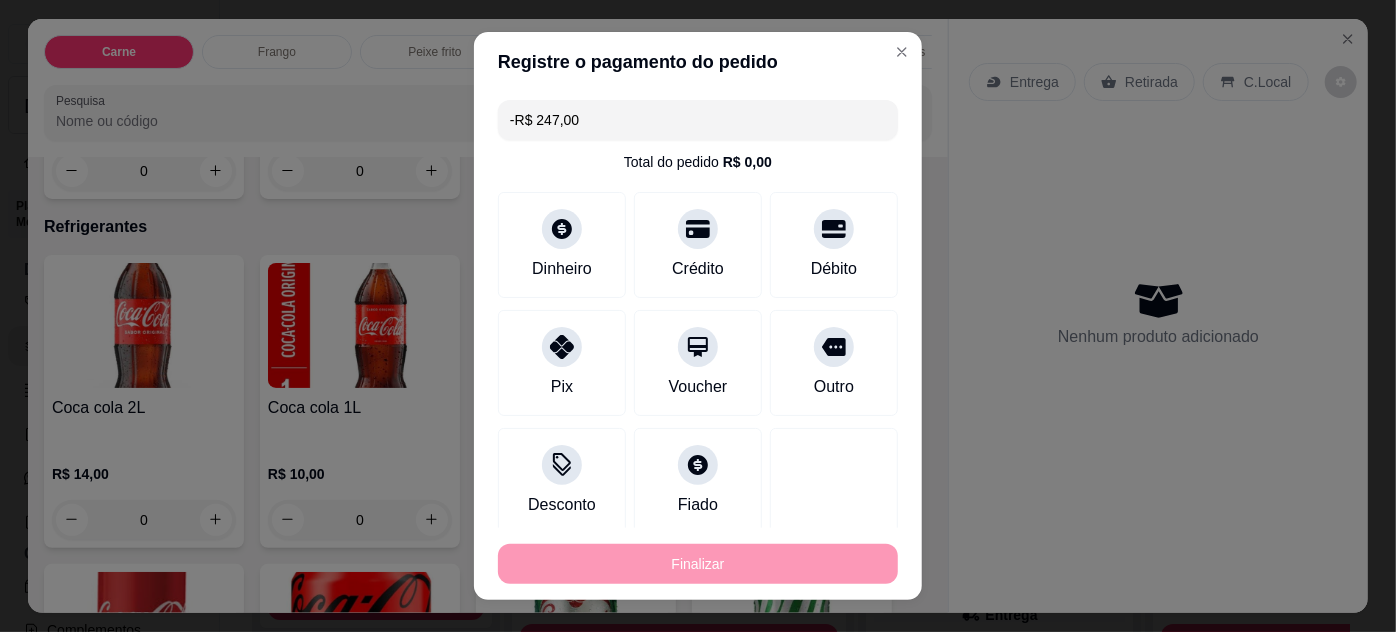 scroll, scrollTop: 2906, scrollLeft: 0, axis: vertical 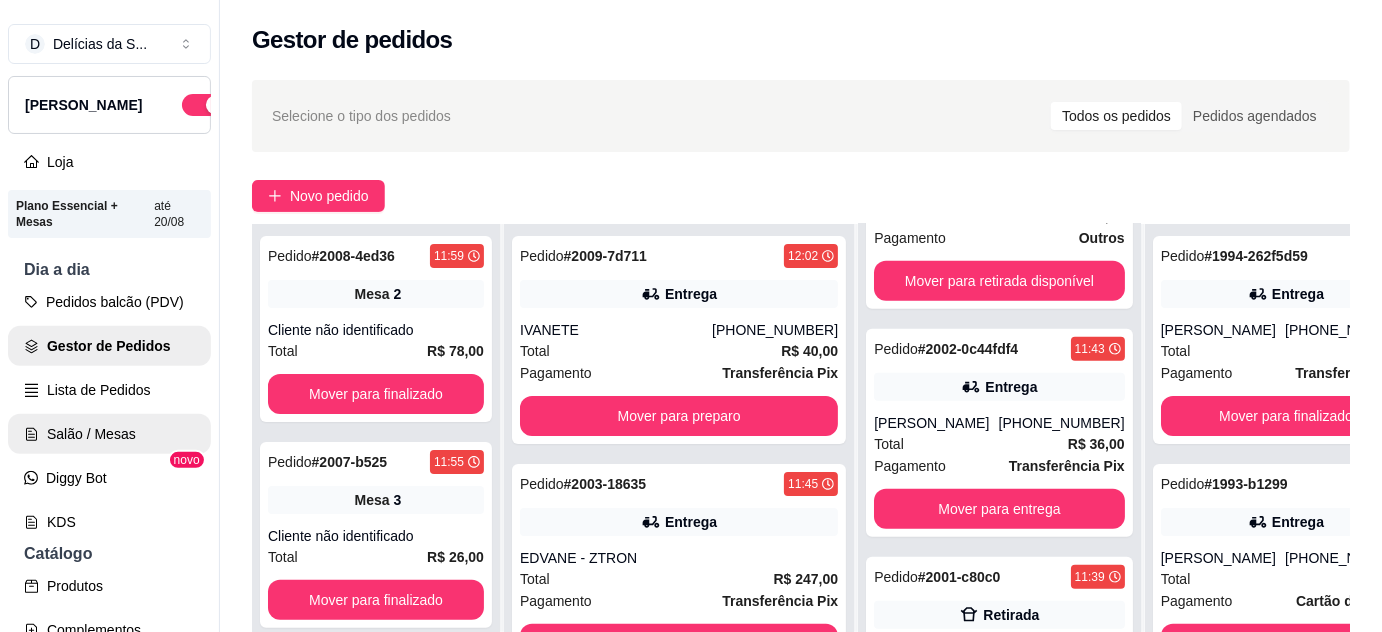 click on "Salão / Mesas" at bounding box center (109, 434) 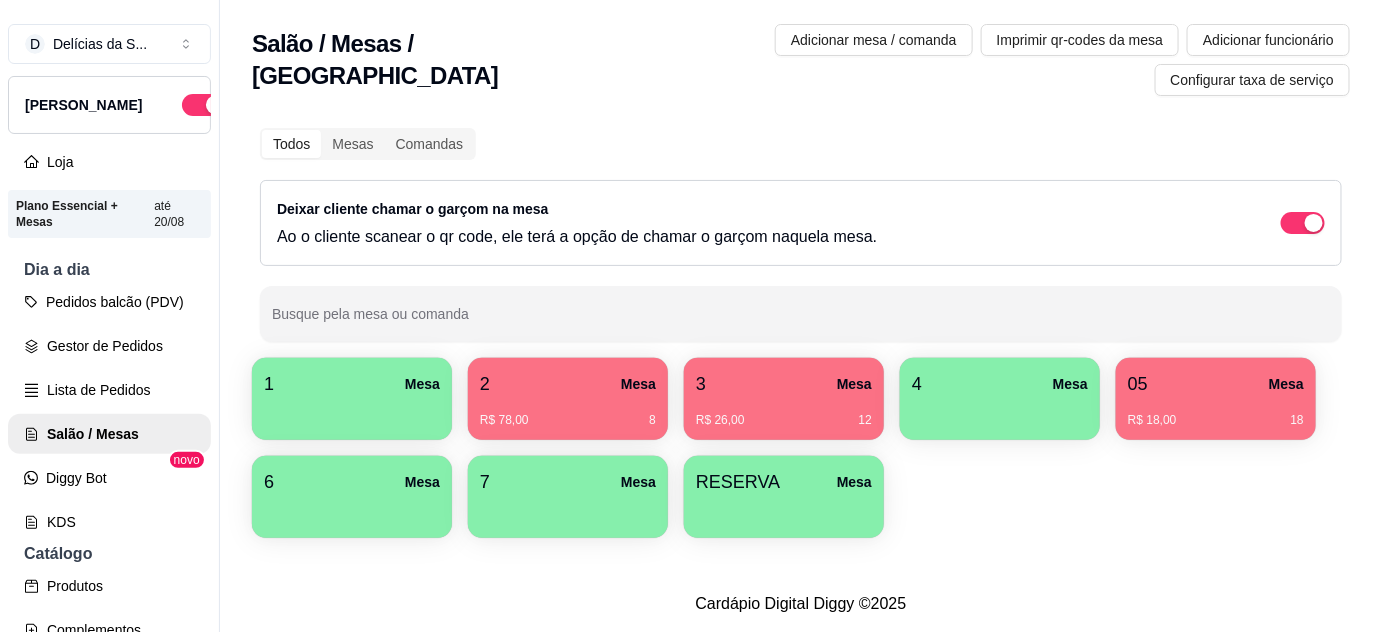 click at bounding box center (1000, 413) 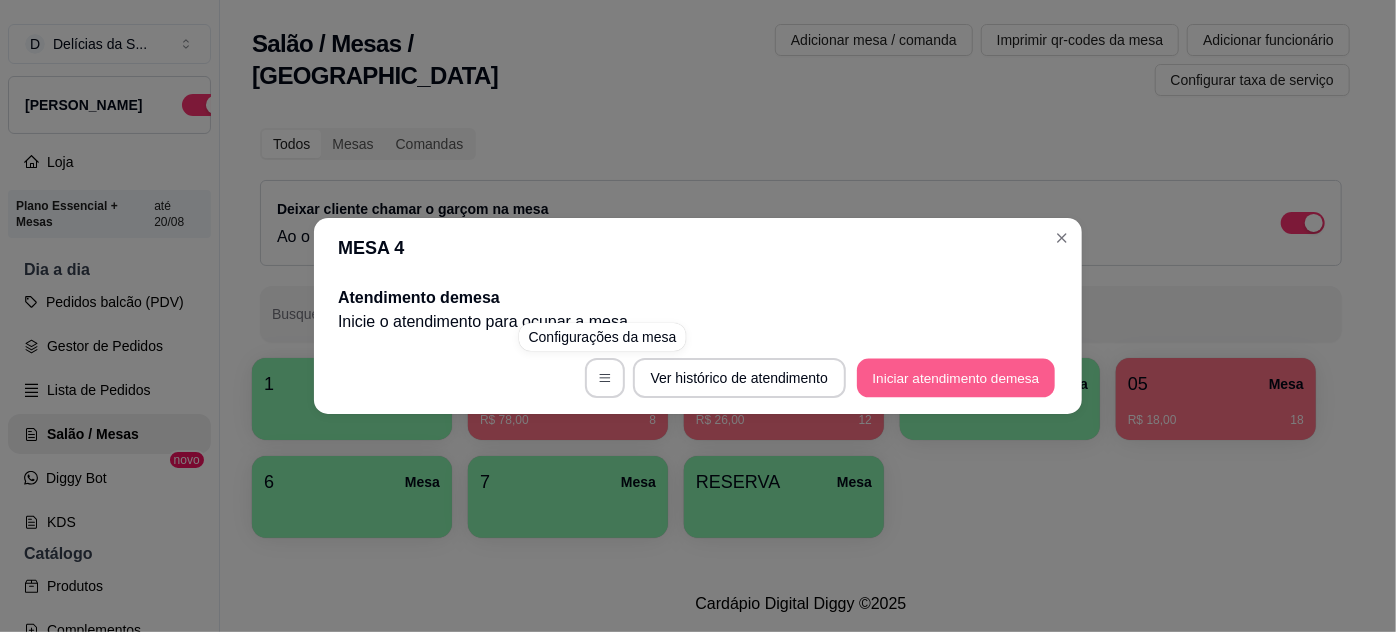 click on "Iniciar atendimento de  mesa" at bounding box center [956, 378] 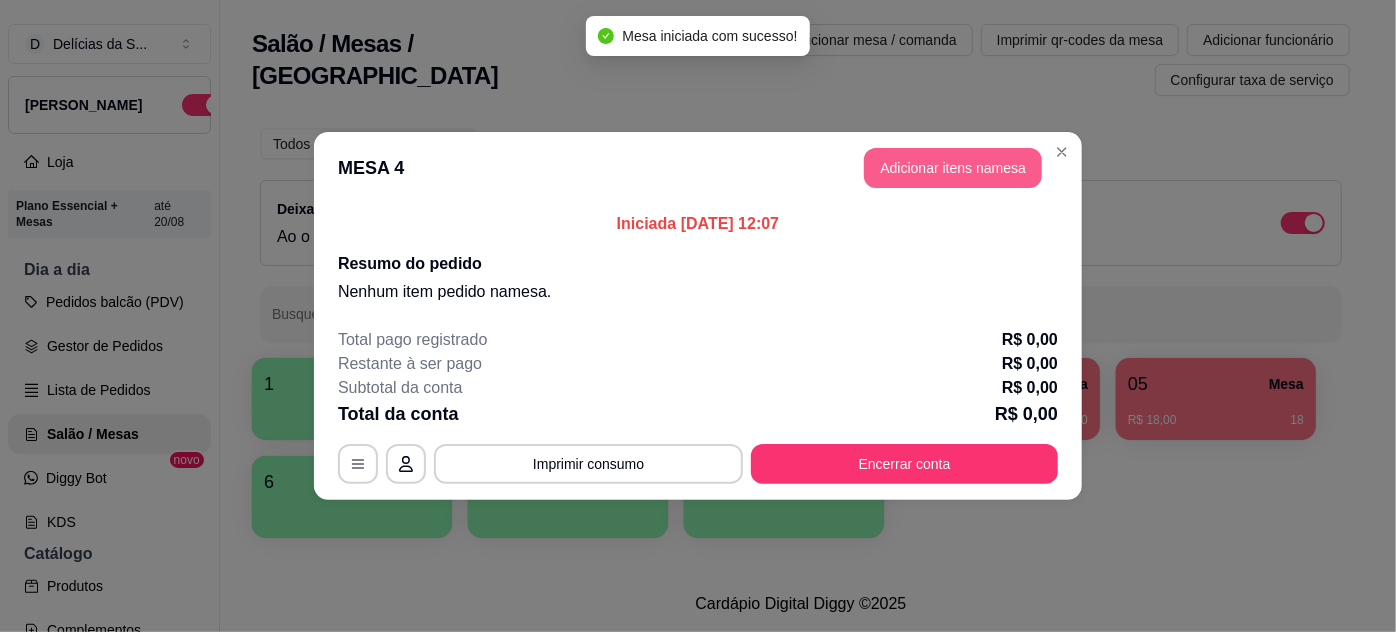 click on "Adicionar itens na  mesa" at bounding box center (953, 168) 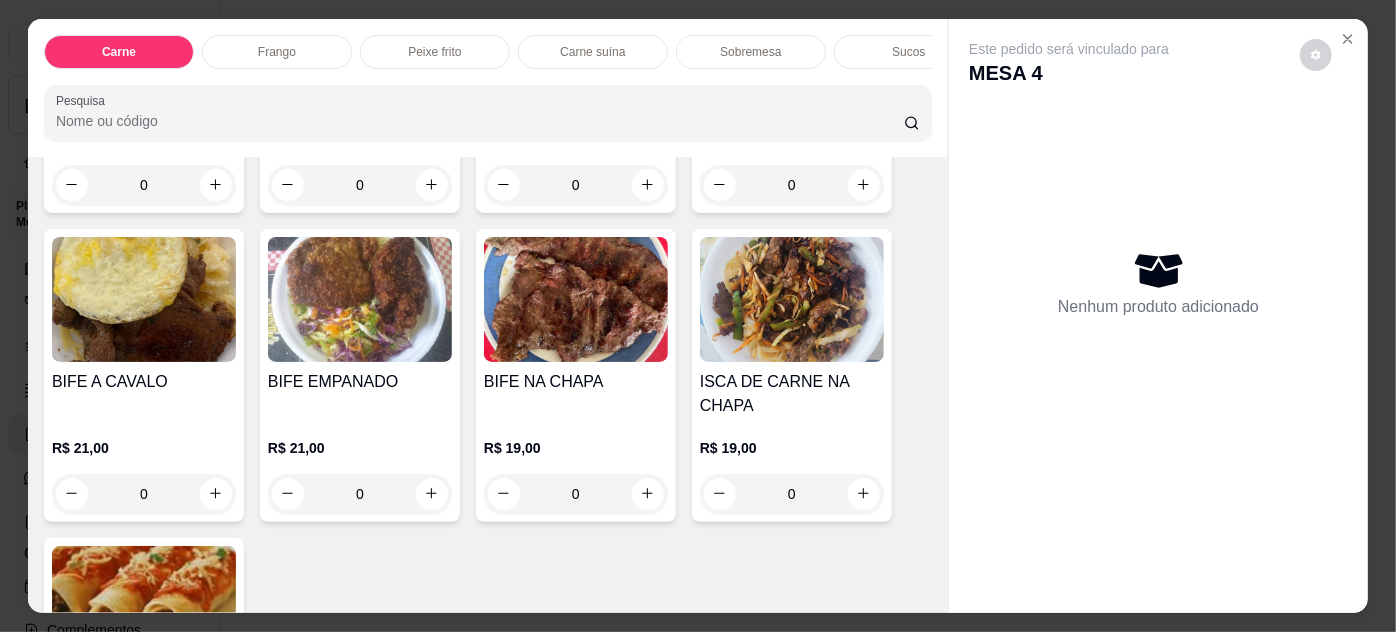scroll, scrollTop: 363, scrollLeft: 0, axis: vertical 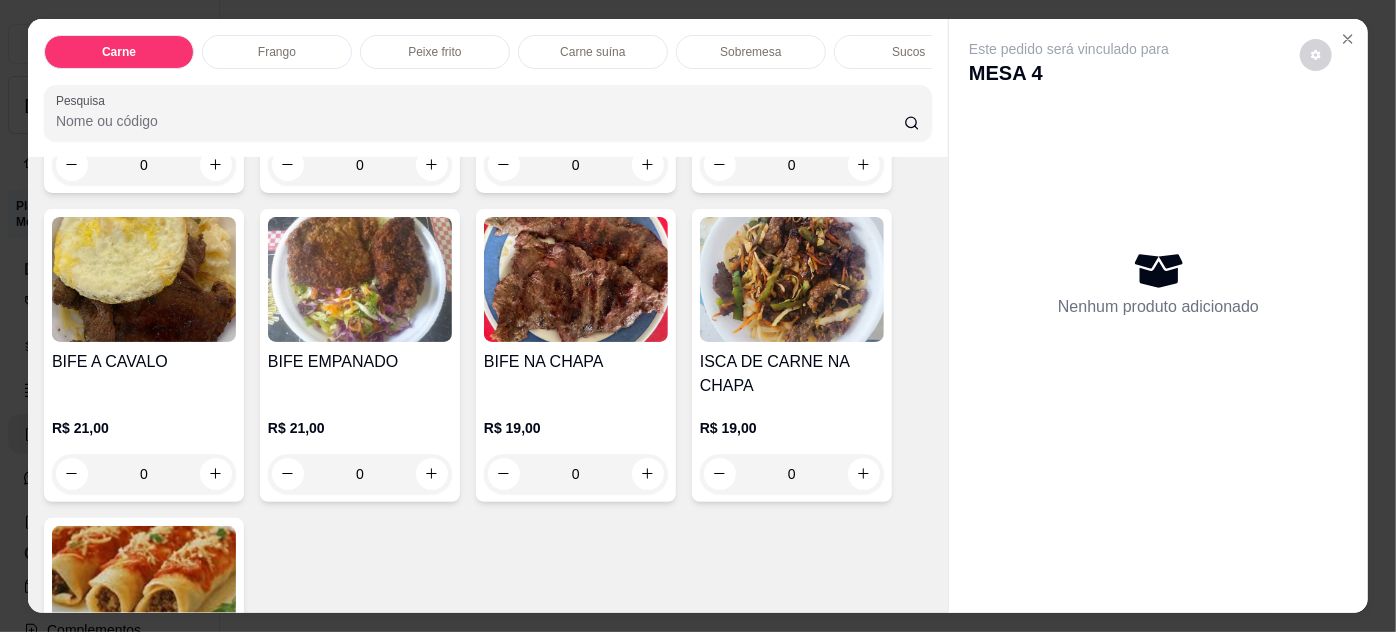 click on "0" at bounding box center [144, 474] 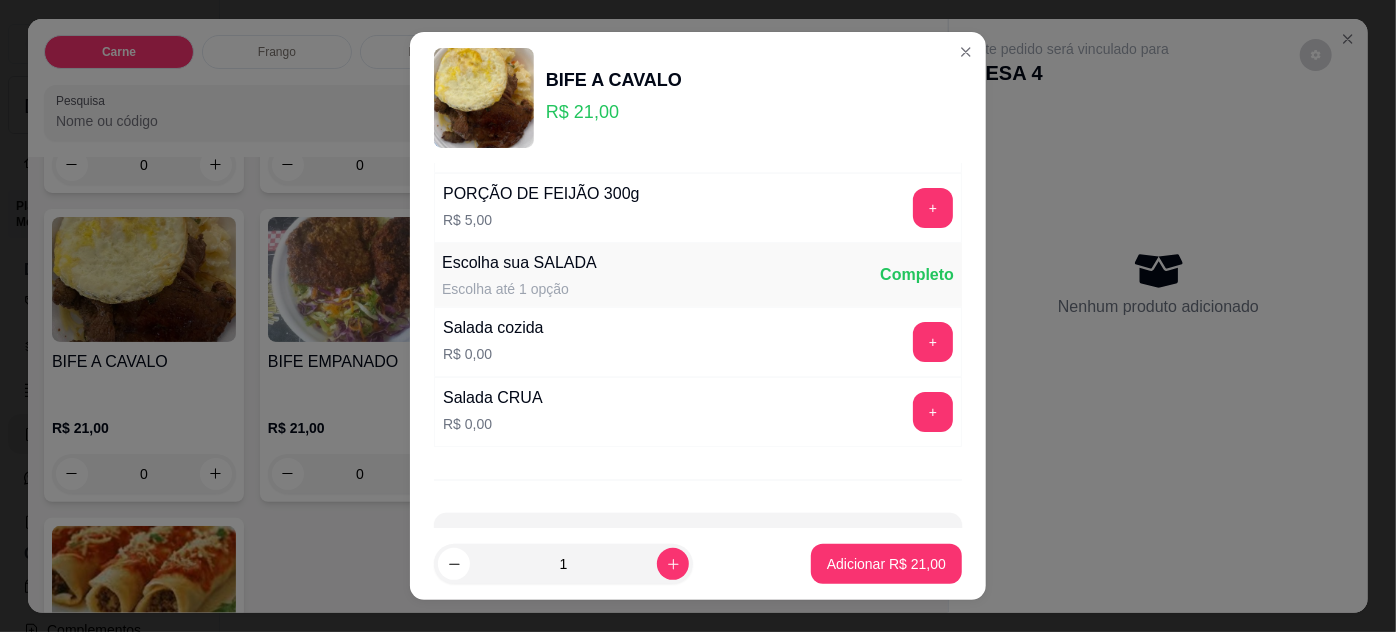 scroll, scrollTop: 199, scrollLeft: 0, axis: vertical 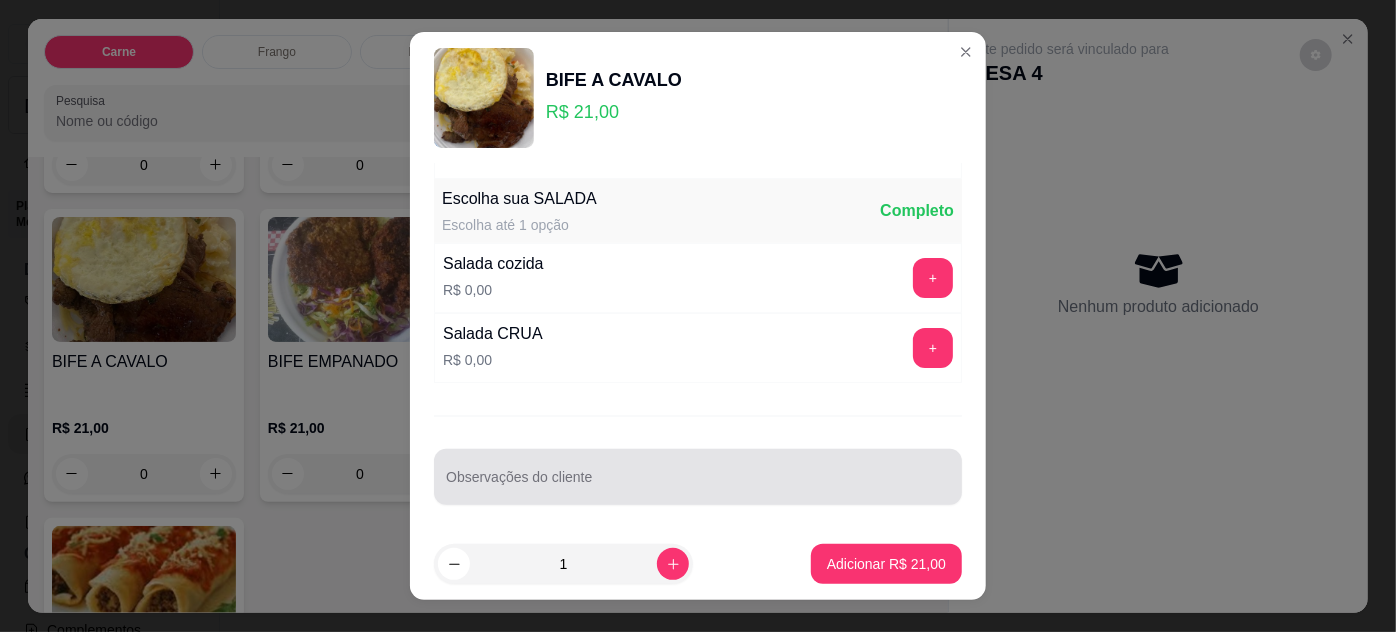 click on "Observações do cliente" at bounding box center (698, 485) 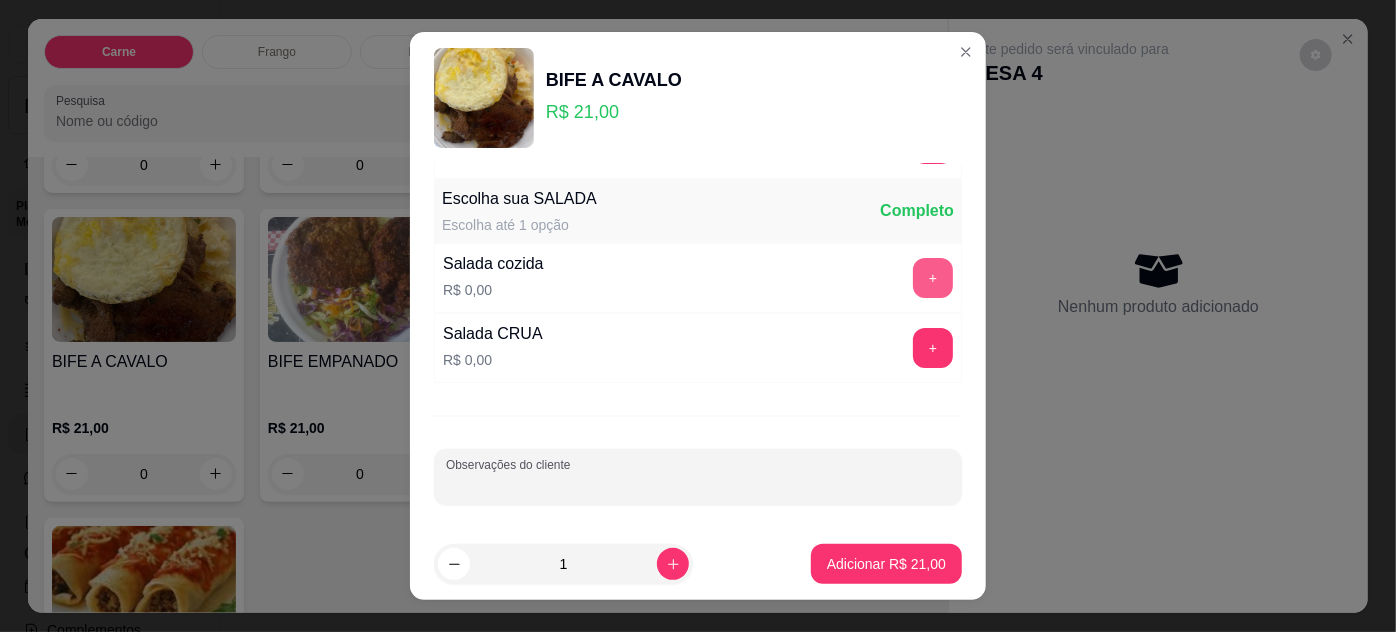 click on "+" at bounding box center (933, 278) 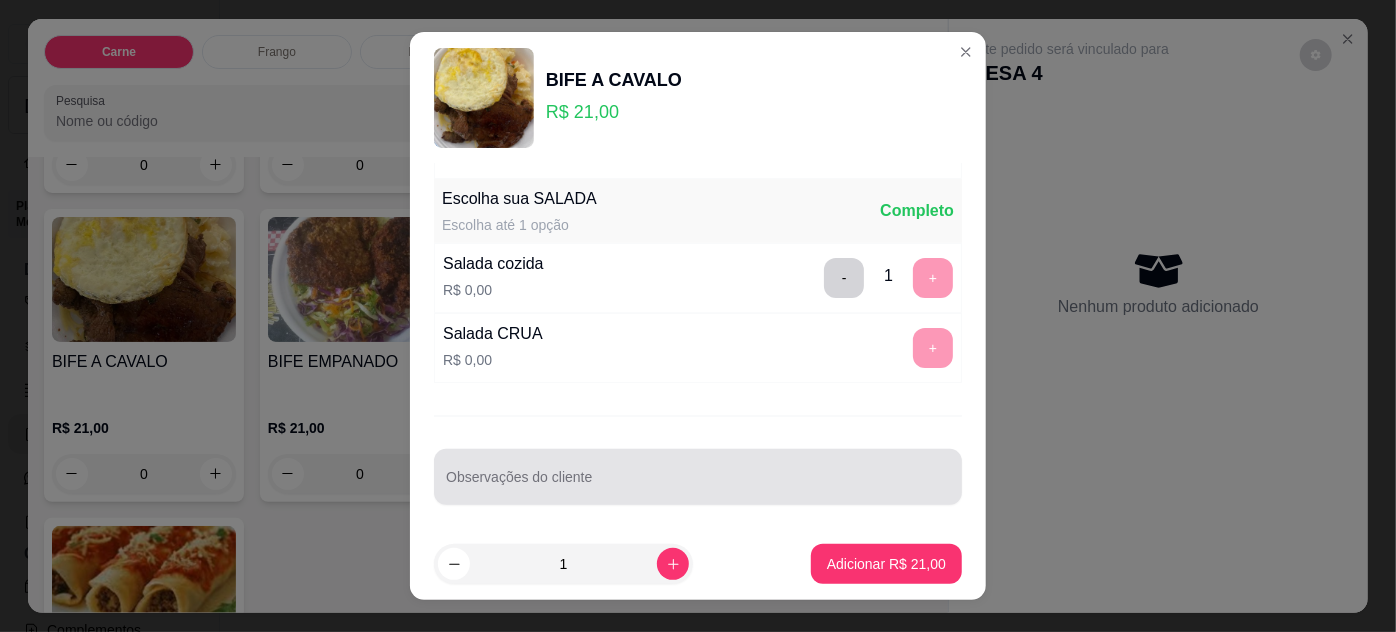 click on "Observações do cliente" at bounding box center [698, 485] 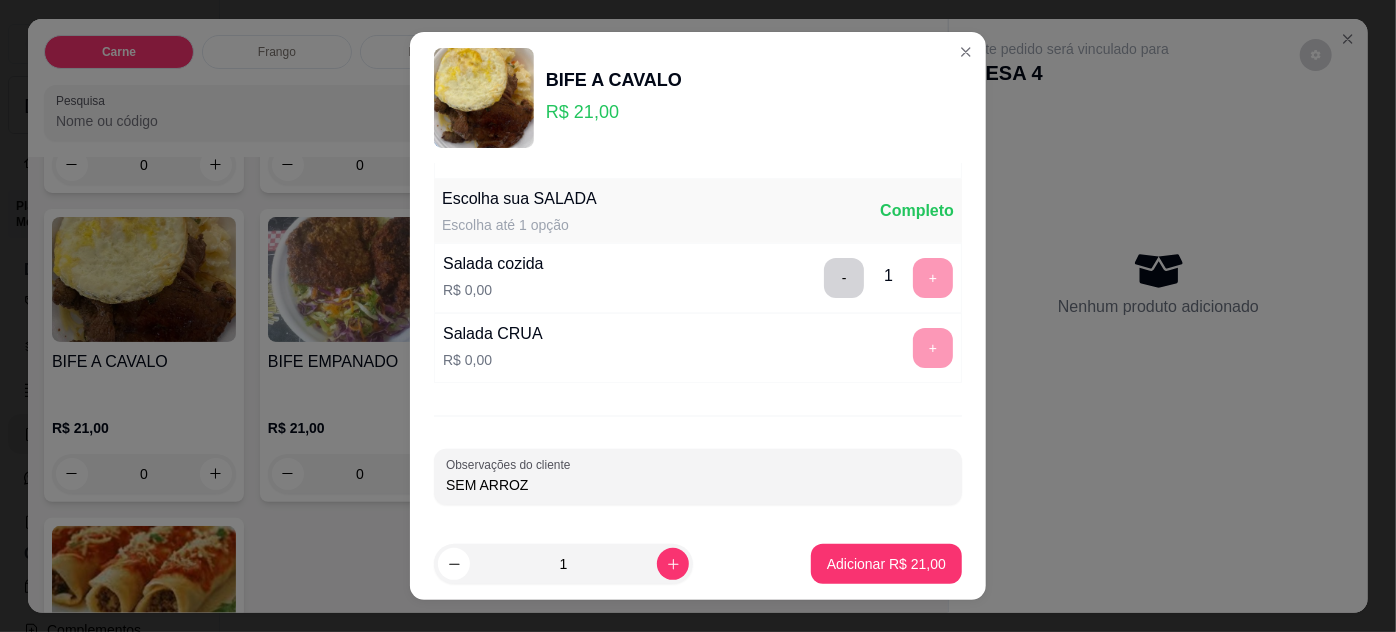 scroll, scrollTop: 32, scrollLeft: 0, axis: vertical 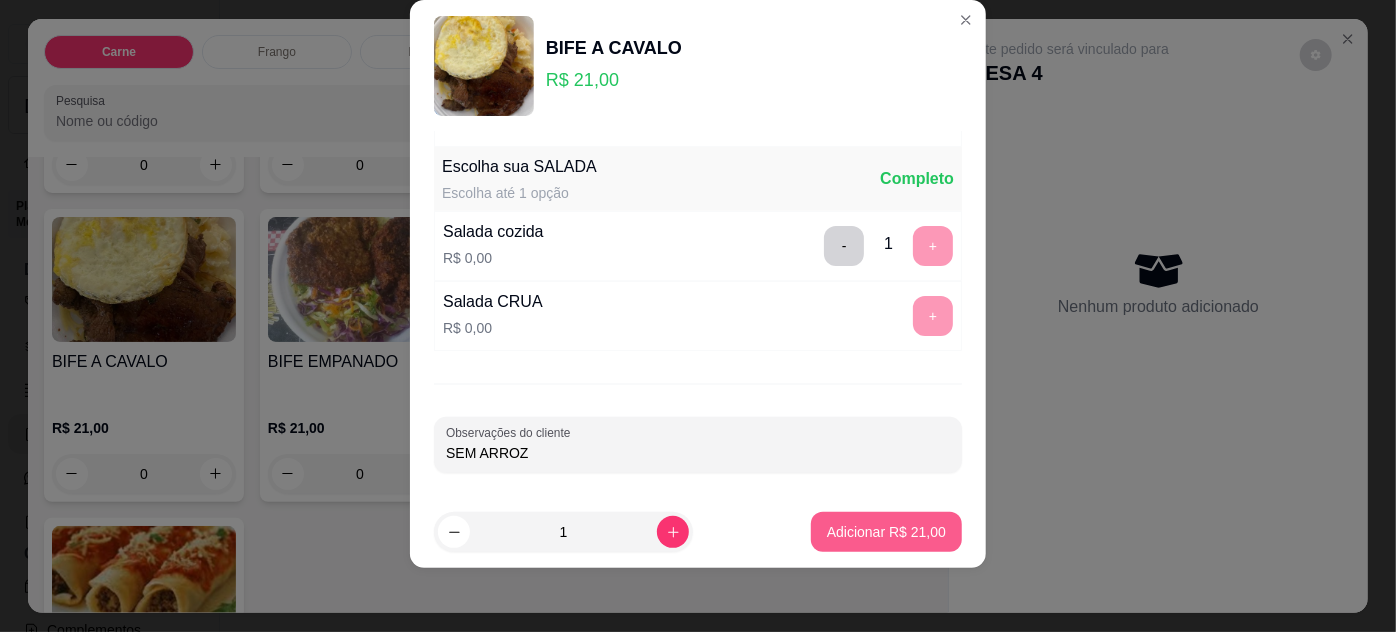 type on "SEM ARROZ" 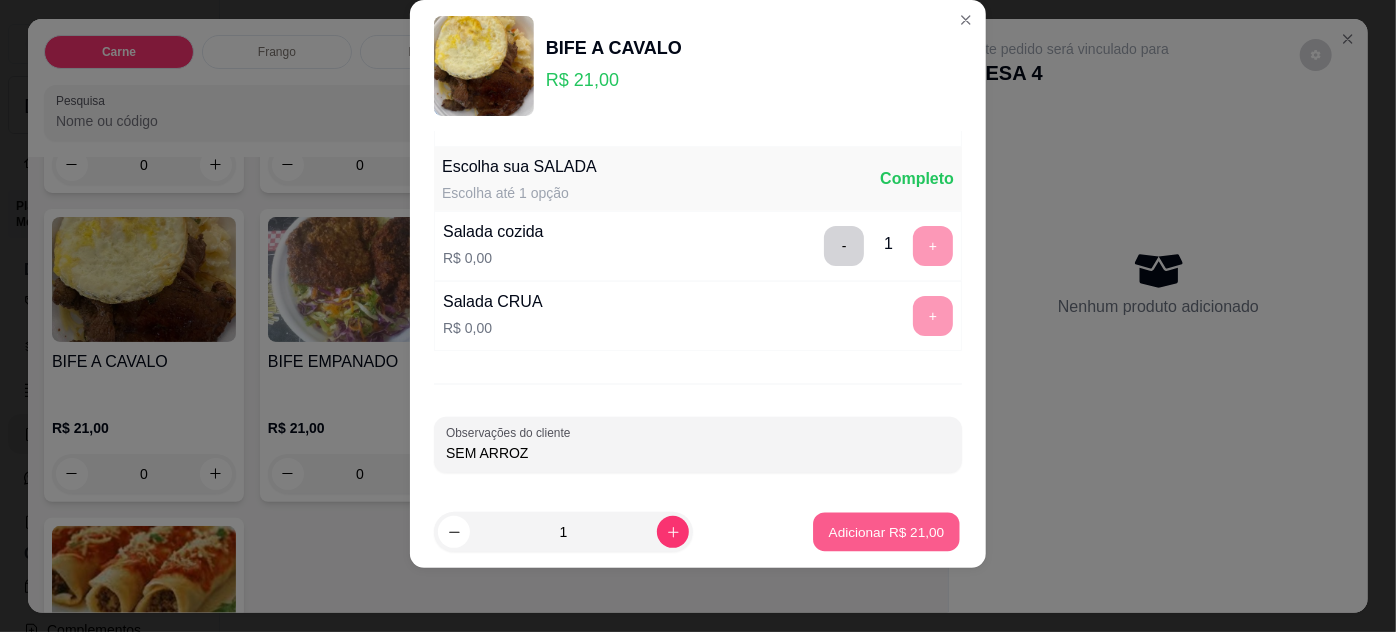 click on "Adicionar   R$ 21,00" at bounding box center [887, 532] 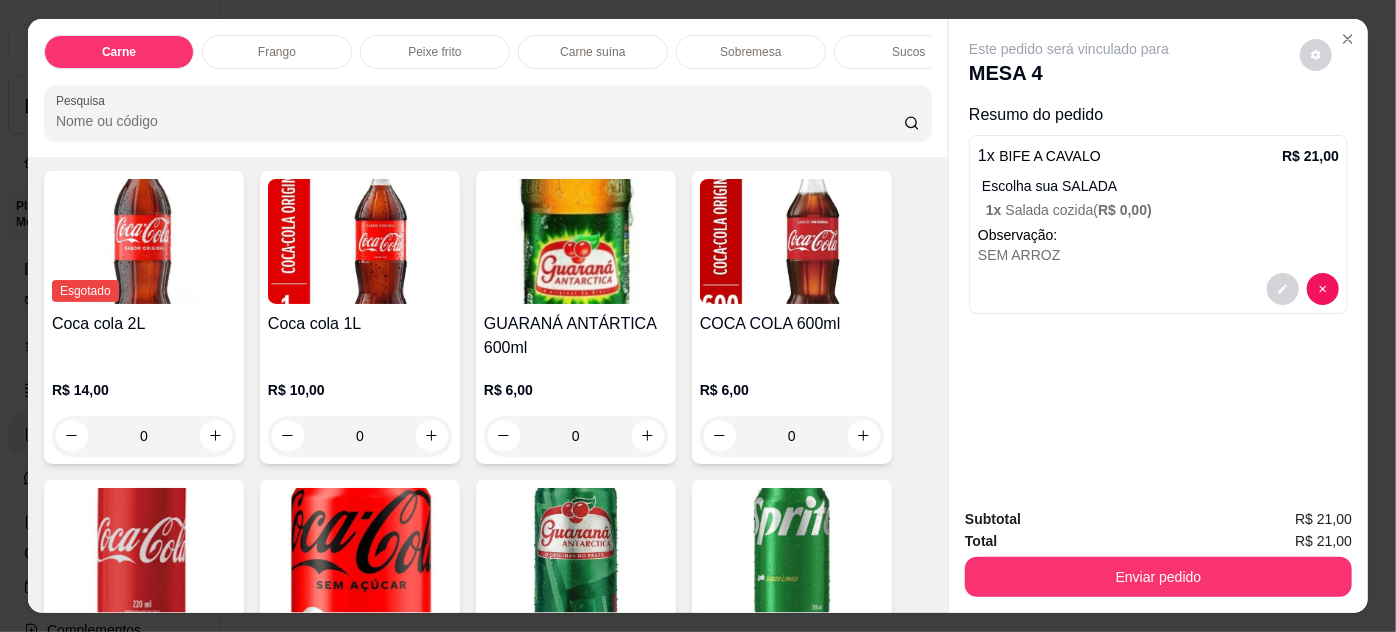 scroll, scrollTop: 3272, scrollLeft: 0, axis: vertical 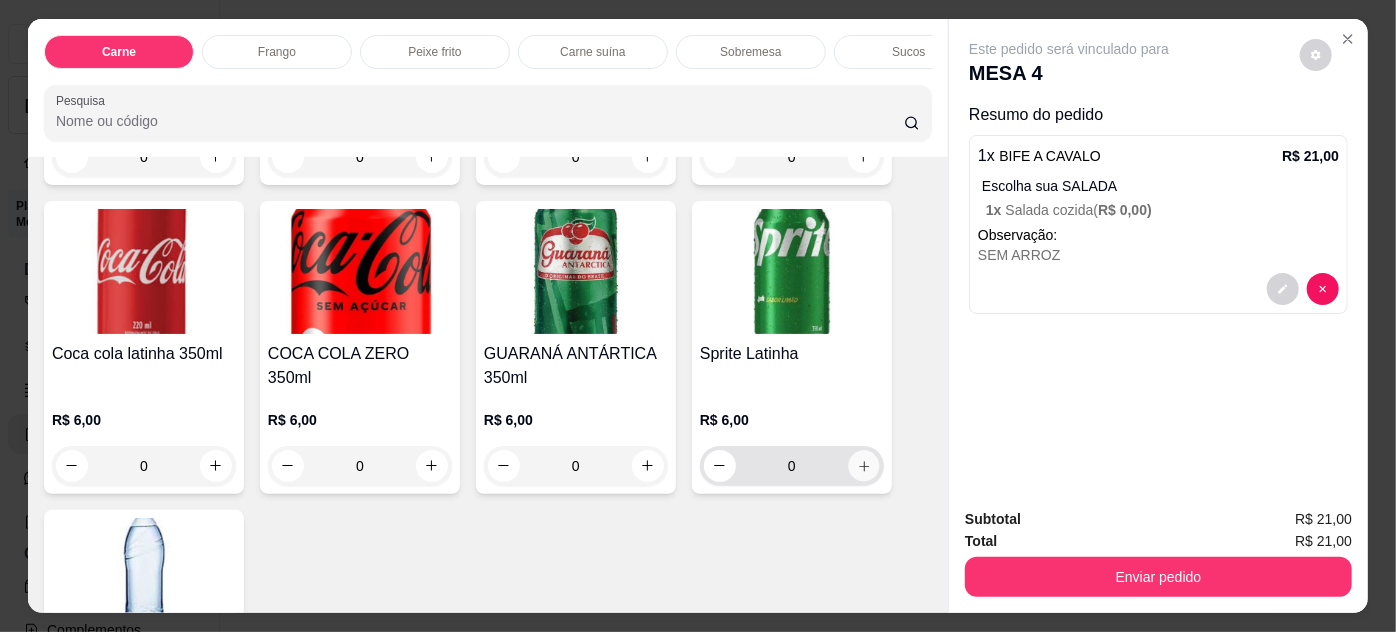 click 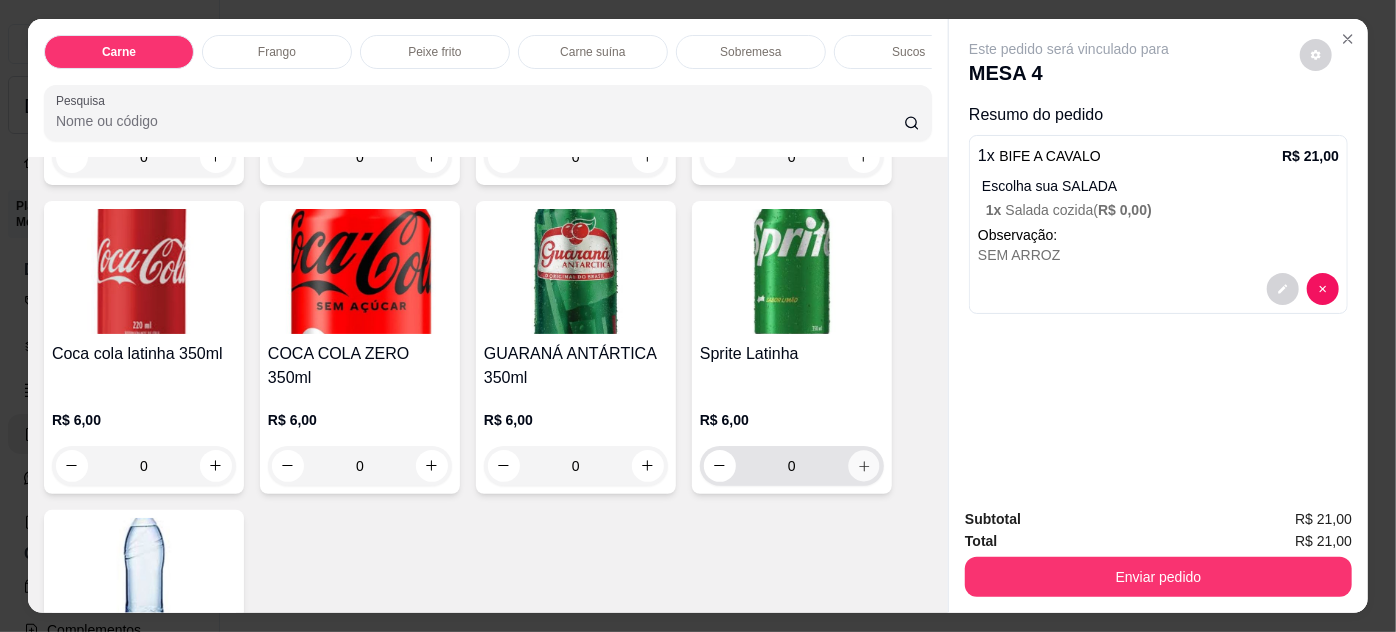 type on "1" 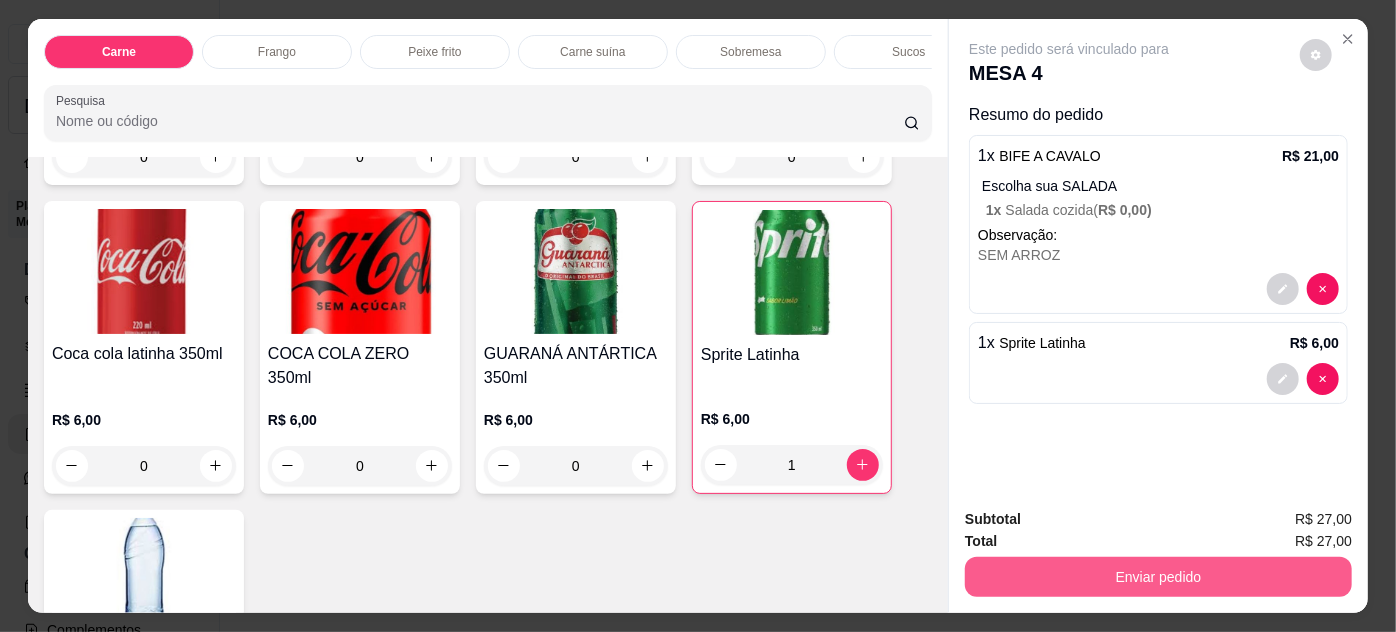 click on "Enviar pedido" at bounding box center (1158, 577) 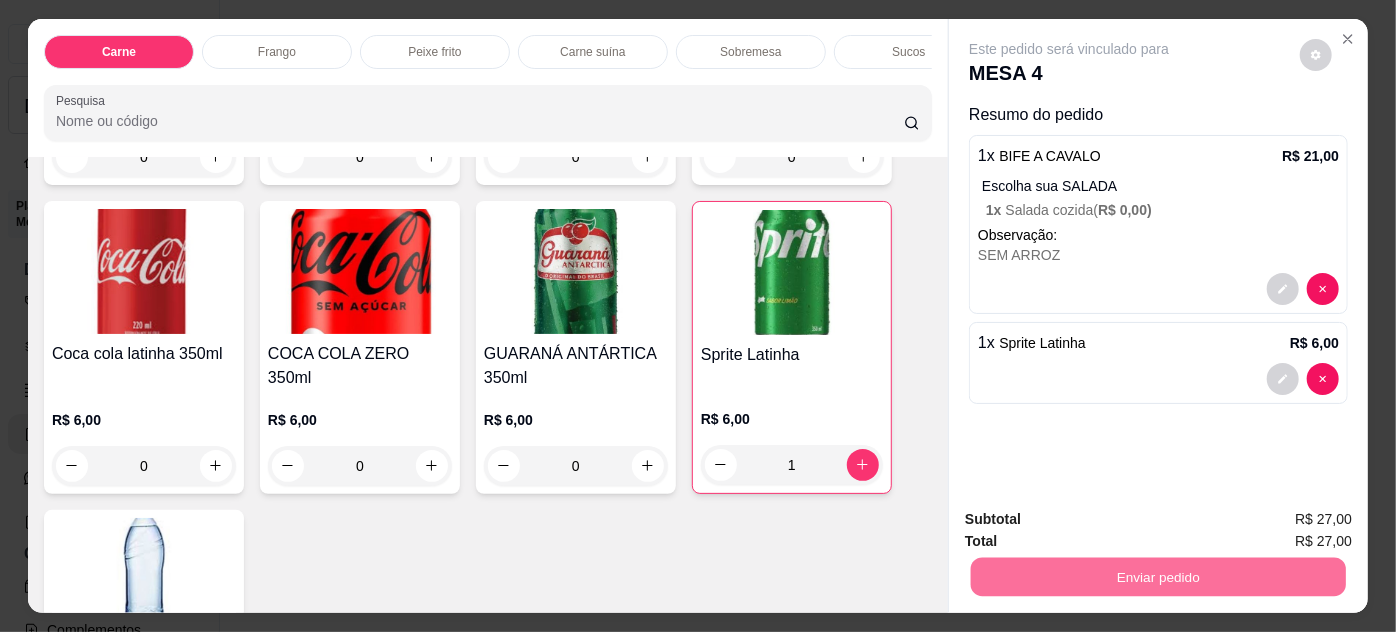 click on "Não registrar e enviar pedido" at bounding box center [1093, 521] 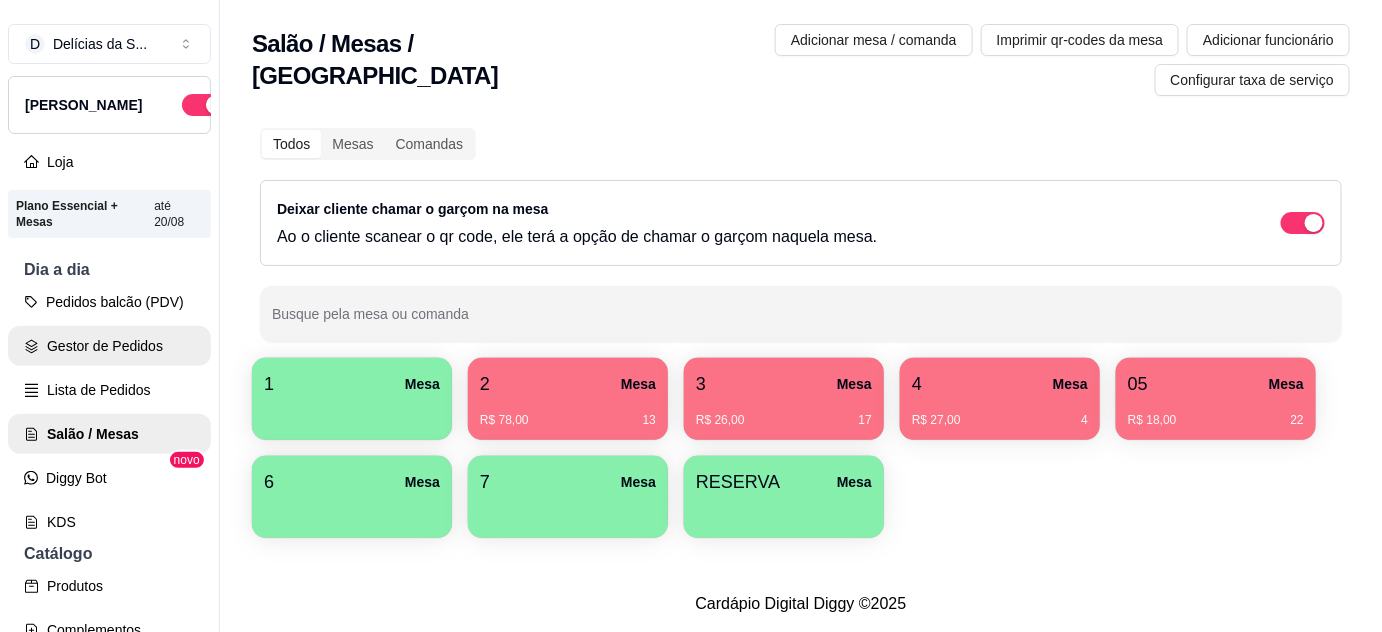 click on "Gestor de Pedidos" at bounding box center [109, 346] 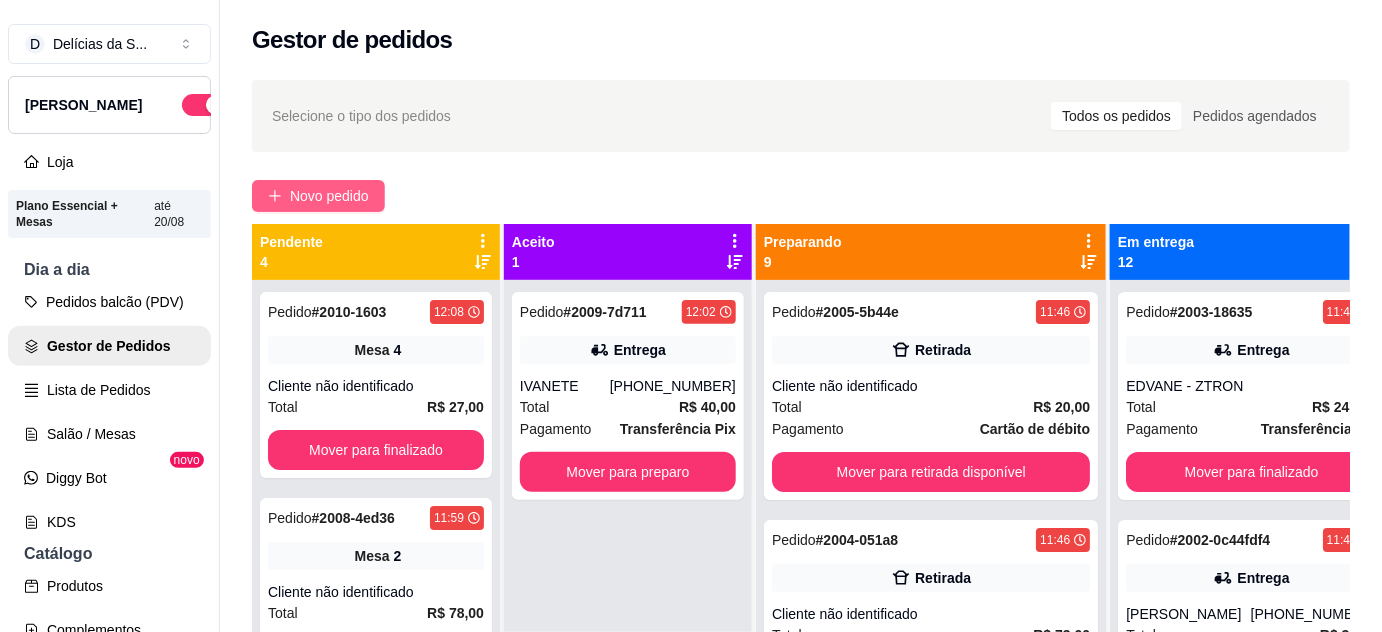 click on "Novo pedido" at bounding box center (318, 196) 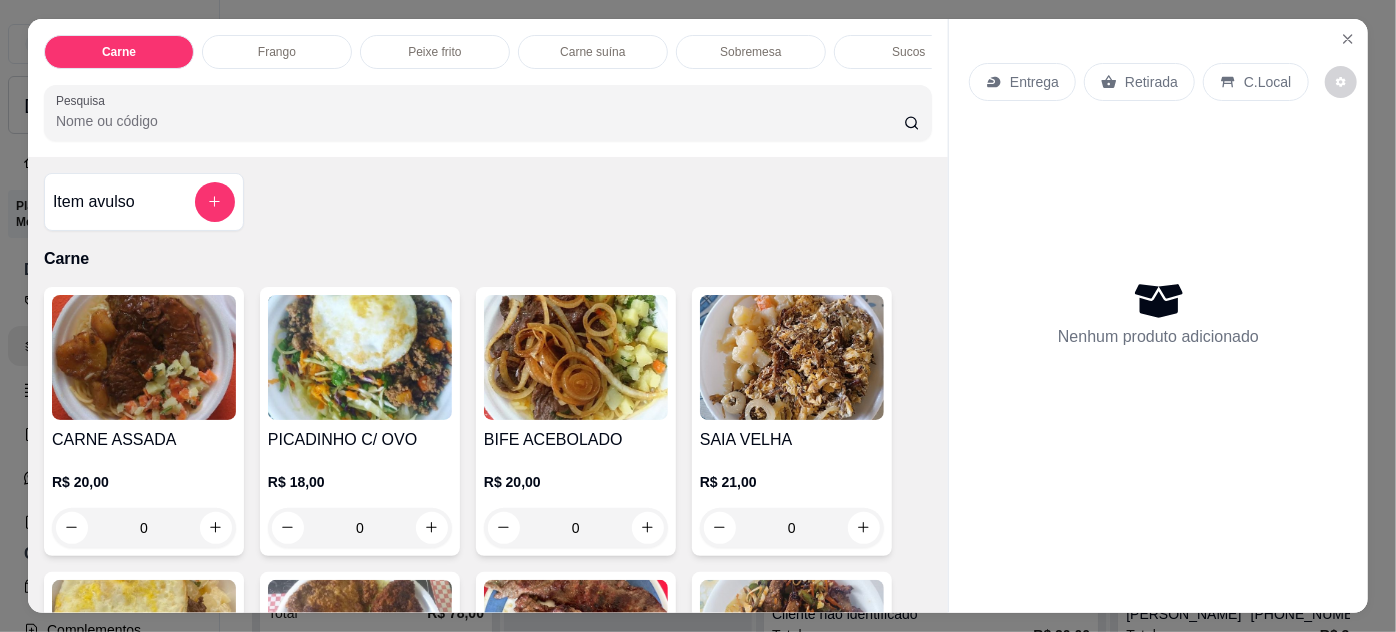 click on "0" at bounding box center (144, 528) 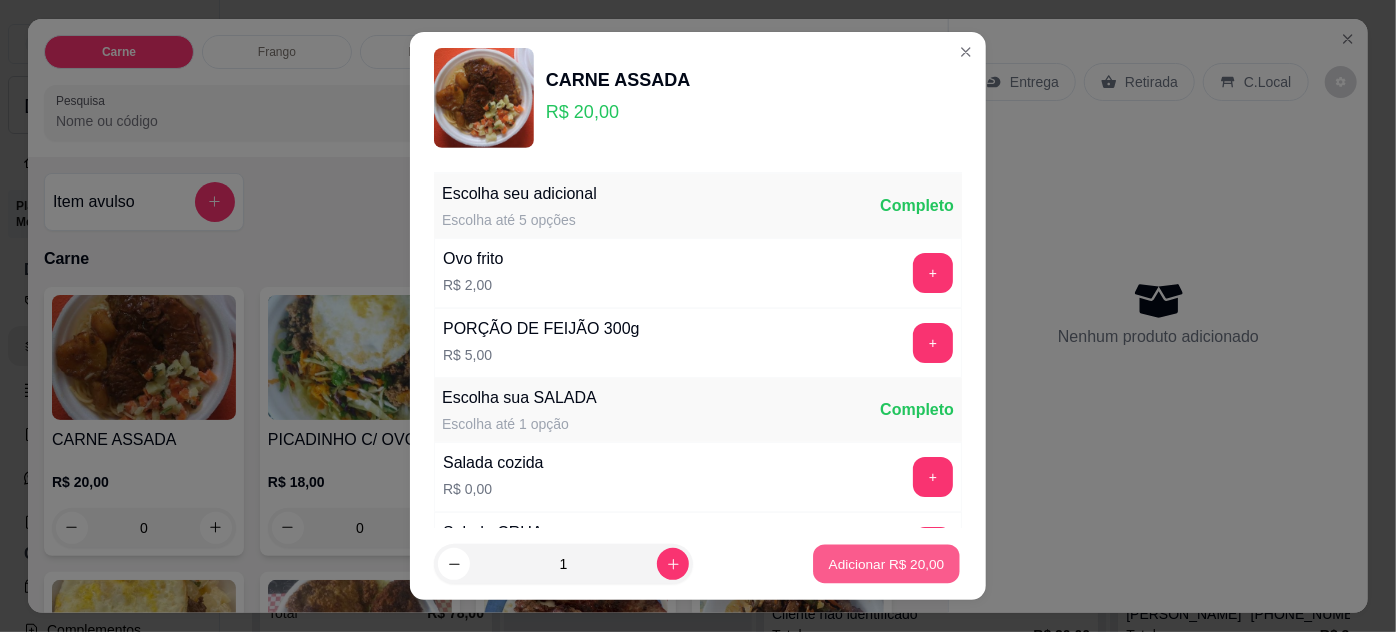 click on "Adicionar   R$ 20,00" at bounding box center [887, 564] 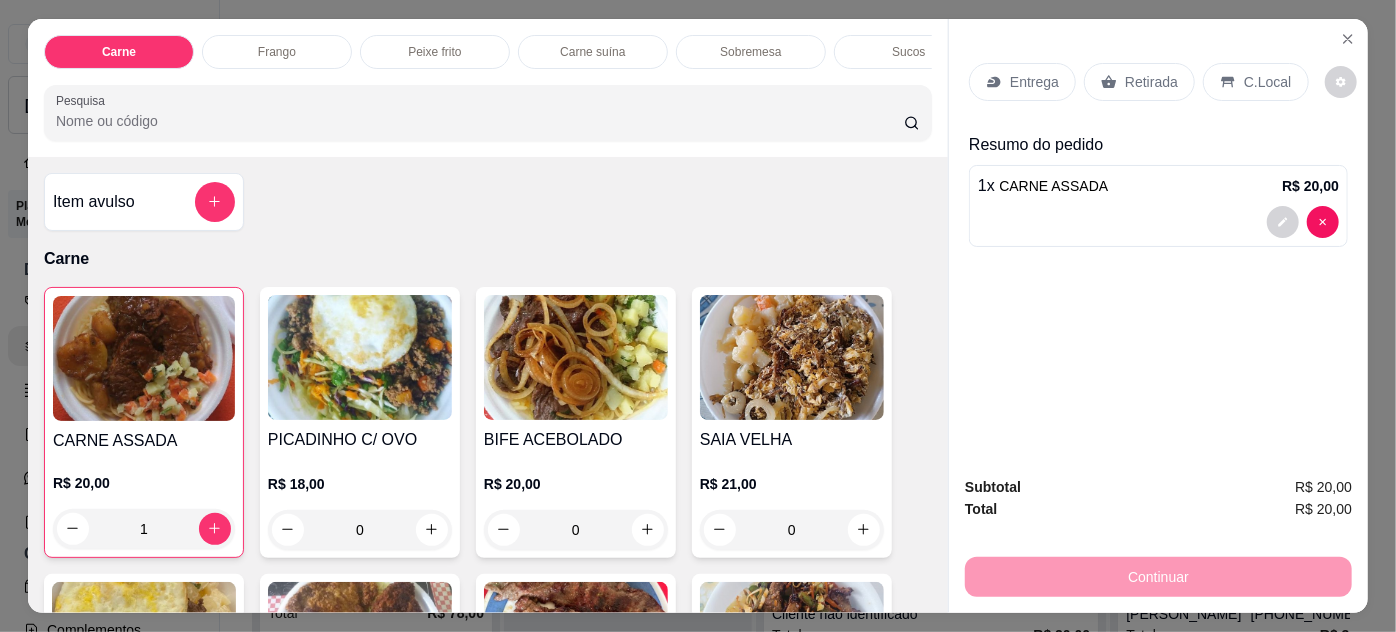click on "Retirada" at bounding box center [1139, 82] 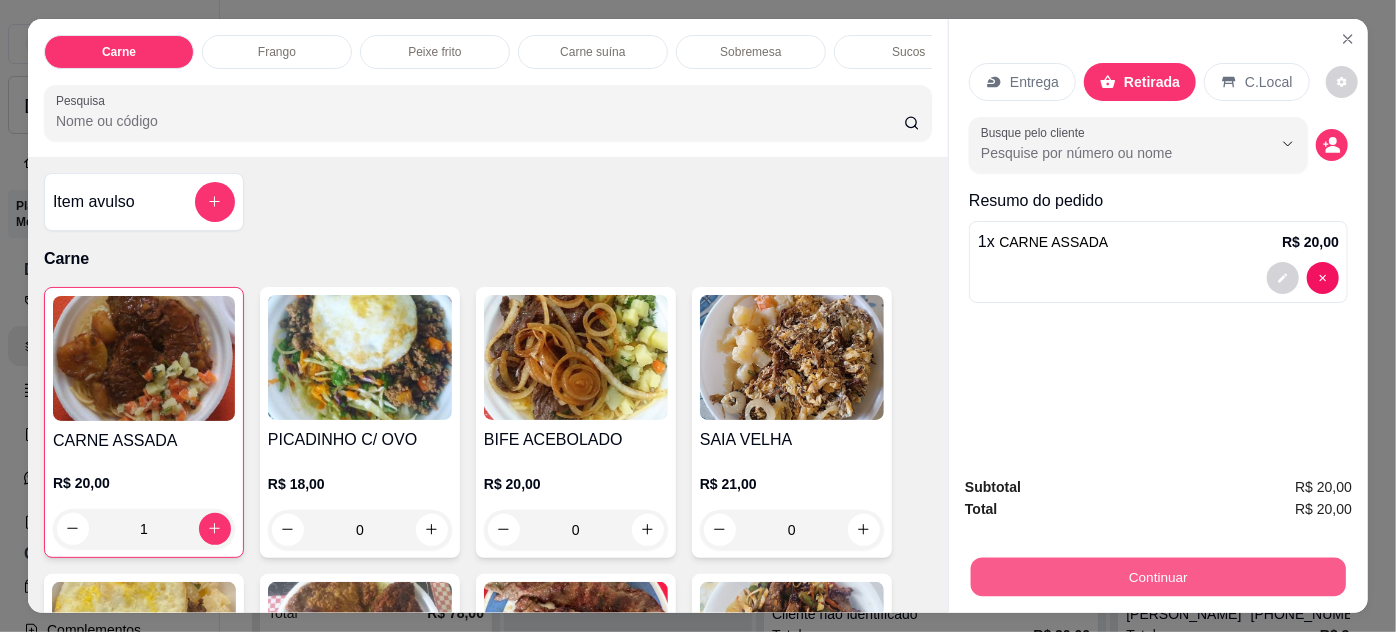 click on "Continuar" at bounding box center (1158, 577) 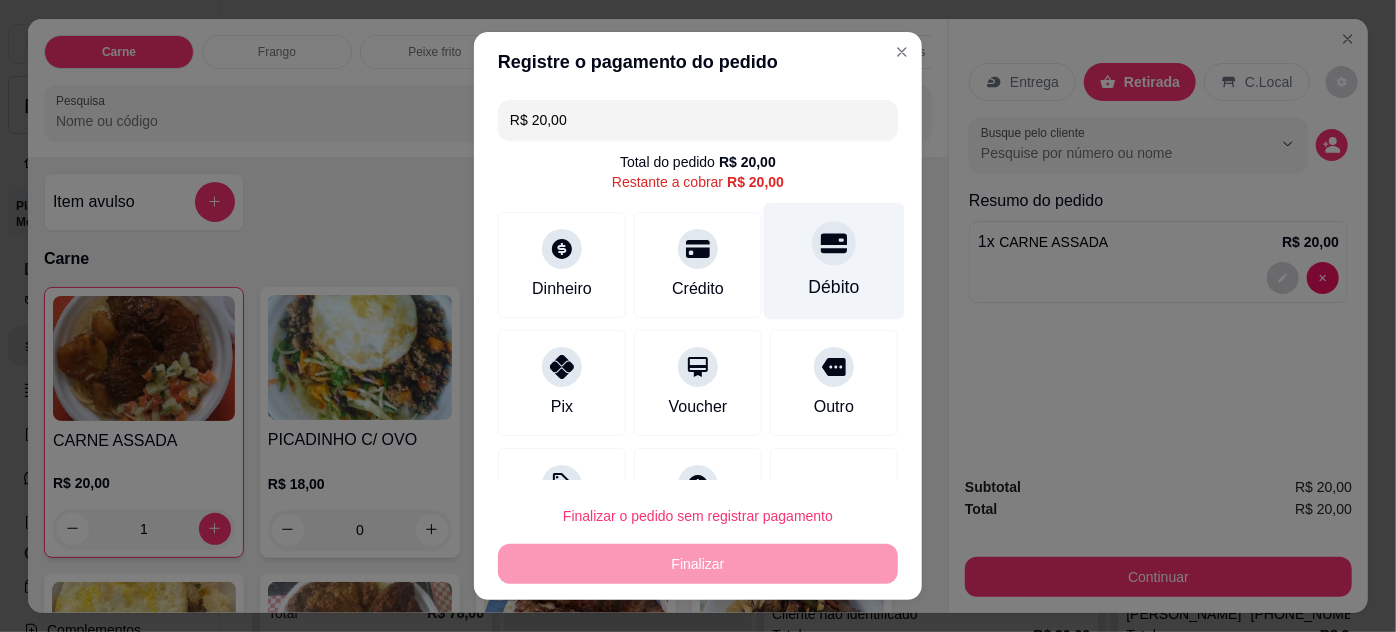 click at bounding box center [834, 243] 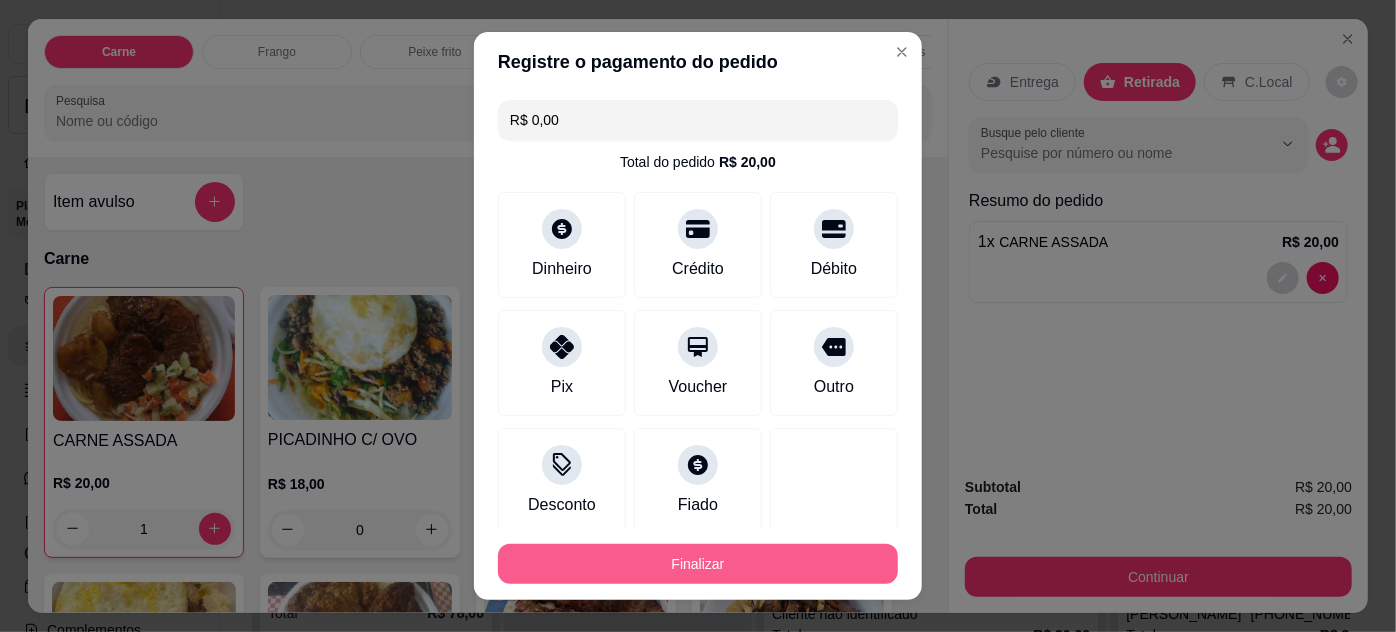 click on "Finalizar" at bounding box center [698, 564] 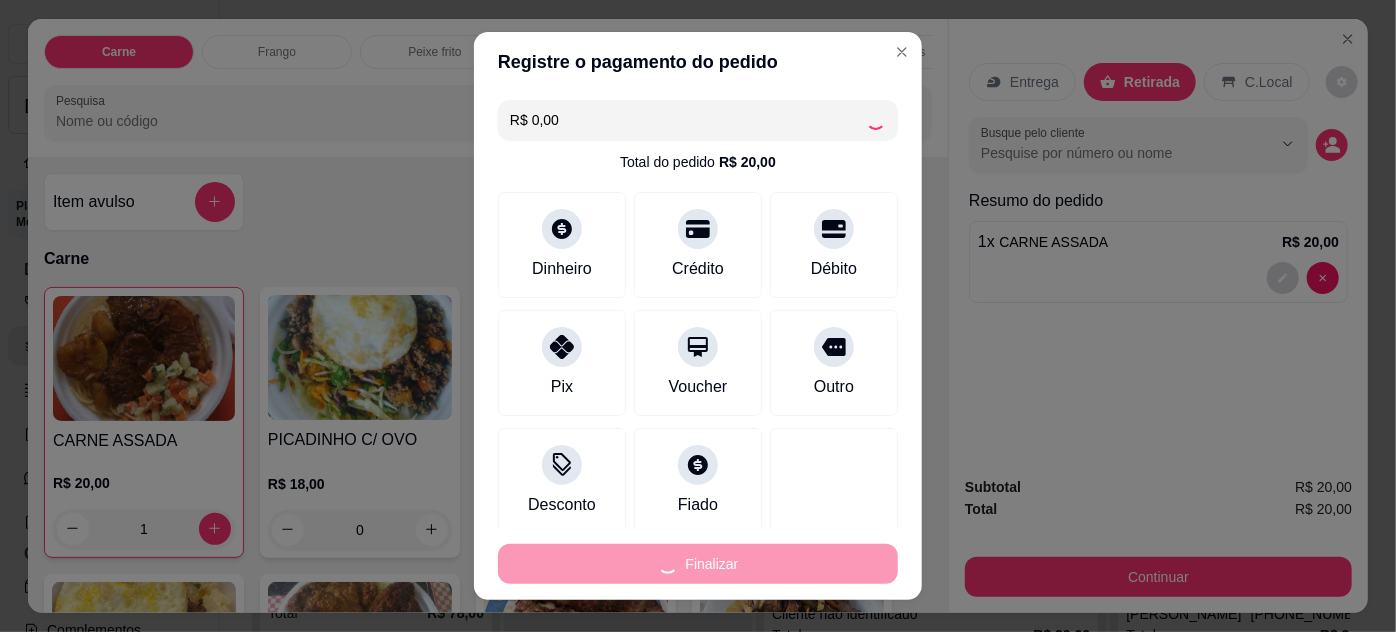 type on "0" 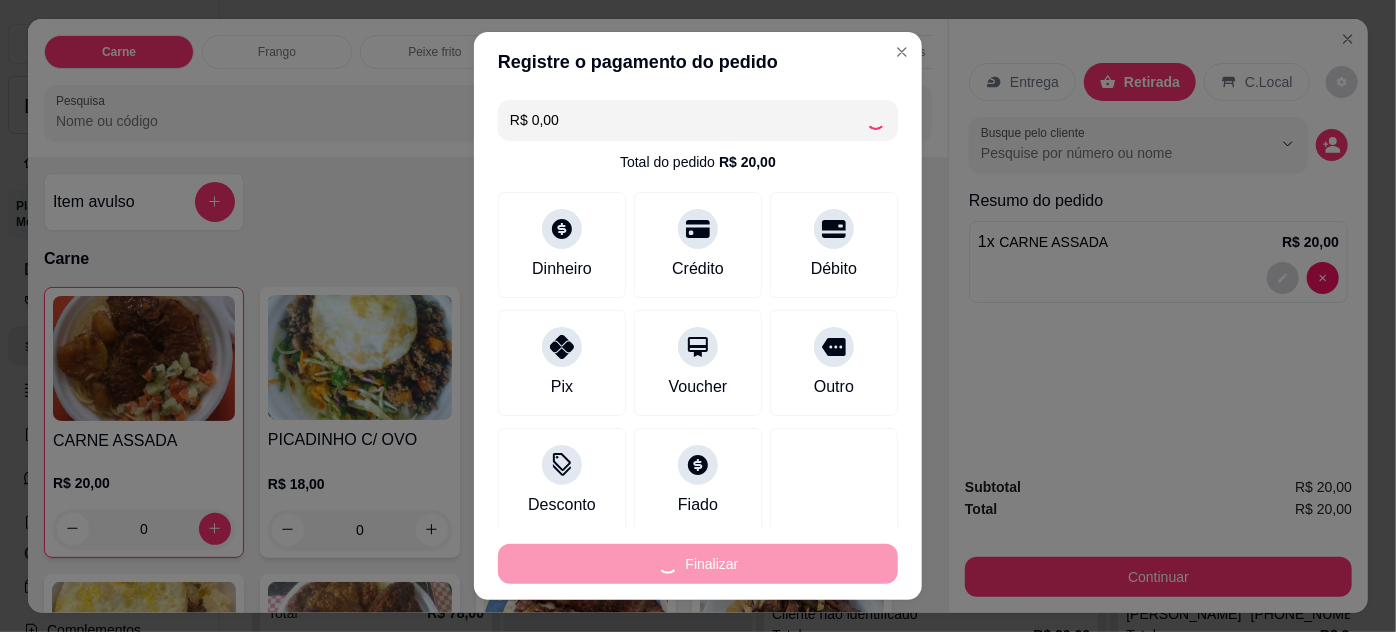 type on "-R$ 20,00" 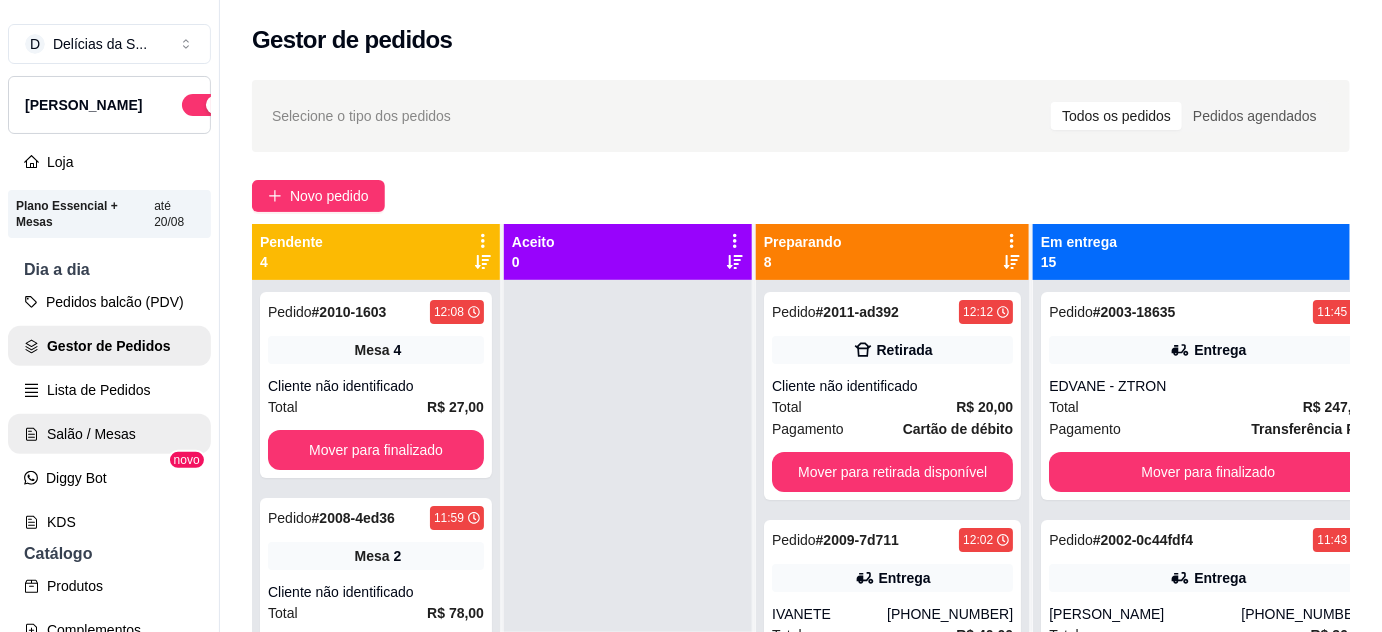 click on "Salão / Mesas" at bounding box center [109, 434] 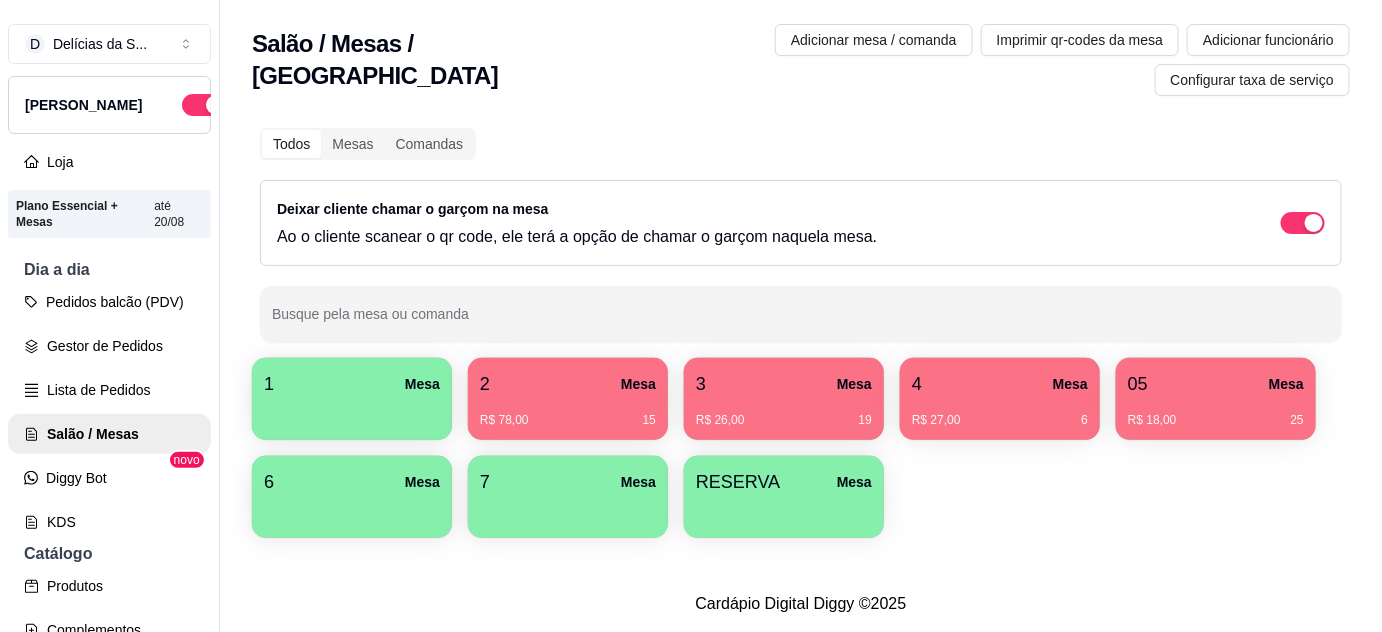 click on "R$ 78,00 15" at bounding box center [568, 420] 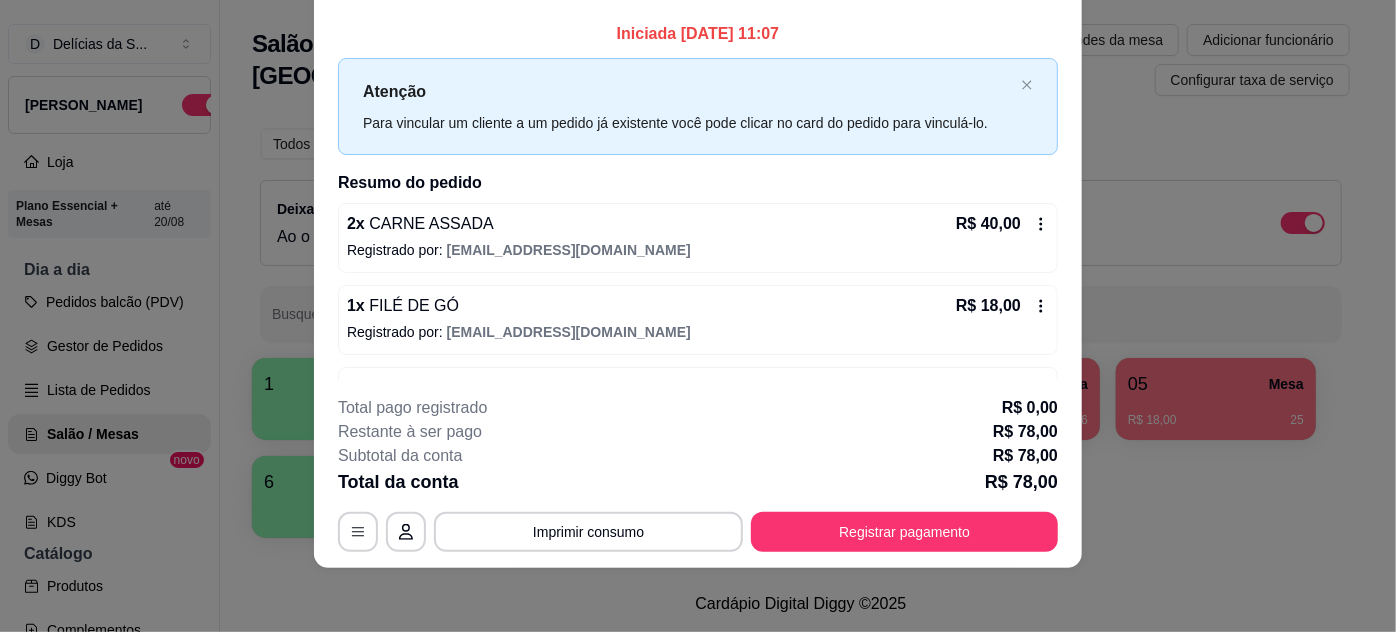 scroll, scrollTop: 0, scrollLeft: 0, axis: both 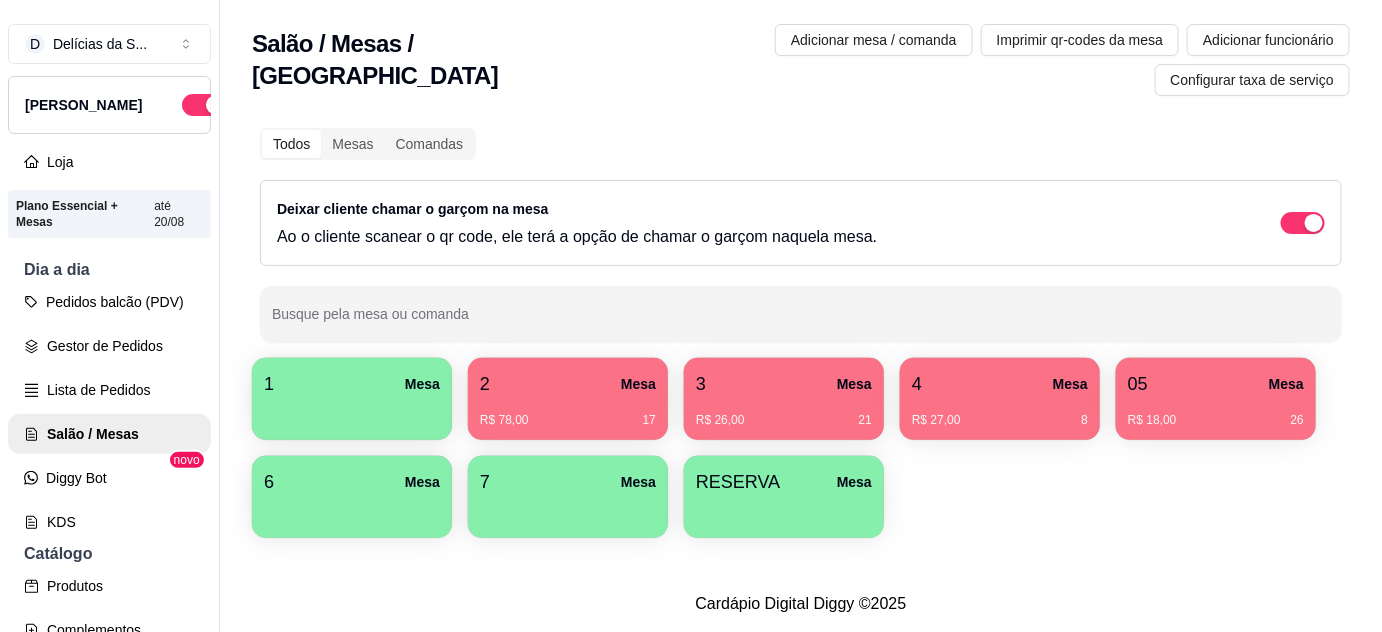 click on "3 Mesa" at bounding box center [784, 384] 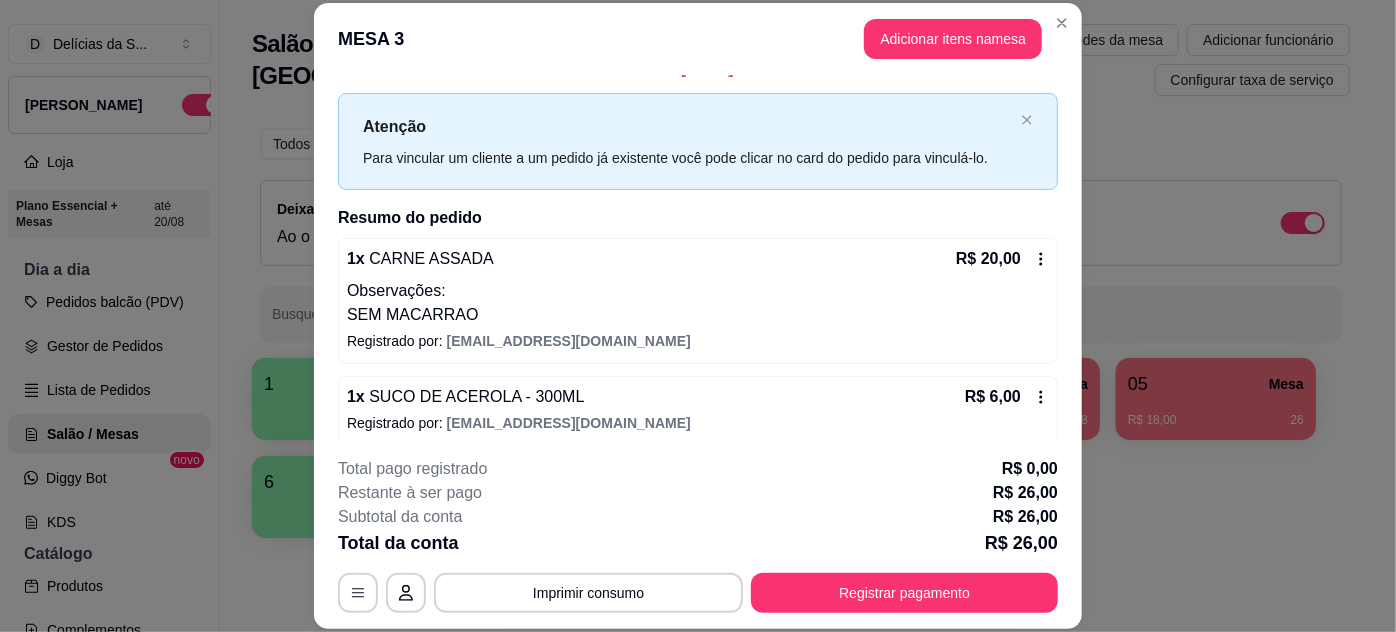 scroll, scrollTop: 37, scrollLeft: 0, axis: vertical 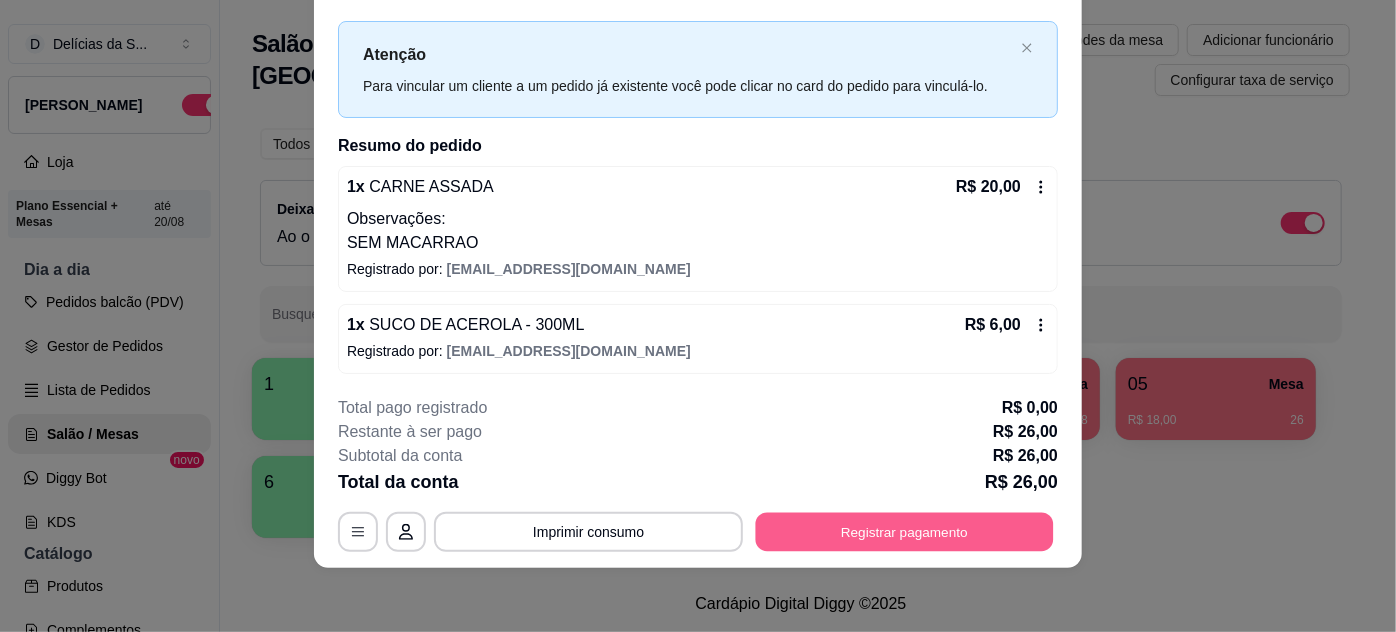 click on "Registrar pagamento" at bounding box center (905, 531) 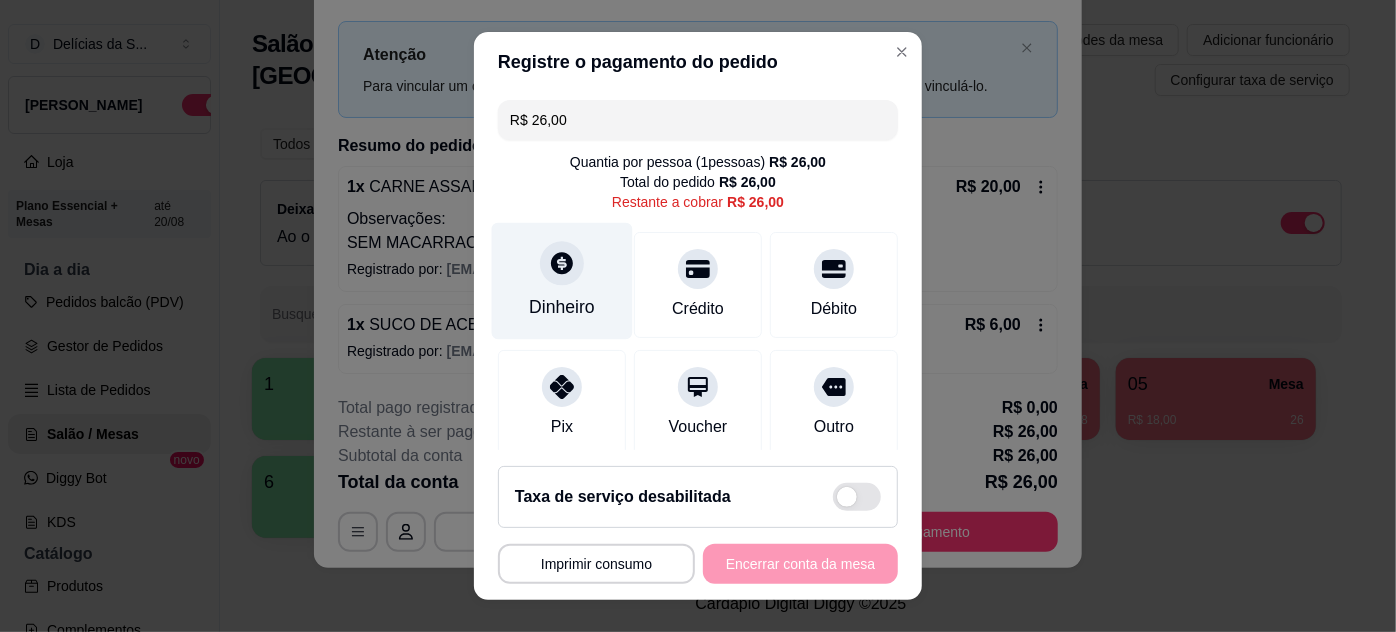 click on "Dinheiro" at bounding box center (562, 307) 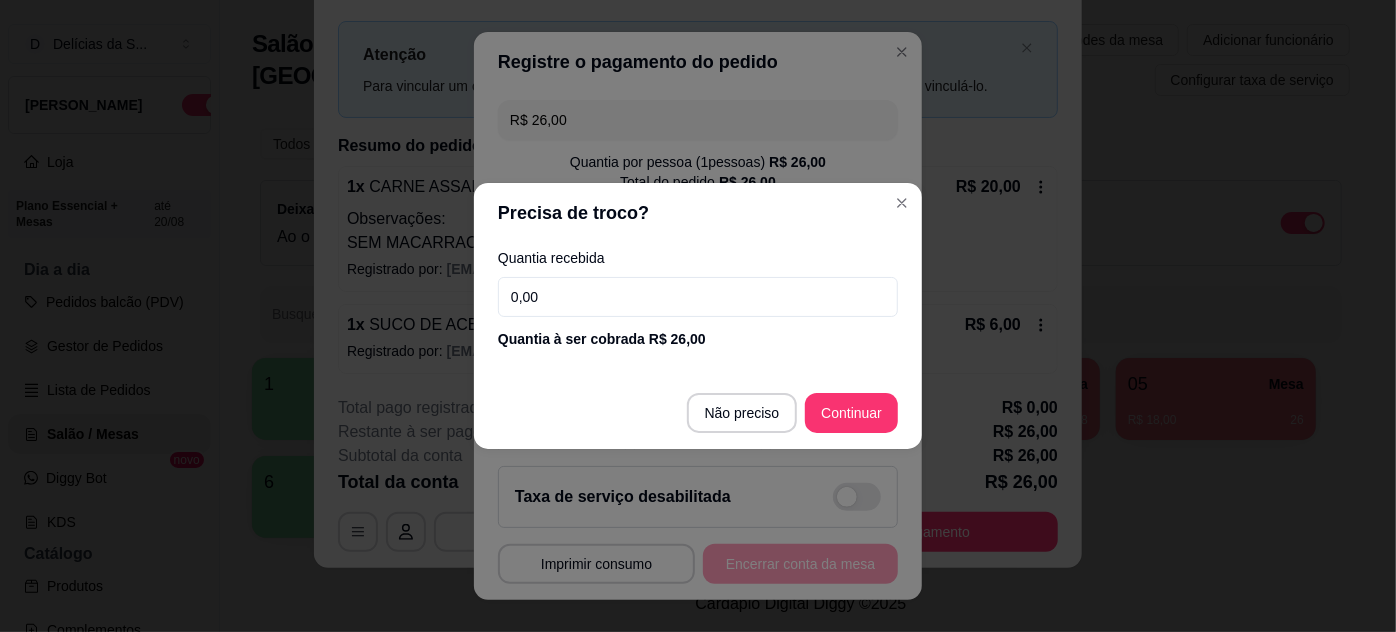 click on "0,00" at bounding box center [698, 297] 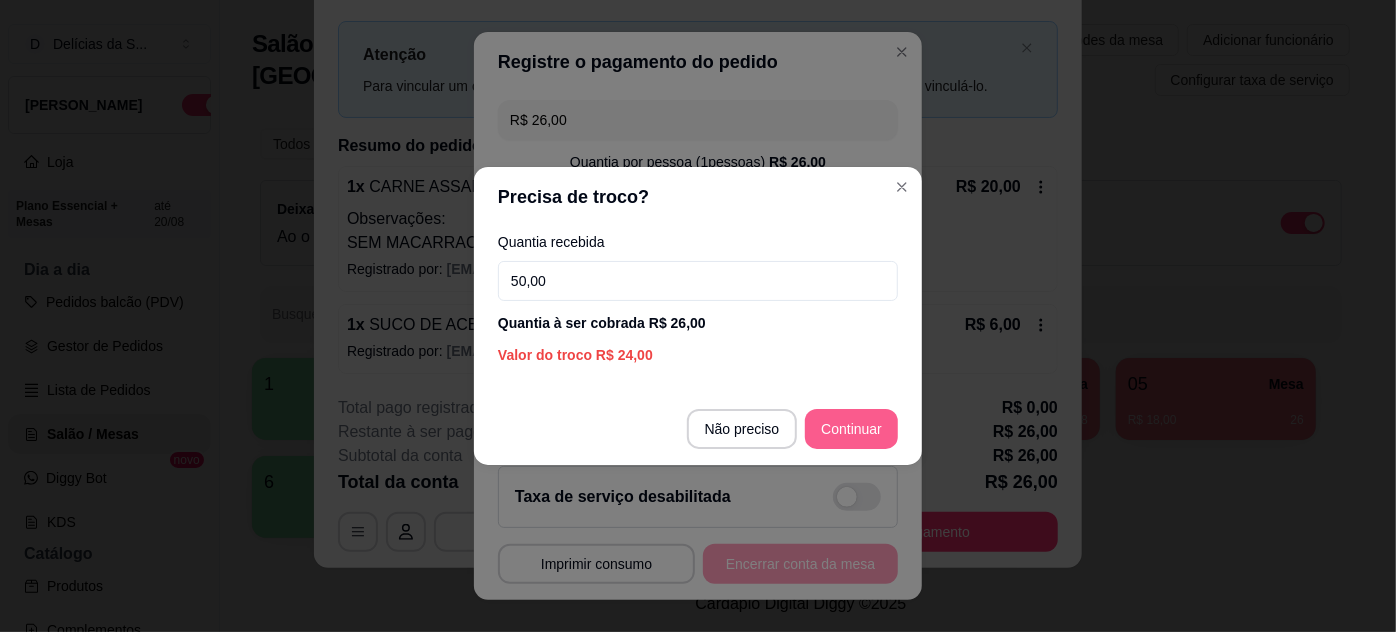 type on "50,00" 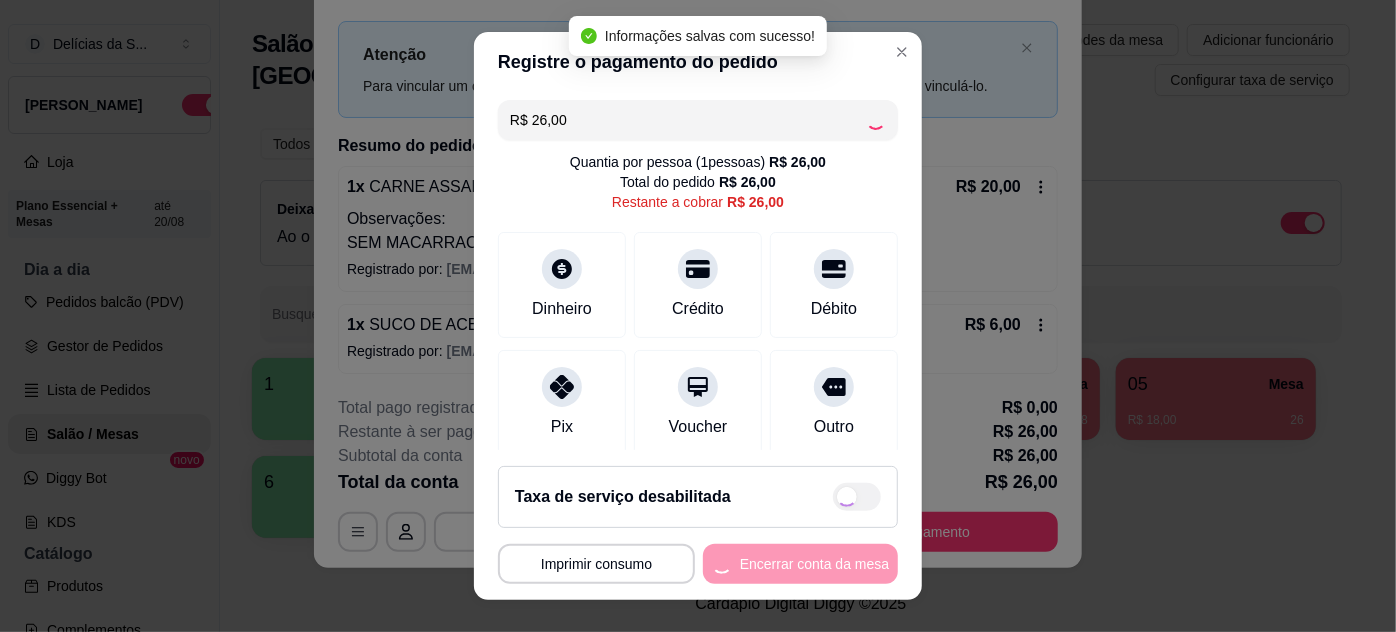 type on "R$ 0,00" 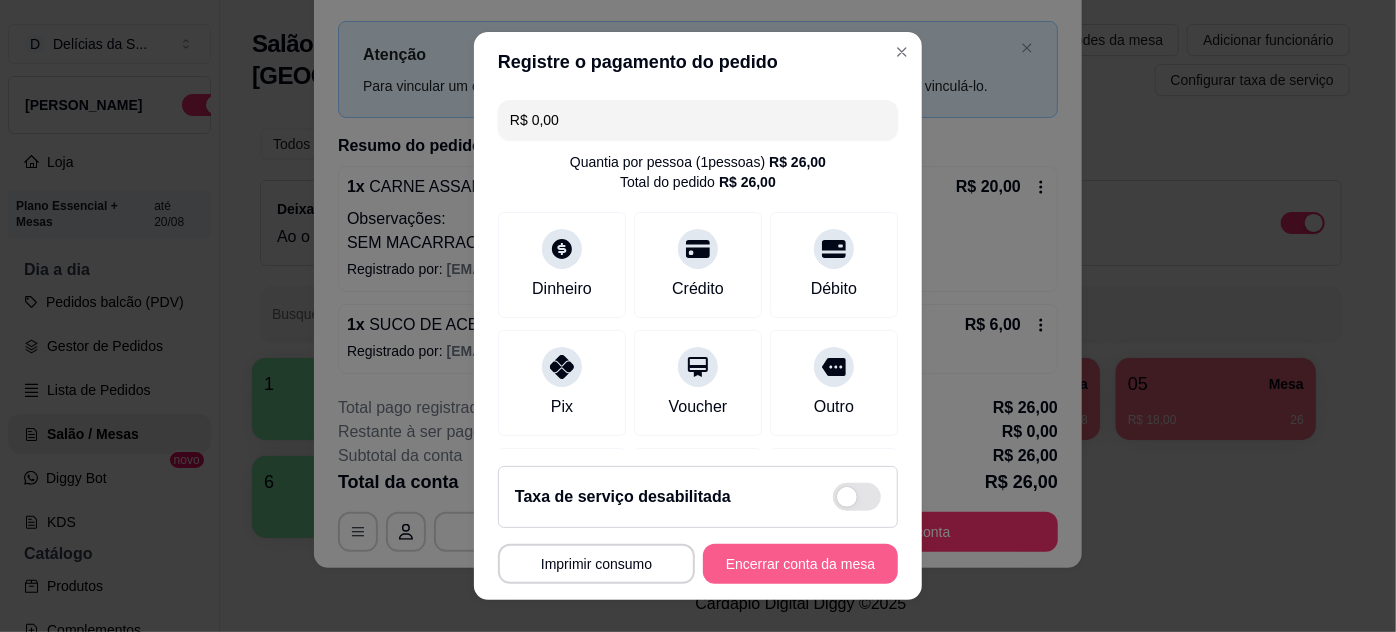 click on "Encerrar conta da mesa" at bounding box center (800, 564) 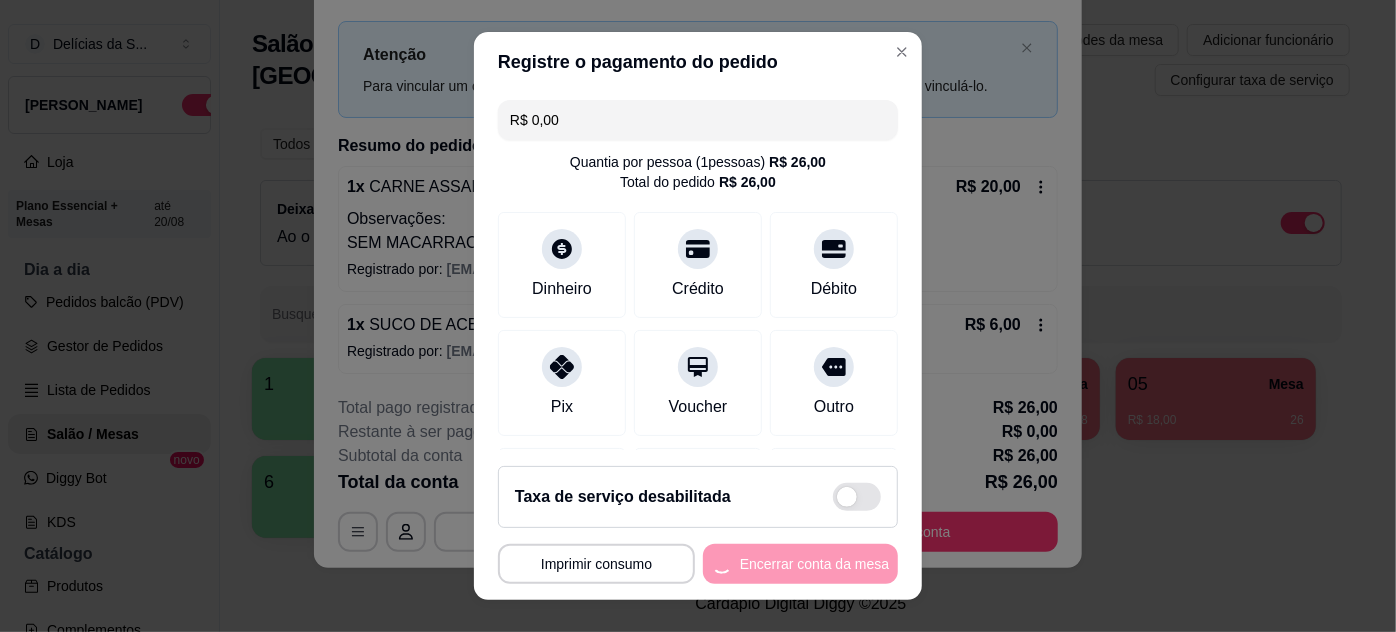 scroll, scrollTop: 0, scrollLeft: 0, axis: both 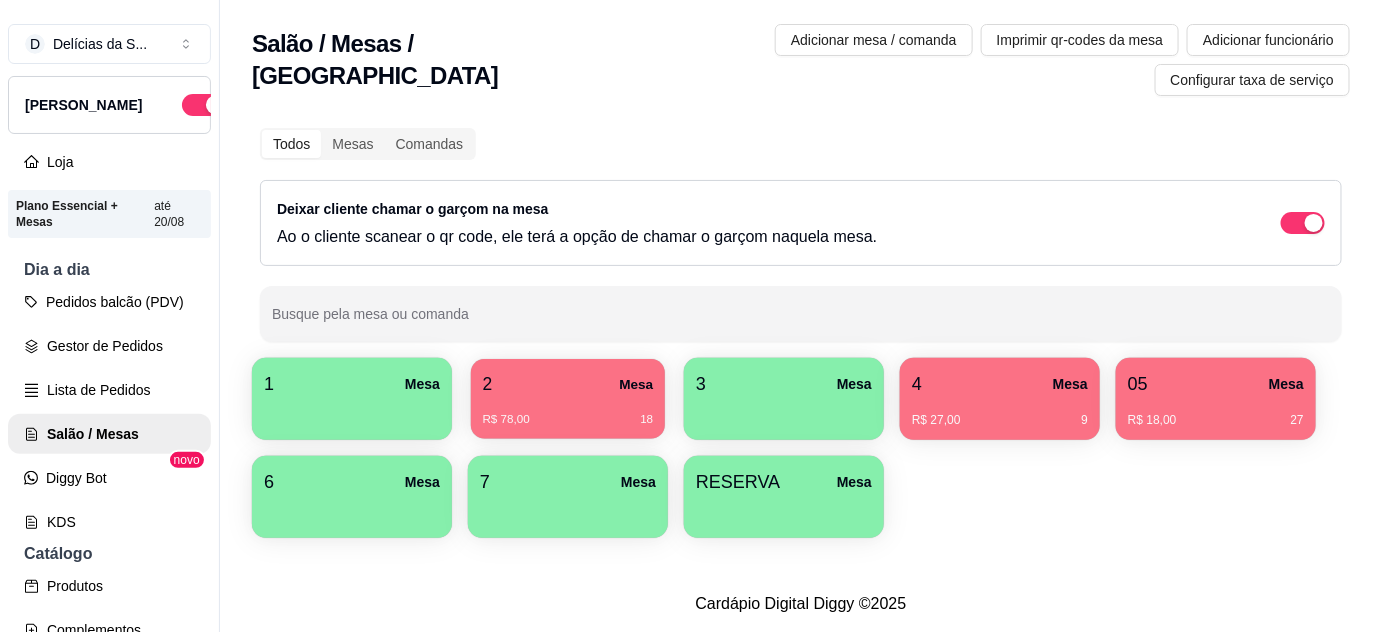 click on "R$ 78,00 18" at bounding box center (568, 412) 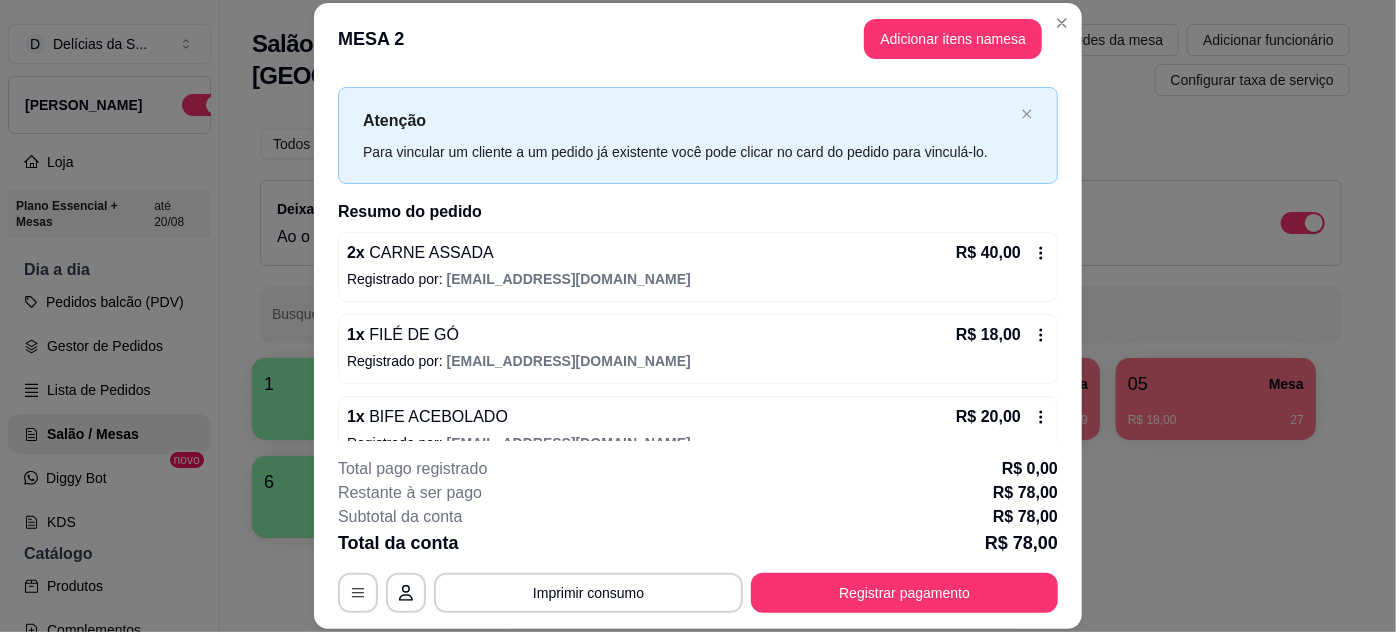 scroll, scrollTop: 63, scrollLeft: 0, axis: vertical 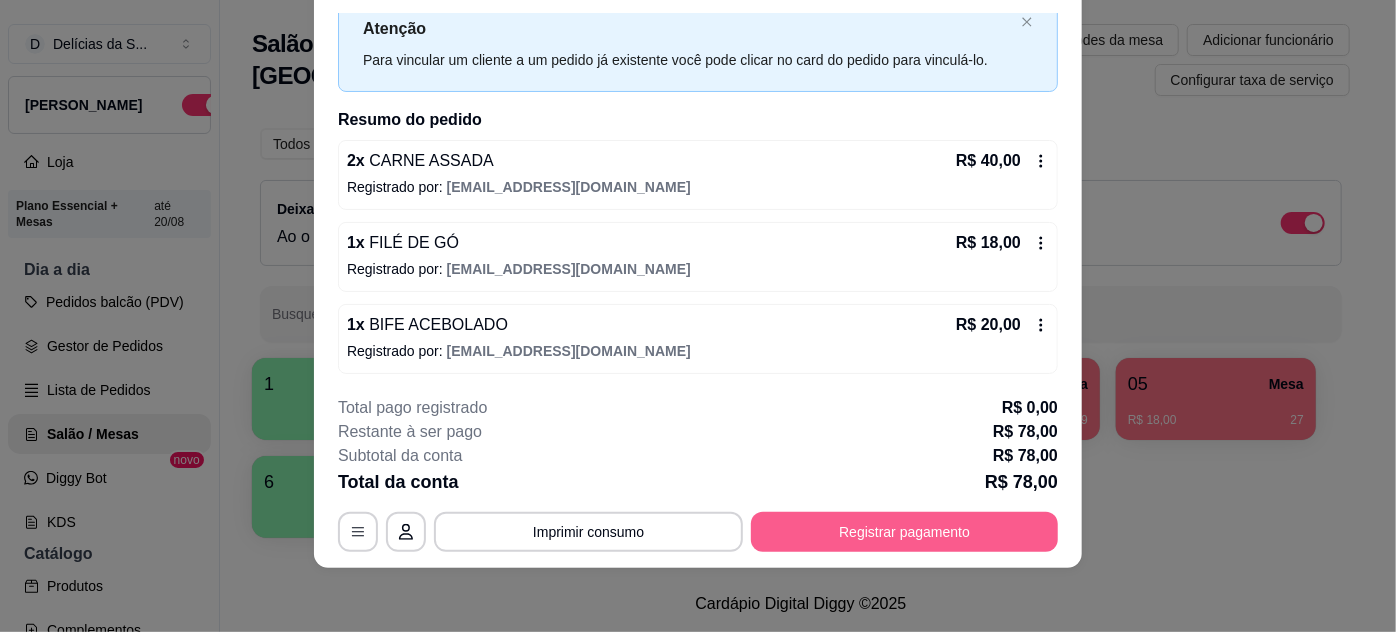 click on "Registrar pagamento" at bounding box center [904, 532] 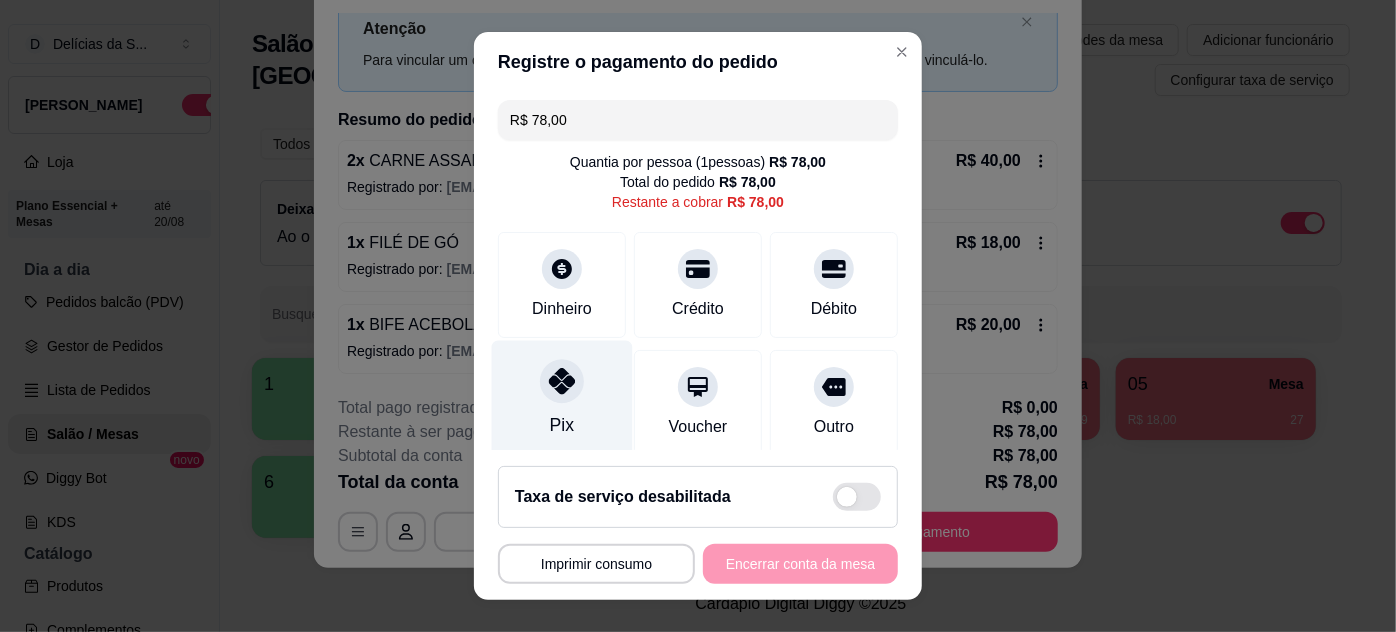 click on "Pix" at bounding box center (562, 425) 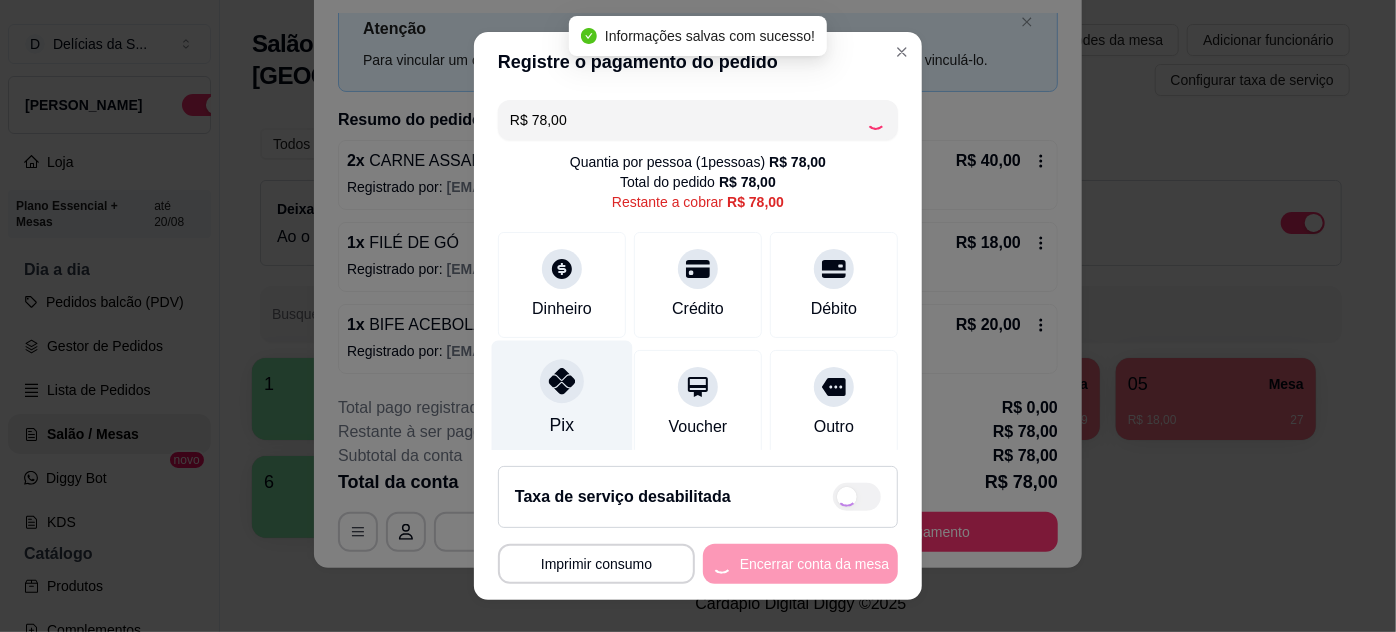 type on "R$ 0,00" 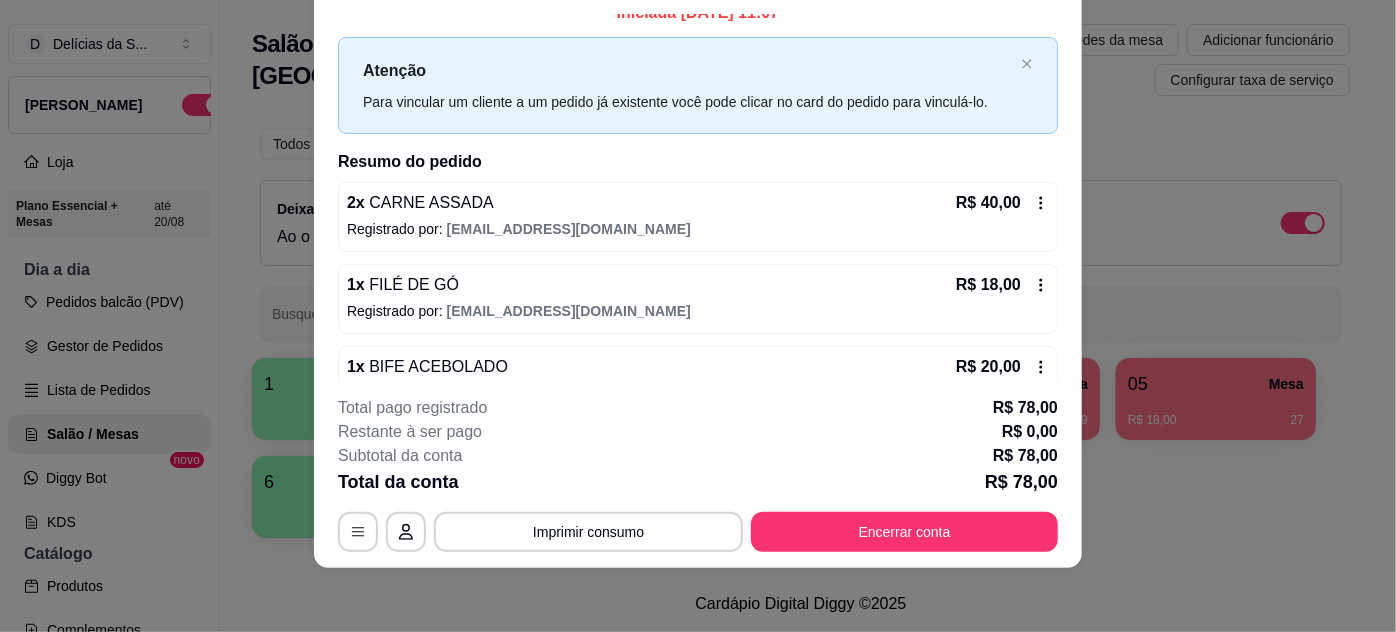 scroll, scrollTop: 0, scrollLeft: 0, axis: both 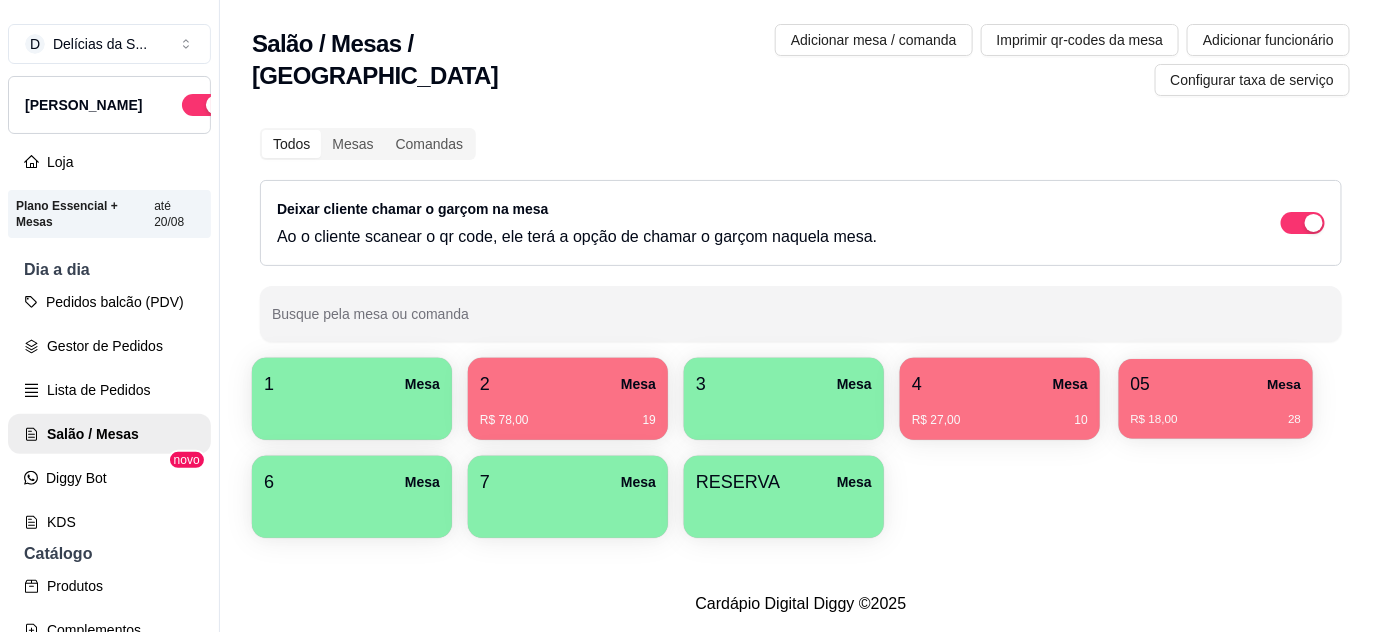 click on "R$ 18,00 28" at bounding box center (1216, 412) 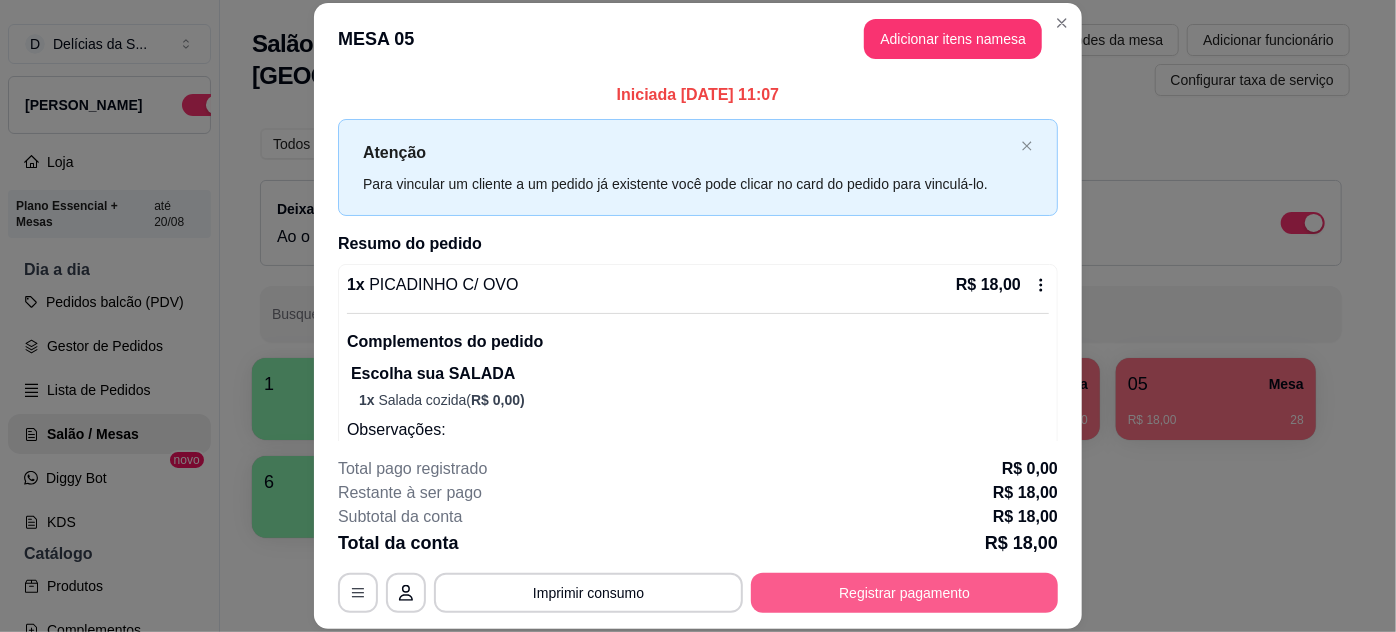 click on "Registrar pagamento" at bounding box center (904, 593) 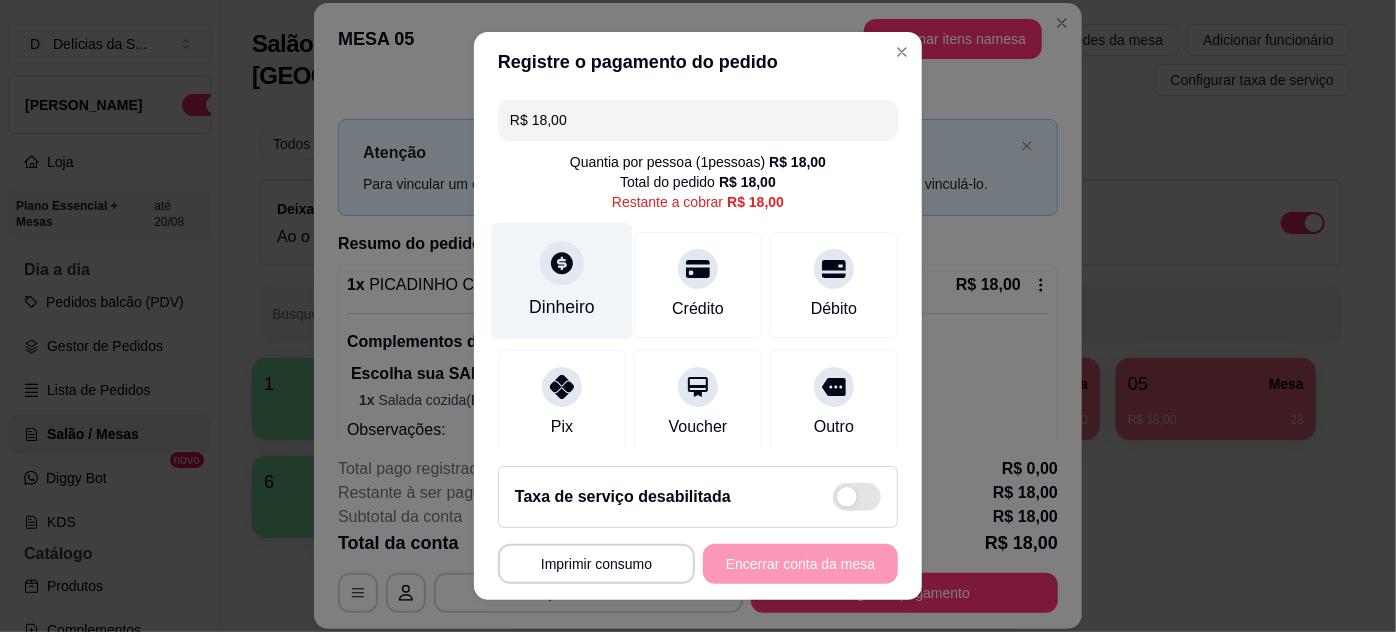 click 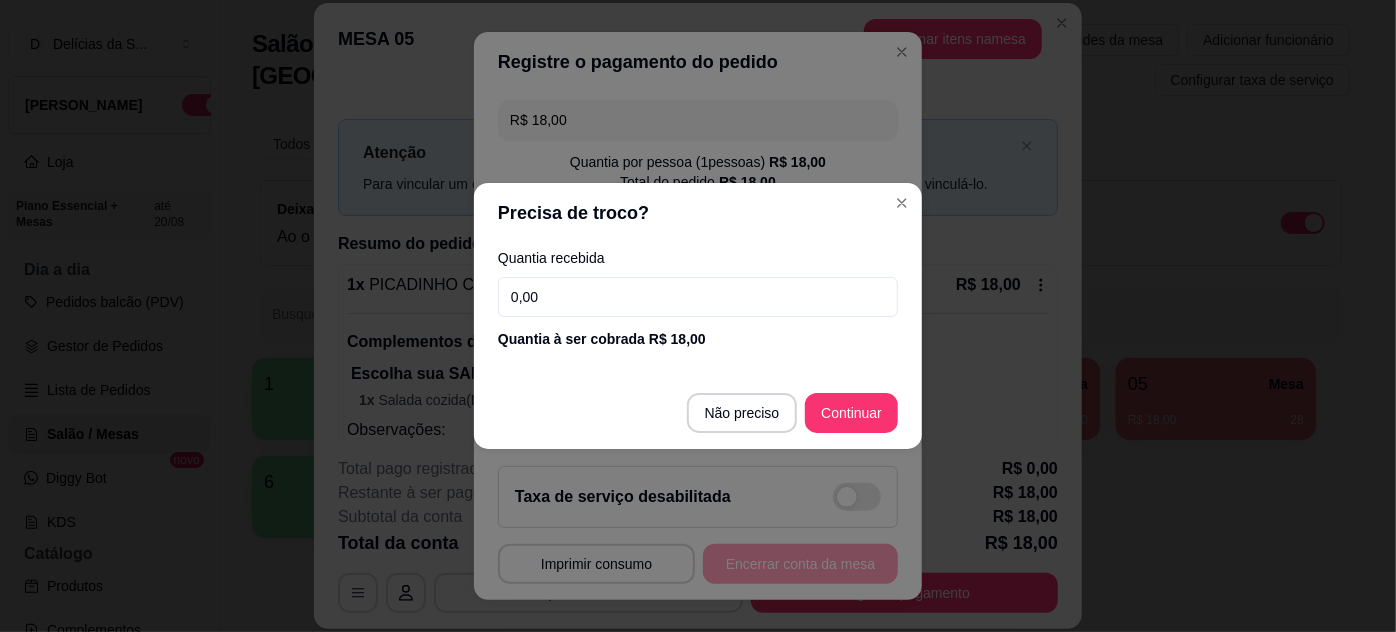 click on "0,00" at bounding box center [698, 297] 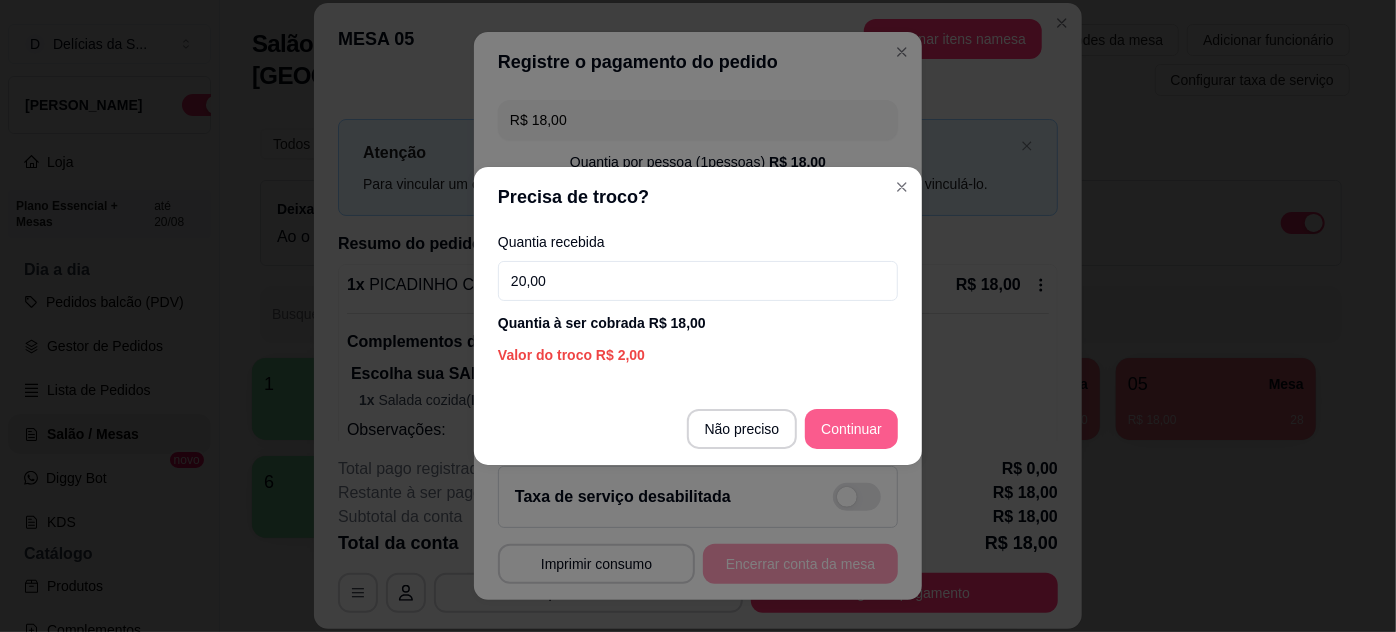 type on "20,00" 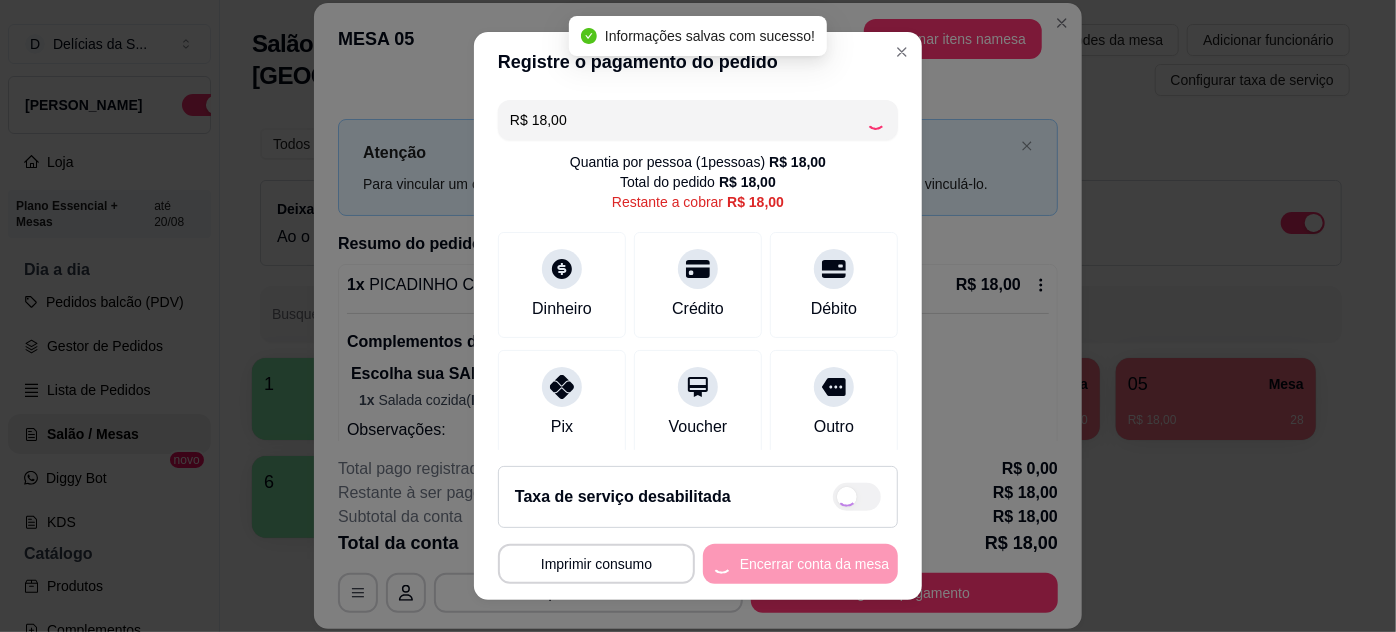 type on "R$ 0,00" 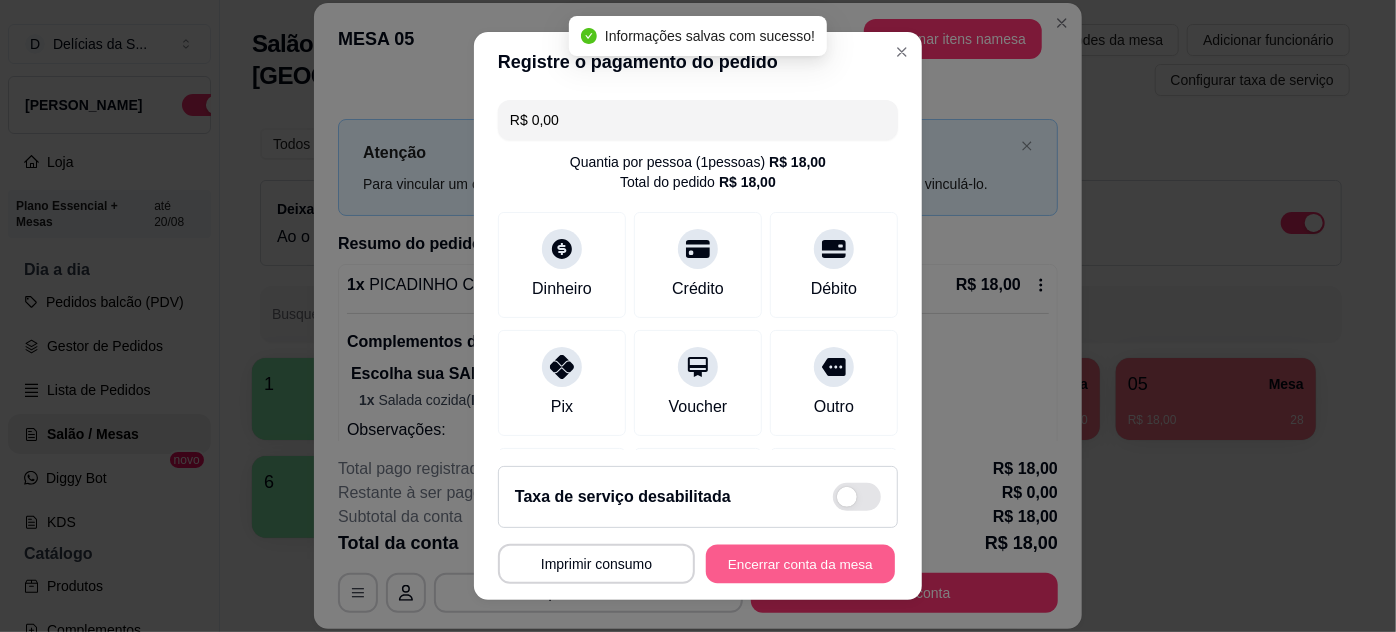 click on "Encerrar conta da mesa" at bounding box center (800, 564) 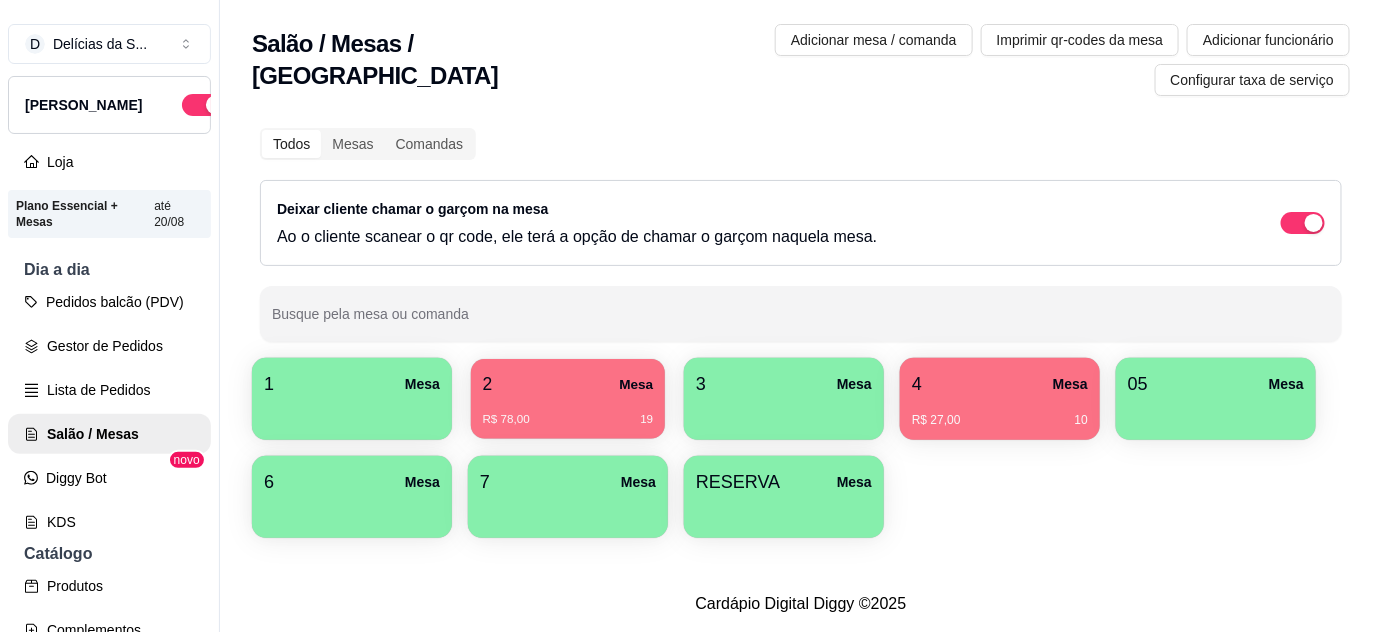click on "R$ 78,00 19" at bounding box center (568, 420) 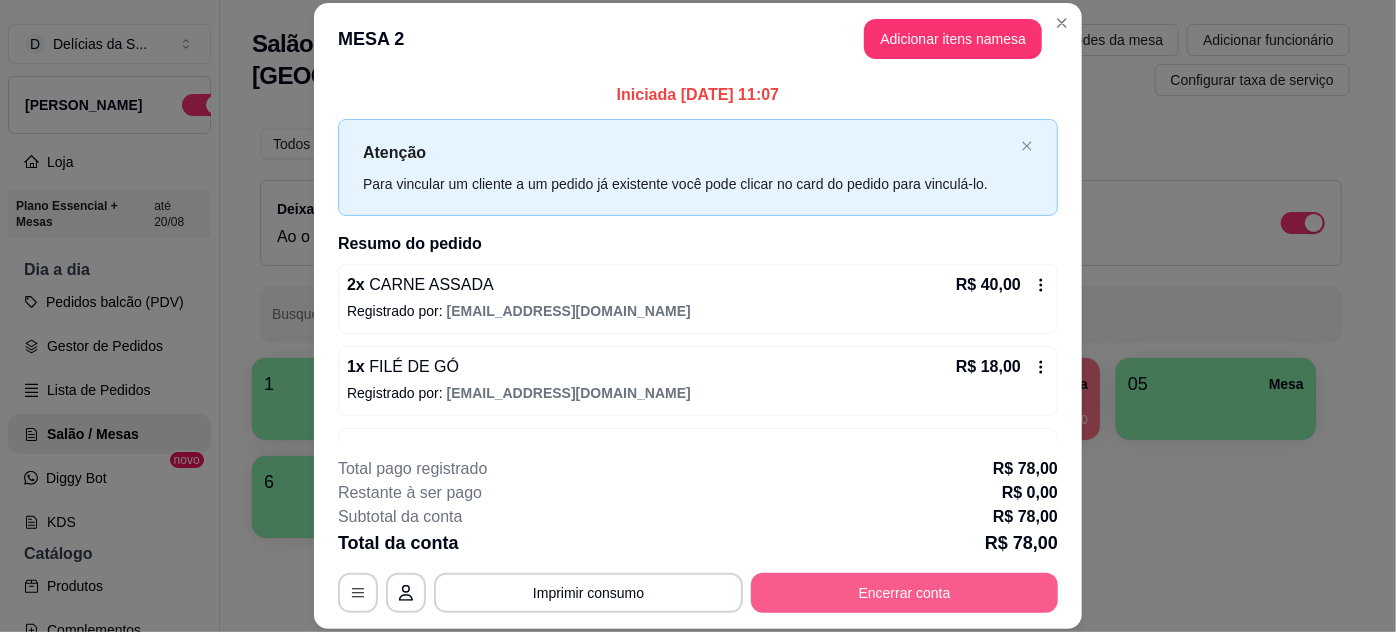 click on "Encerrar conta" at bounding box center (904, 593) 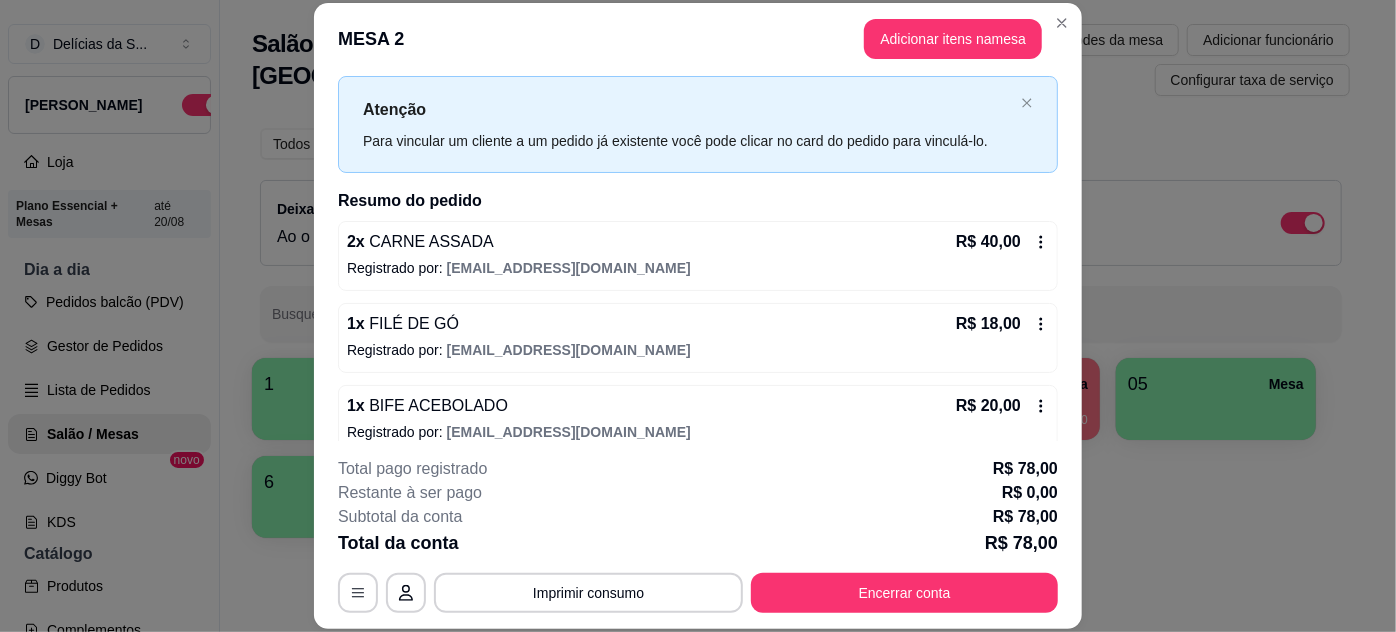 scroll, scrollTop: 63, scrollLeft: 0, axis: vertical 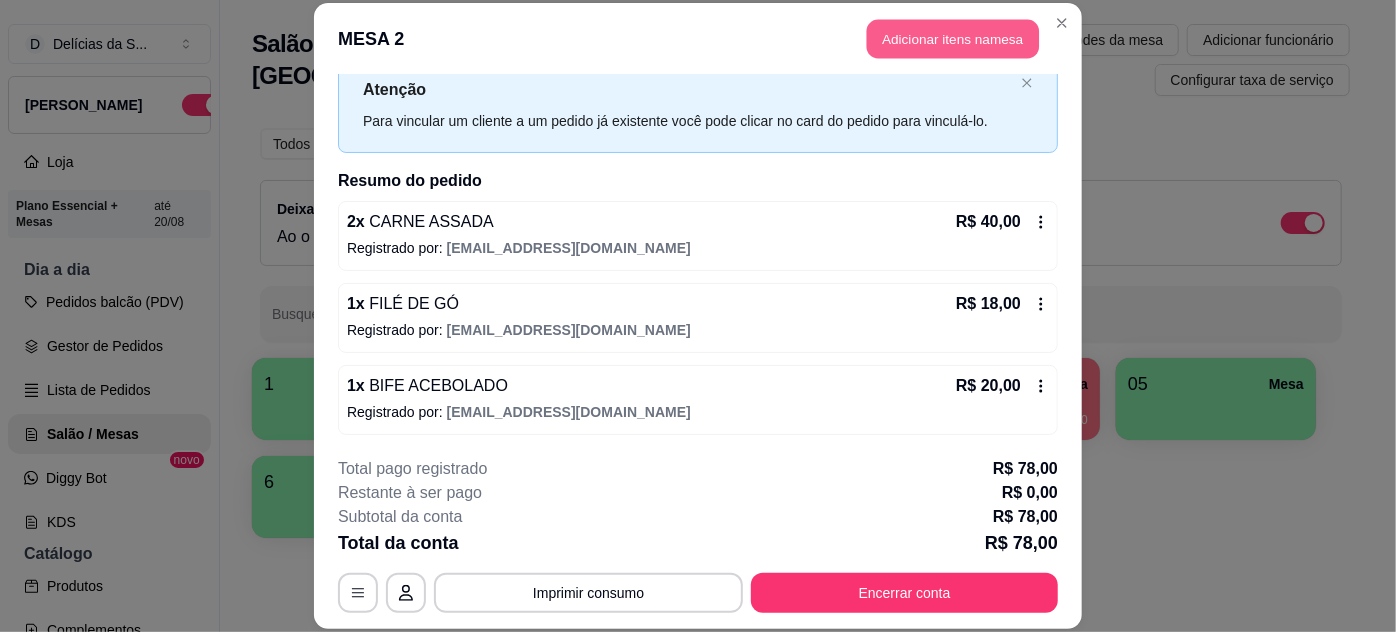 click on "Adicionar itens na  mesa" at bounding box center [953, 39] 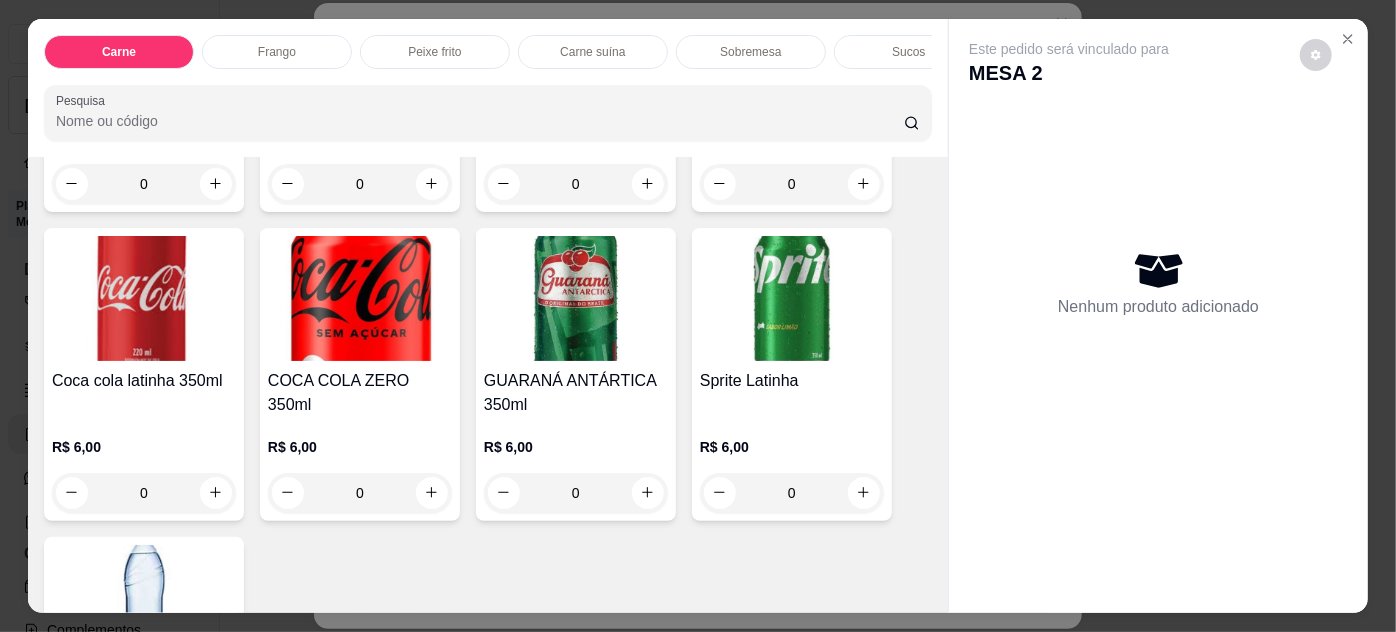 scroll, scrollTop: 3442, scrollLeft: 0, axis: vertical 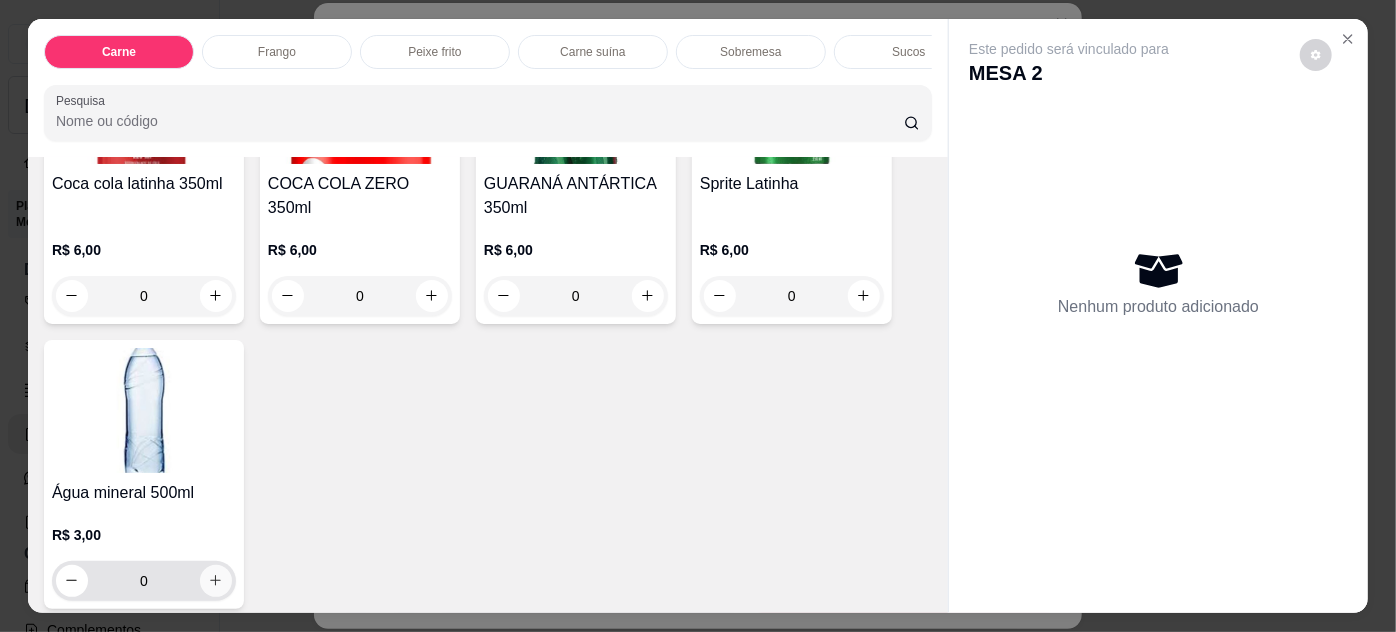 click 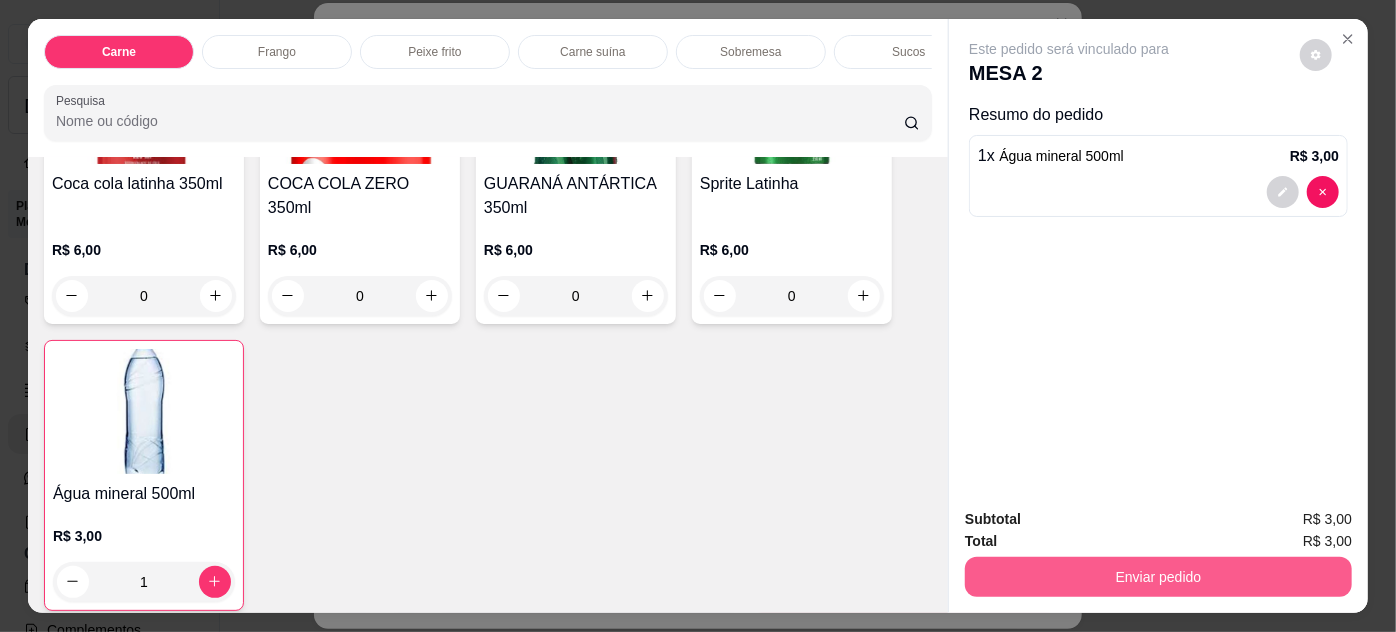click on "Enviar pedido" at bounding box center (1158, 577) 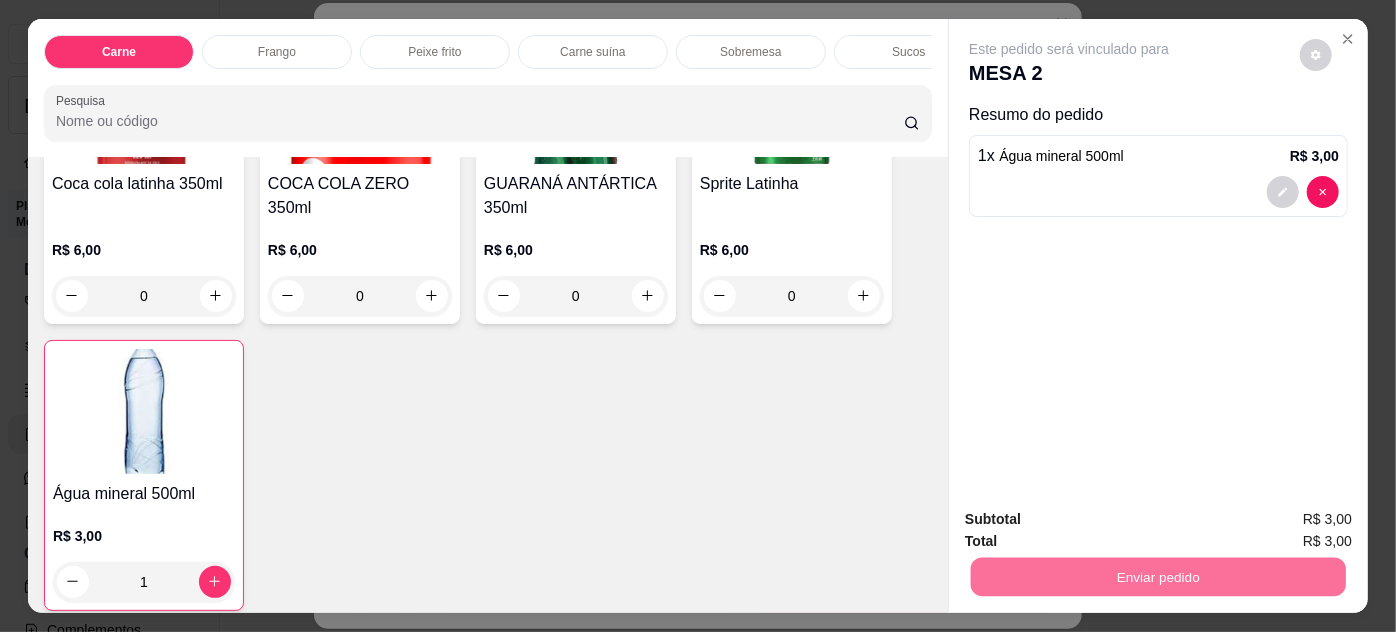 click on "Não registrar e enviar pedido" at bounding box center (1093, 520) 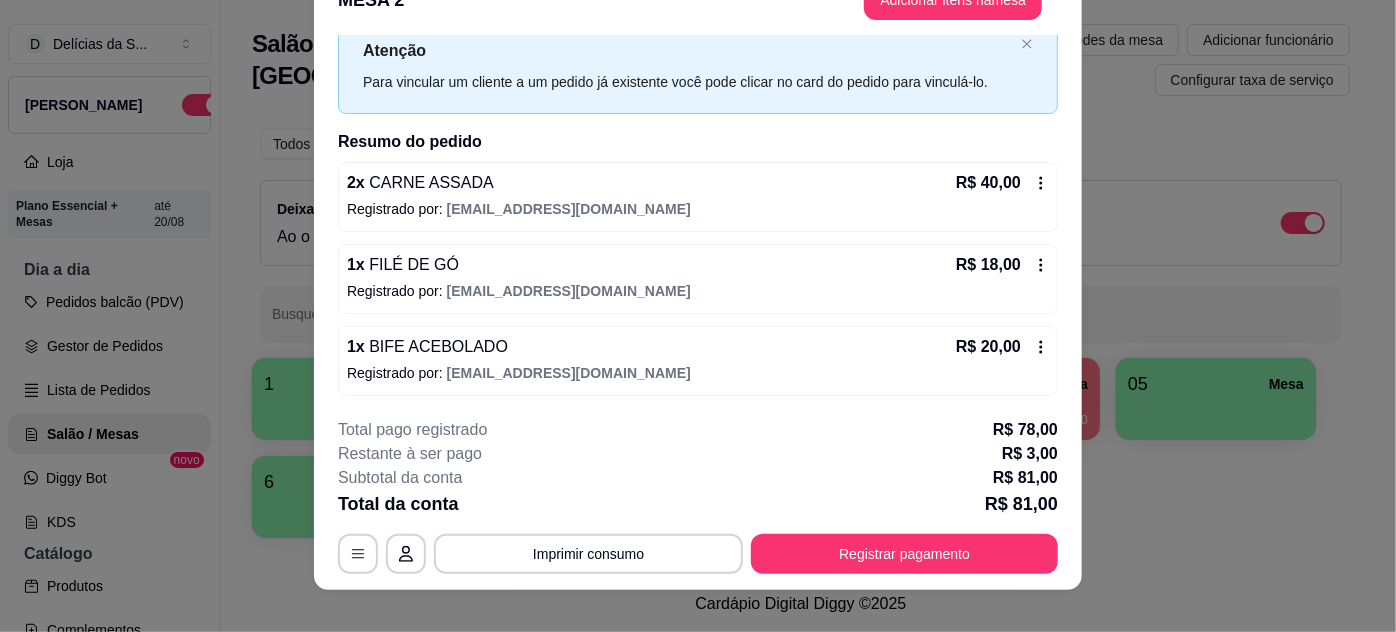 scroll, scrollTop: 61, scrollLeft: 0, axis: vertical 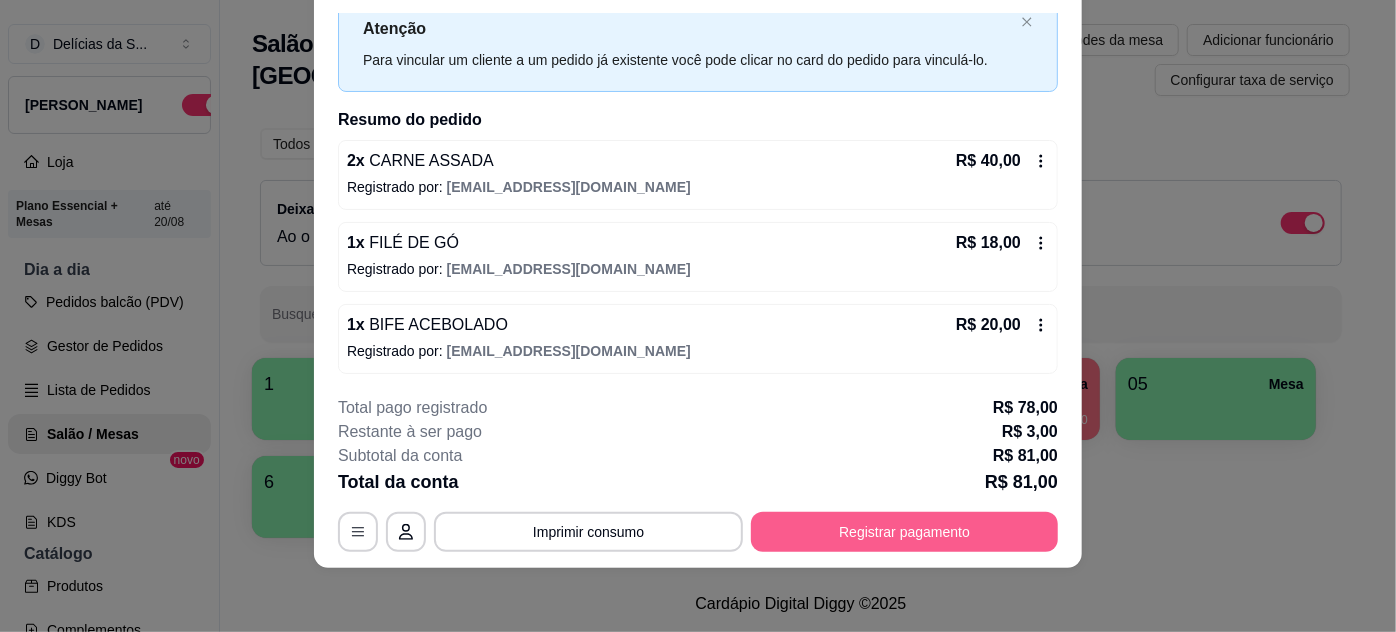 click on "Registrar pagamento" at bounding box center (904, 532) 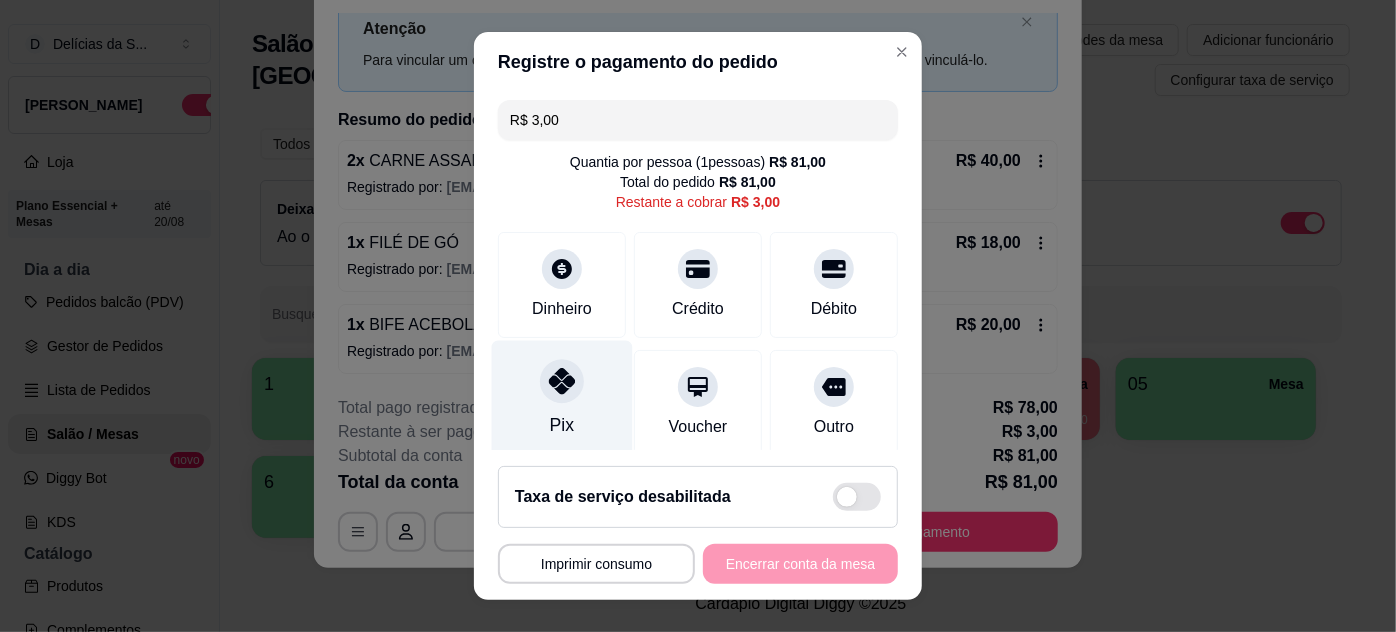 click at bounding box center (562, 381) 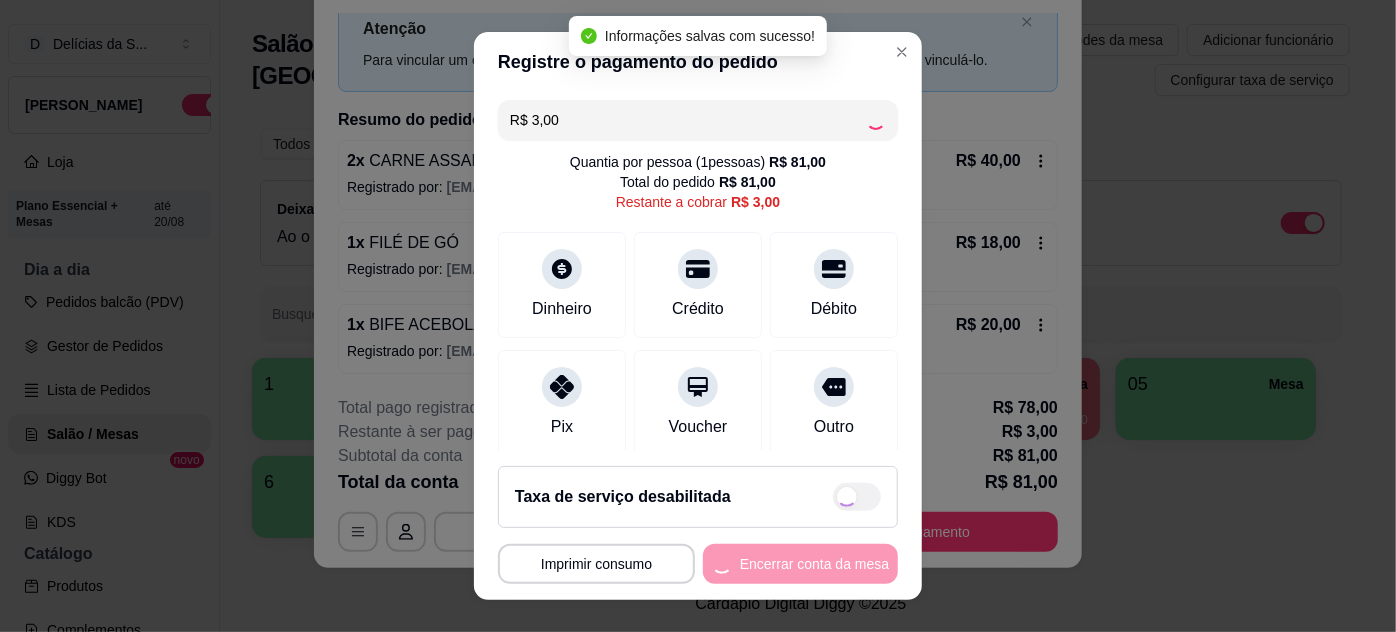 type on "R$ 0,00" 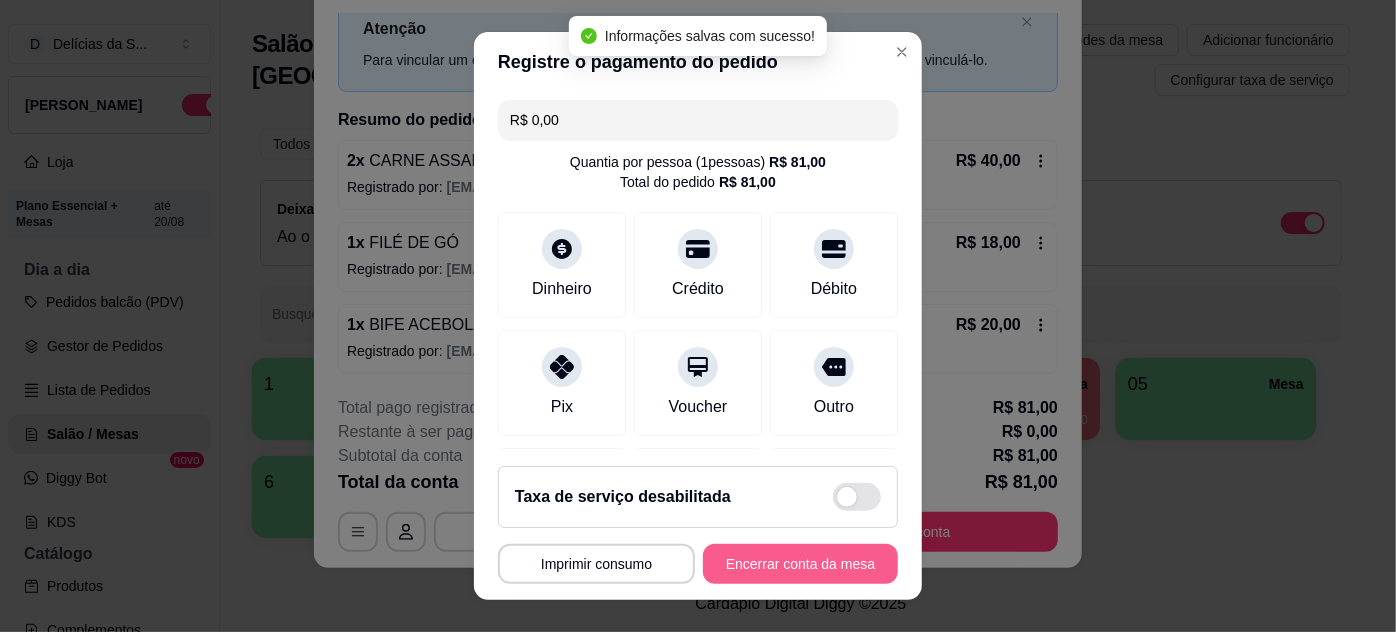 click on "Encerrar conta da mesa" at bounding box center (800, 564) 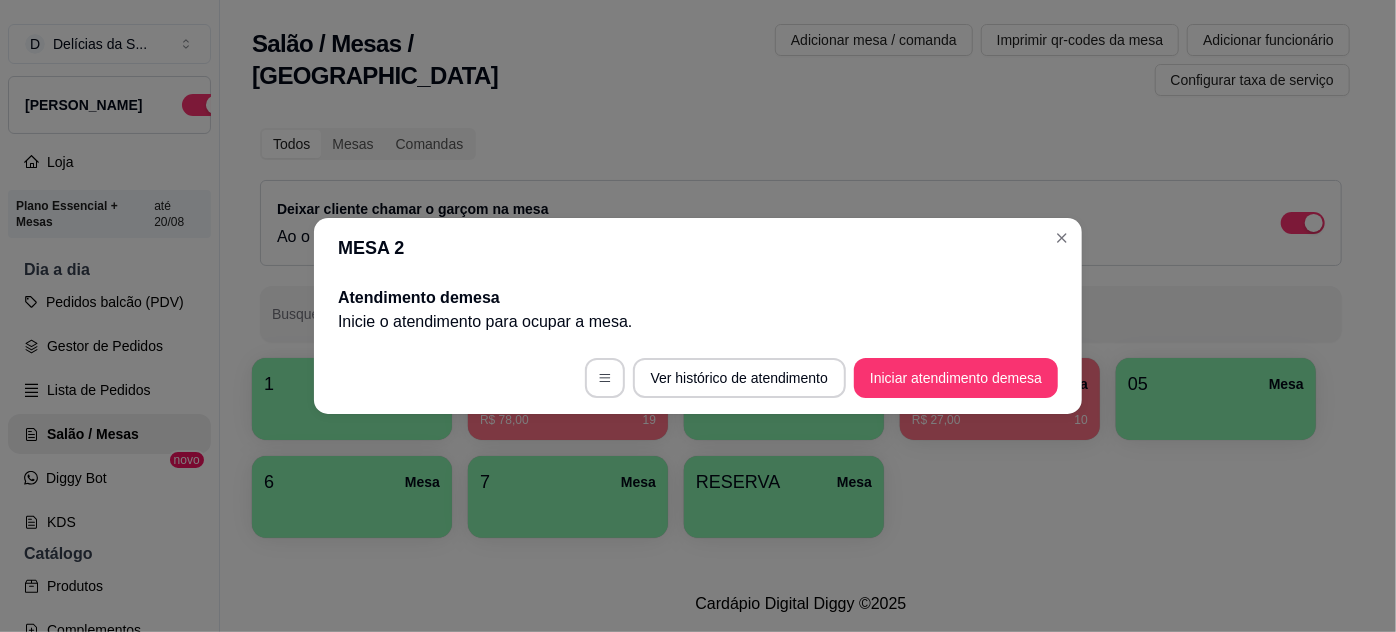 scroll, scrollTop: 0, scrollLeft: 0, axis: both 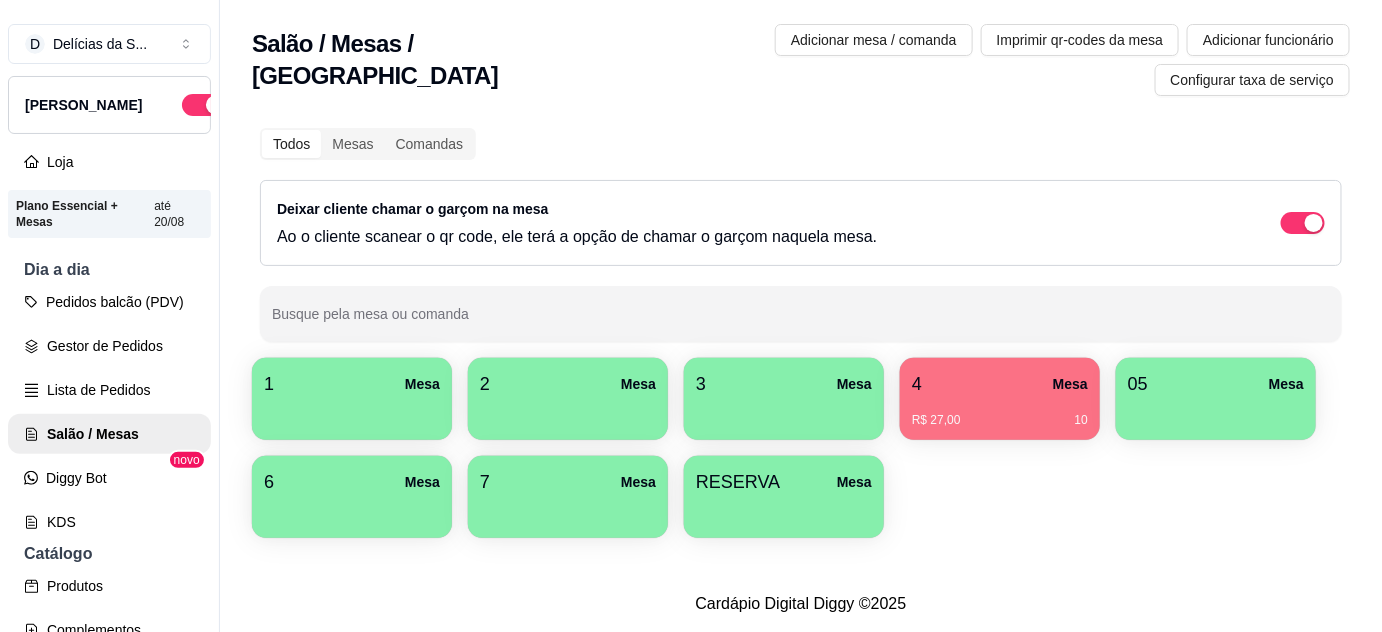 click on "R$ 27,00 10" at bounding box center (1000, 420) 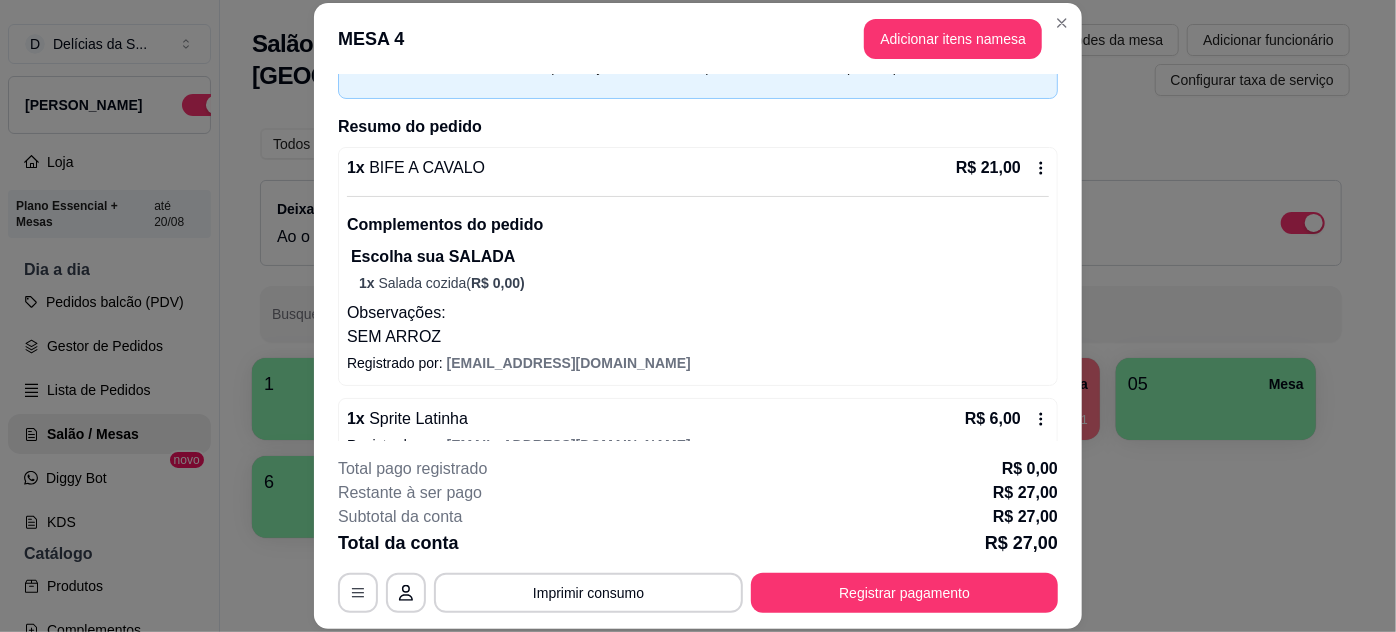 scroll, scrollTop: 150, scrollLeft: 0, axis: vertical 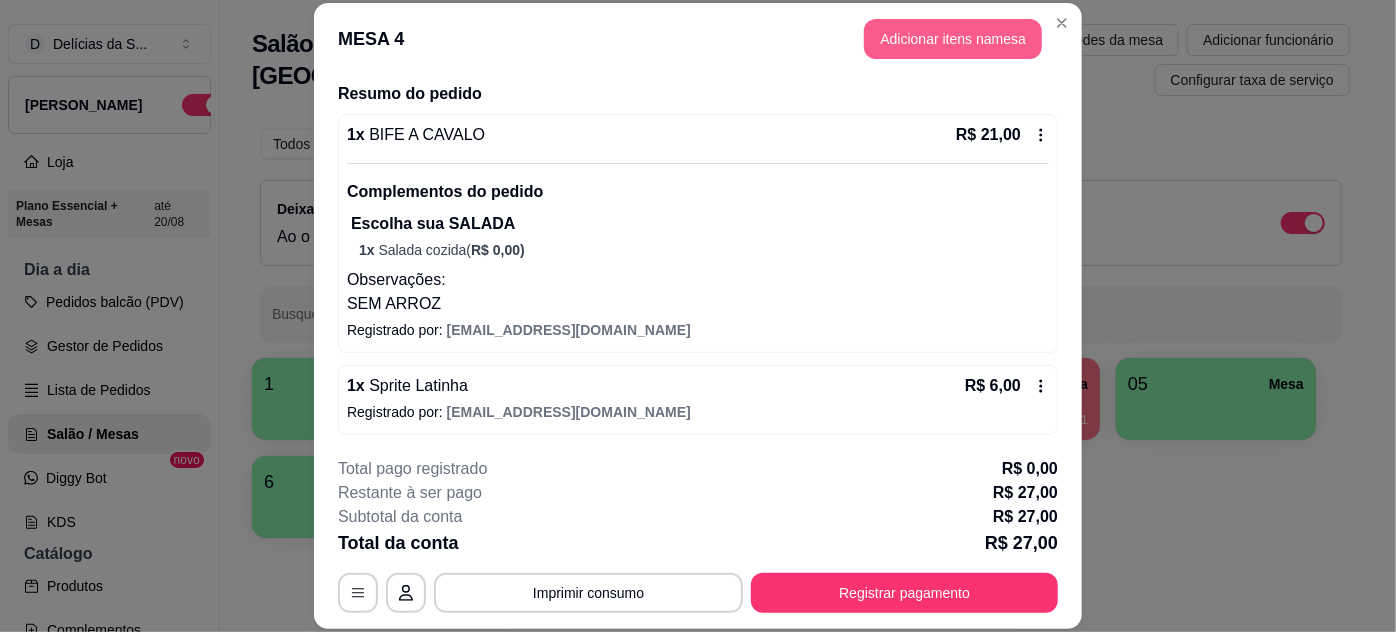 click on "Adicionar itens na  mesa" at bounding box center [953, 39] 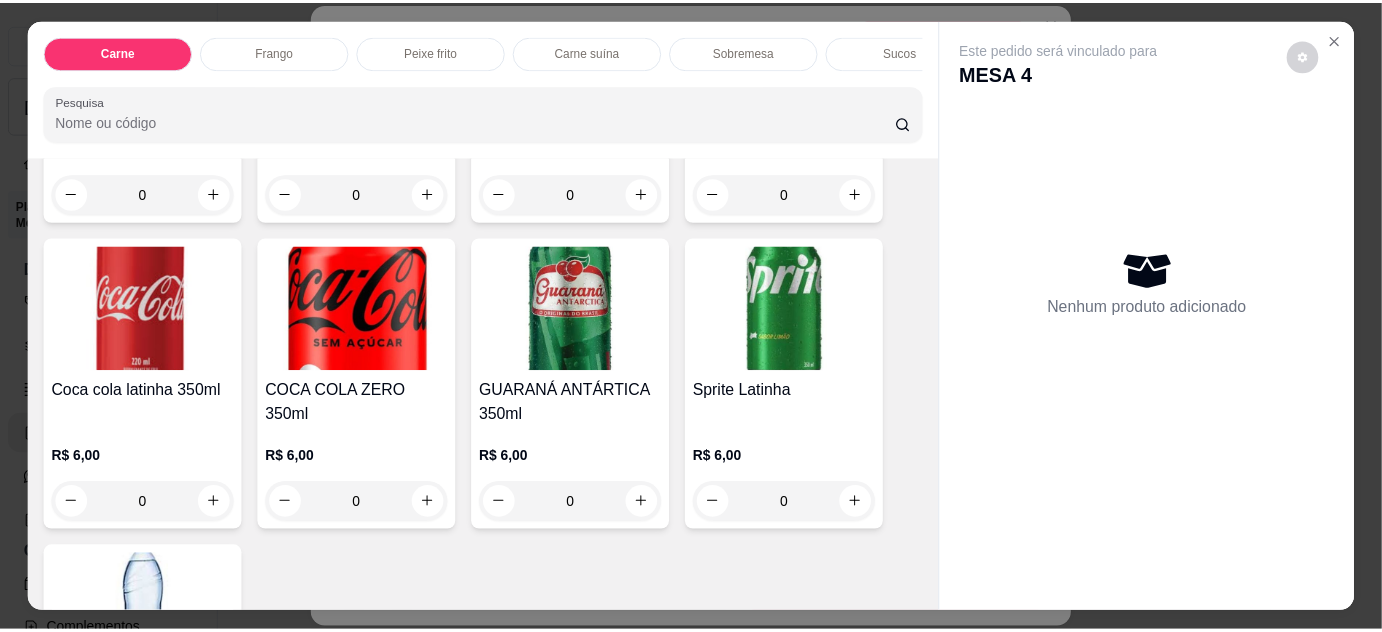 scroll, scrollTop: 3261, scrollLeft: 0, axis: vertical 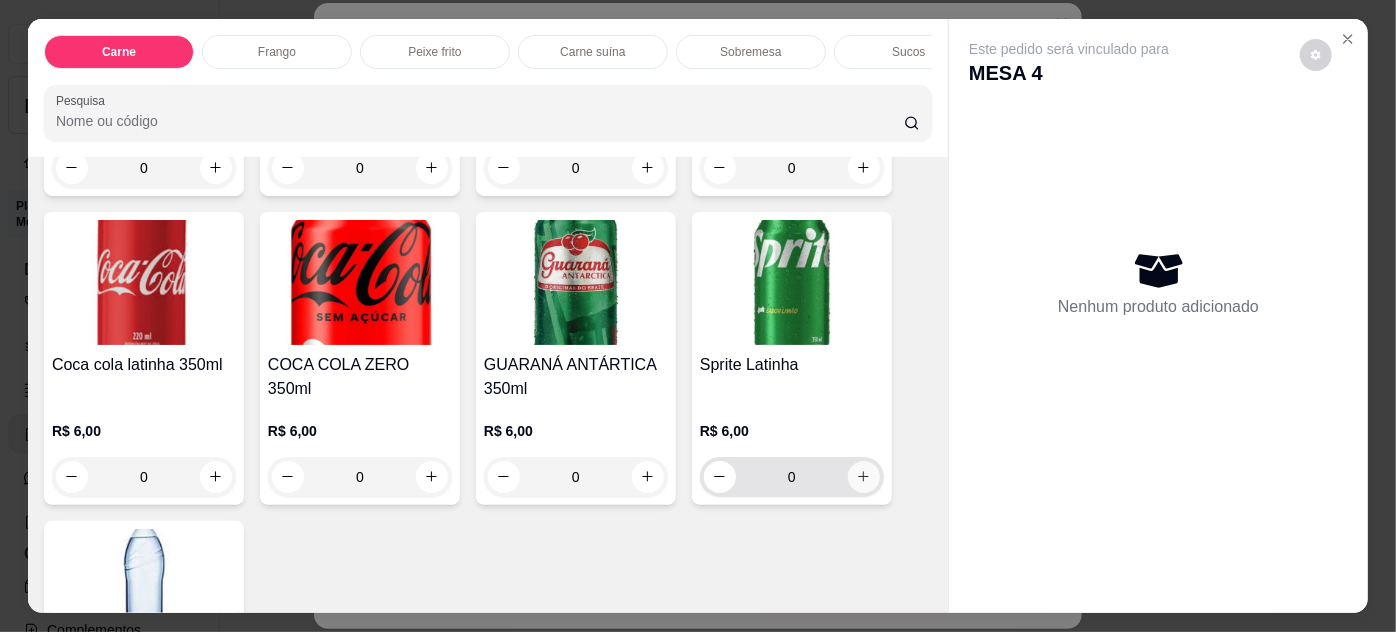 click 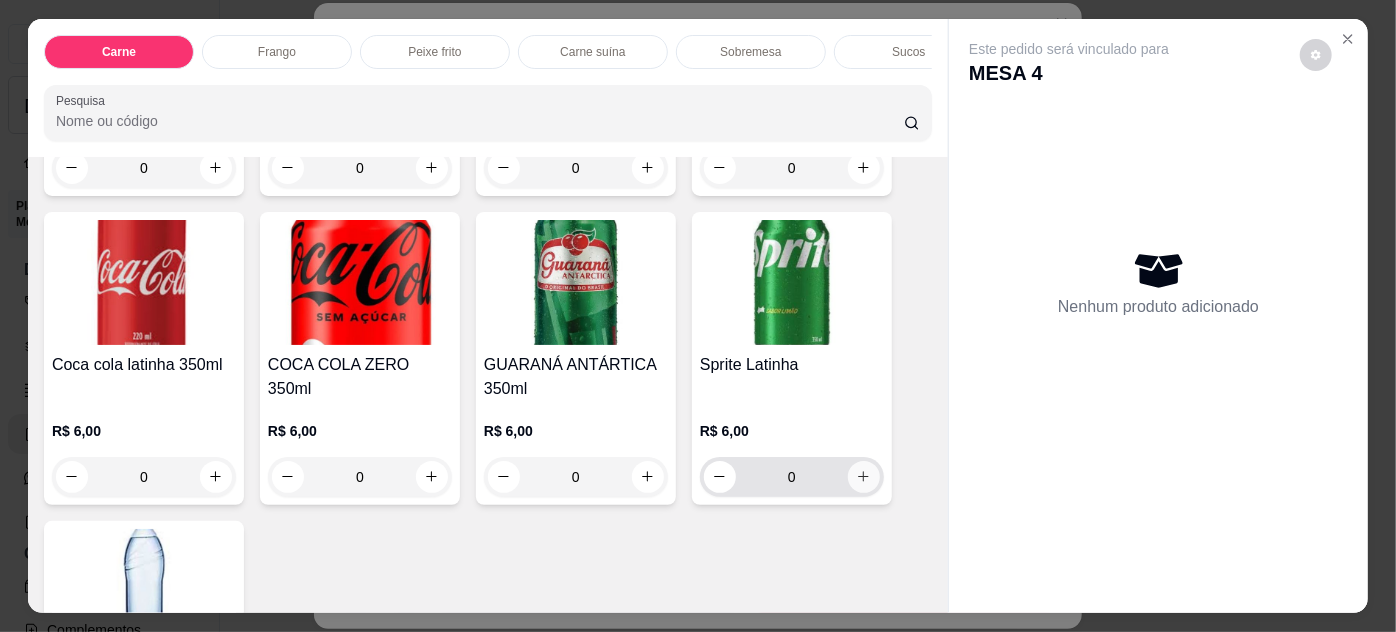 type on "1" 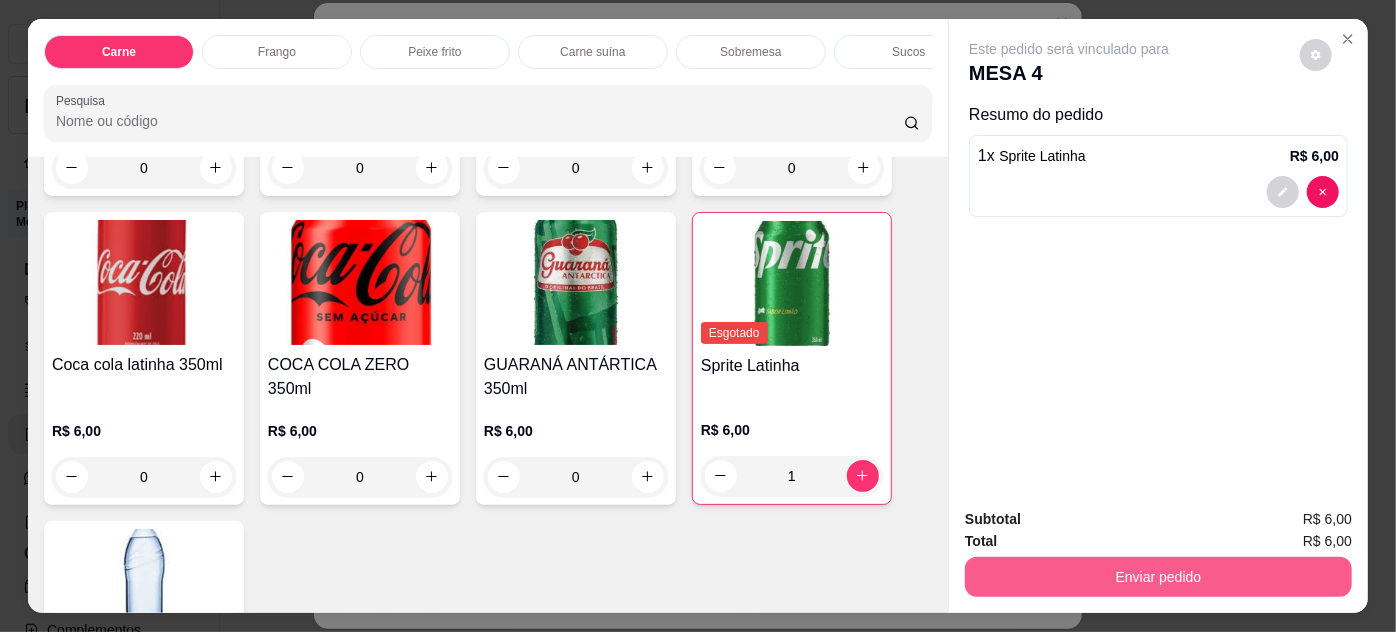 click on "Enviar pedido" at bounding box center [1158, 577] 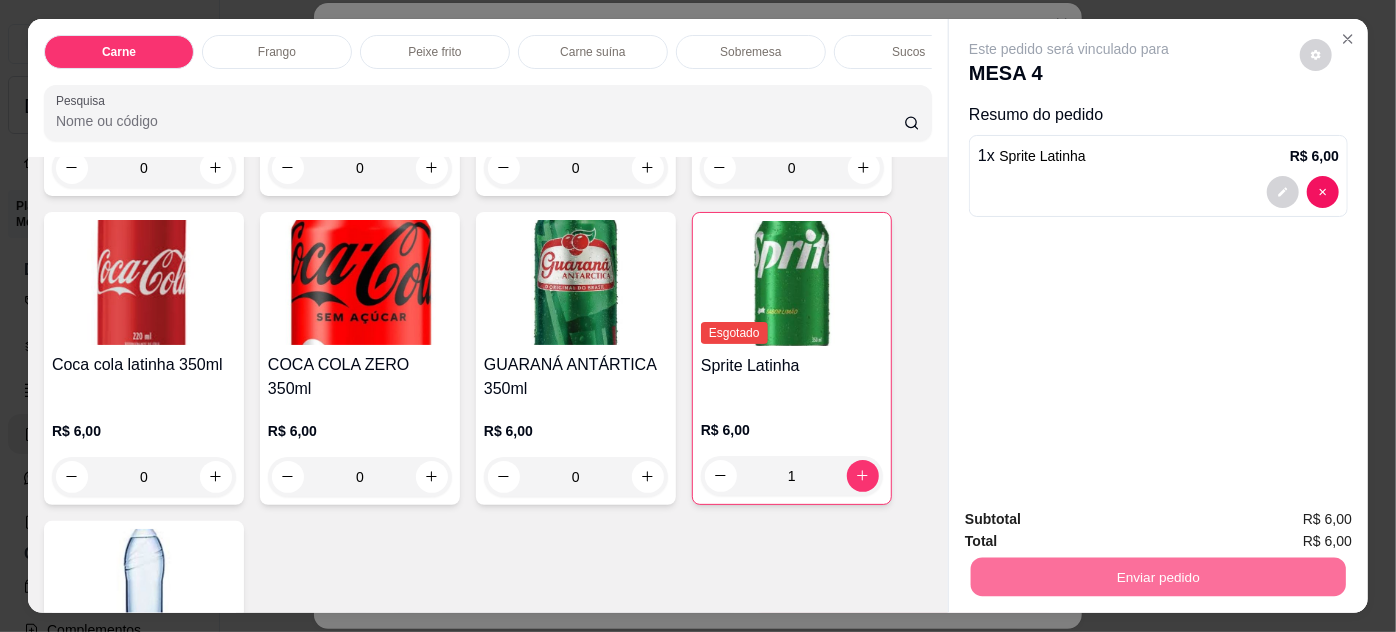 click on "Não registrar e enviar pedido" at bounding box center (1093, 521) 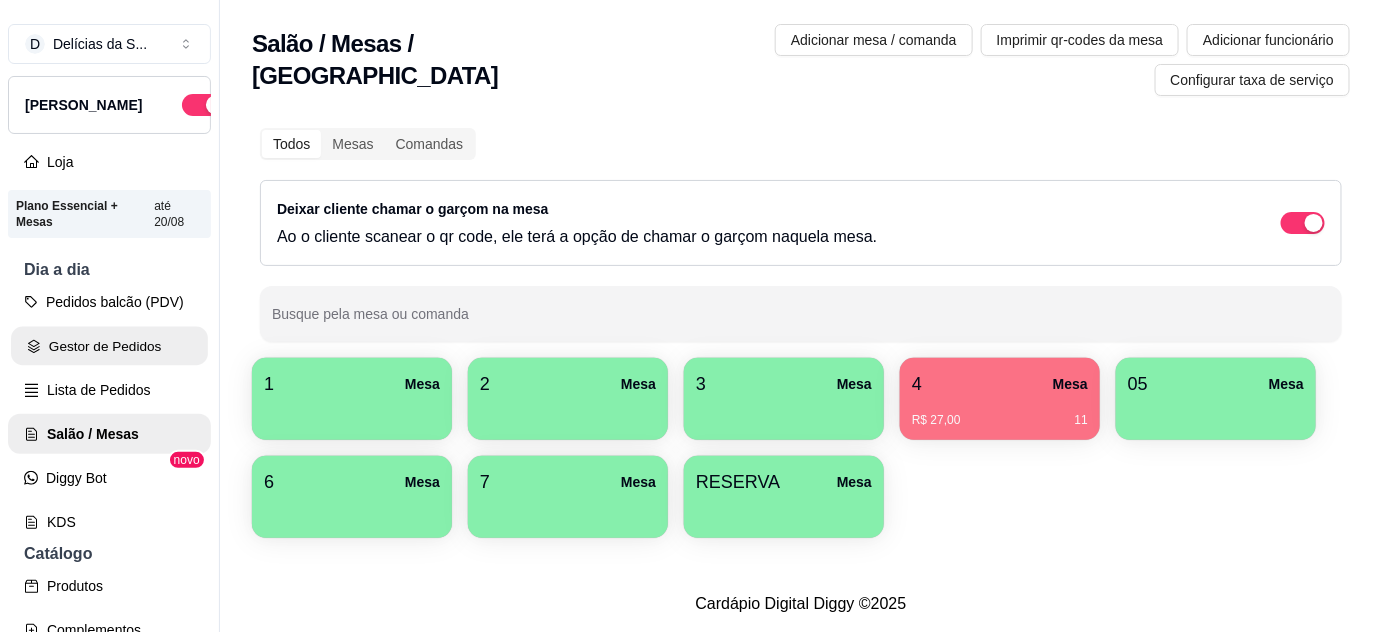 click on "Gestor de Pedidos" at bounding box center (109, 346) 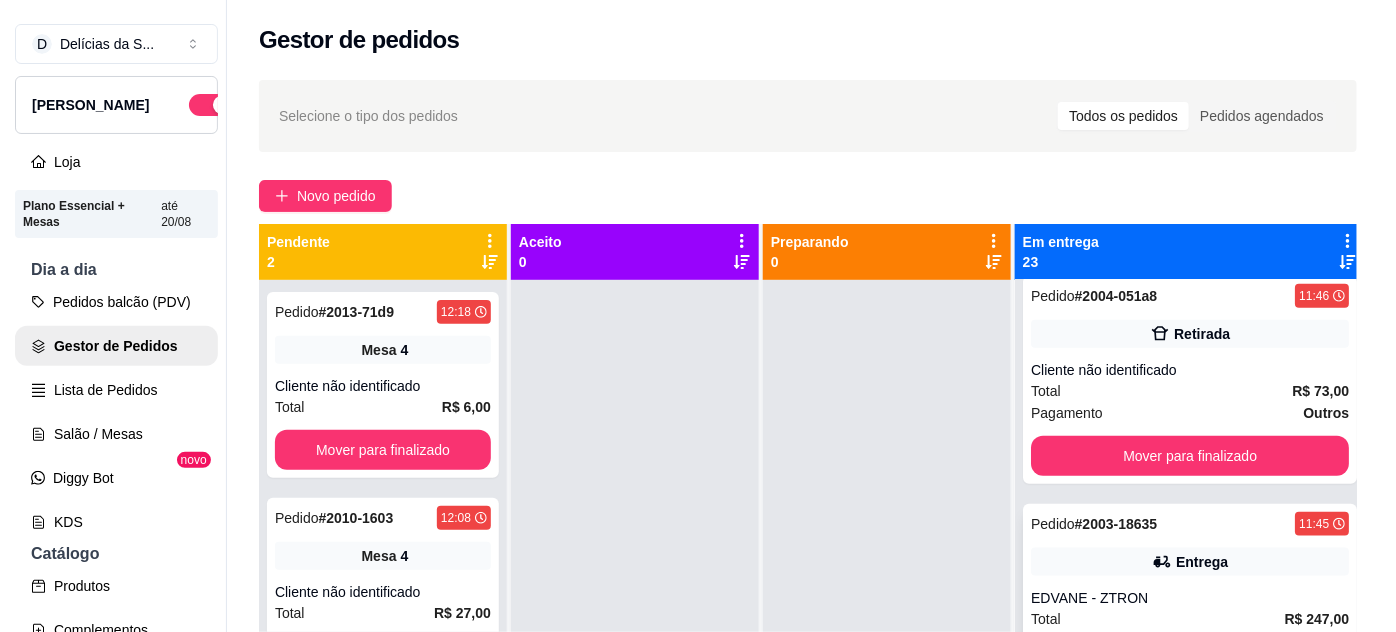 scroll, scrollTop: 727, scrollLeft: 0, axis: vertical 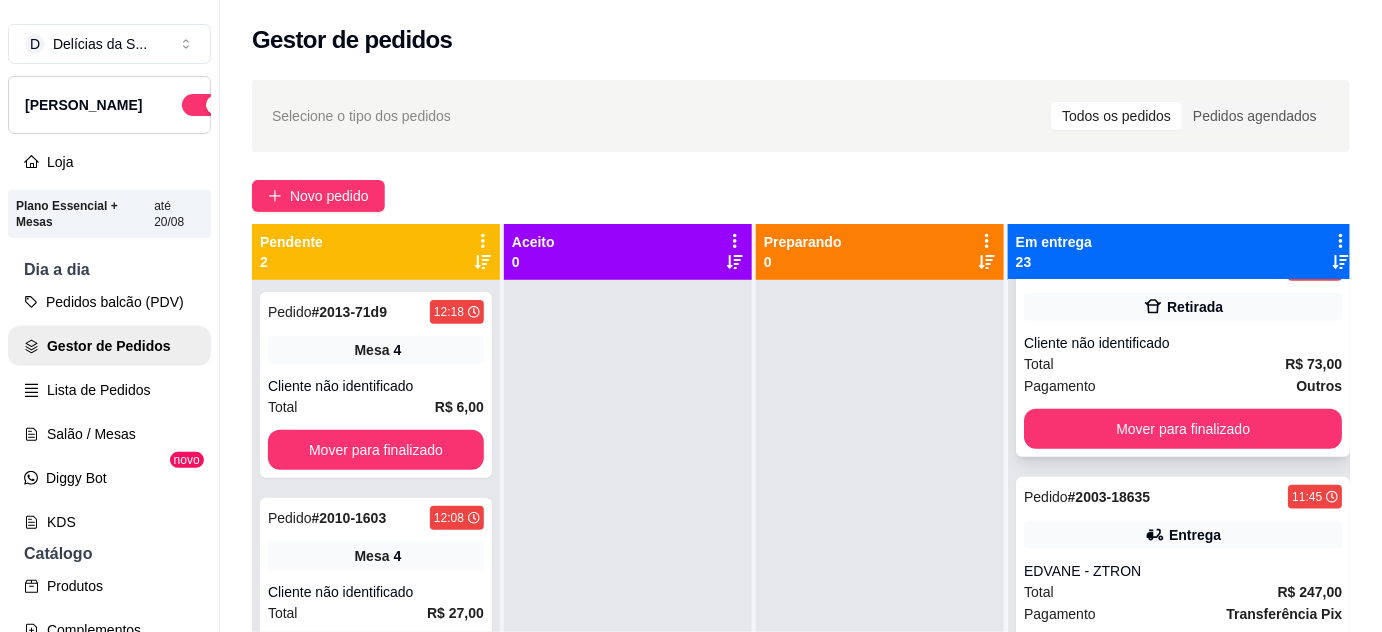 click on "Pagamento Outros" at bounding box center (1183, 386) 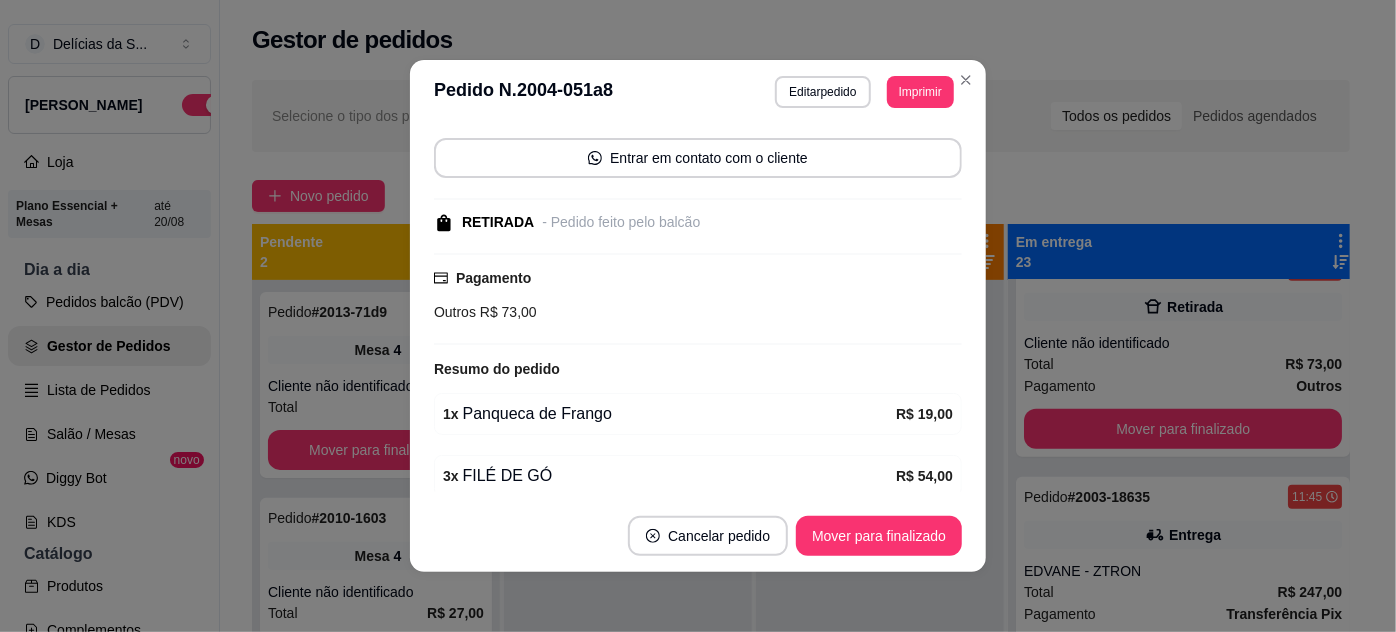scroll, scrollTop: 181, scrollLeft: 0, axis: vertical 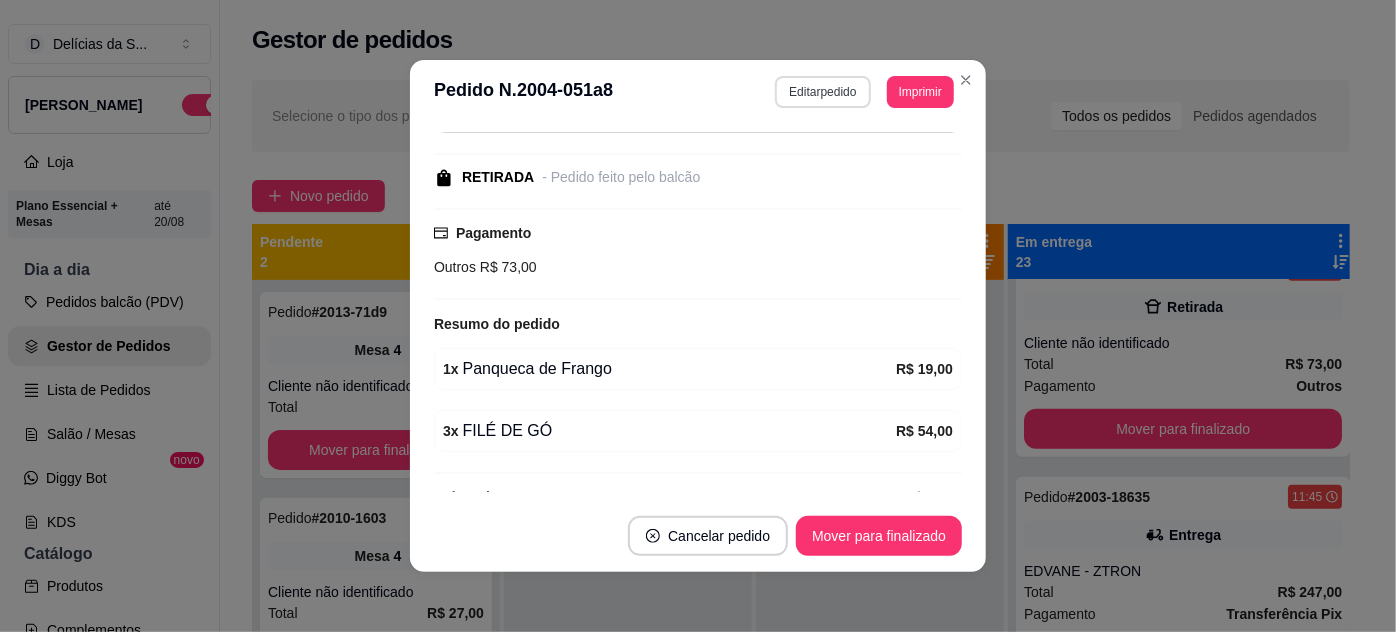 click on "Editar  pedido" at bounding box center [822, 92] 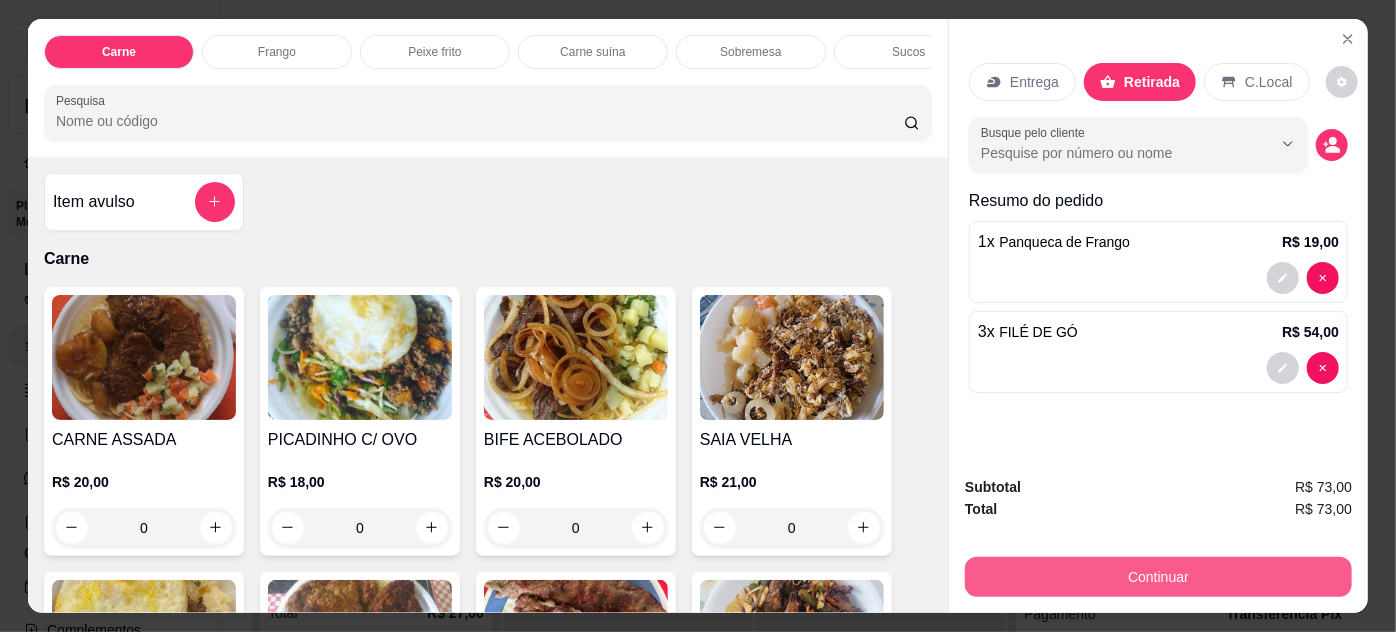 click on "Continuar" at bounding box center (1158, 577) 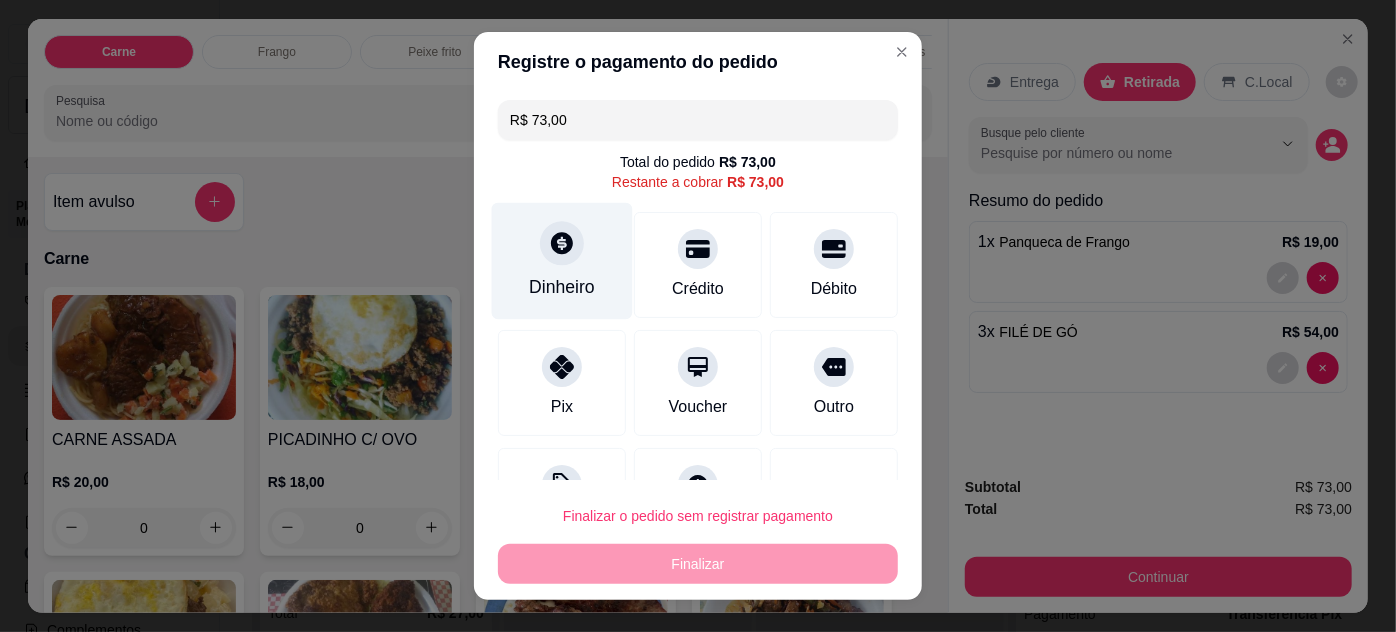 click on "Dinheiro" at bounding box center [562, 260] 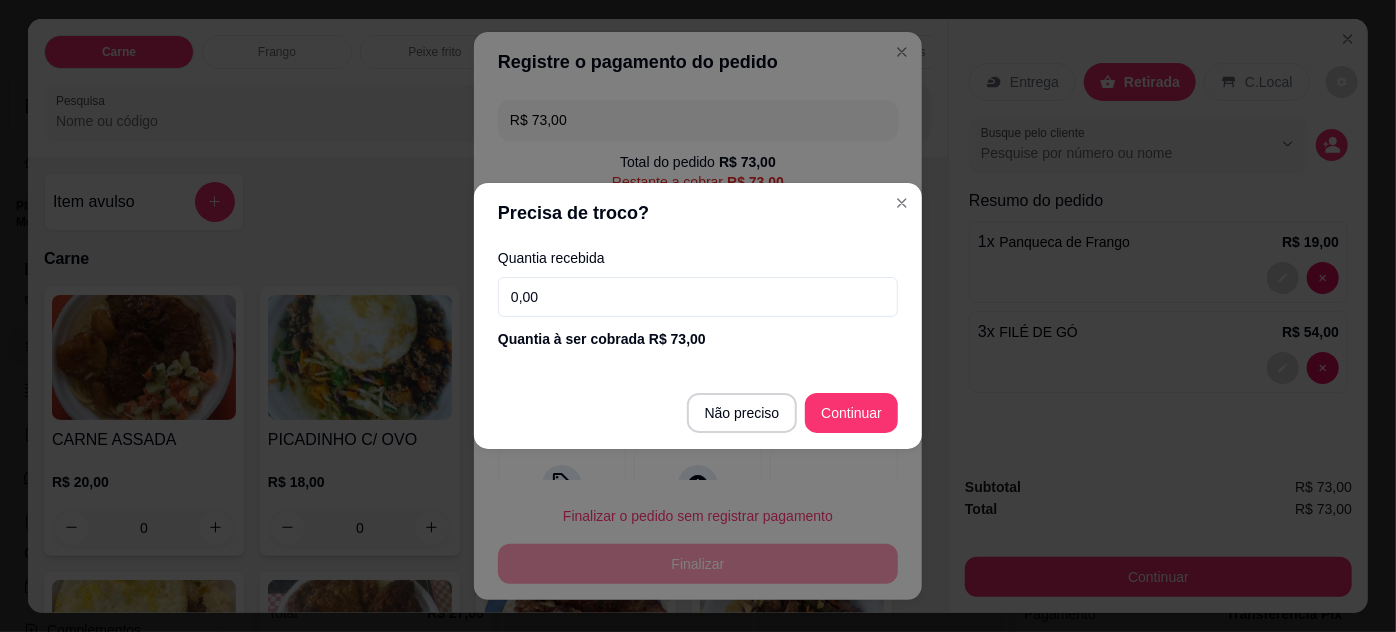 click on "0,00" at bounding box center (698, 297) 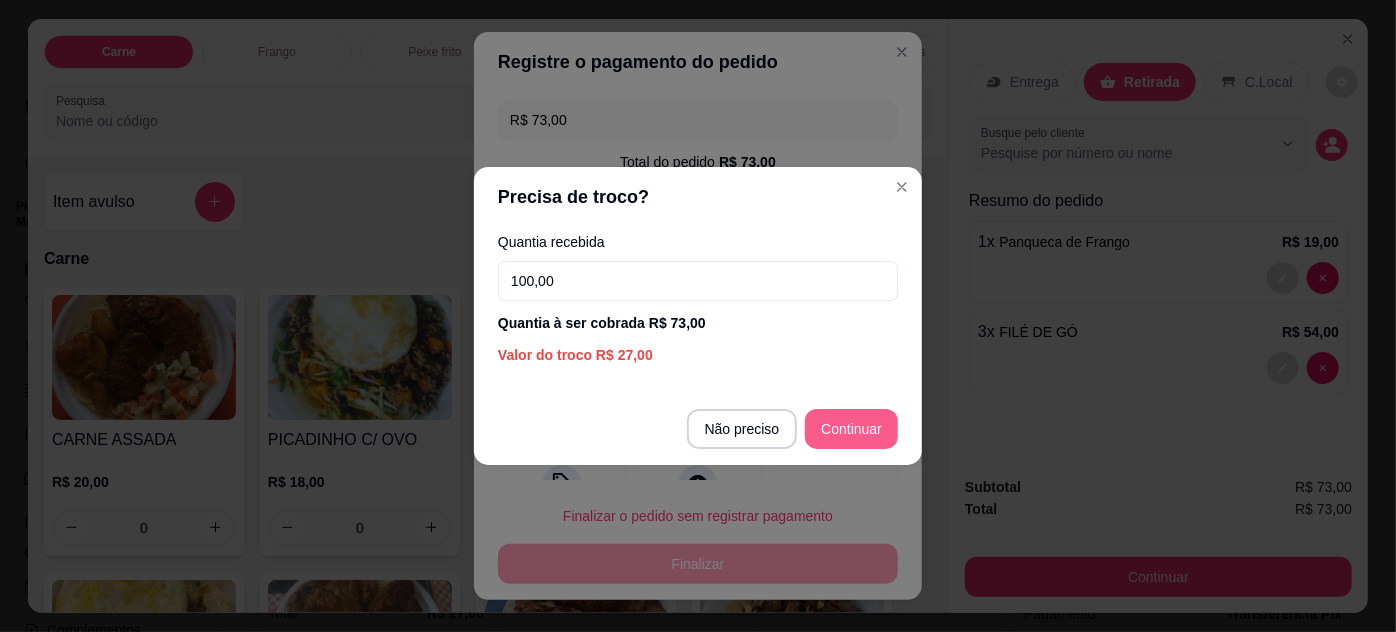 type on "100,00" 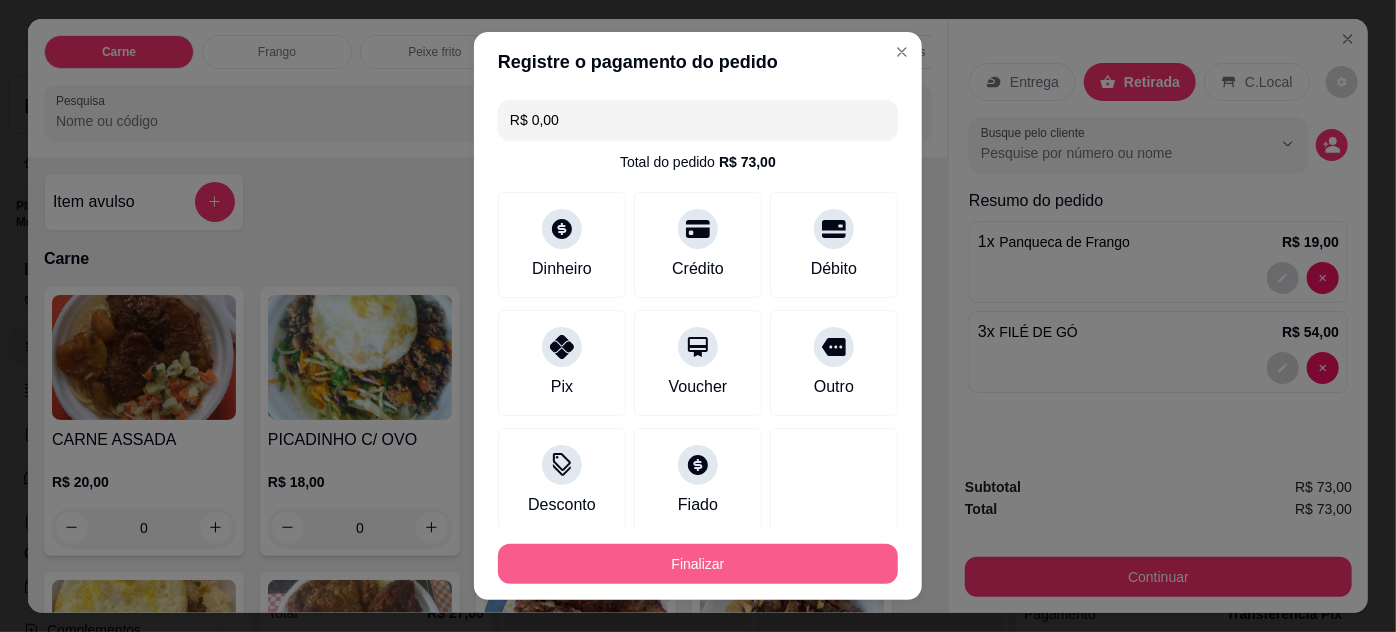 click on "Finalizar" at bounding box center [698, 564] 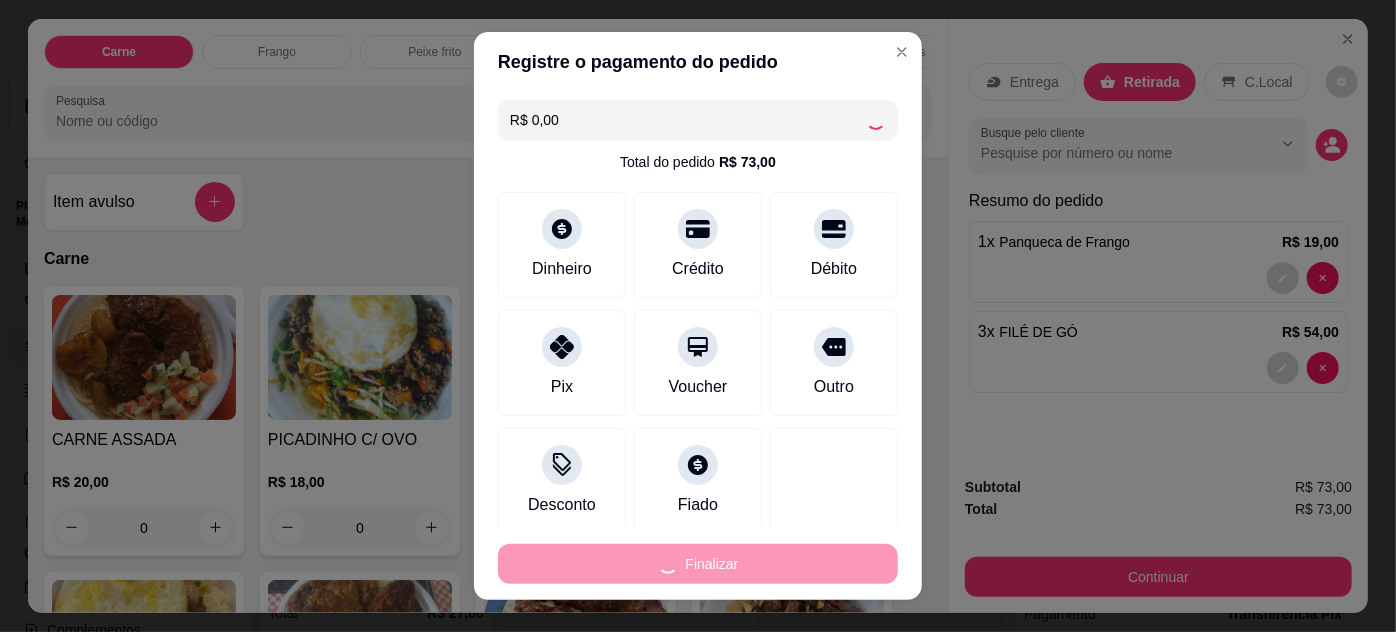 type on "0" 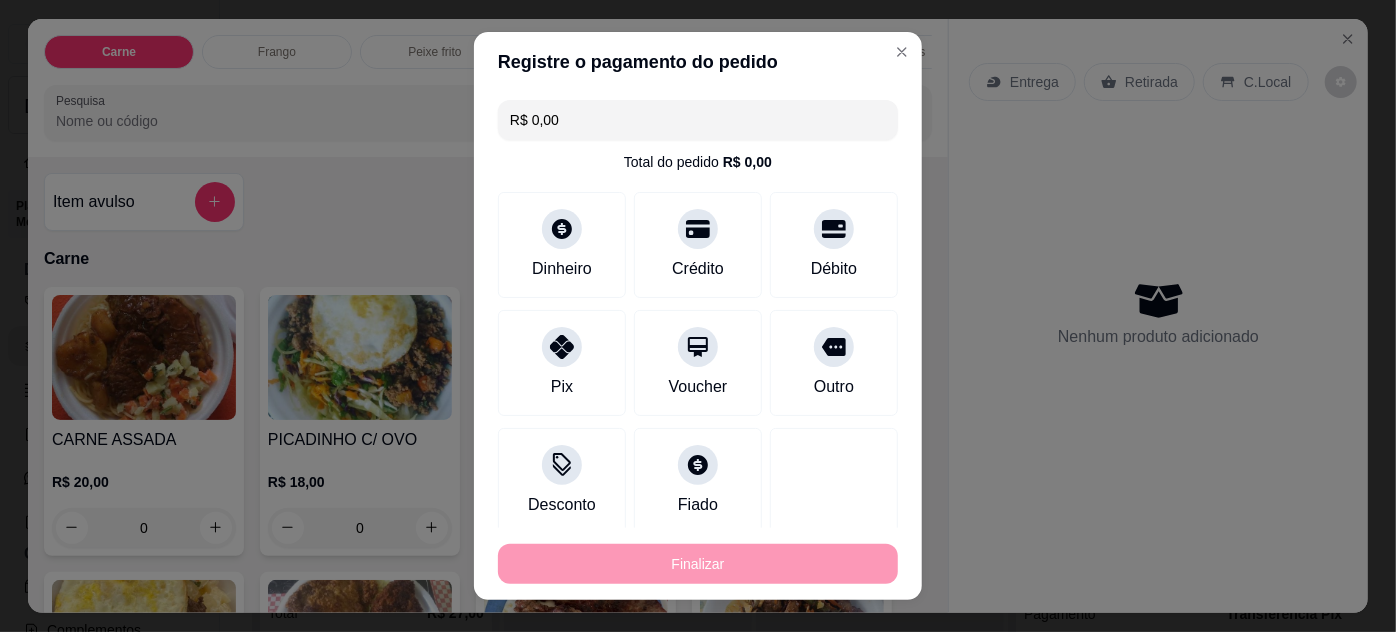 type on "-R$ 73,00" 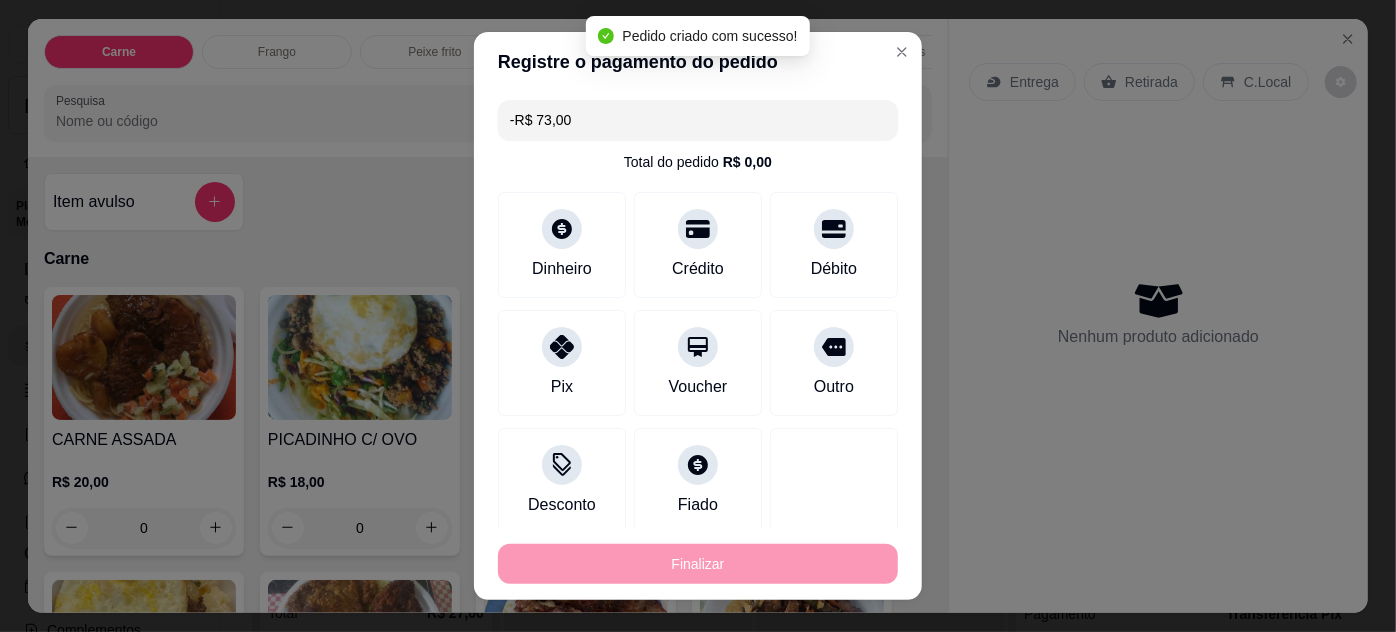 scroll, scrollTop: 498, scrollLeft: 0, axis: vertical 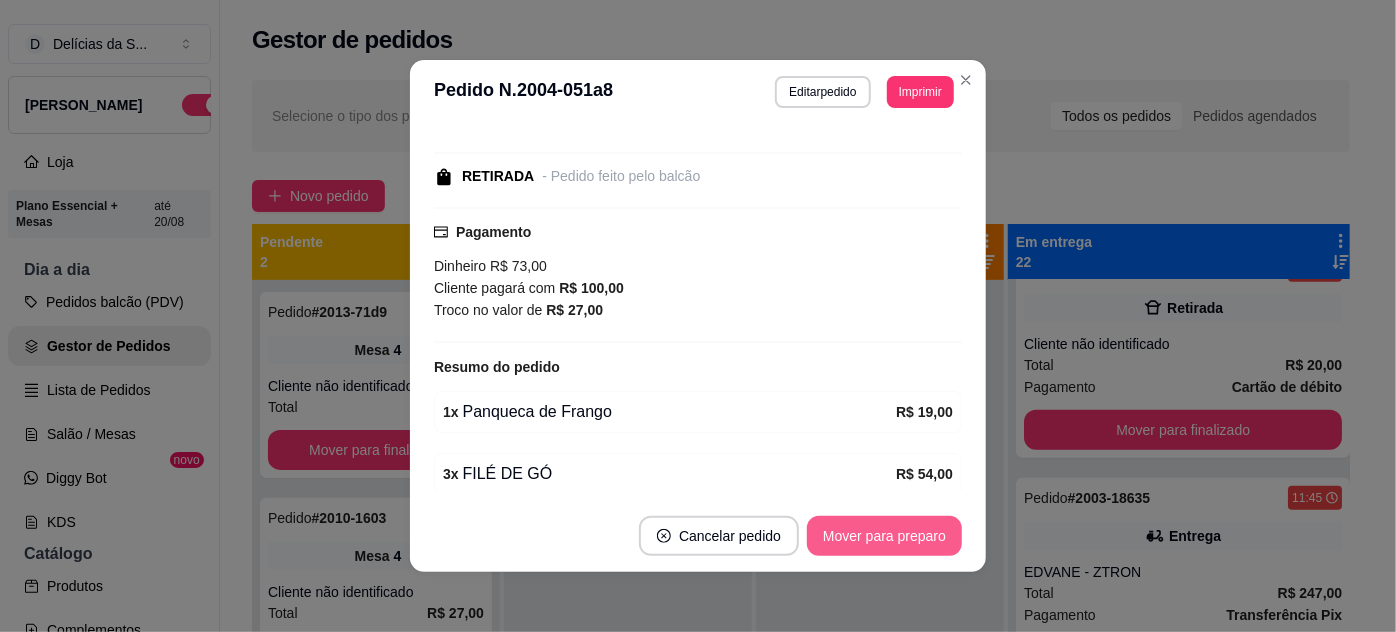 click on "Mover para preparo" at bounding box center [884, 536] 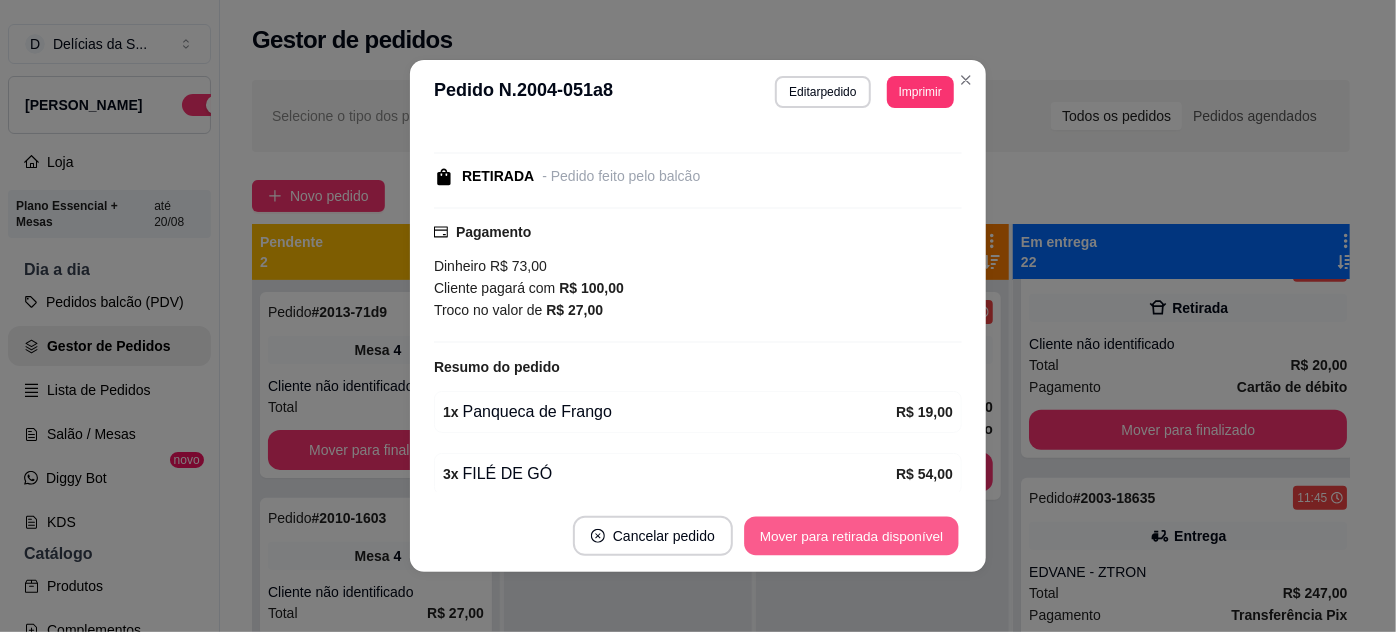 click on "Mover para retirada disponível" at bounding box center [851, 536] 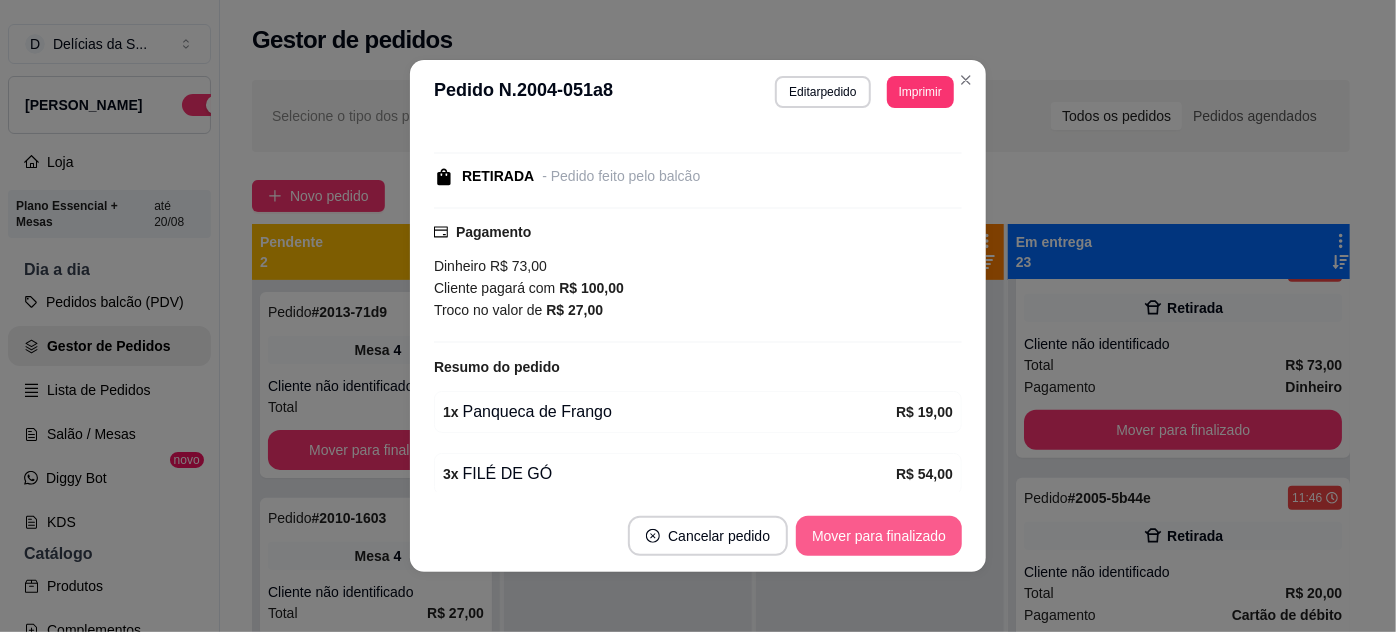 scroll, scrollTop: 727, scrollLeft: 0, axis: vertical 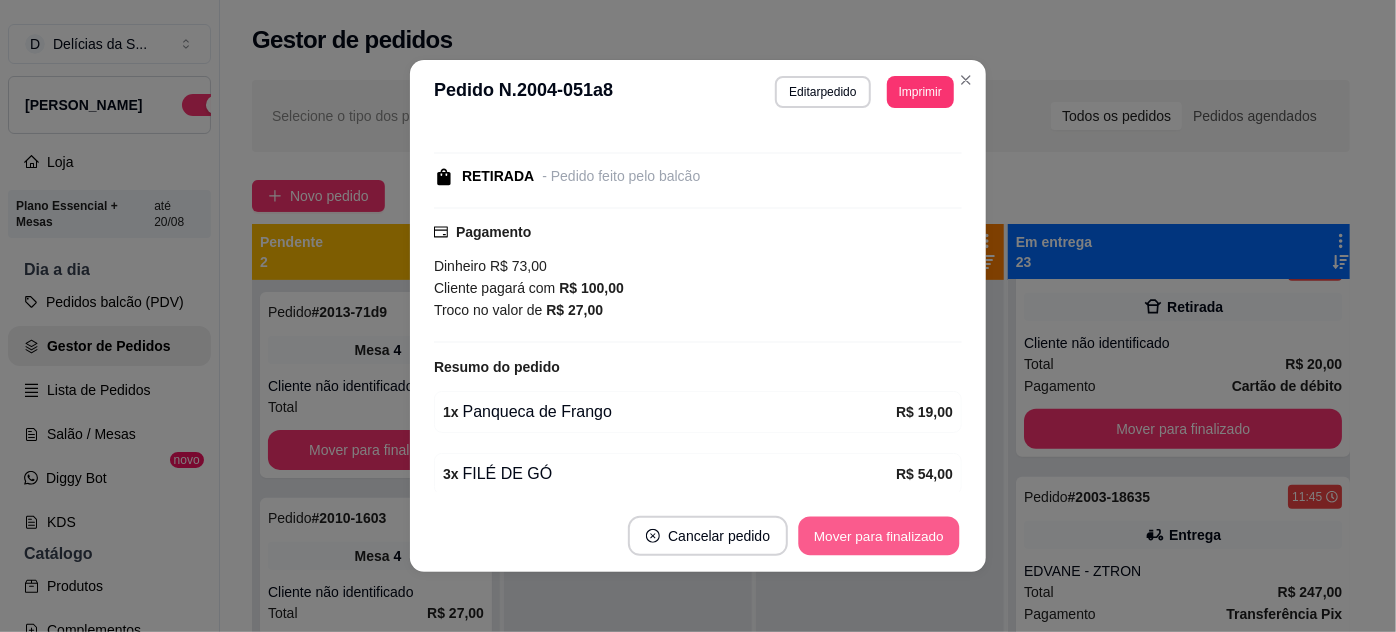 click on "Mover para finalizado" at bounding box center [879, 536] 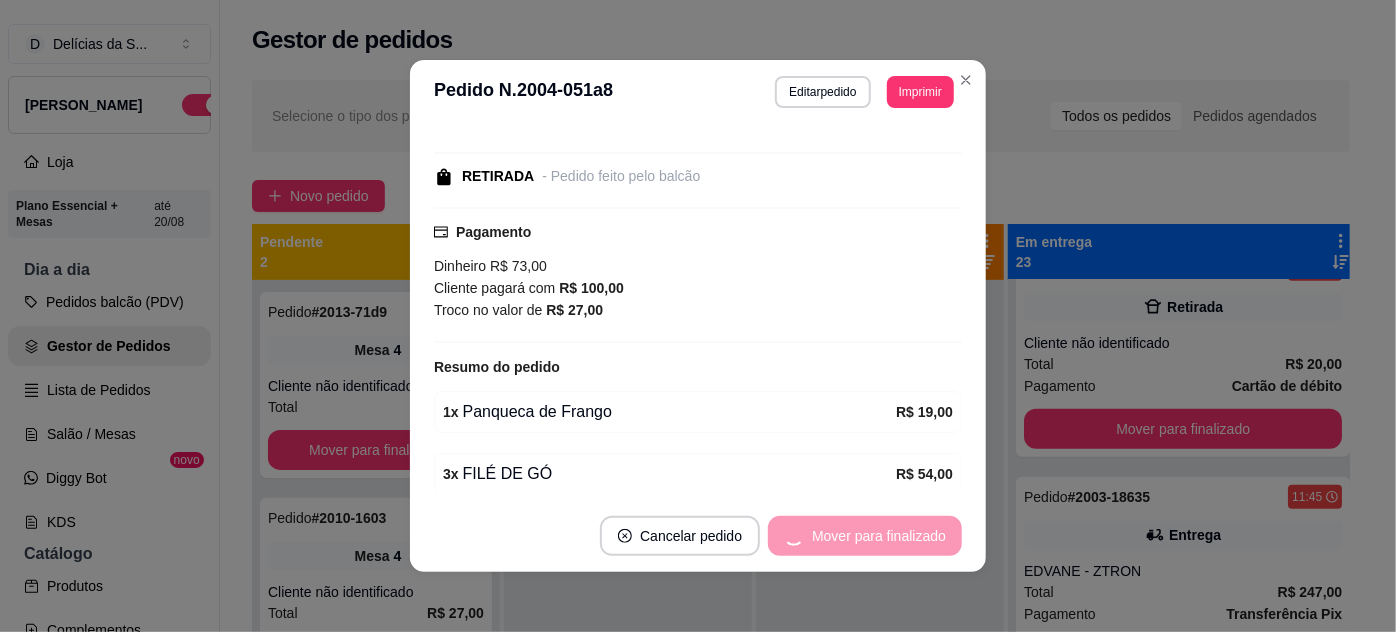 scroll, scrollTop: 498, scrollLeft: 0, axis: vertical 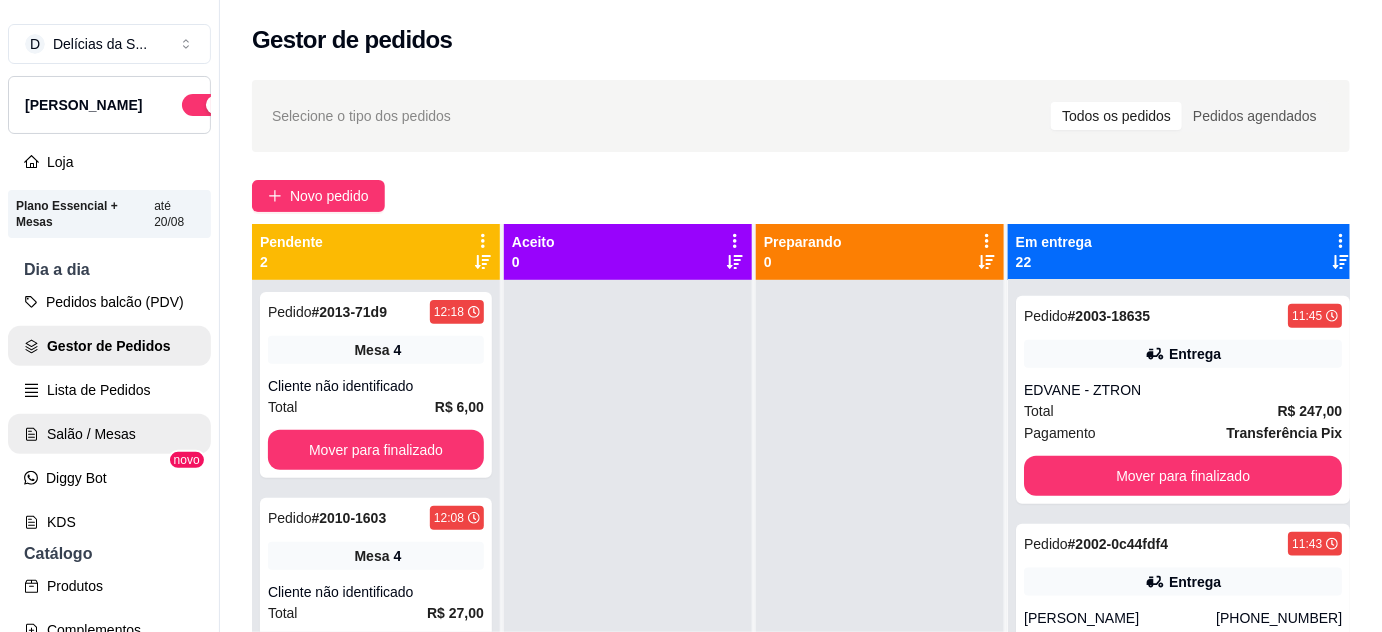 click on "Salão / Mesas" at bounding box center (109, 434) 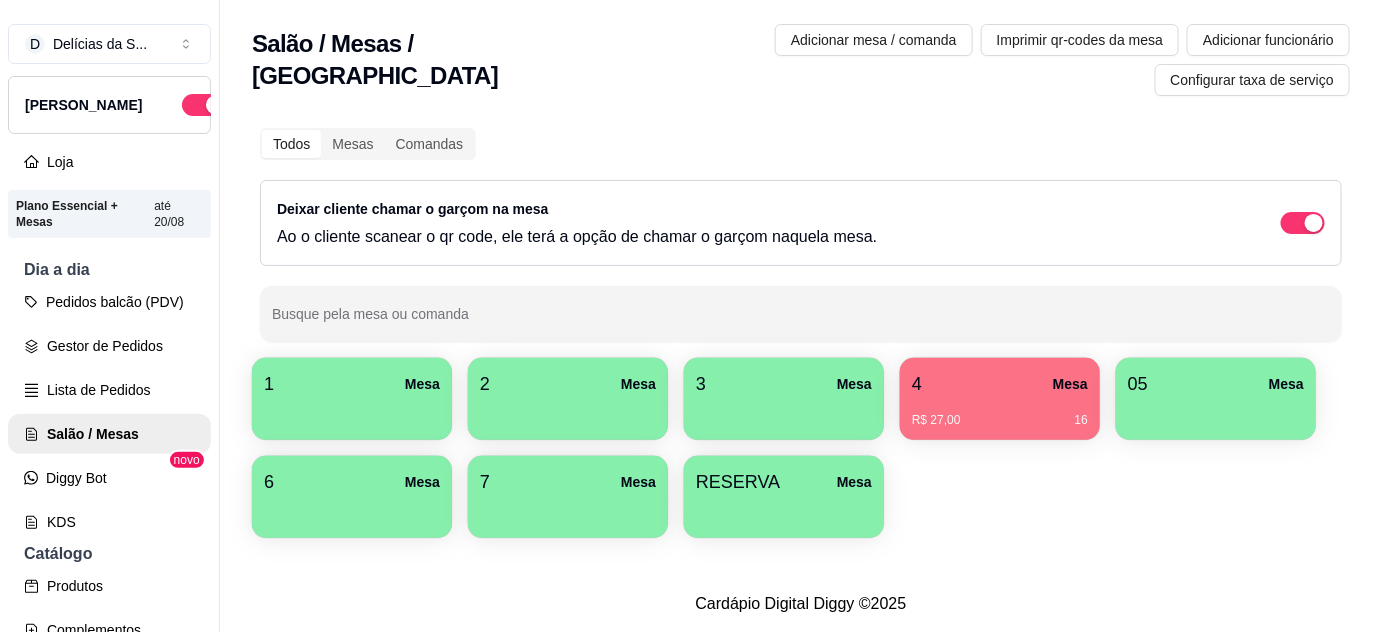 click on "R$ 27,00" at bounding box center (936, 420) 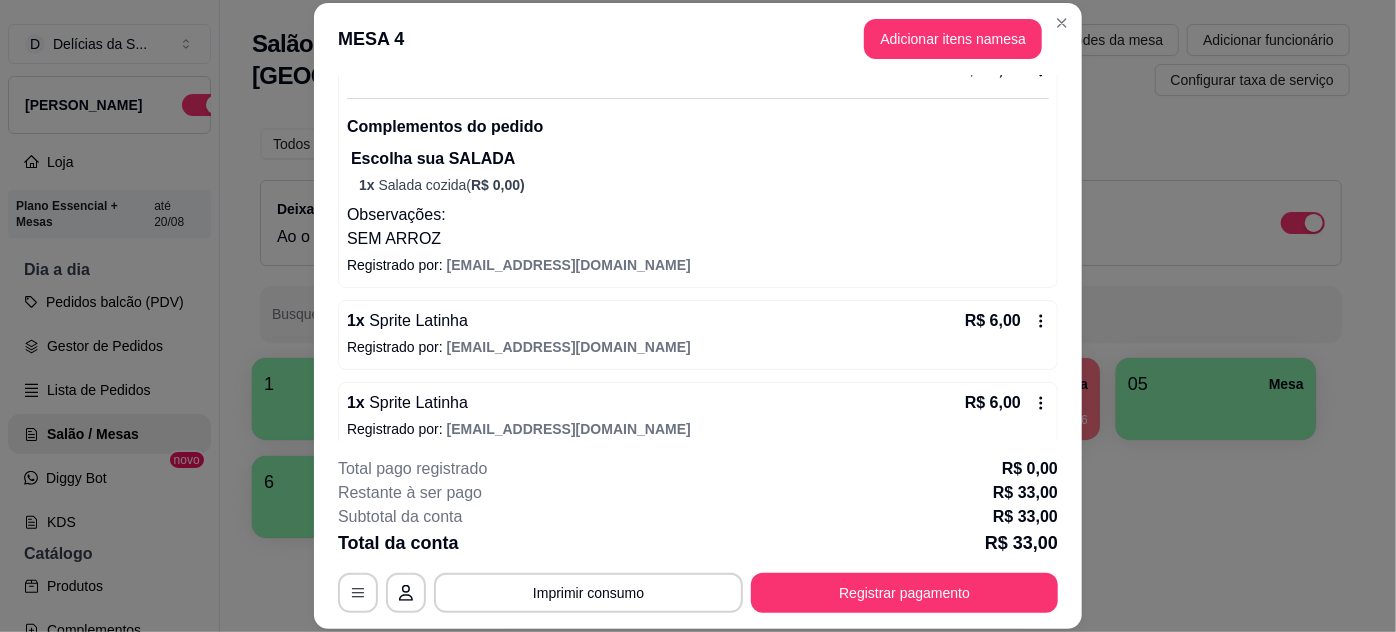 scroll, scrollTop: 232, scrollLeft: 0, axis: vertical 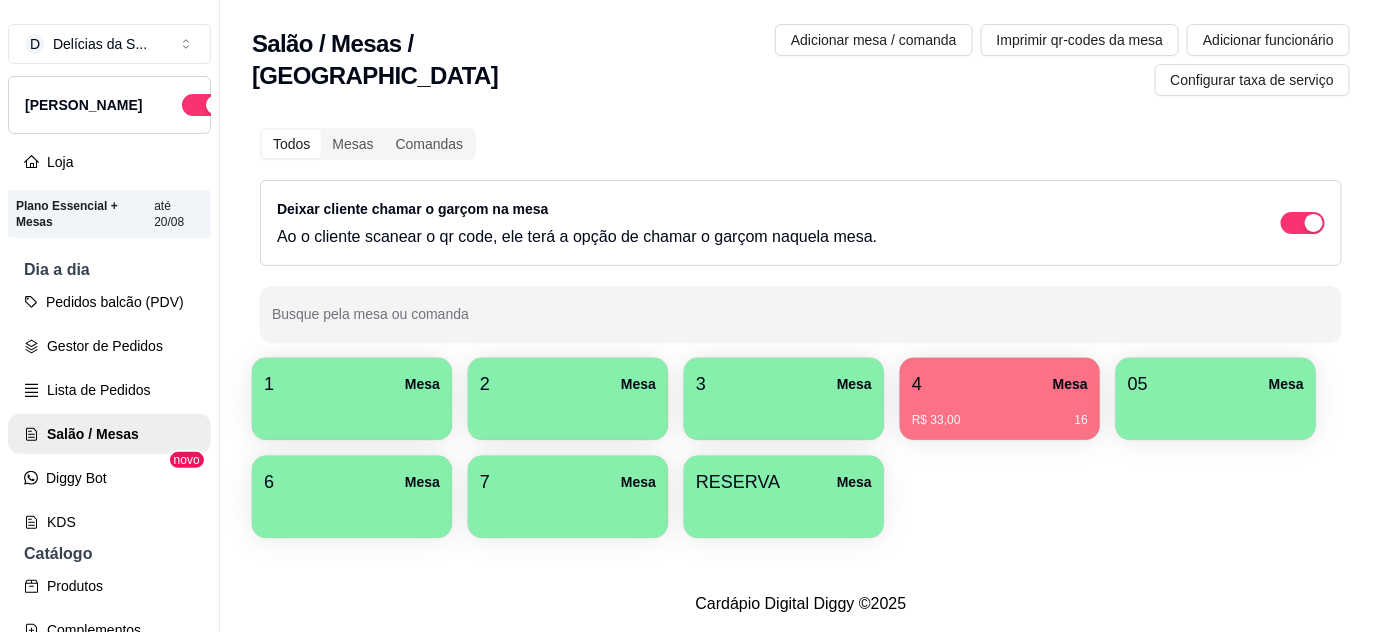 click on "4 Mesa" at bounding box center [1000, 384] 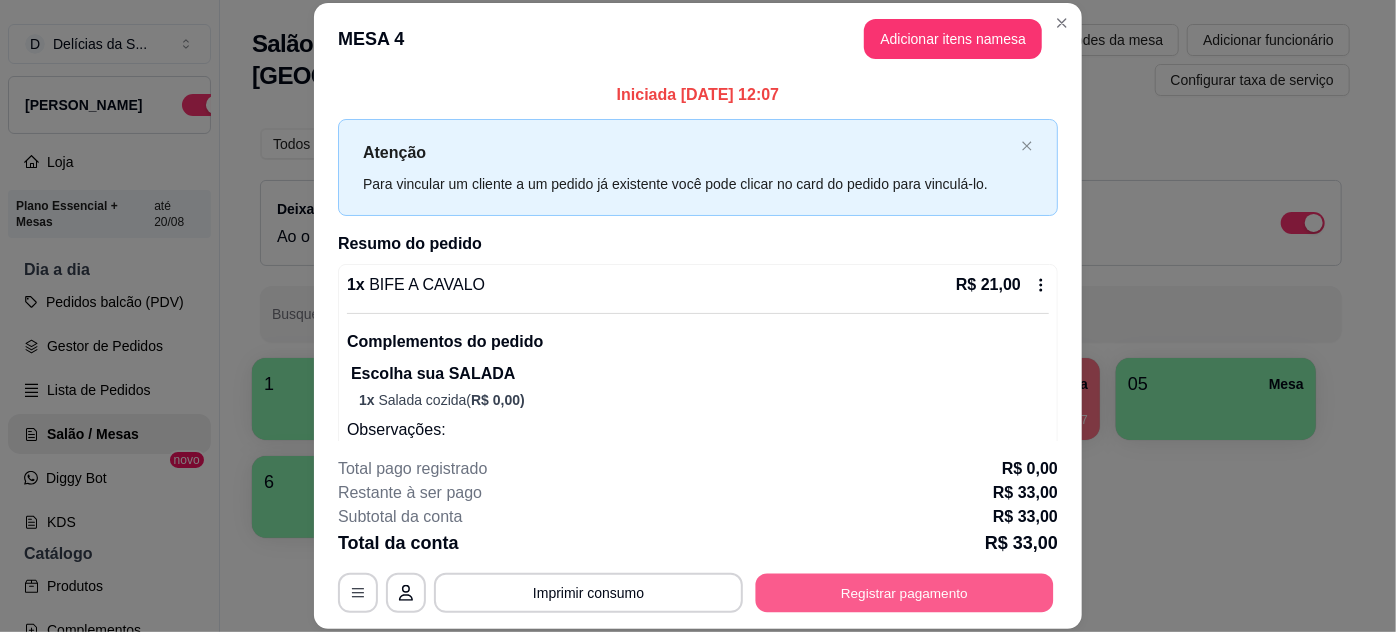 click on "Registrar pagamento" at bounding box center (905, 592) 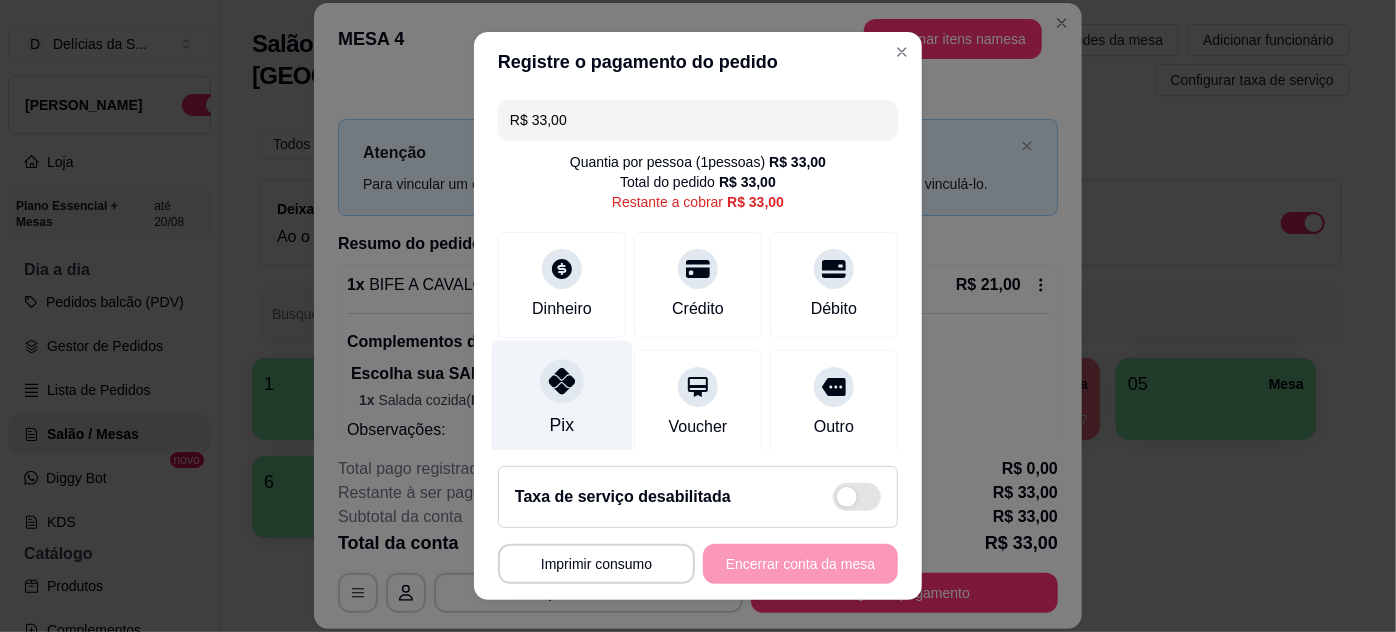 click at bounding box center [562, 381] 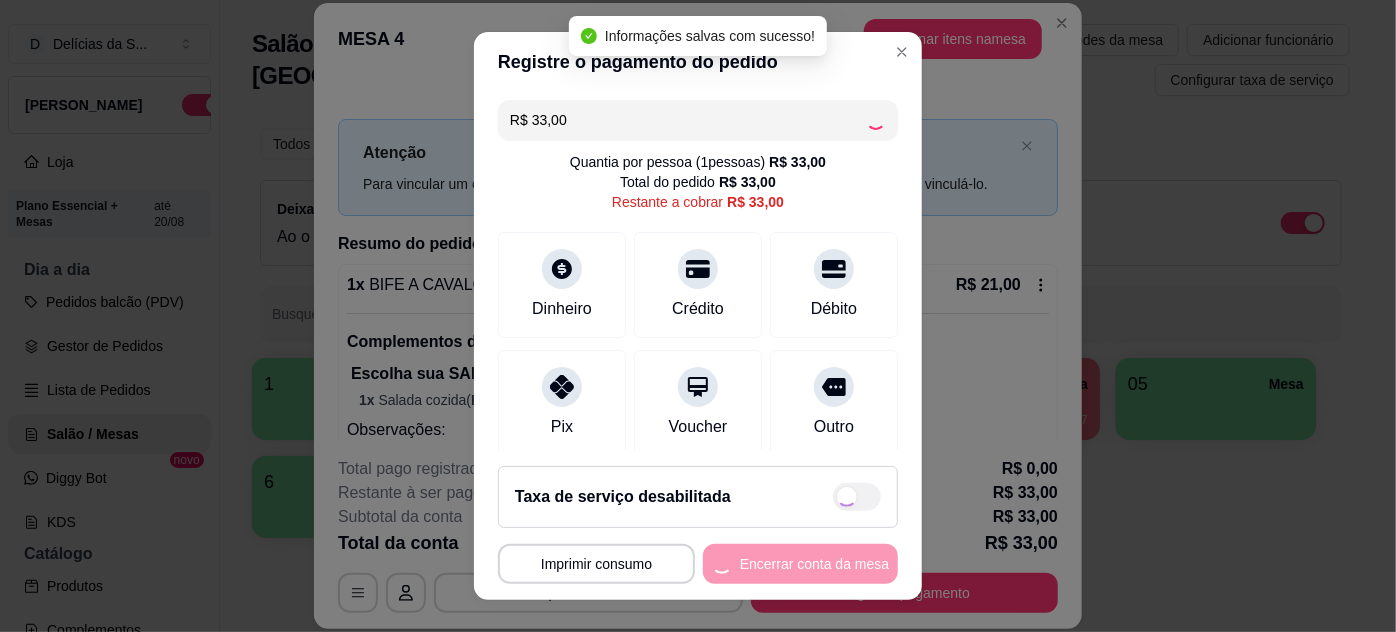 type on "R$ 0,00" 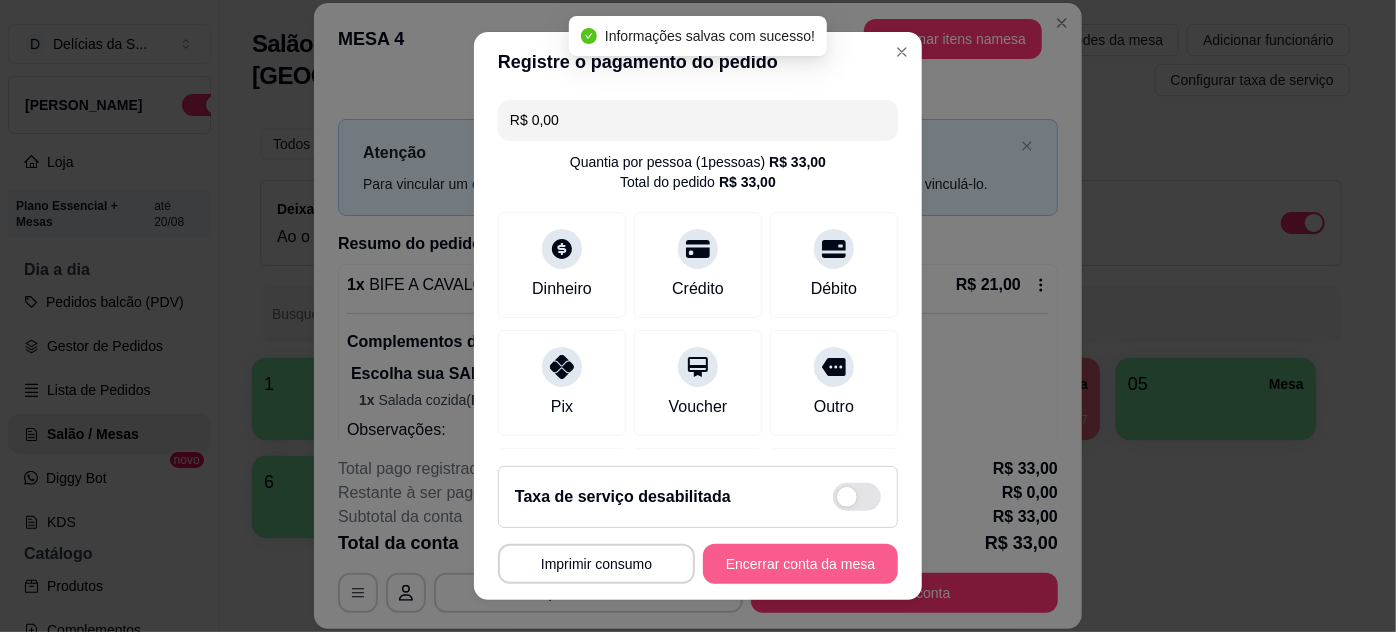 click on "Encerrar conta da mesa" at bounding box center (800, 564) 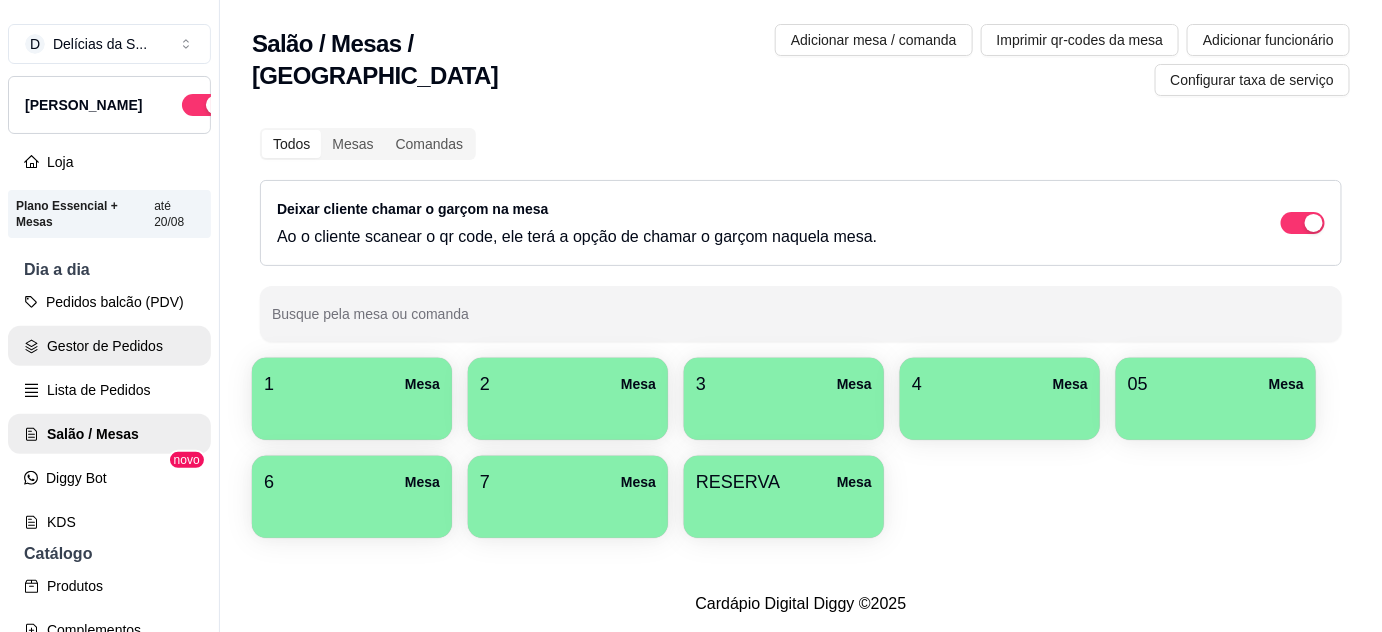 click on "Gestor de Pedidos" at bounding box center [109, 346] 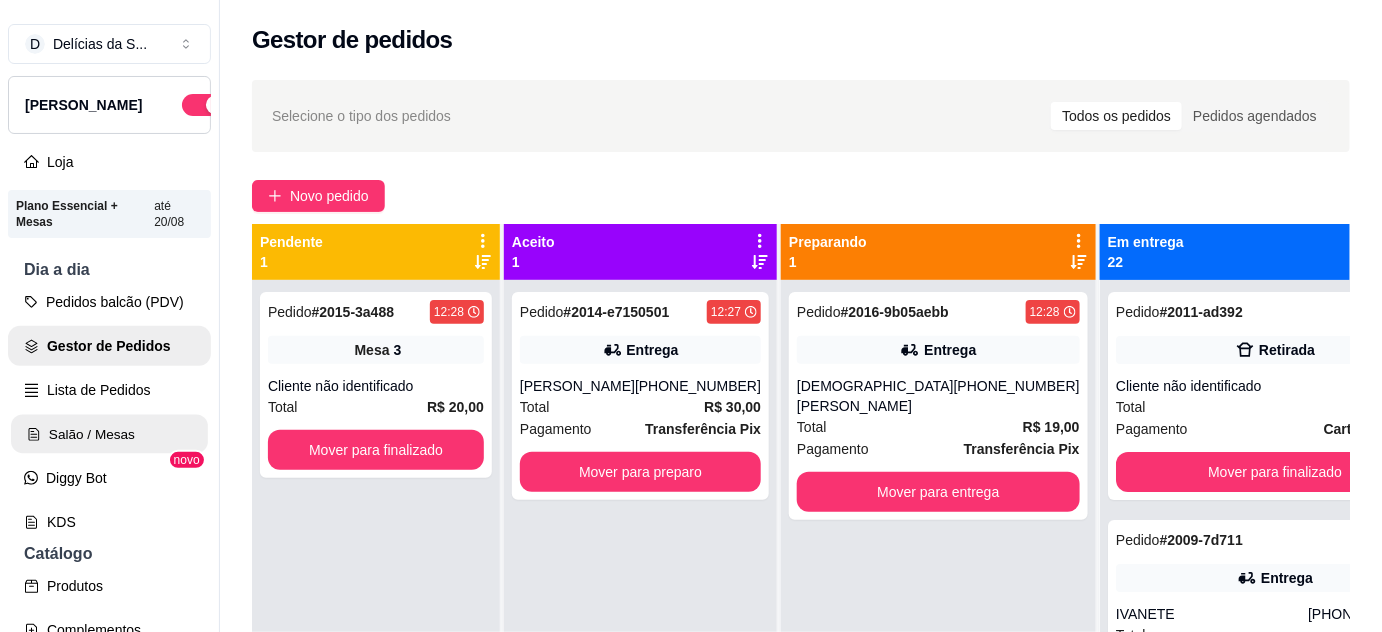 click on "Salão / Mesas" at bounding box center [109, 434] 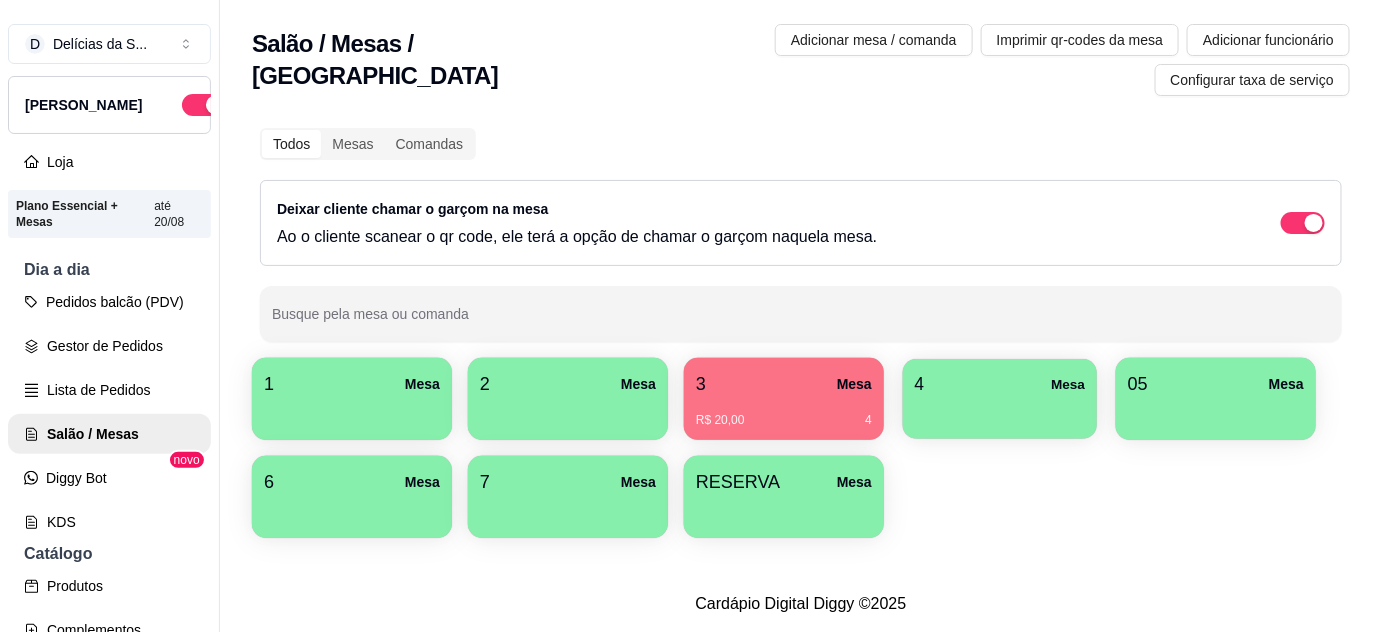 click on "4 Mesa" at bounding box center [1000, 399] 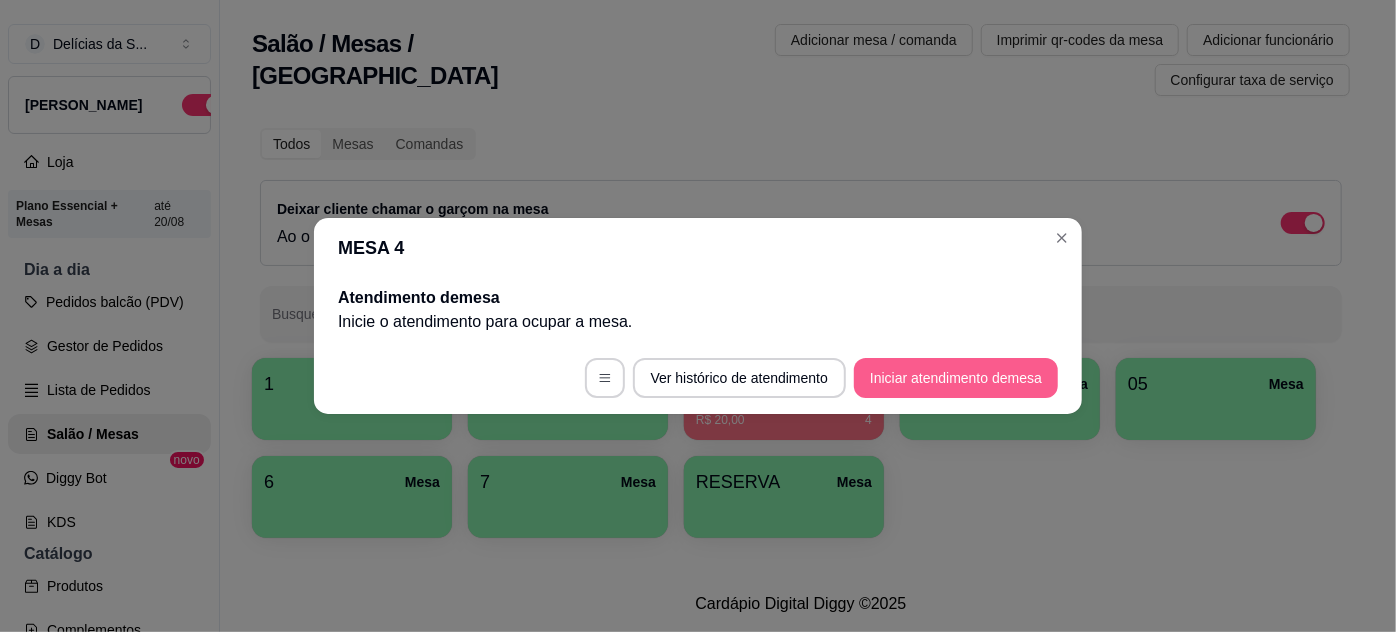 click on "Iniciar atendimento de  mesa" at bounding box center [956, 378] 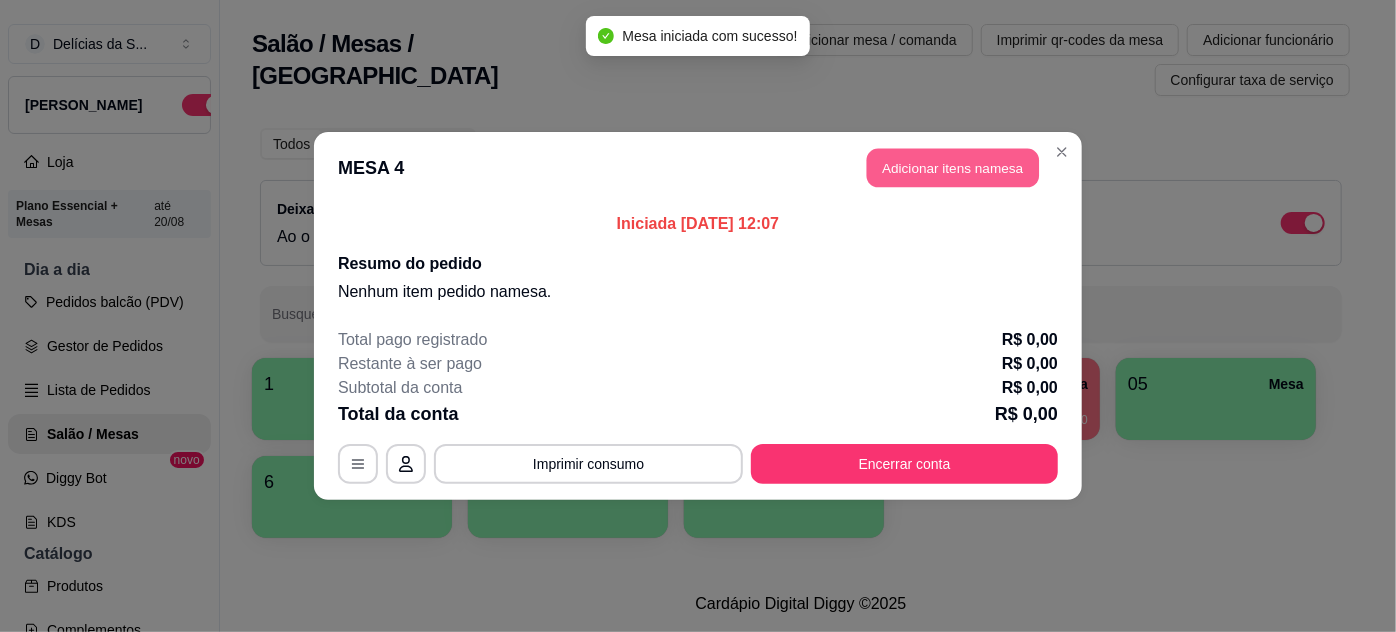 click on "Adicionar itens na  mesa" at bounding box center (953, 168) 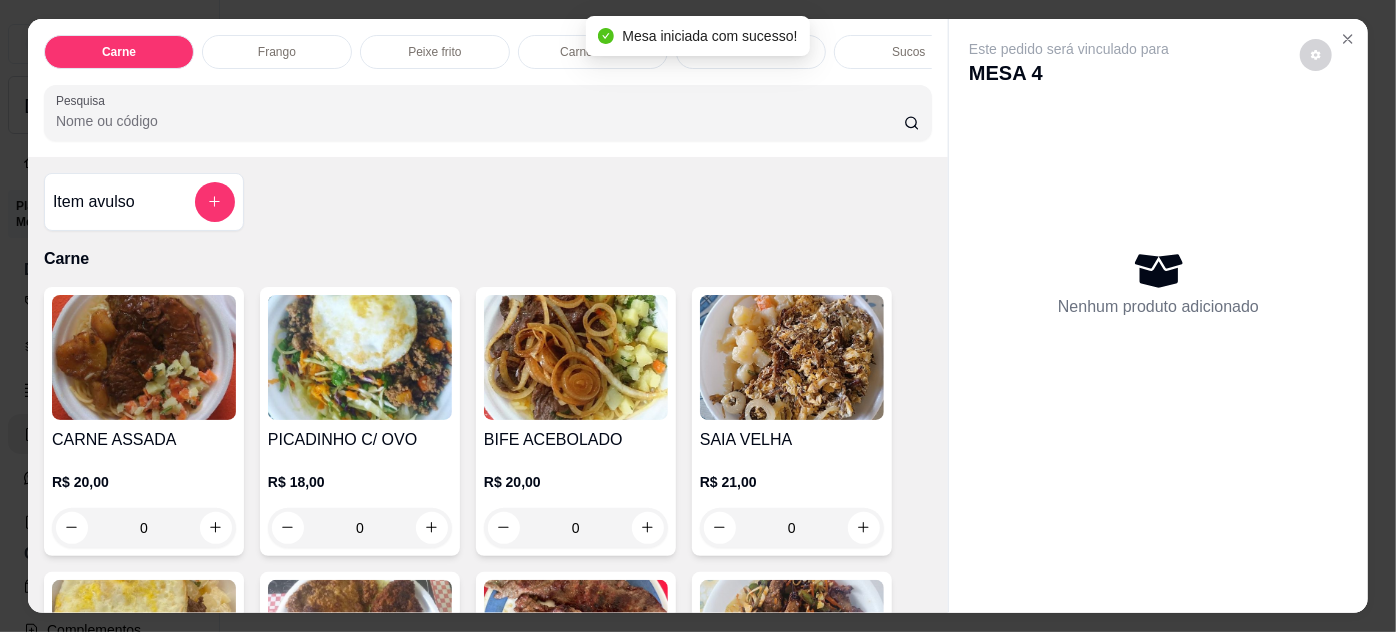 click on "0" at bounding box center (144, 528) 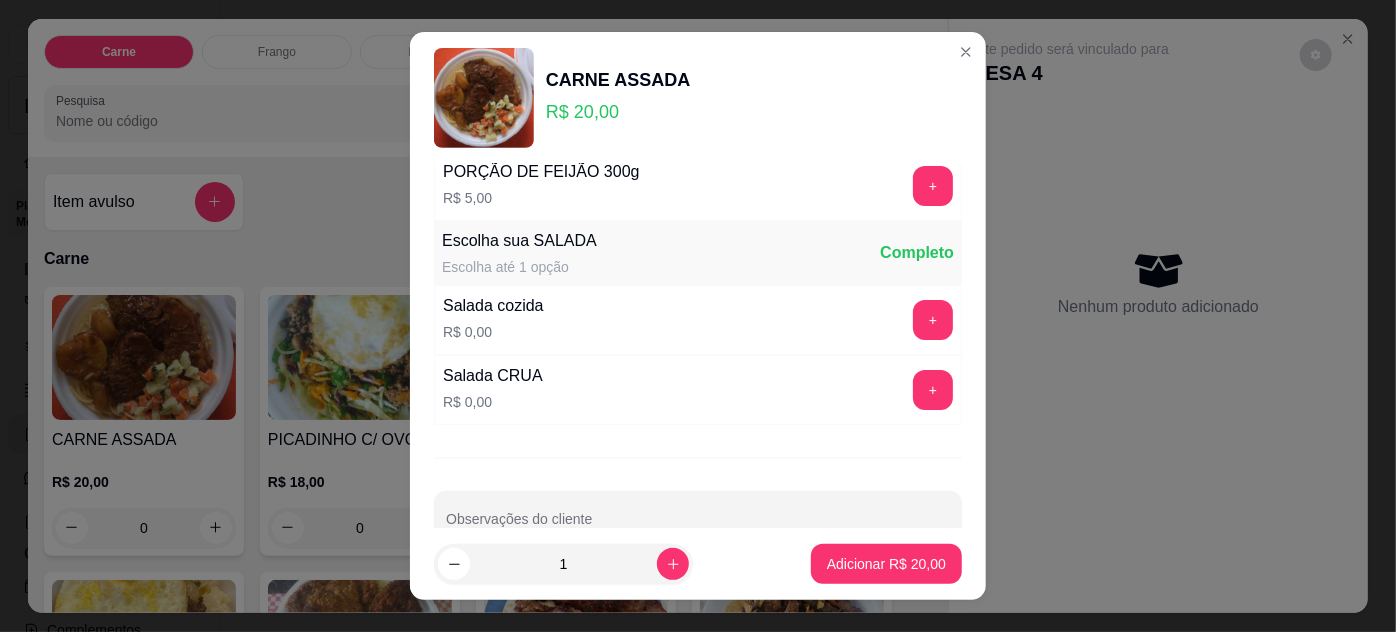 scroll, scrollTop: 199, scrollLeft: 0, axis: vertical 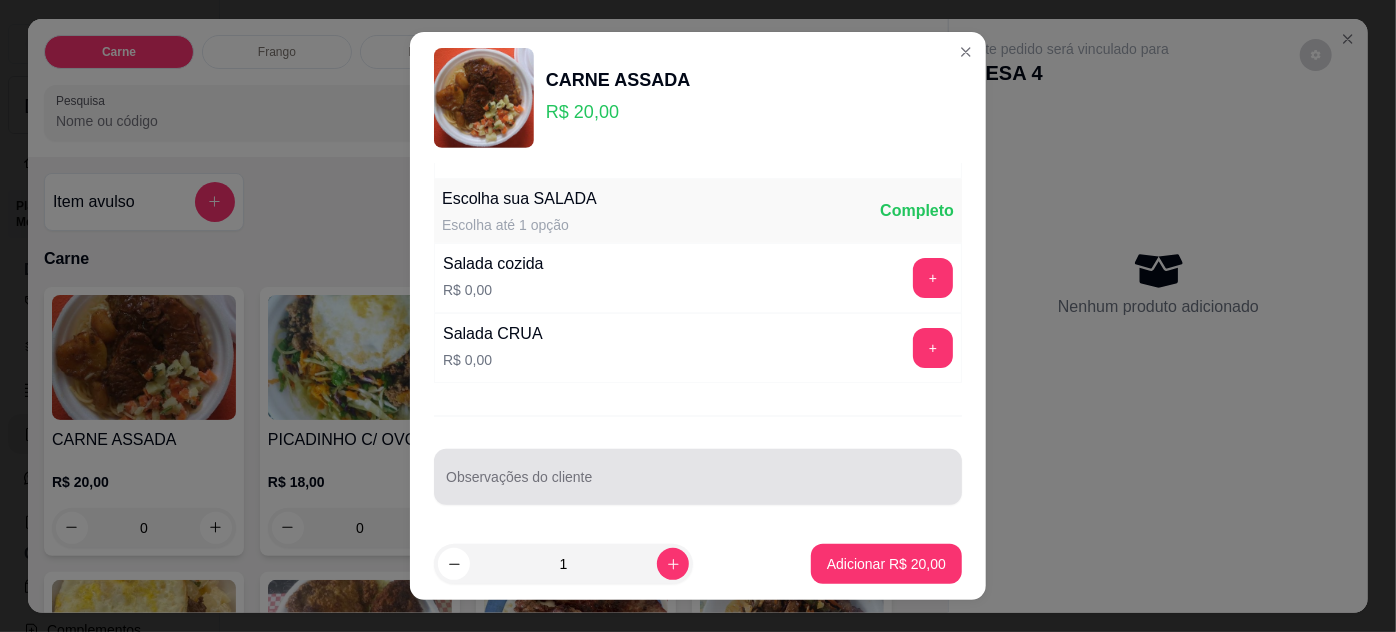 click on "Observações do cliente" at bounding box center (698, 485) 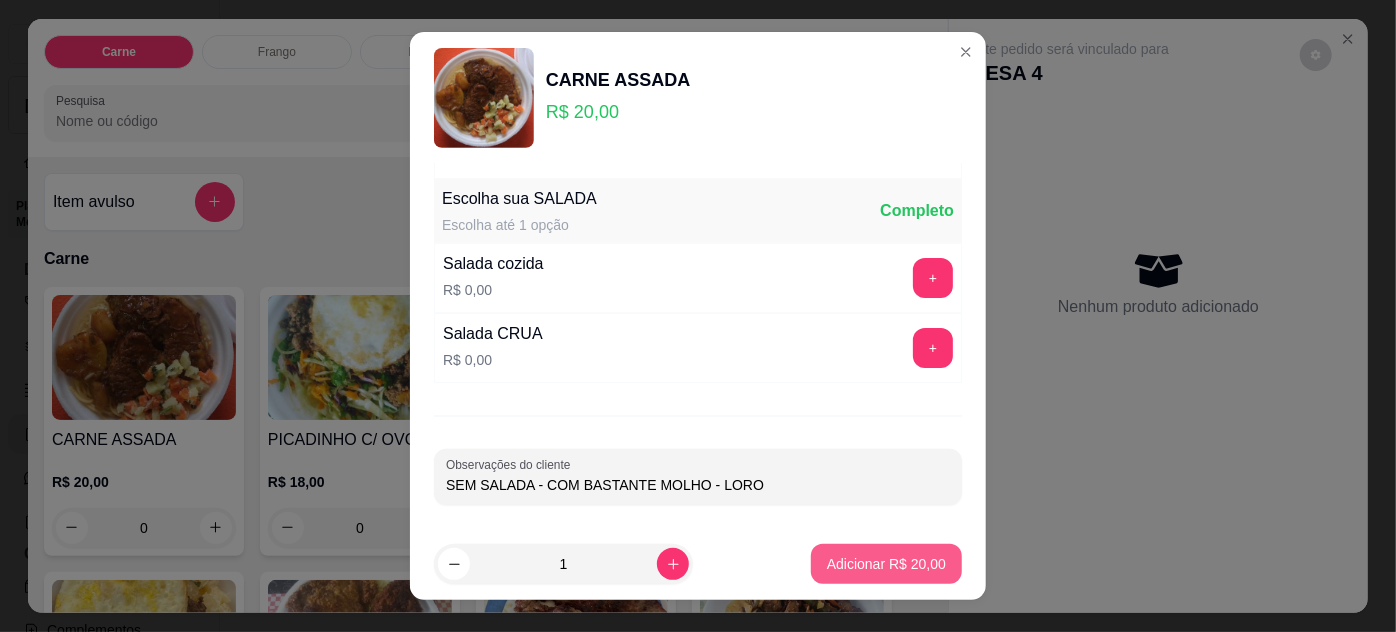 type on "SEM SALADA - COM BASTANTE MOLHO - LORO" 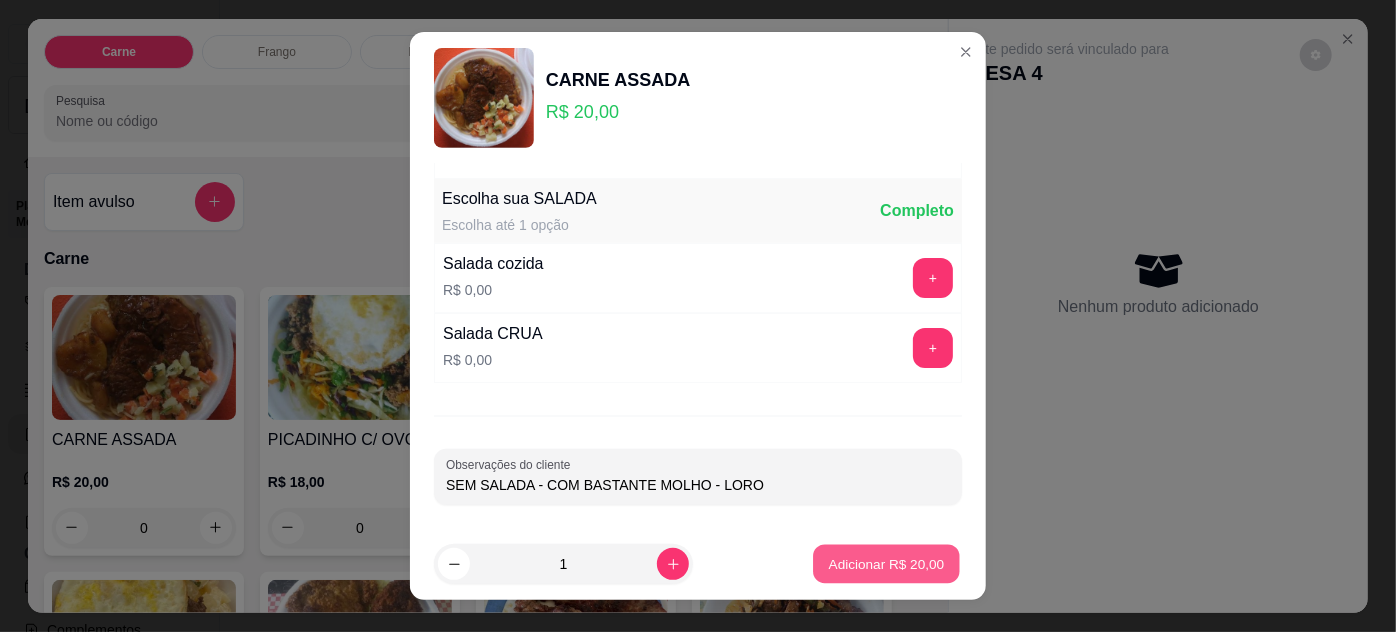 click on "Adicionar   R$ 20,00" at bounding box center [887, 564] 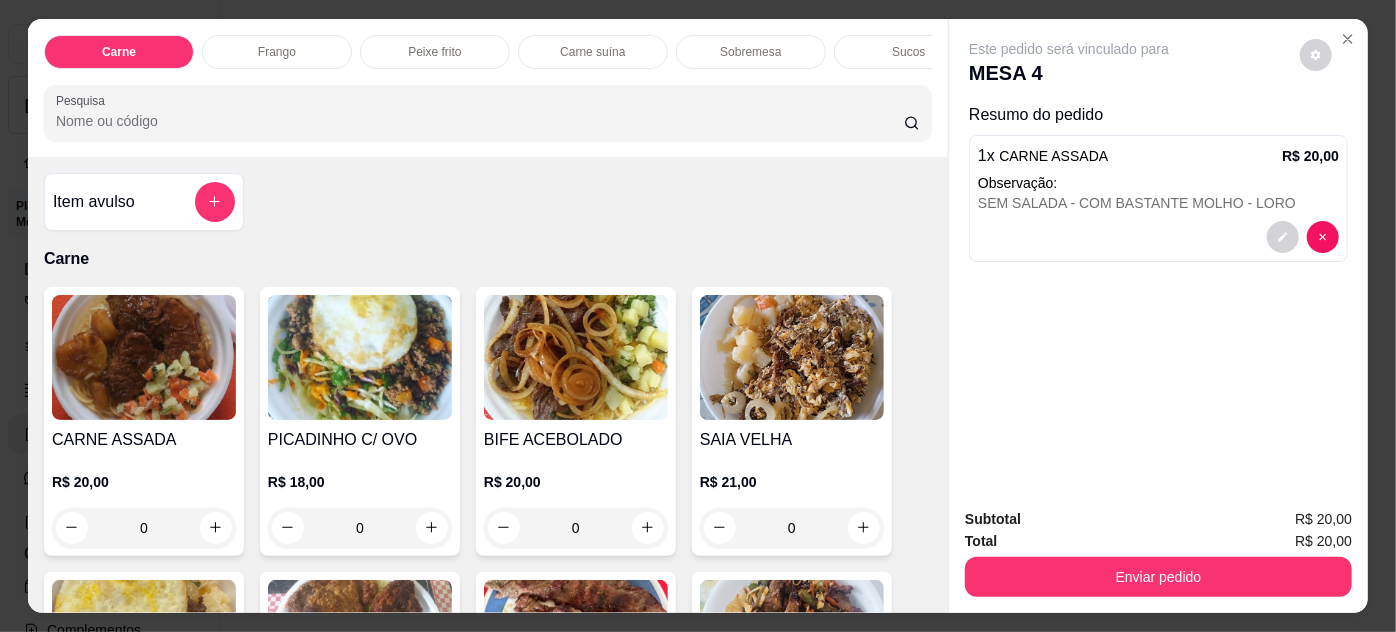 click on "0" at bounding box center [144, 528] 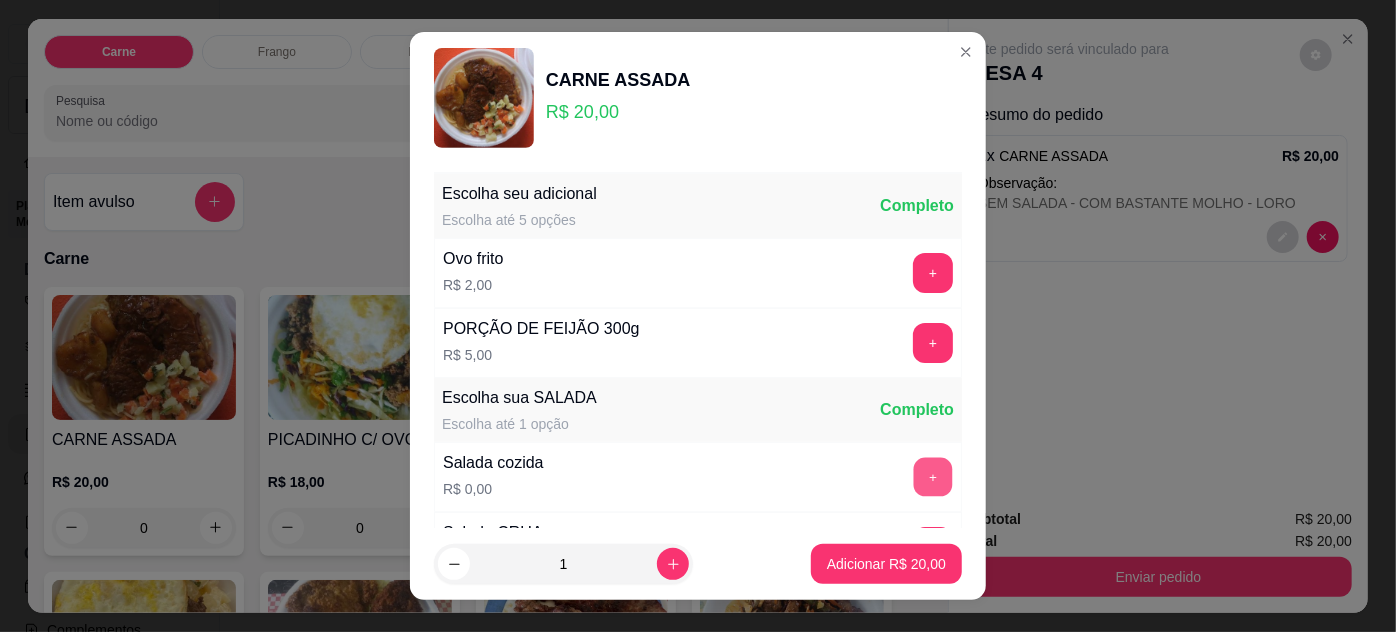 click on "+" at bounding box center (933, 476) 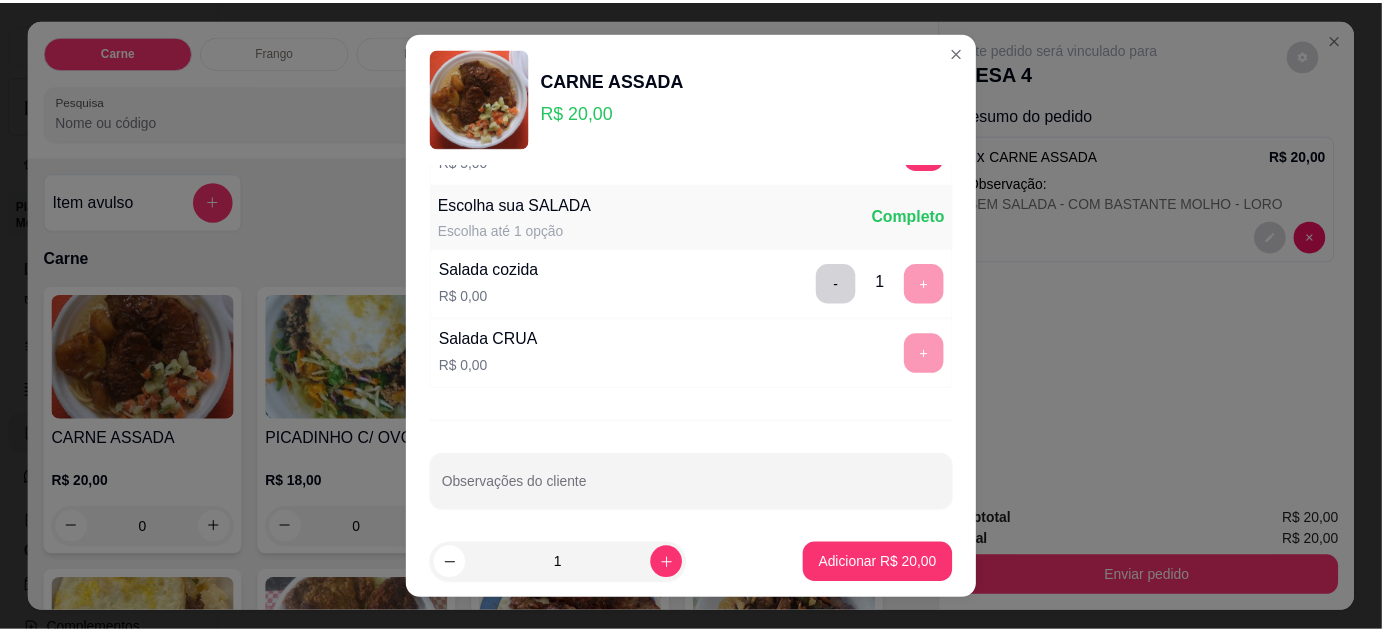 scroll, scrollTop: 199, scrollLeft: 0, axis: vertical 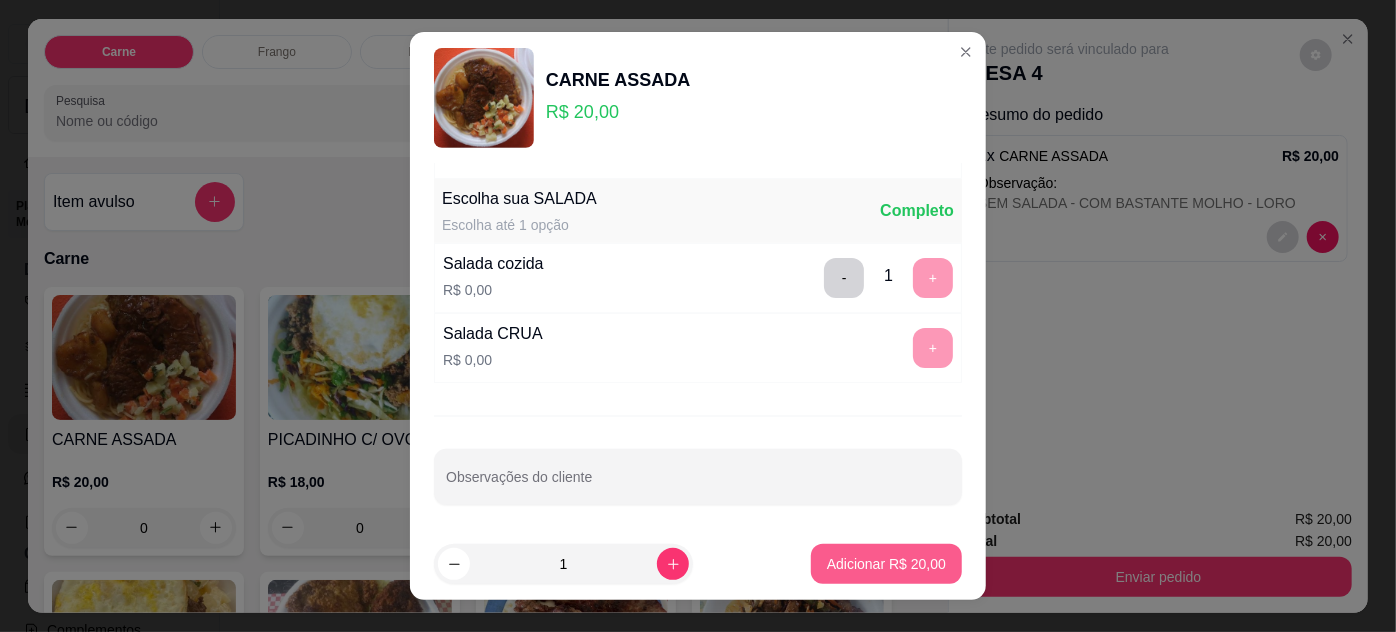 click on "Adicionar   R$ 20,00" at bounding box center [886, 564] 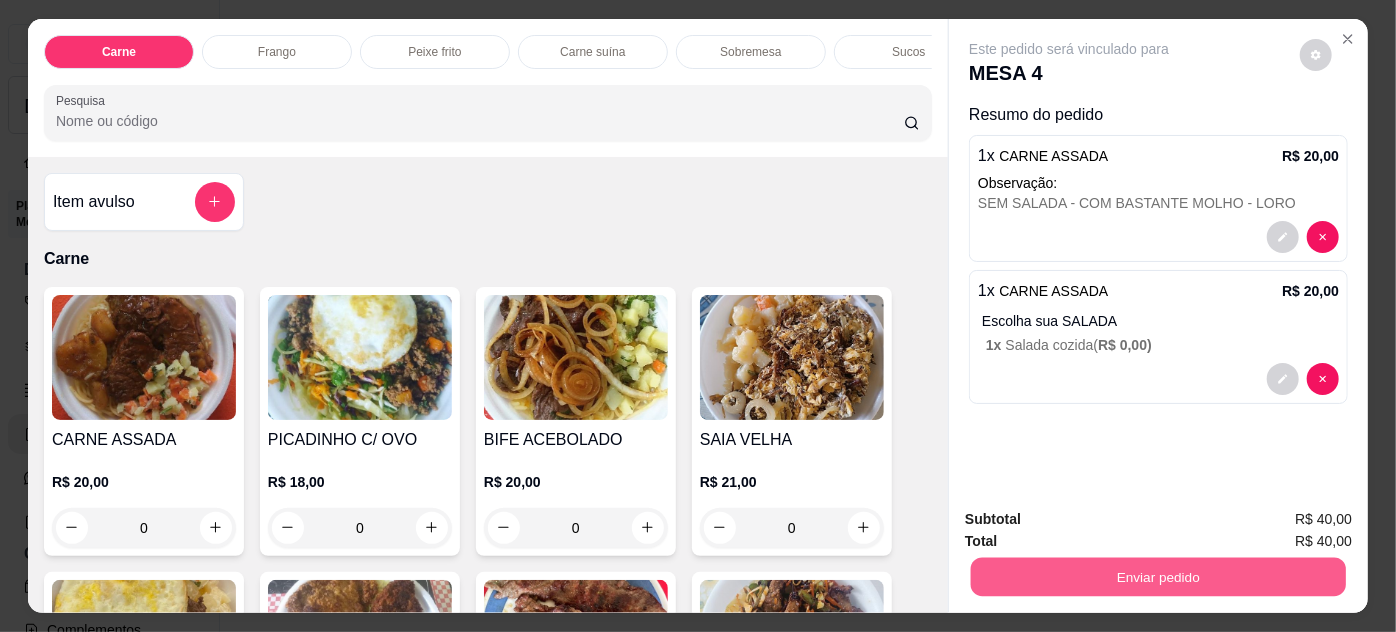 click on "Enviar pedido" at bounding box center [1158, 577] 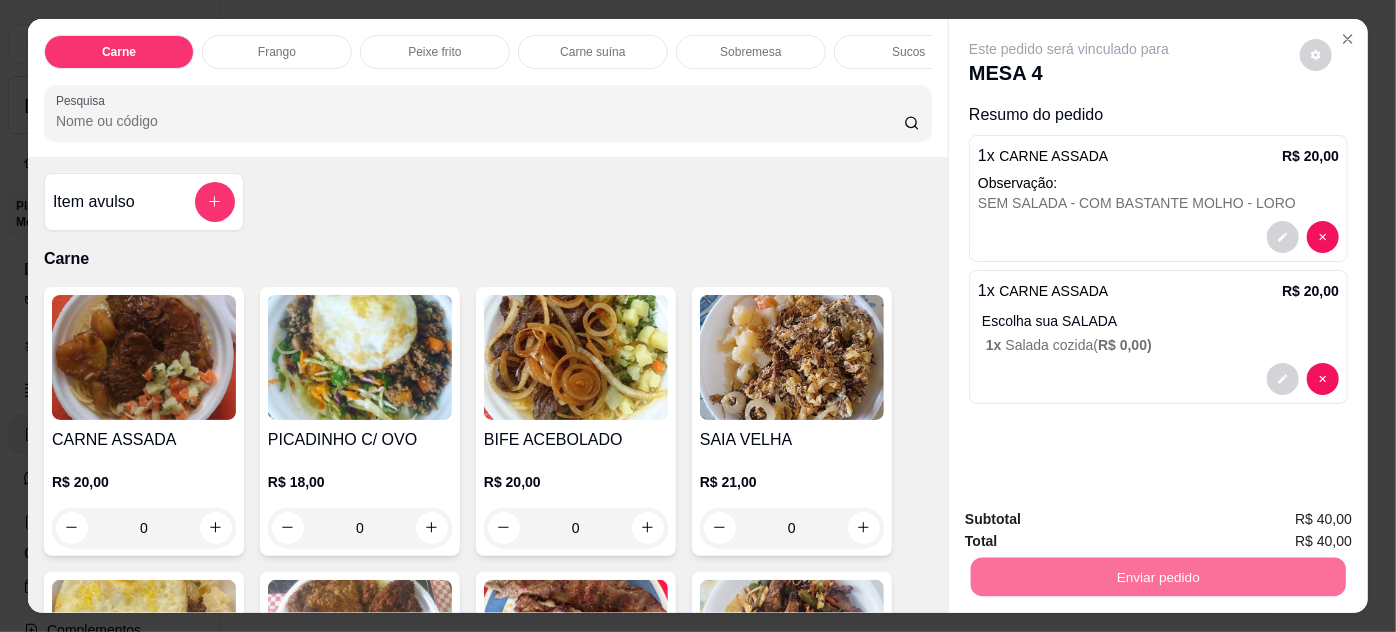 click on "Não registrar e enviar pedido" at bounding box center [1093, 521] 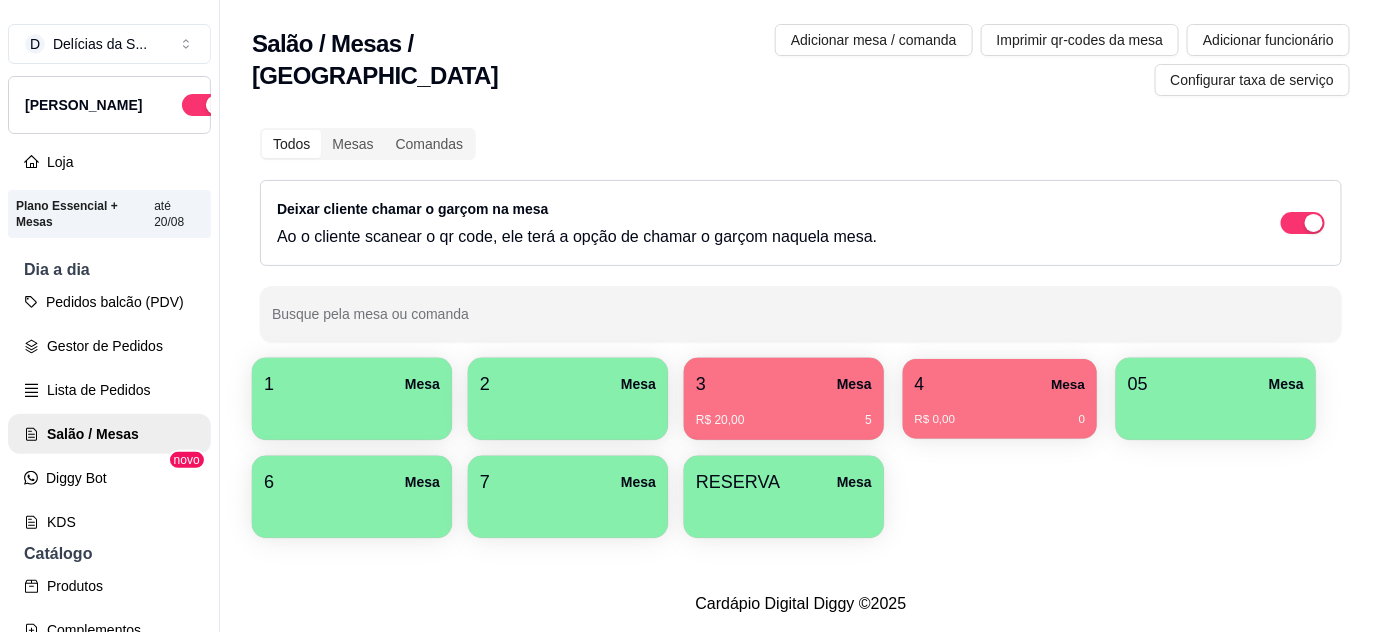 click on "4 Mesa R$ 0,00 0" at bounding box center (1000, 399) 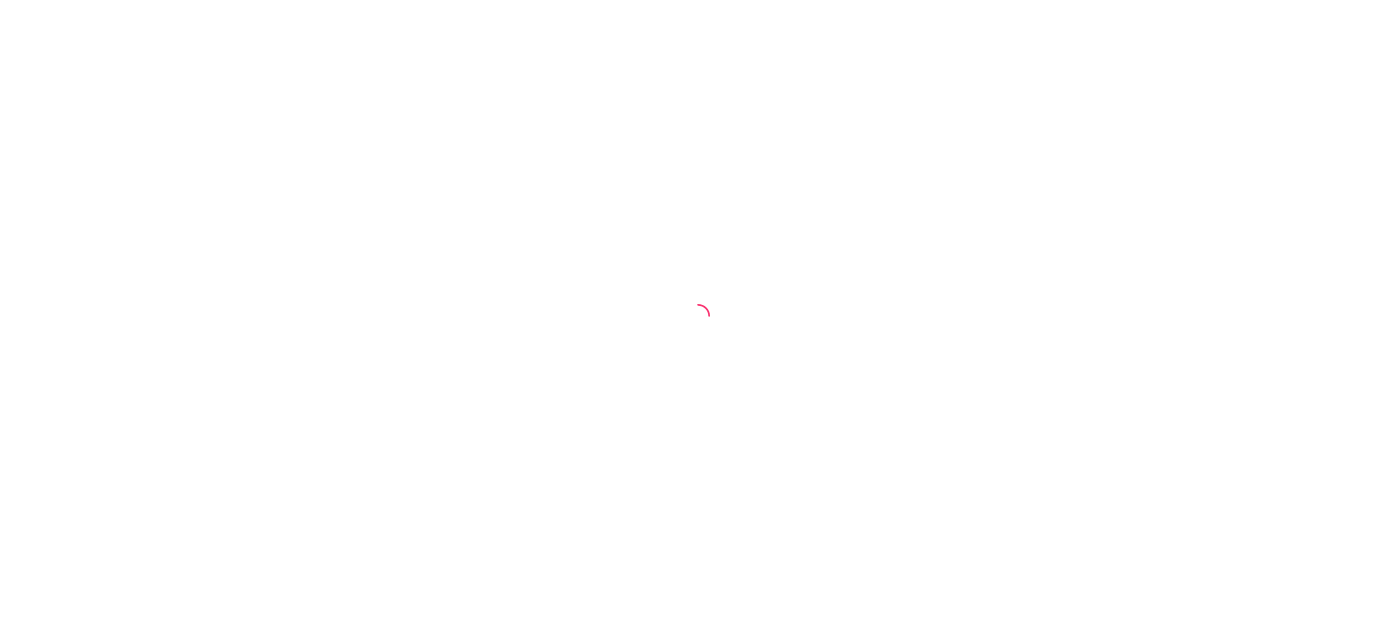 scroll, scrollTop: 0, scrollLeft: 0, axis: both 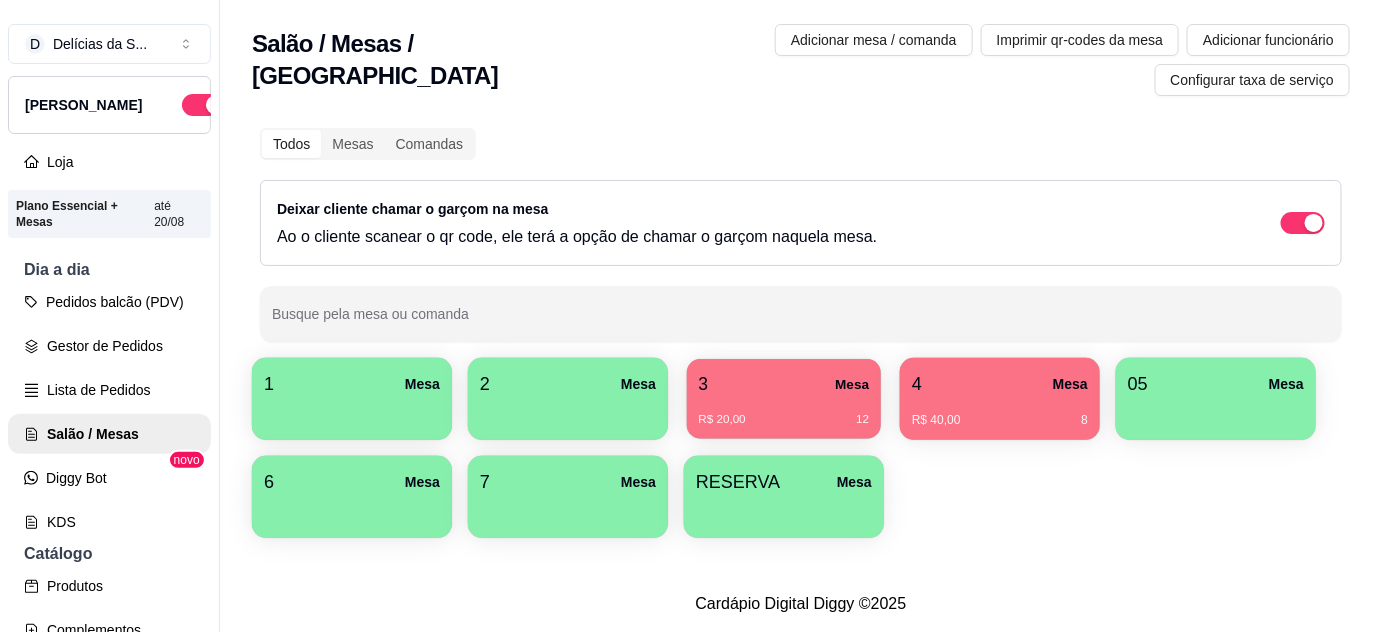 click on "R$ 20,00 12" at bounding box center [784, 412] 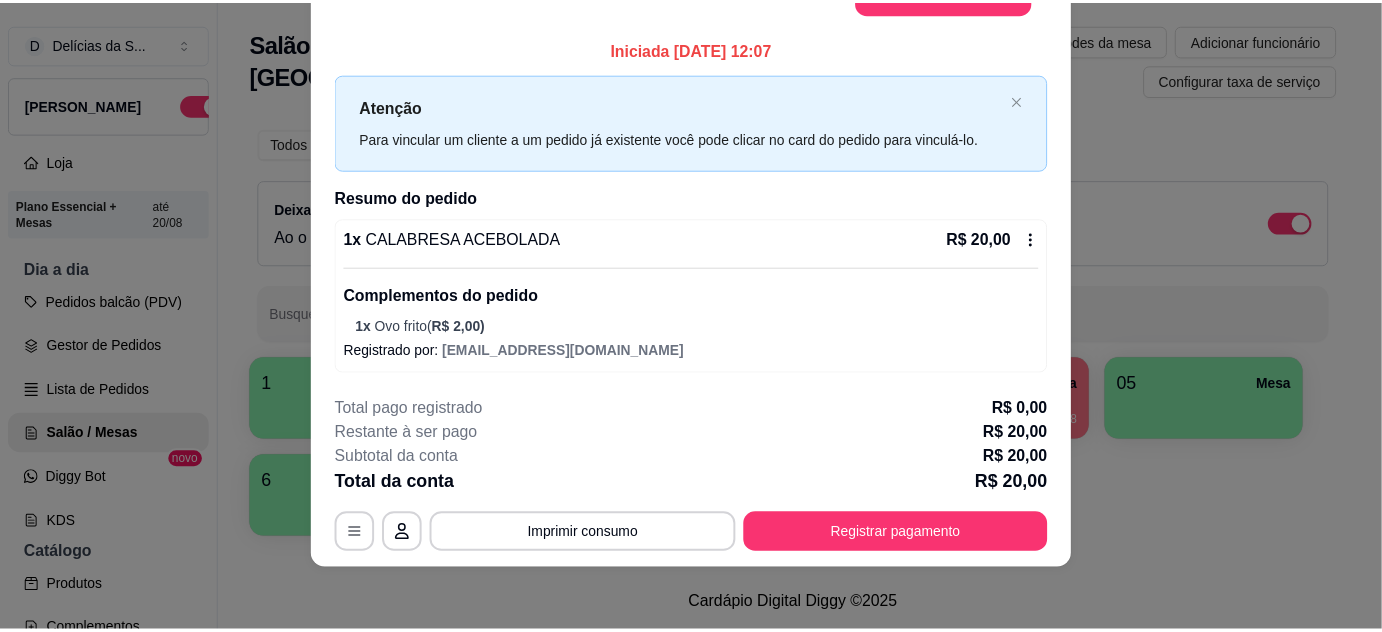 scroll, scrollTop: 0, scrollLeft: 0, axis: both 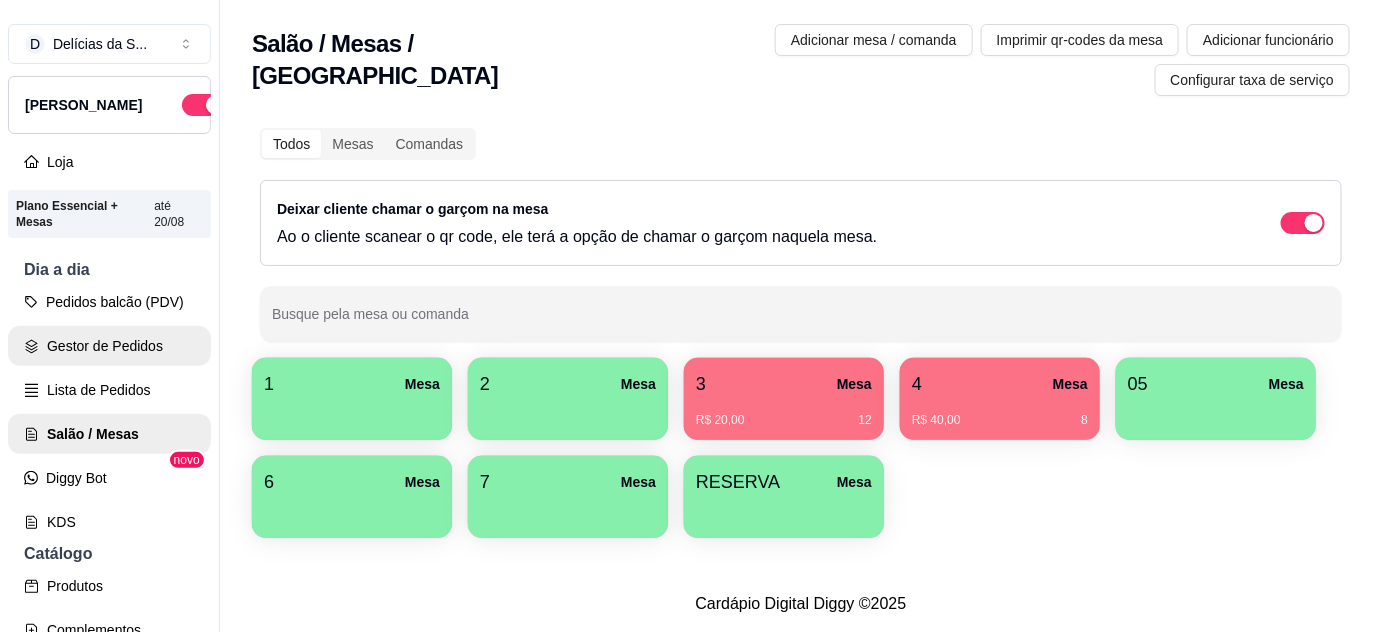 click on "Gestor de Pedidos" at bounding box center [109, 346] 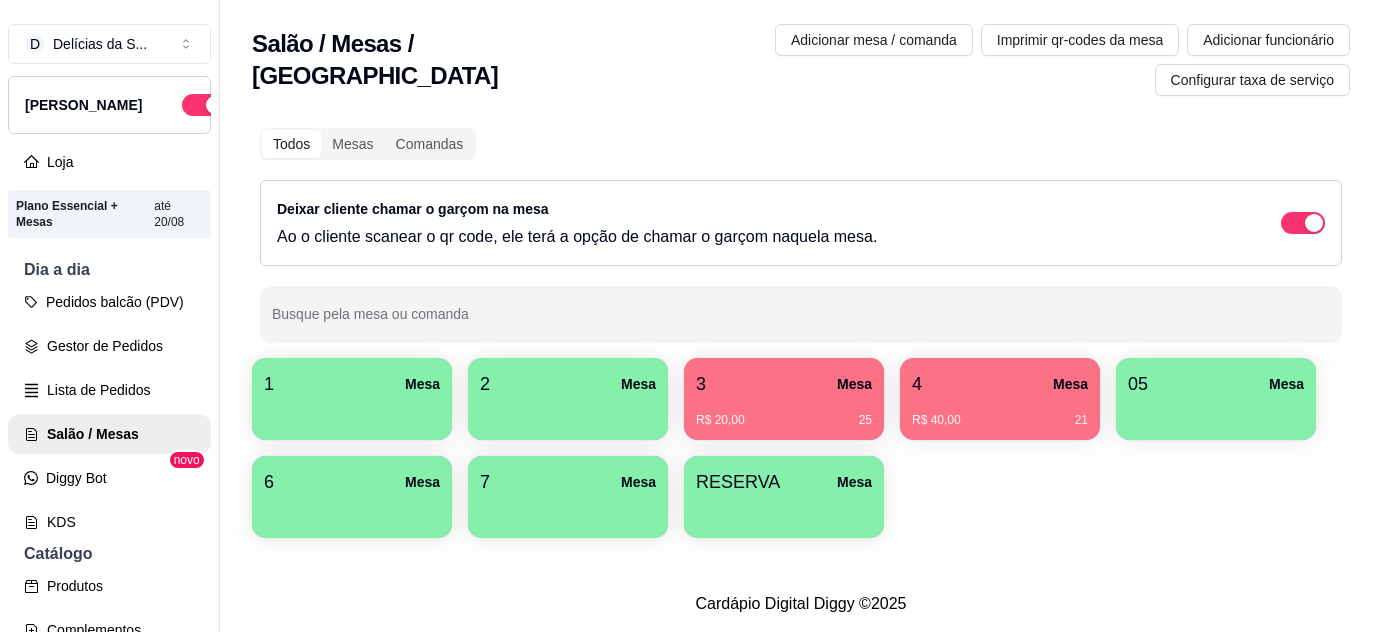 scroll, scrollTop: 0, scrollLeft: 0, axis: both 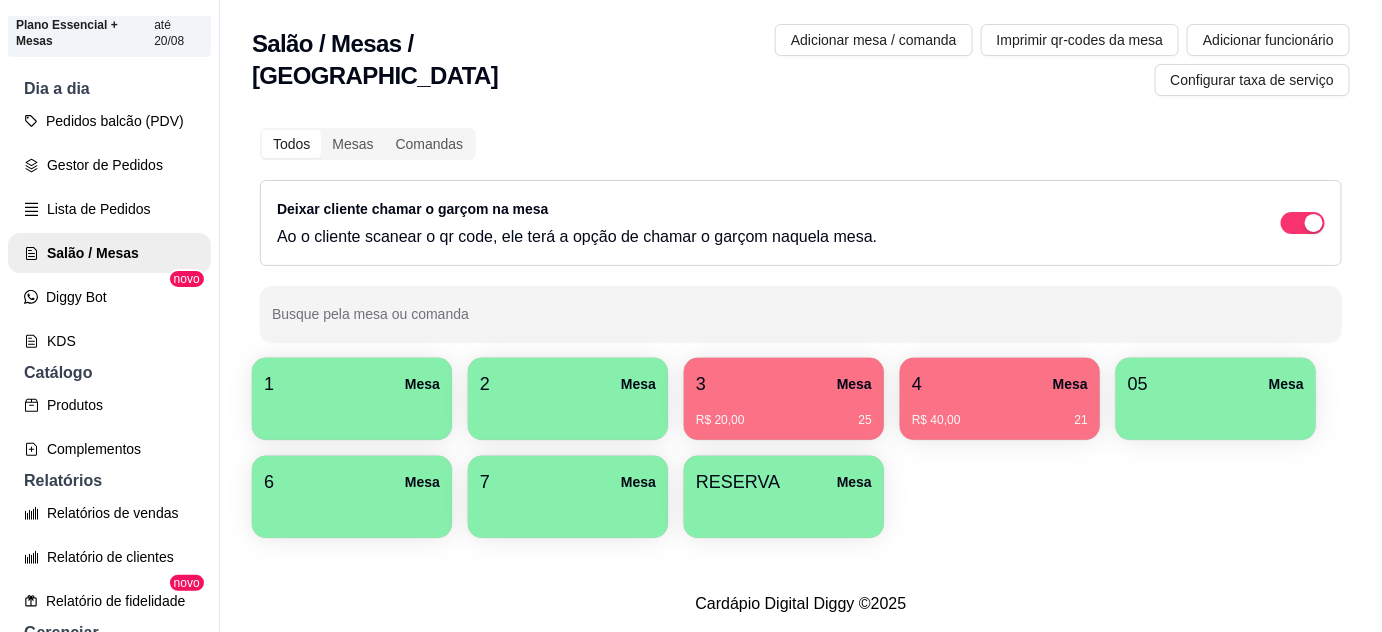 click on "R$ 20,00 25" at bounding box center (784, 413) 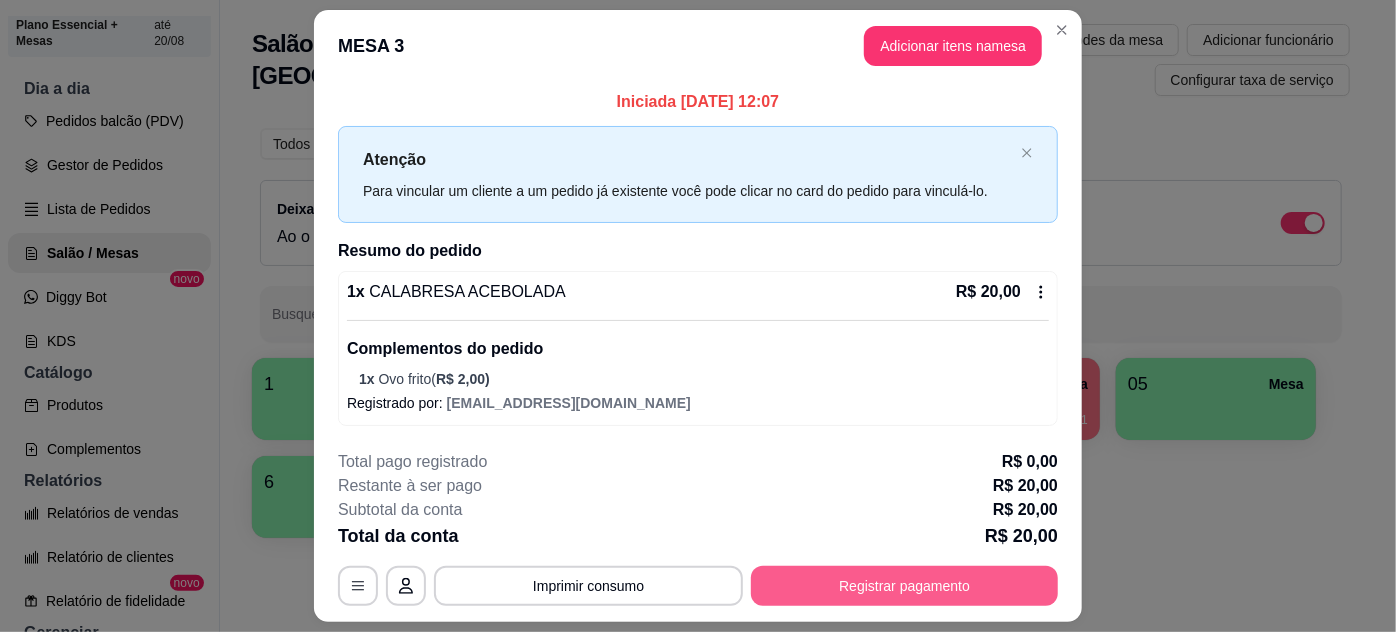 click on "Registrar pagamento" at bounding box center (904, 586) 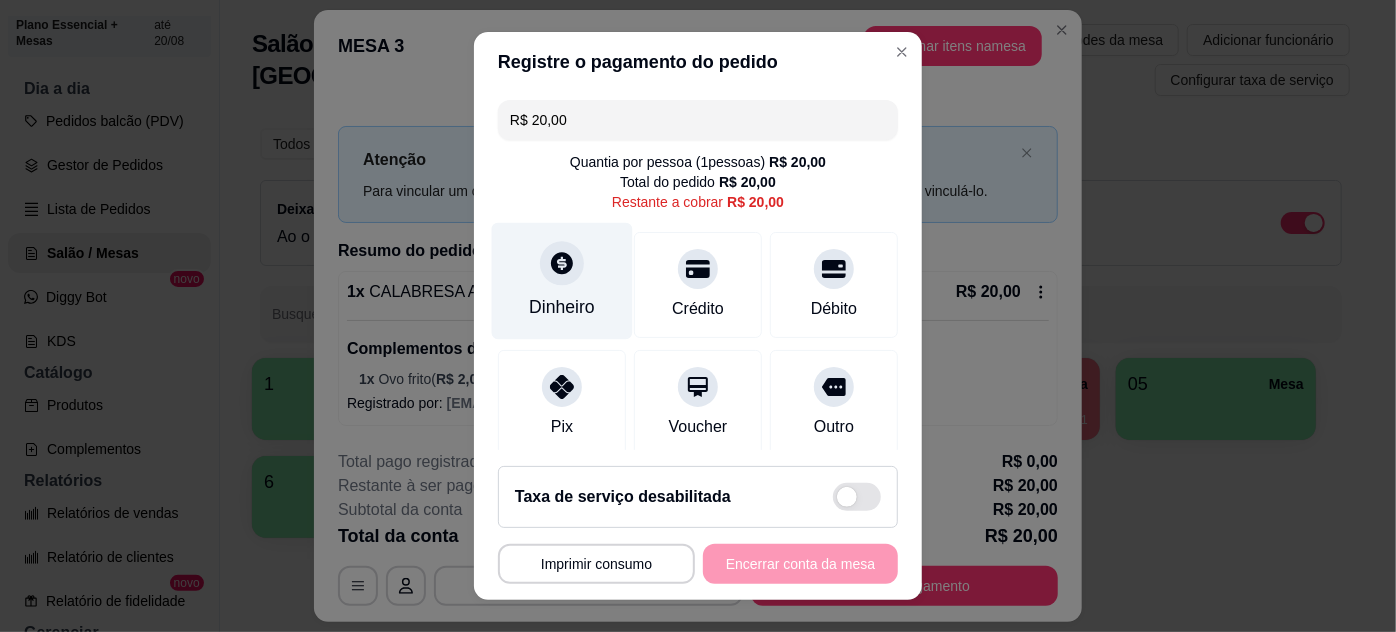 click at bounding box center (562, 263) 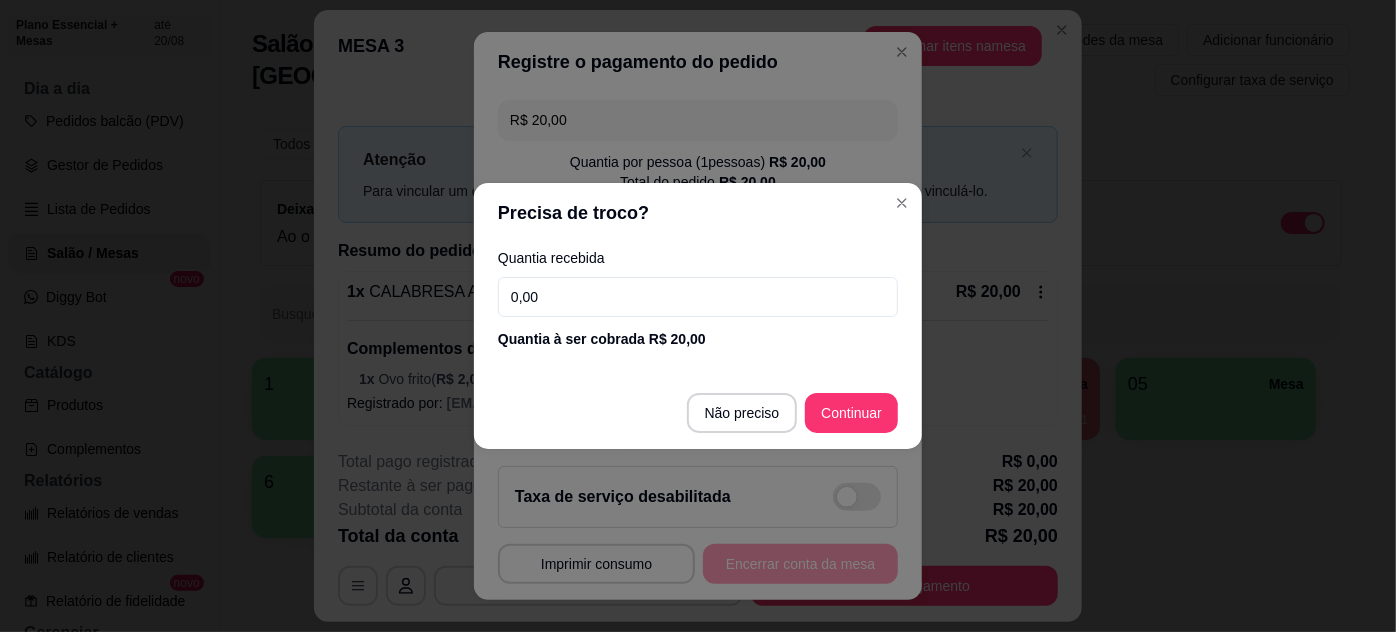 click on "0,00" at bounding box center [698, 297] 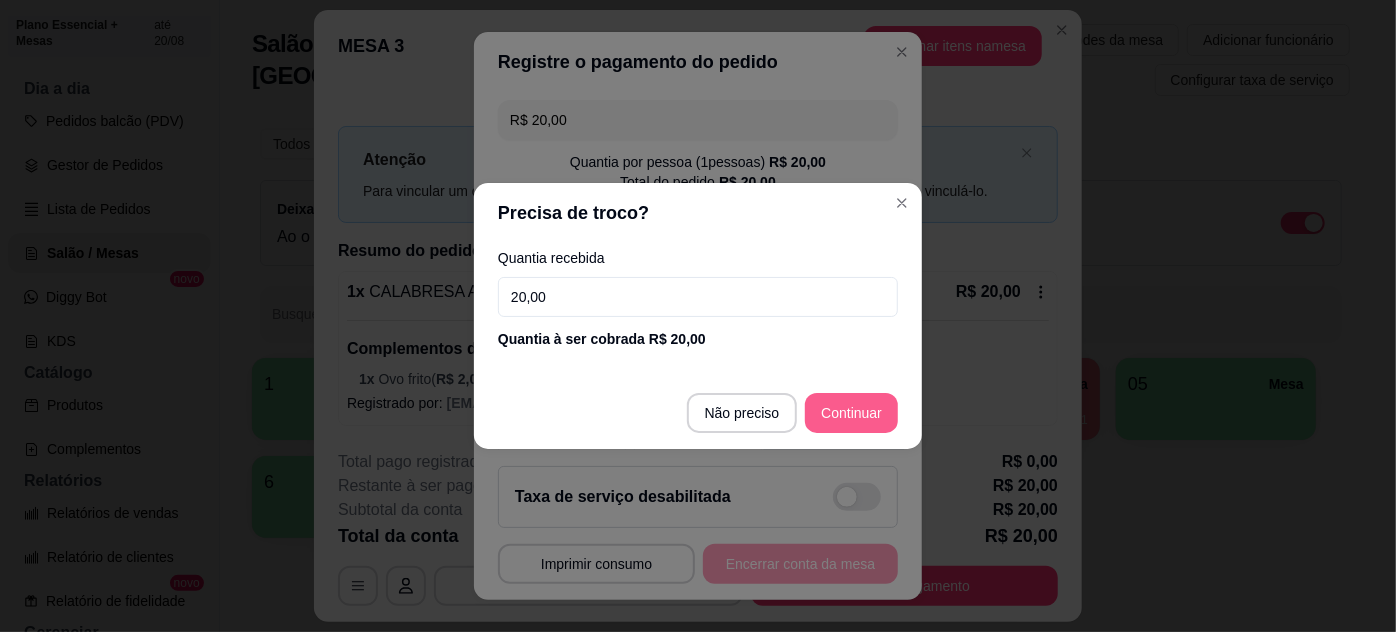 type on "20,00" 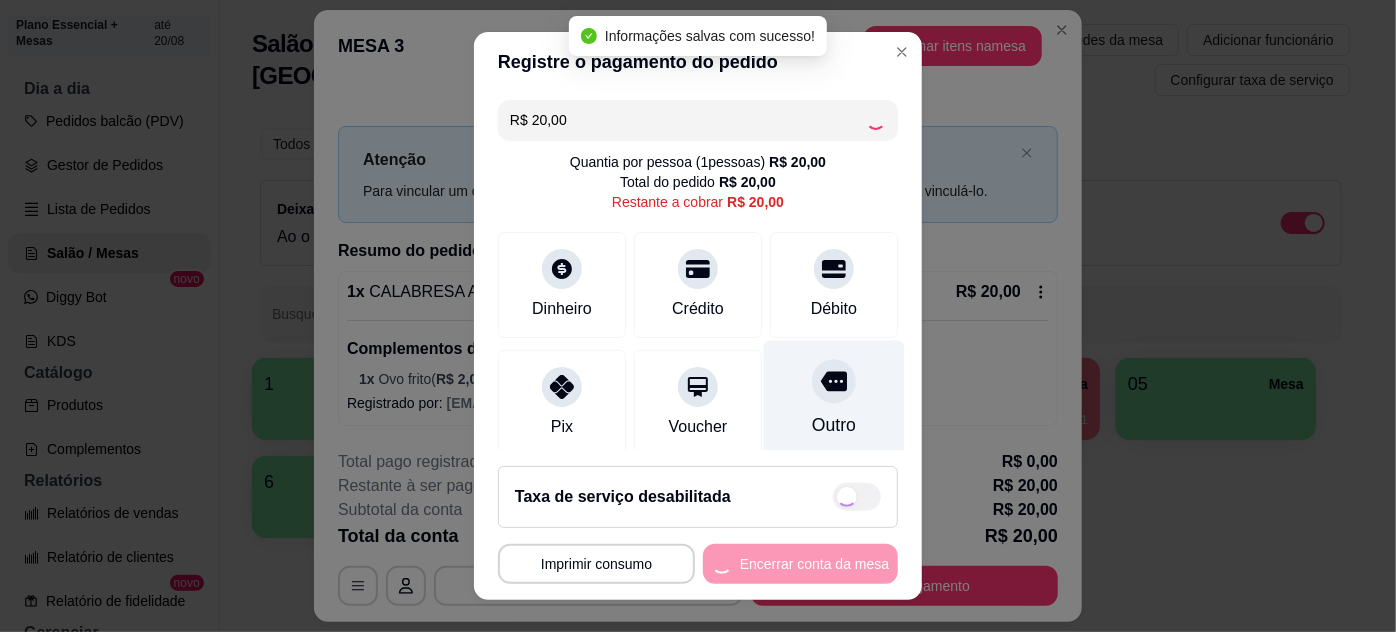 type on "R$ 0,00" 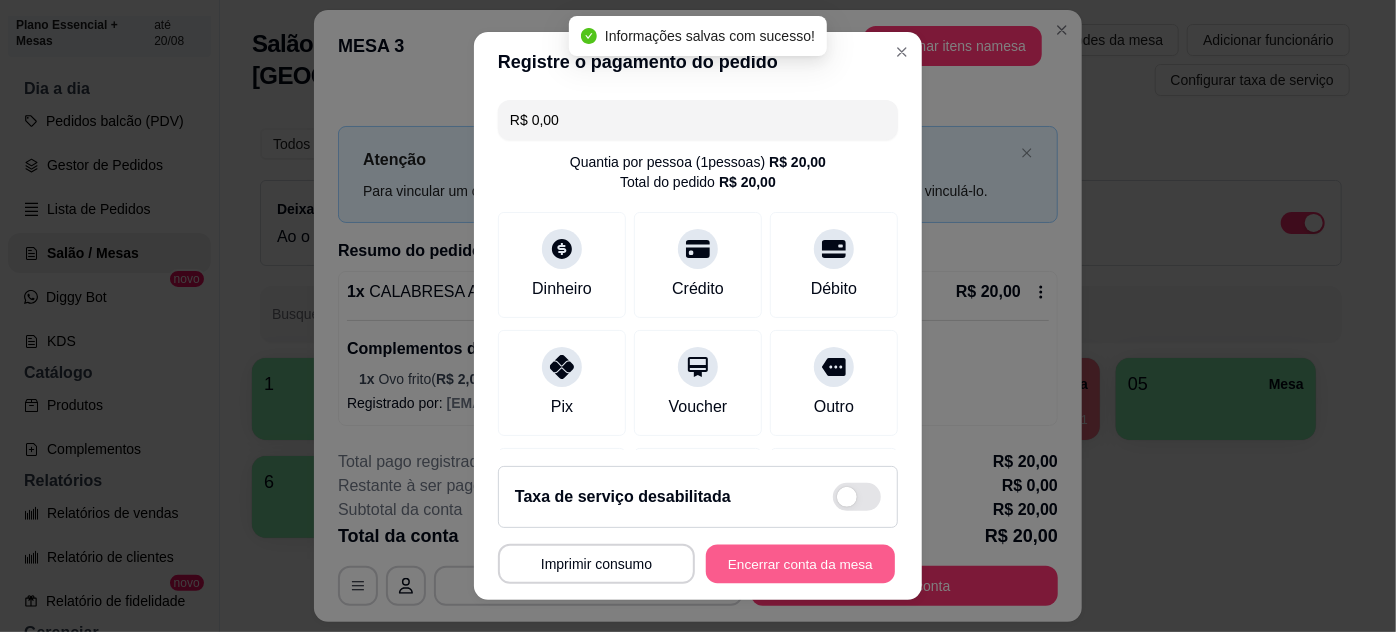 click on "Encerrar conta da mesa" at bounding box center (800, 564) 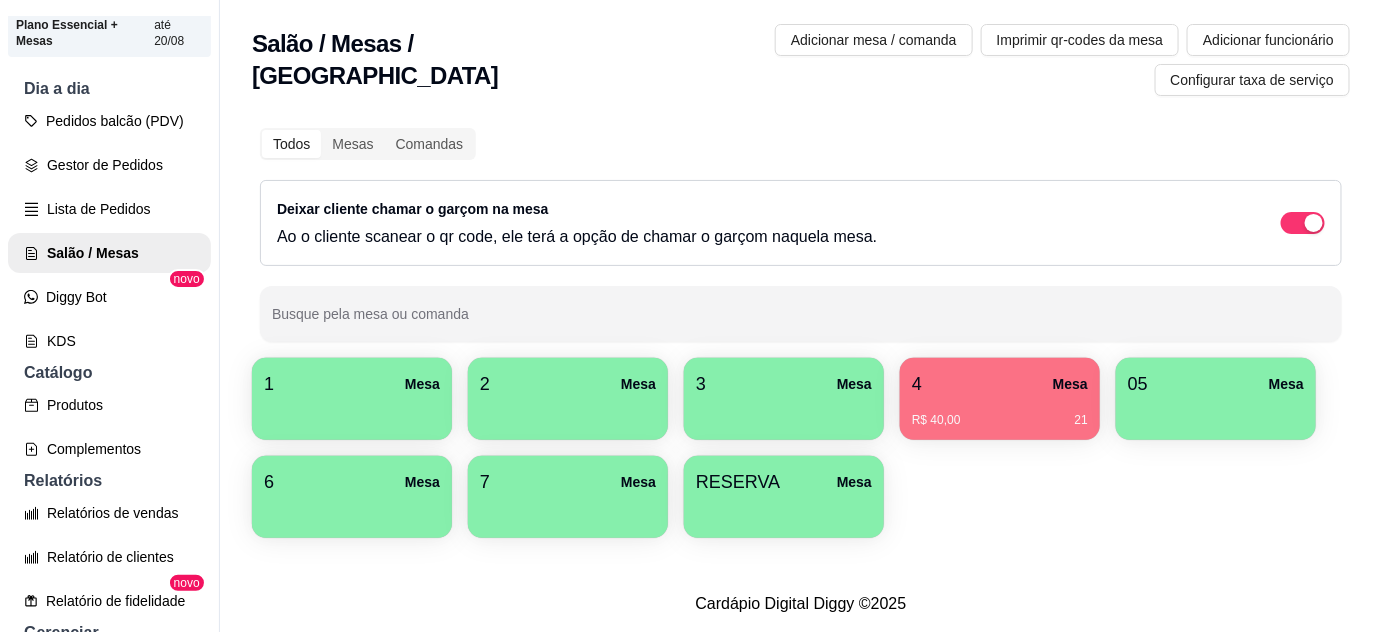 click on "4 Mesa" at bounding box center (1000, 384) 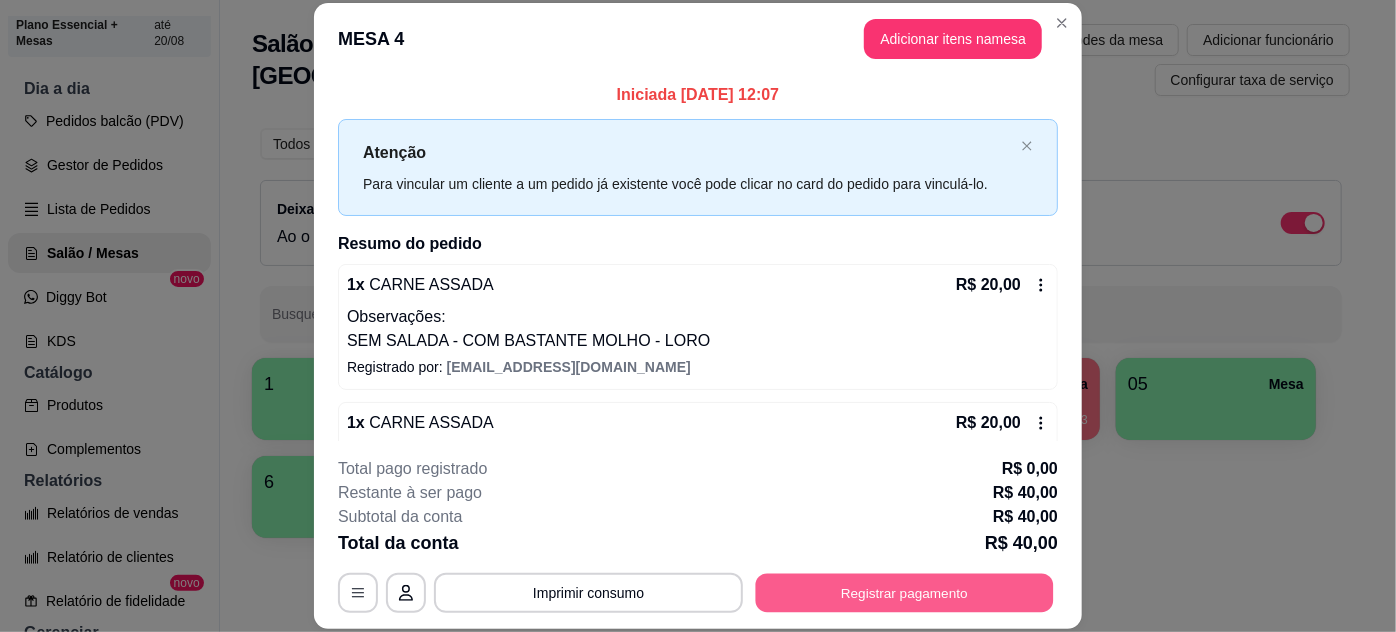 click on "Registrar pagamento" at bounding box center [905, 592] 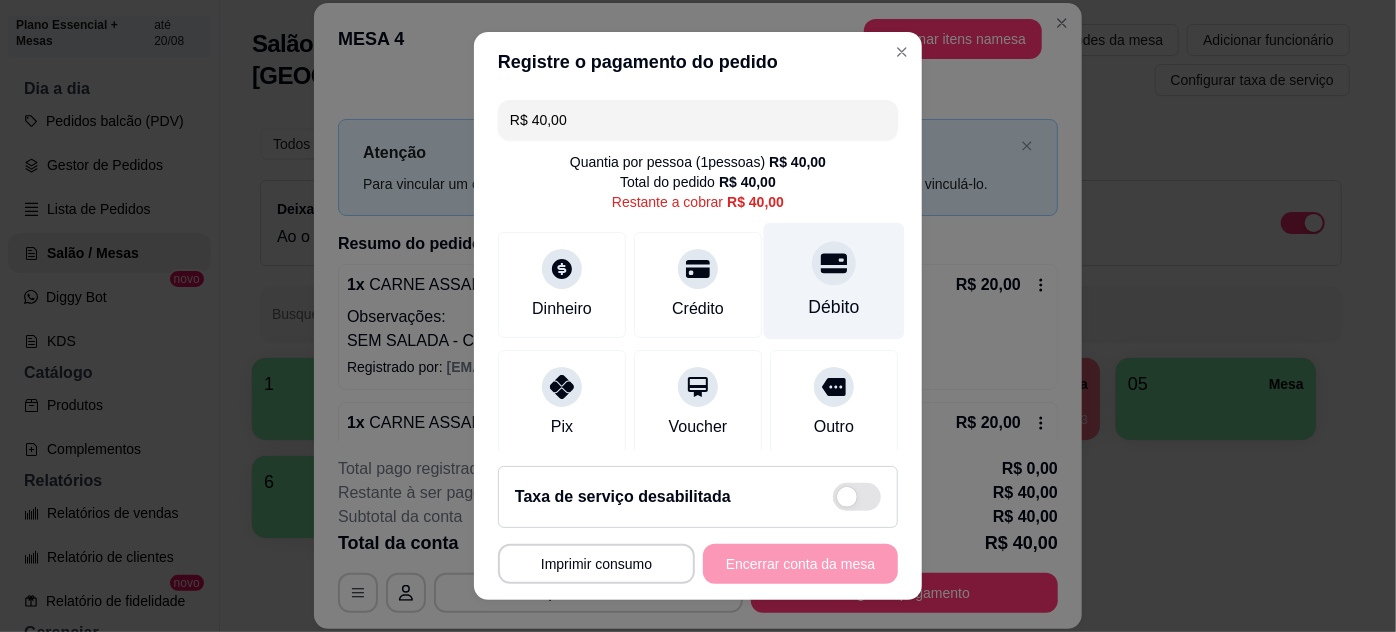 click on "Débito" at bounding box center (834, 307) 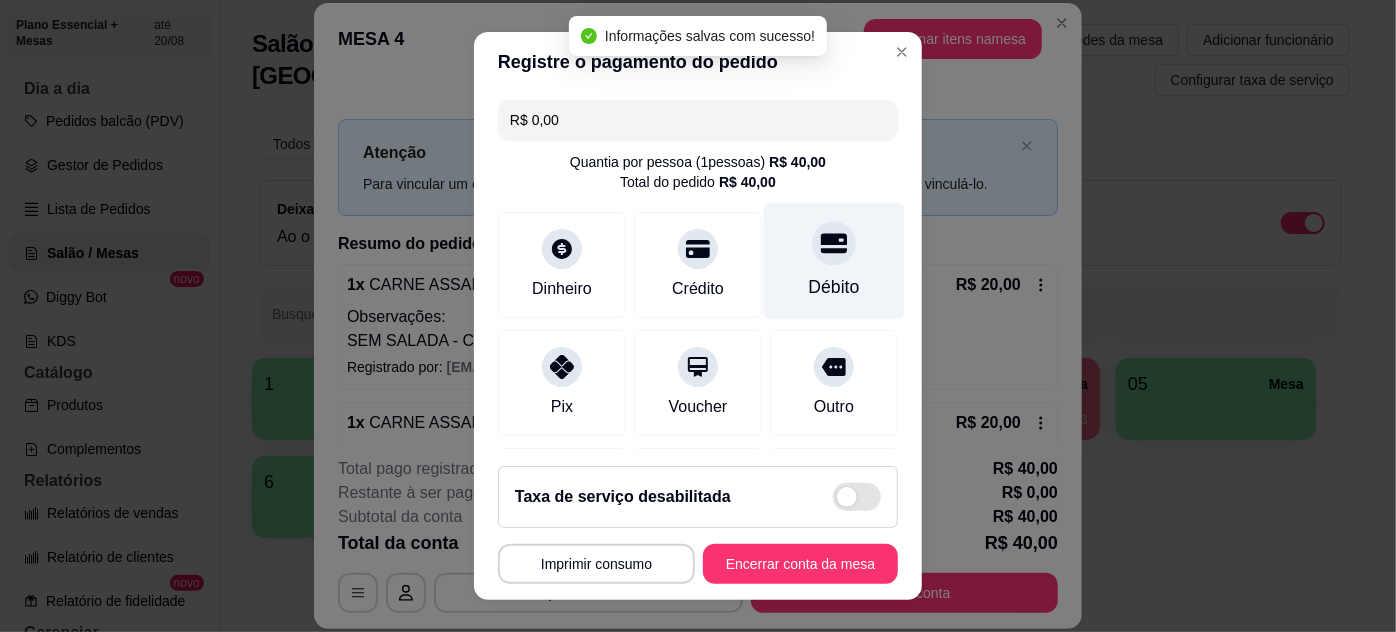 type on "R$ 0,00" 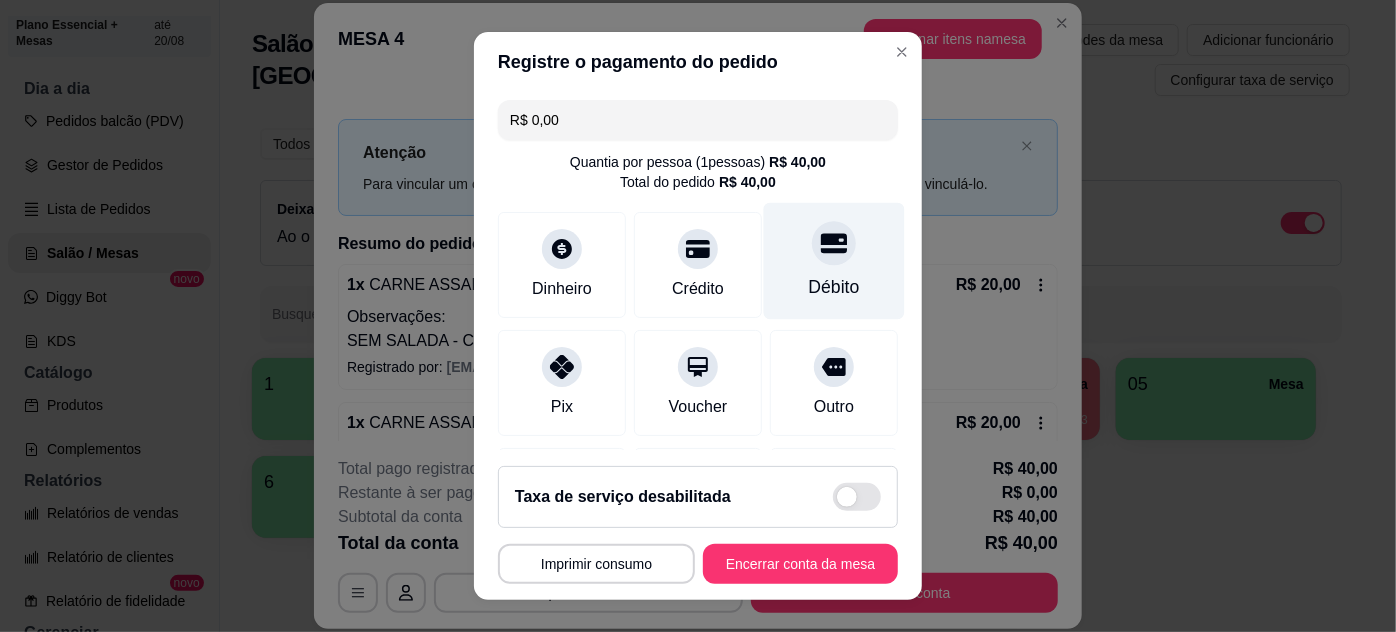 click on "Débito" at bounding box center [834, 260] 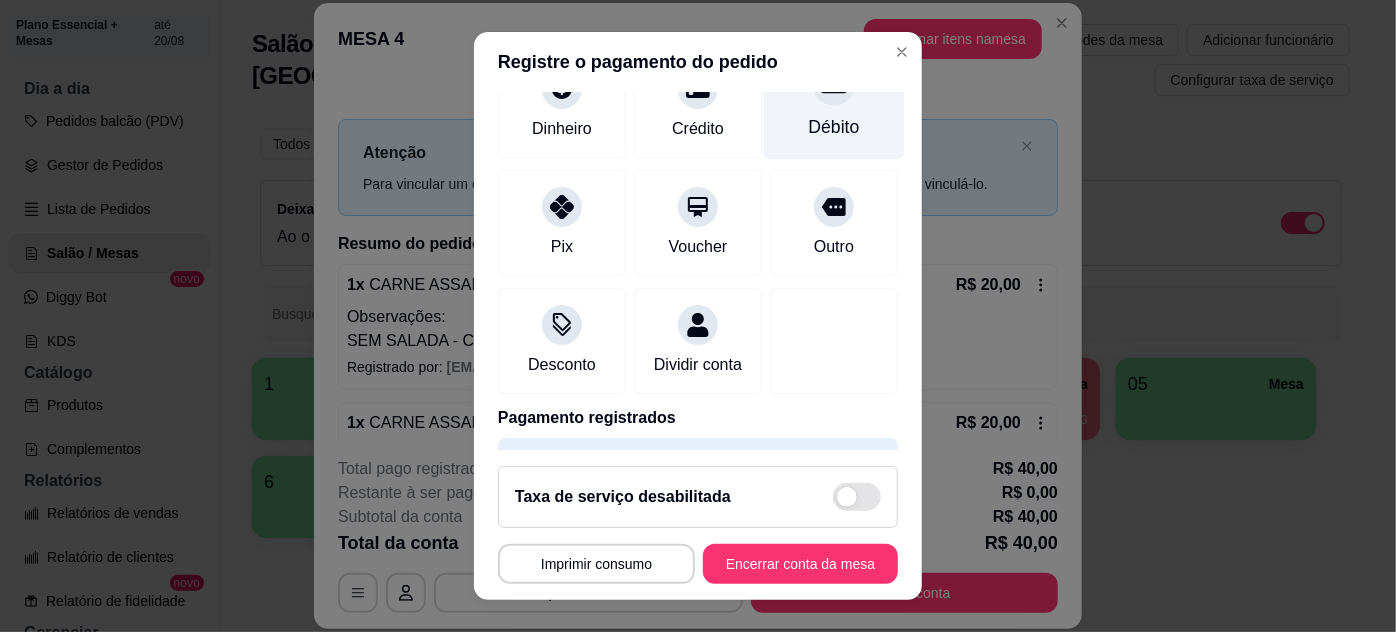 scroll, scrollTop: 237, scrollLeft: 0, axis: vertical 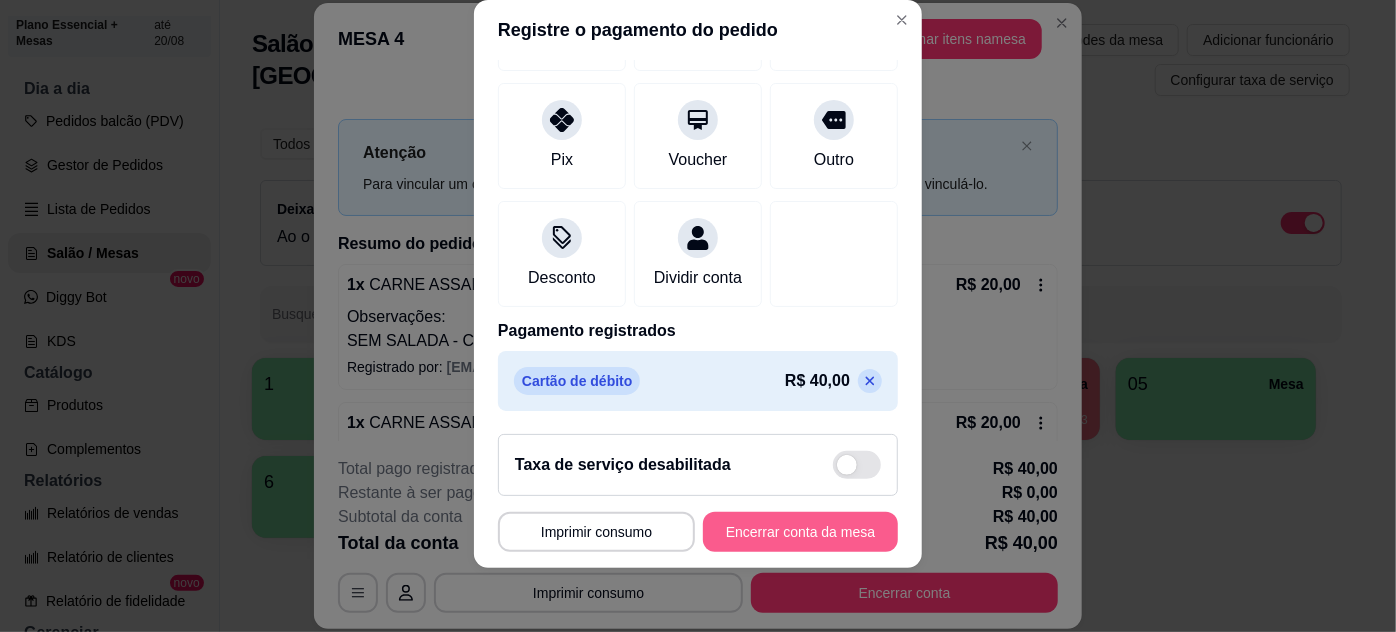 click on "Encerrar conta da mesa" at bounding box center [800, 532] 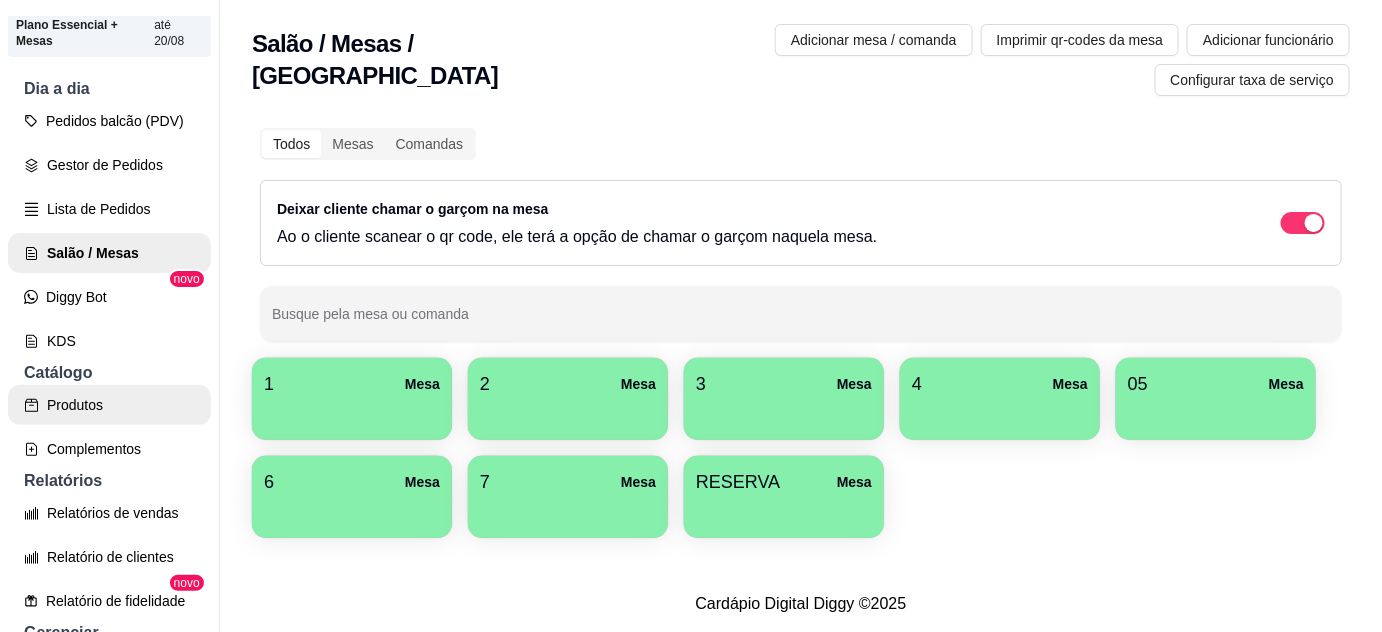 click on "Produtos" at bounding box center [109, 405] 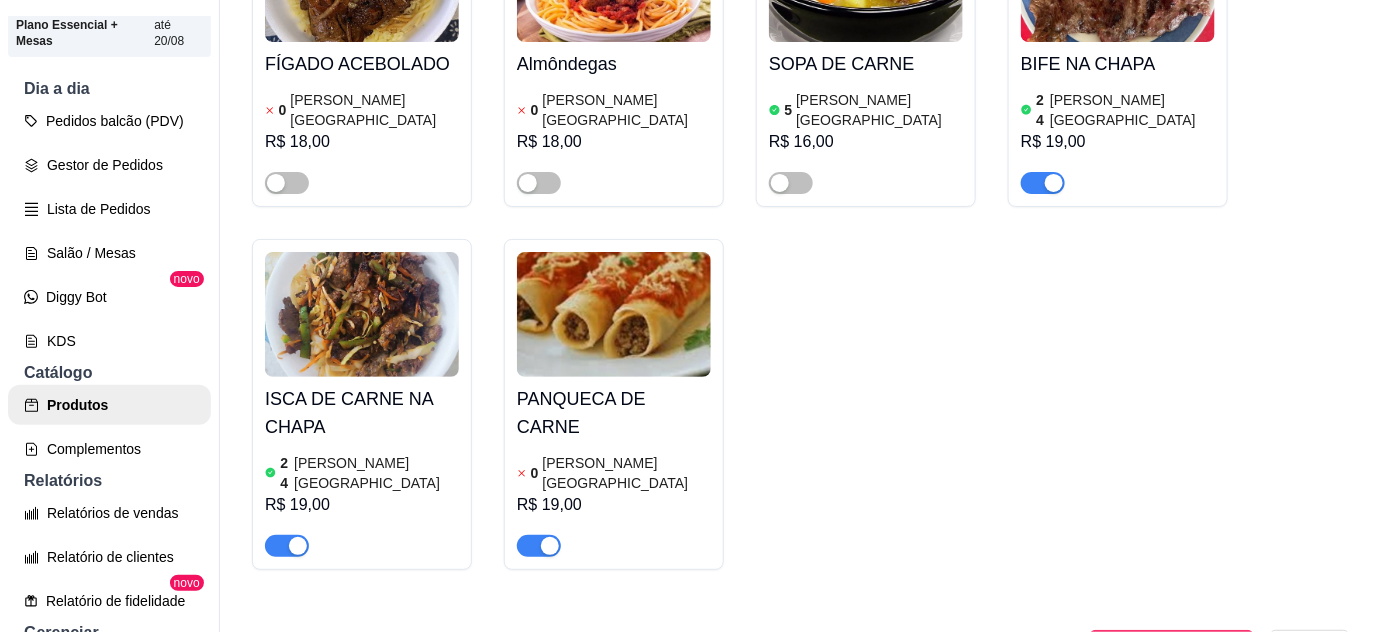 scroll, scrollTop: 1454, scrollLeft: 0, axis: vertical 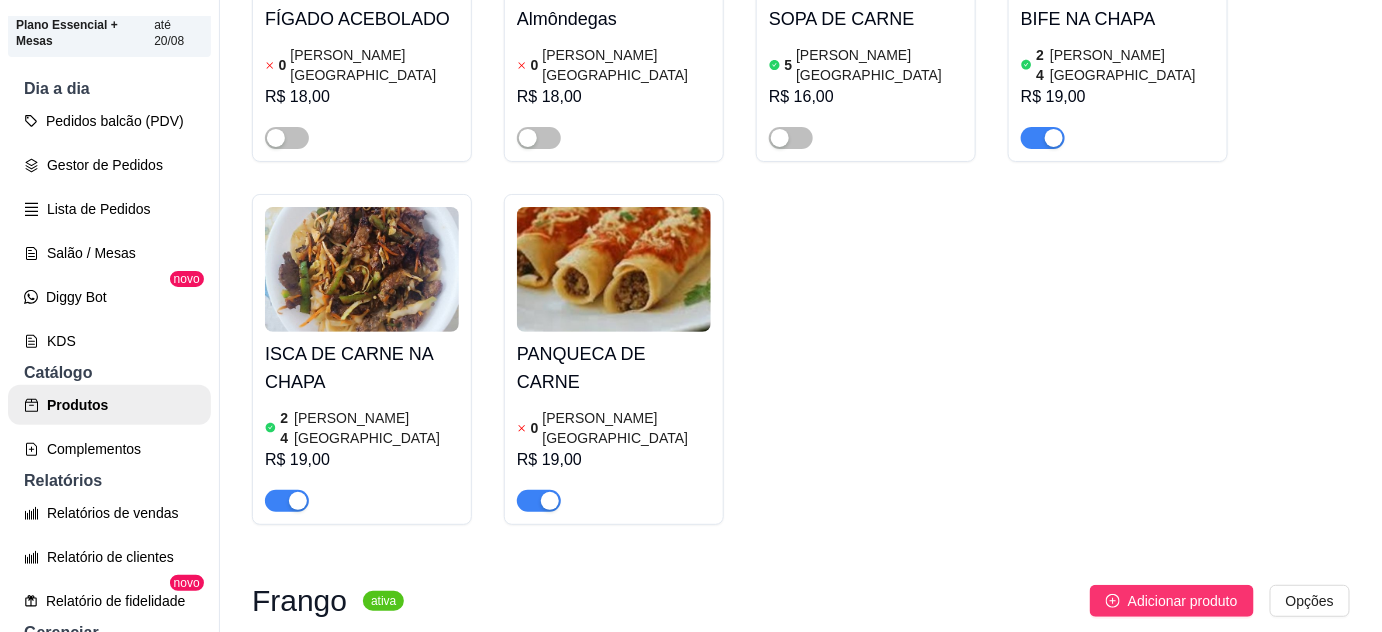 click at bounding box center [550, 501] 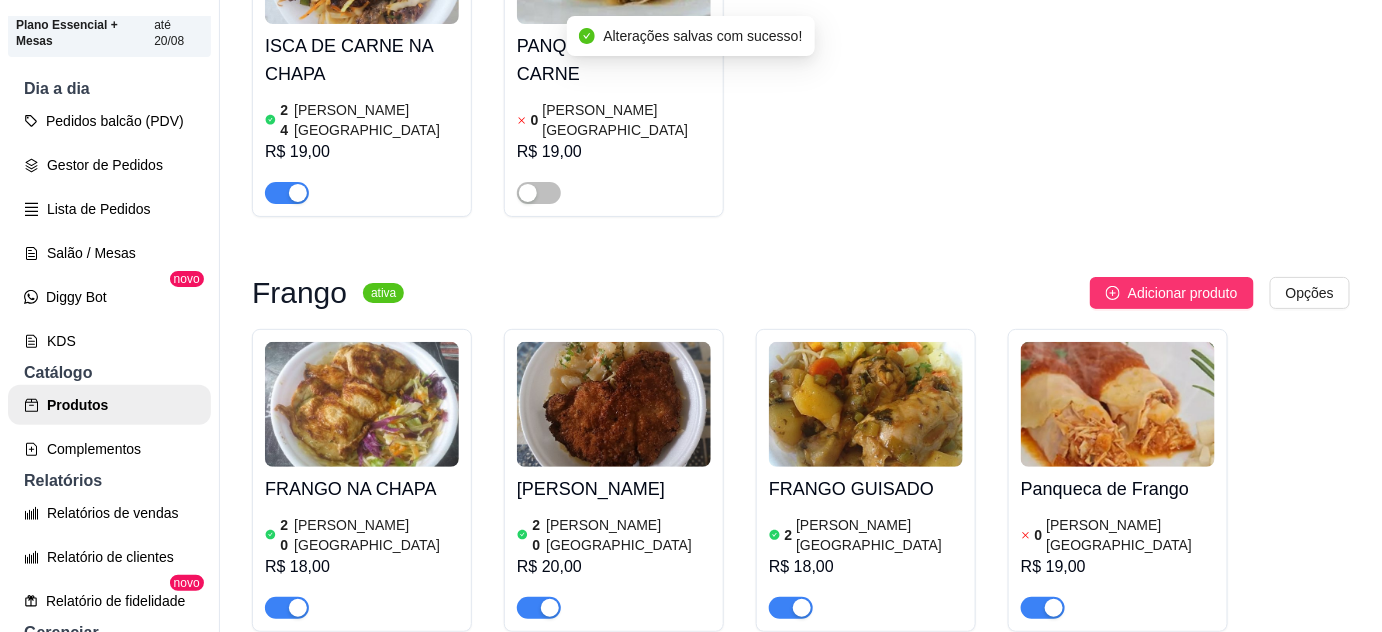 scroll, scrollTop: 1818, scrollLeft: 0, axis: vertical 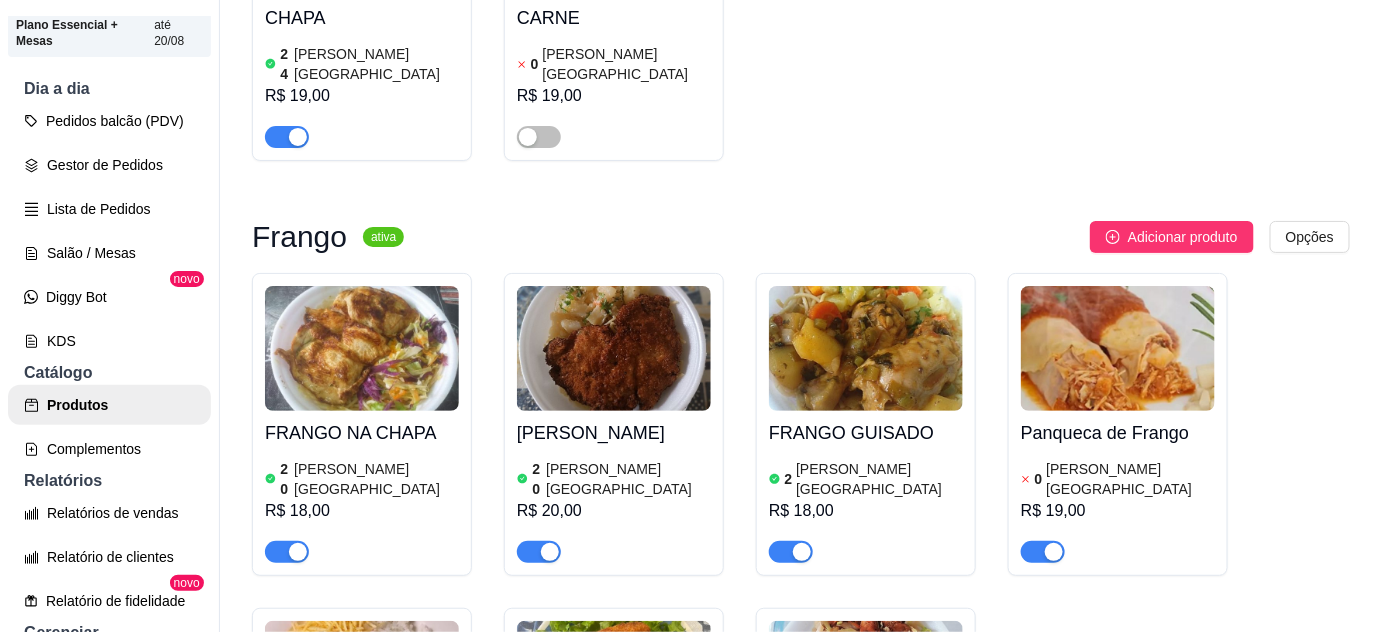 click at bounding box center (1054, 552) 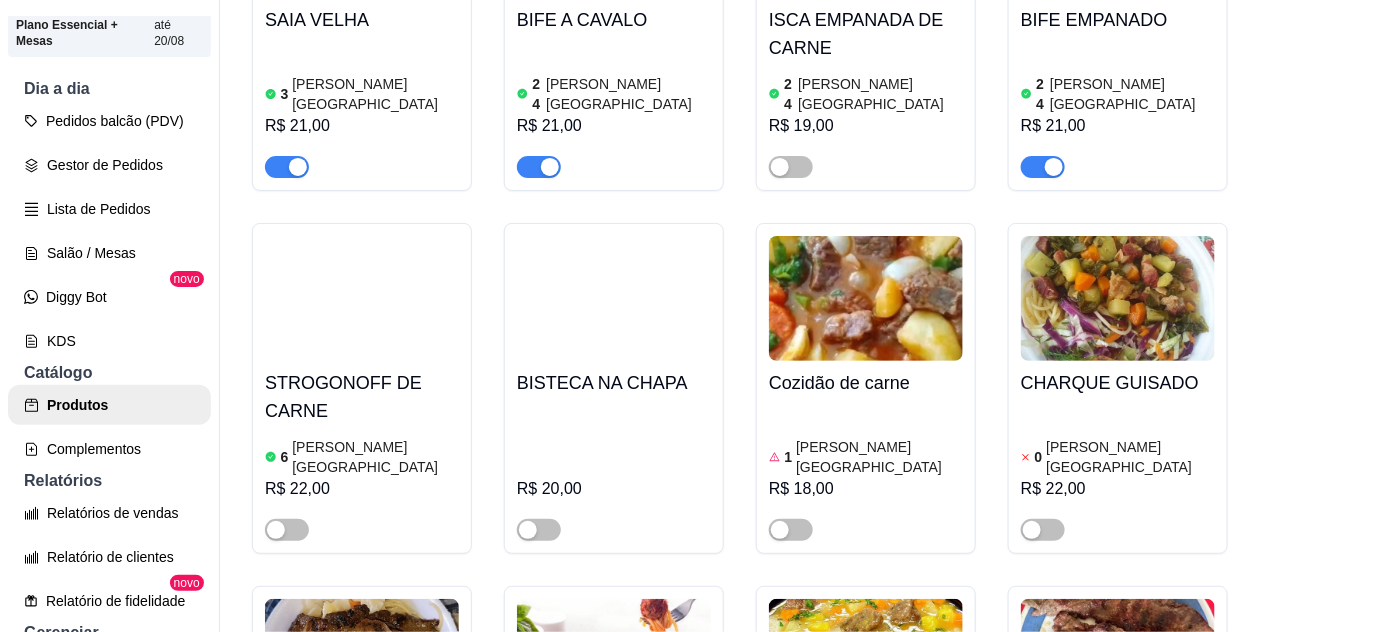 scroll, scrollTop: 0, scrollLeft: 0, axis: both 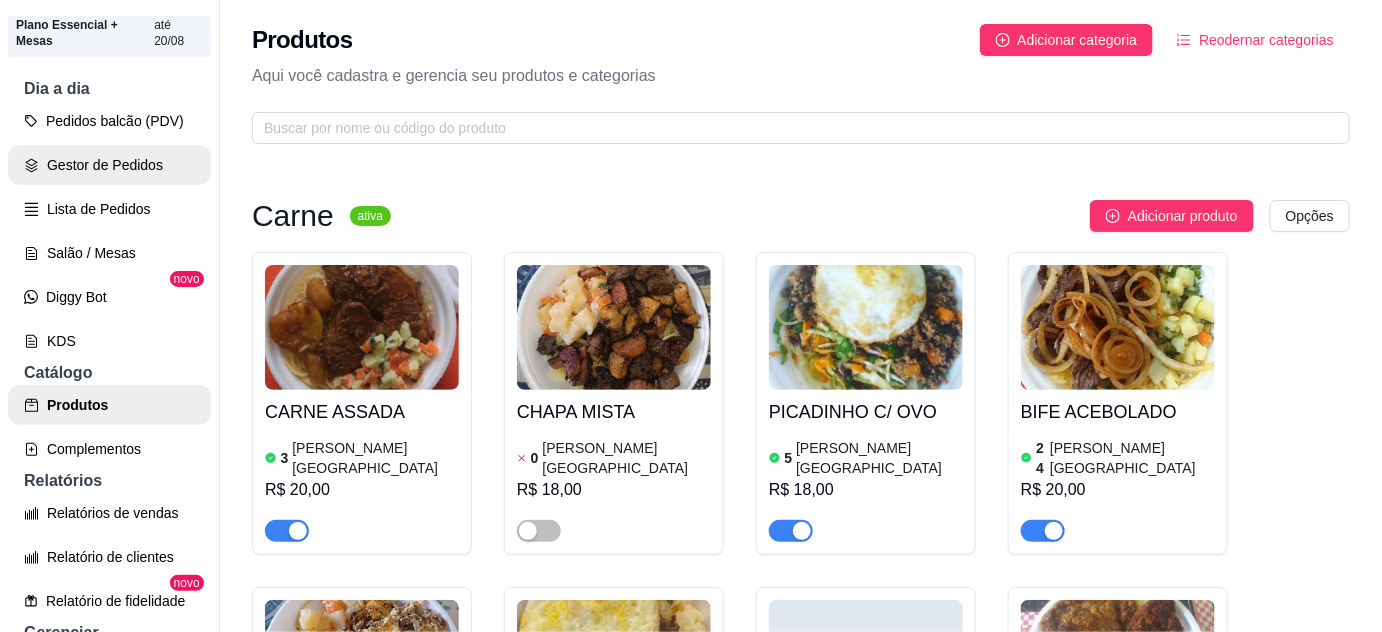 click on "Gestor de Pedidos" at bounding box center [109, 165] 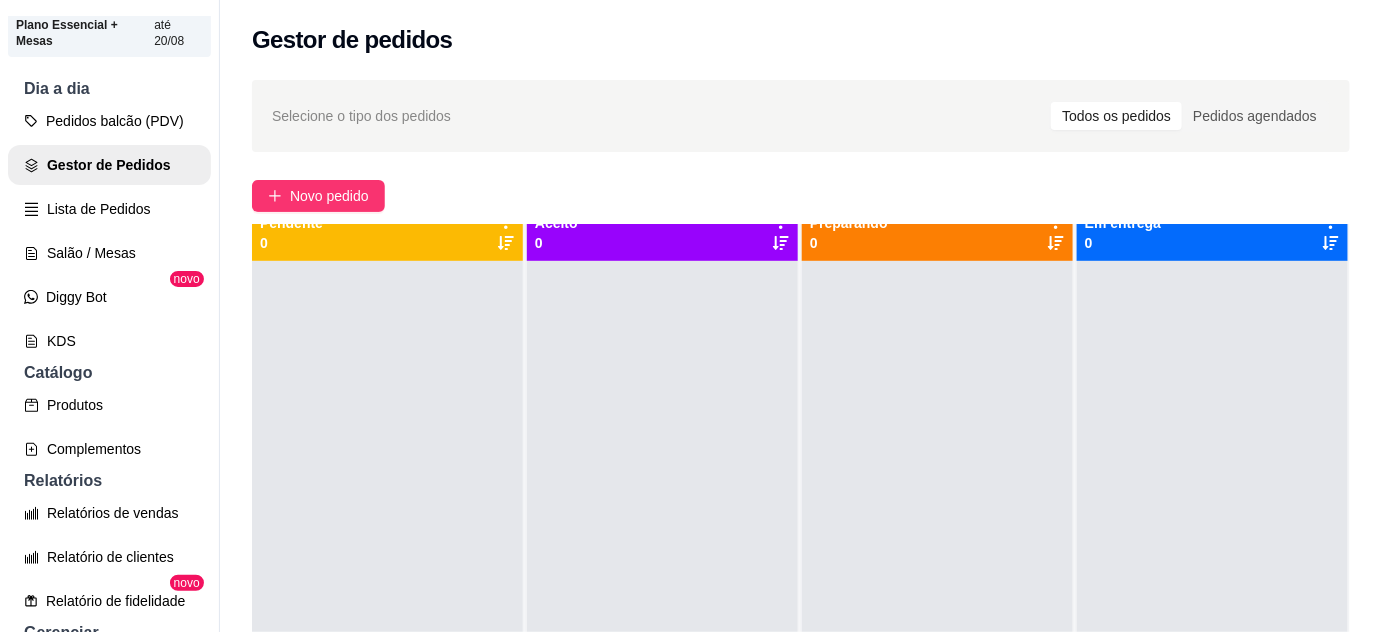 scroll, scrollTop: 0, scrollLeft: 0, axis: both 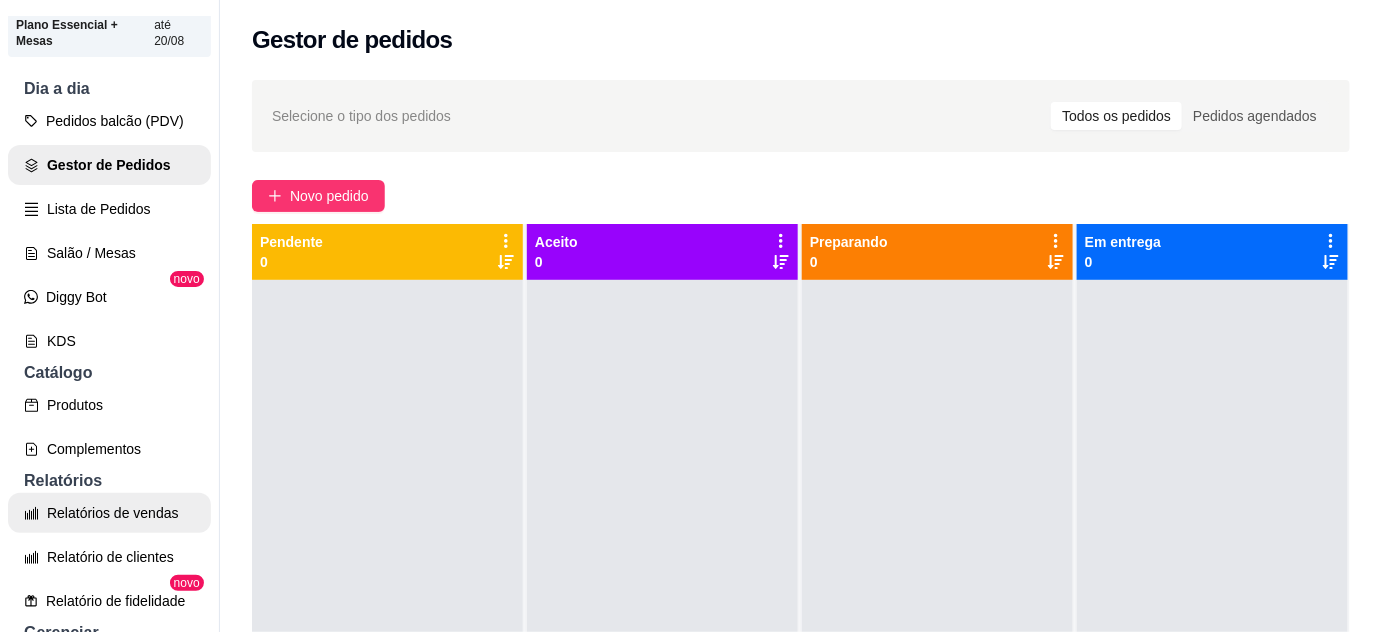 click on "Relatórios de vendas" at bounding box center [109, 513] 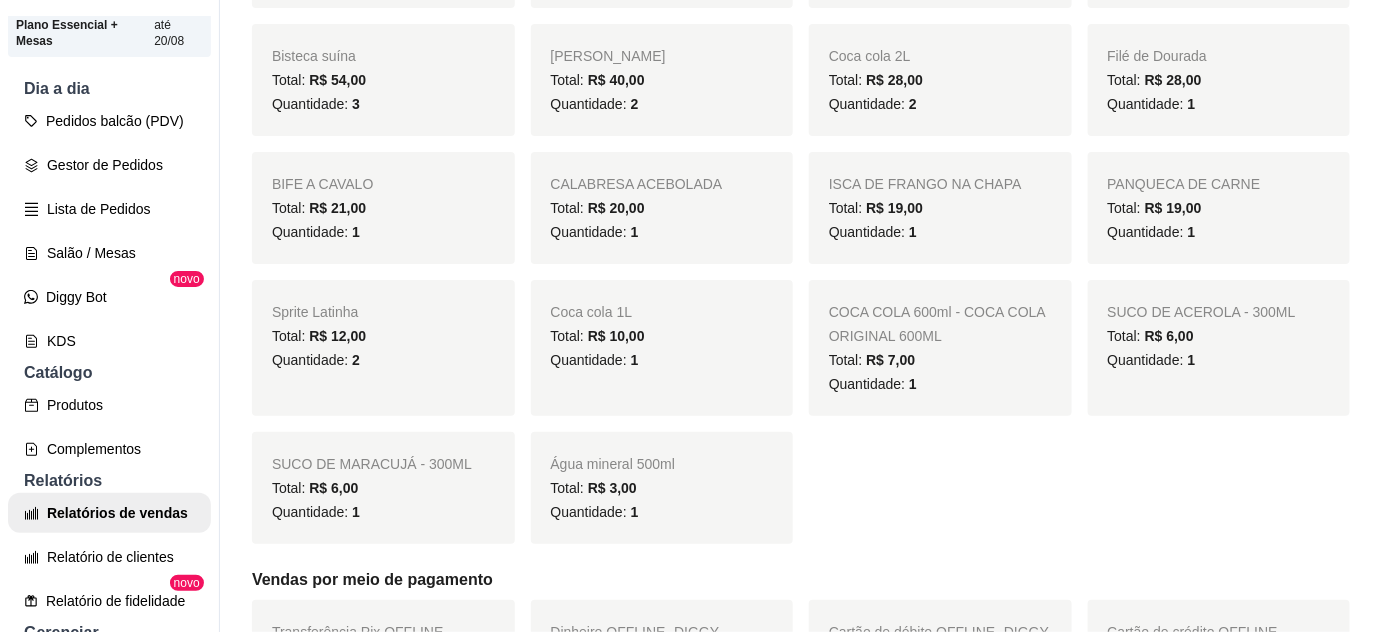 scroll, scrollTop: 727, scrollLeft: 0, axis: vertical 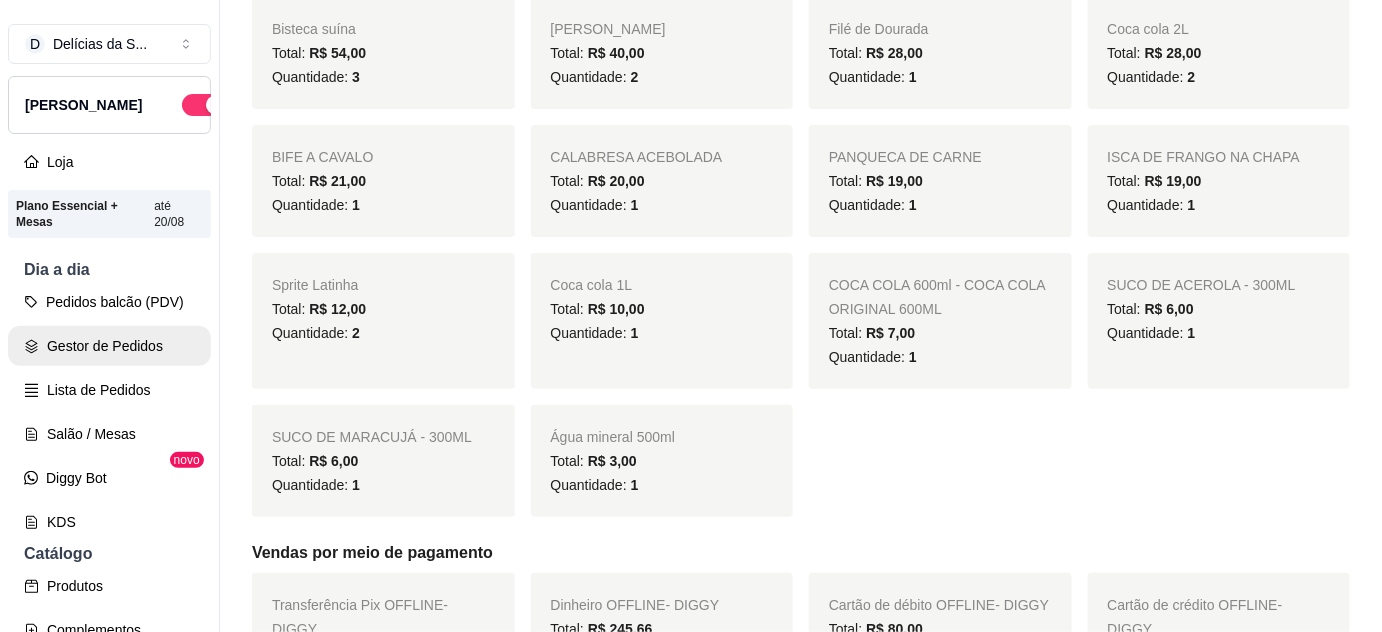 click on "Gestor de Pedidos" at bounding box center (109, 346) 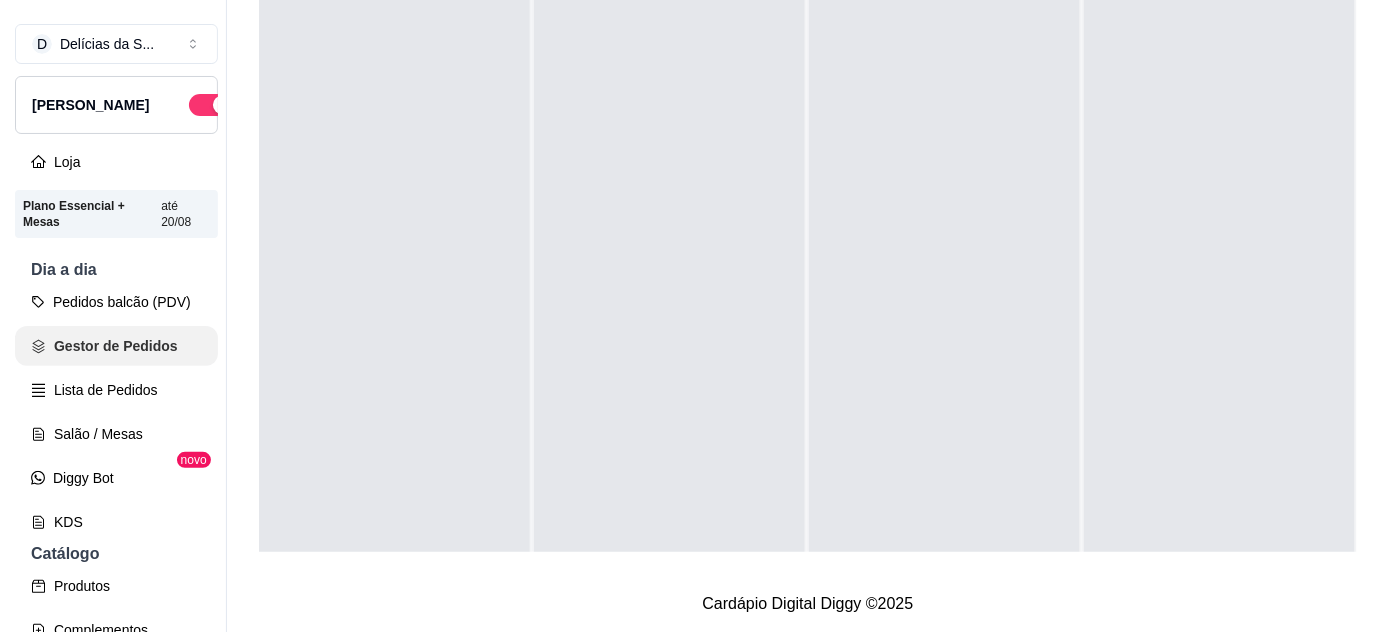 scroll, scrollTop: 0, scrollLeft: 0, axis: both 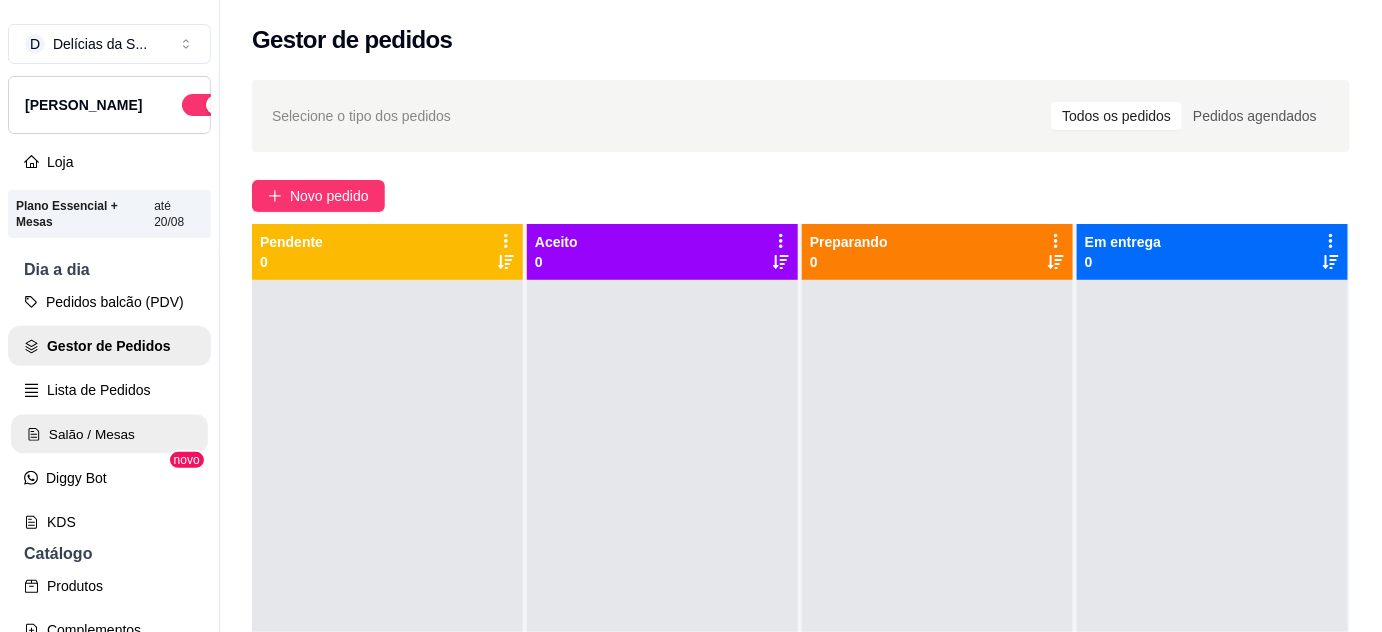 click on "Salão / Mesas" at bounding box center (109, 434) 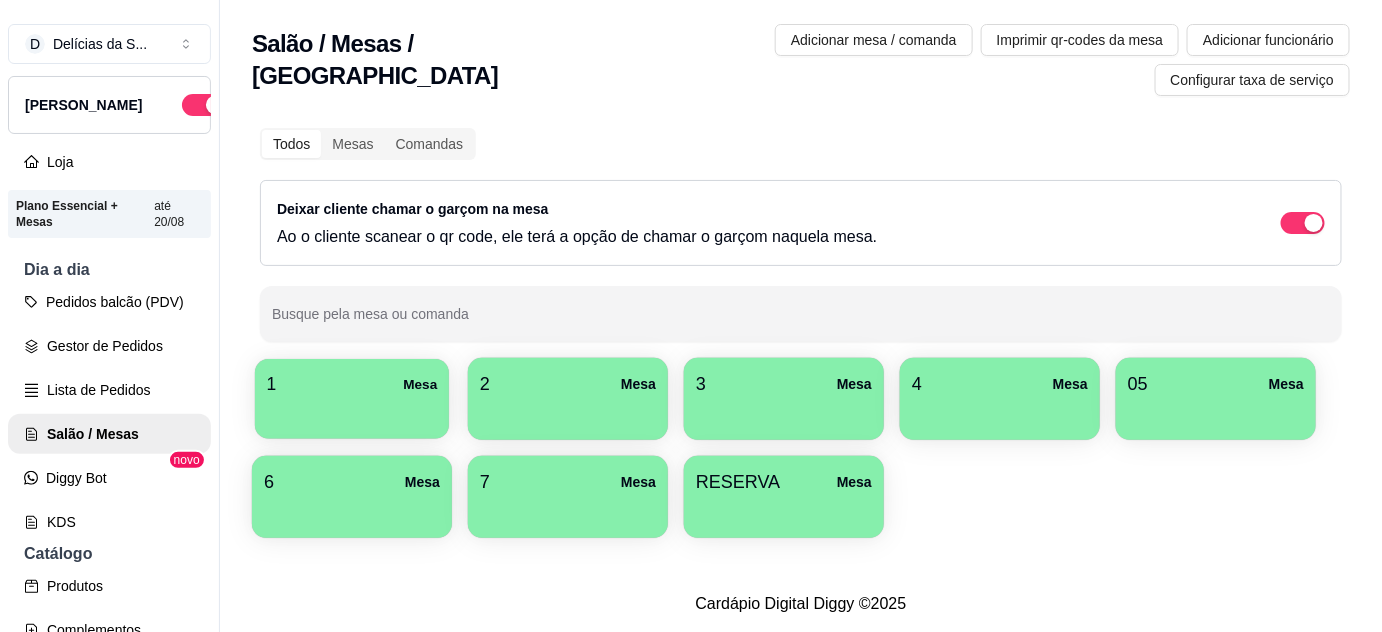 click on "1 Mesa" at bounding box center [352, 384] 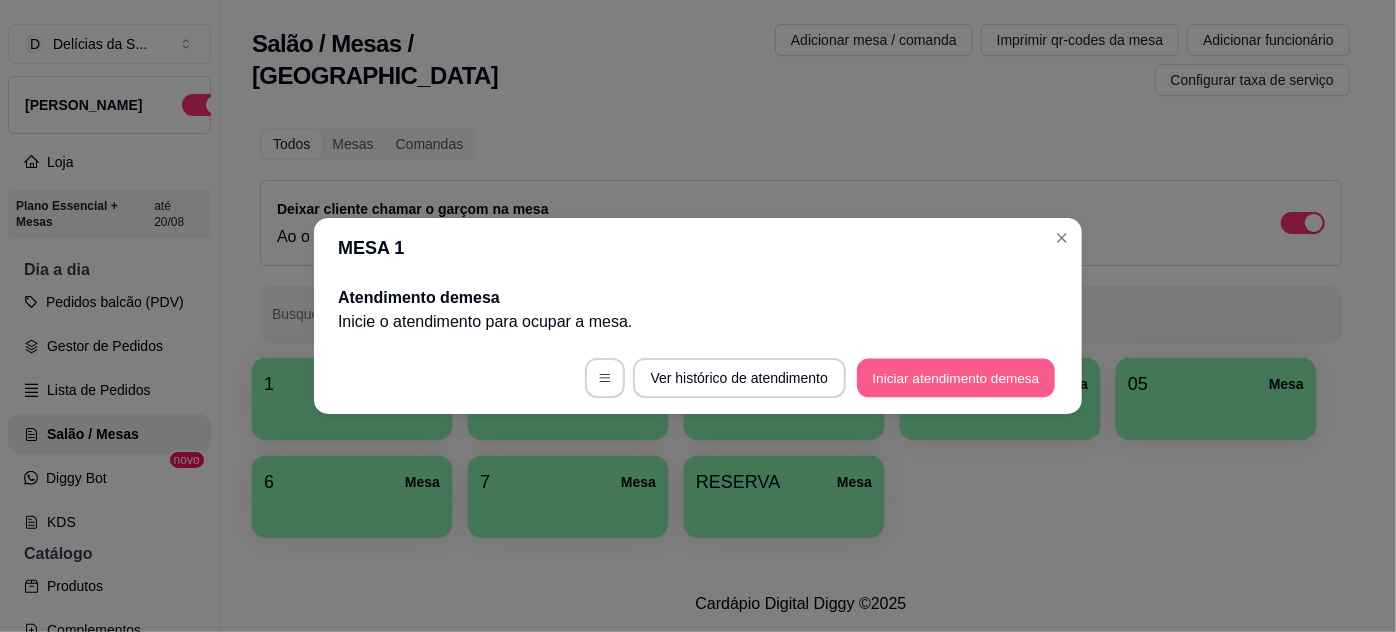 click on "Iniciar atendimento de  mesa" at bounding box center (956, 378) 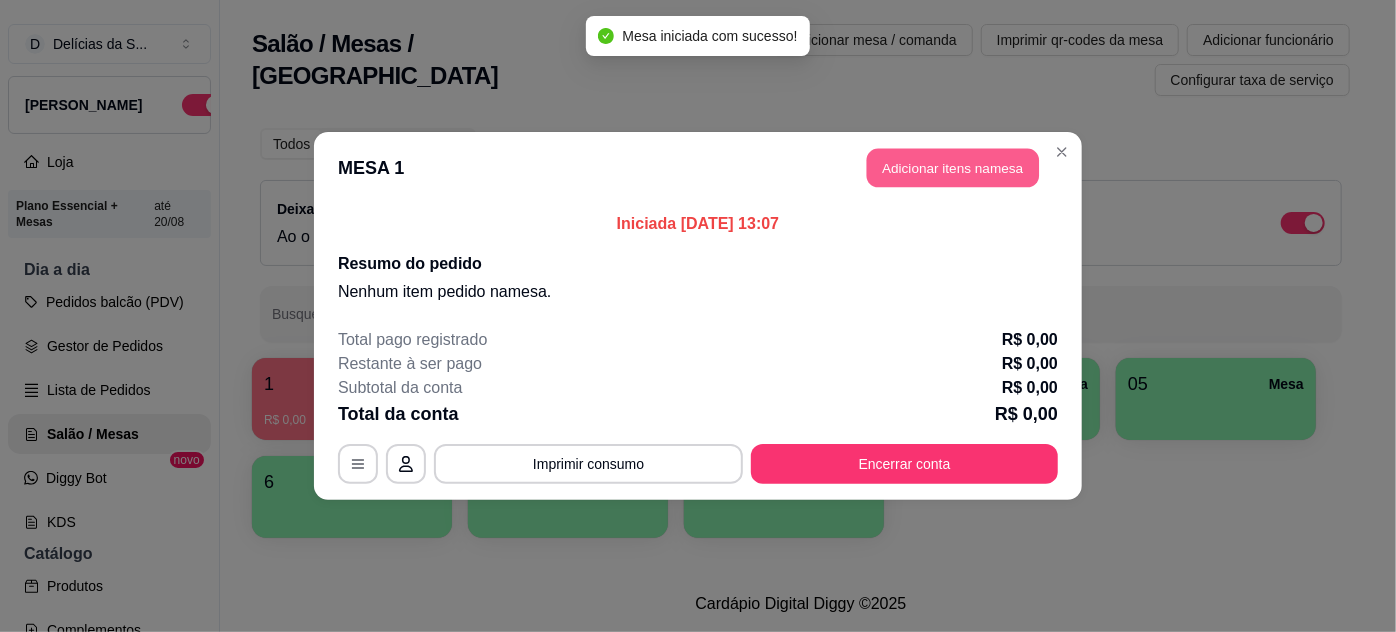 click on "Adicionar itens na  mesa" at bounding box center (953, 168) 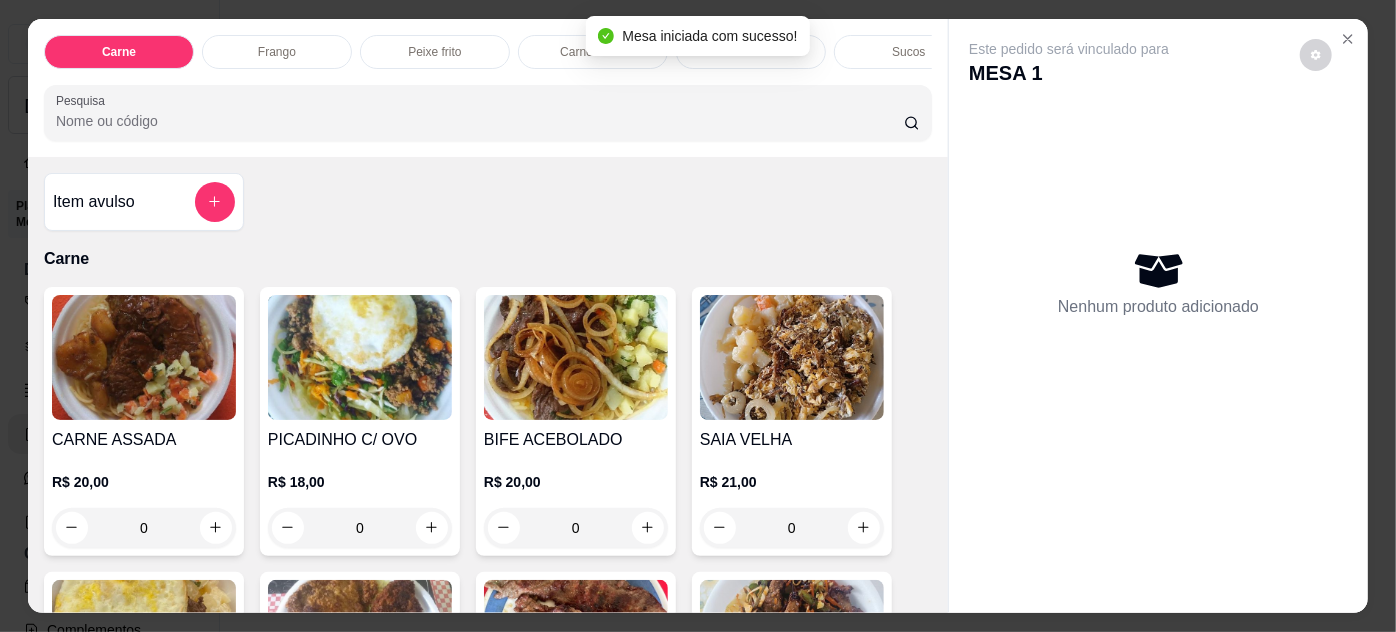 click on "0" at bounding box center (144, 528) 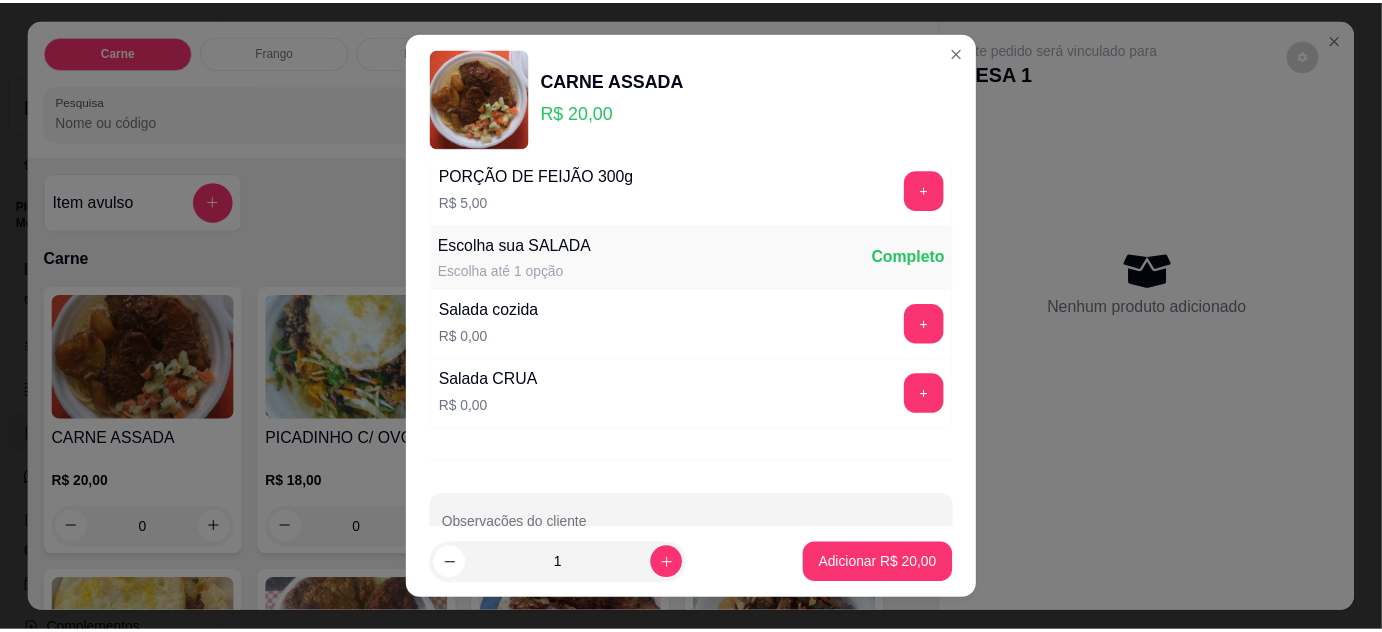 scroll, scrollTop: 181, scrollLeft: 0, axis: vertical 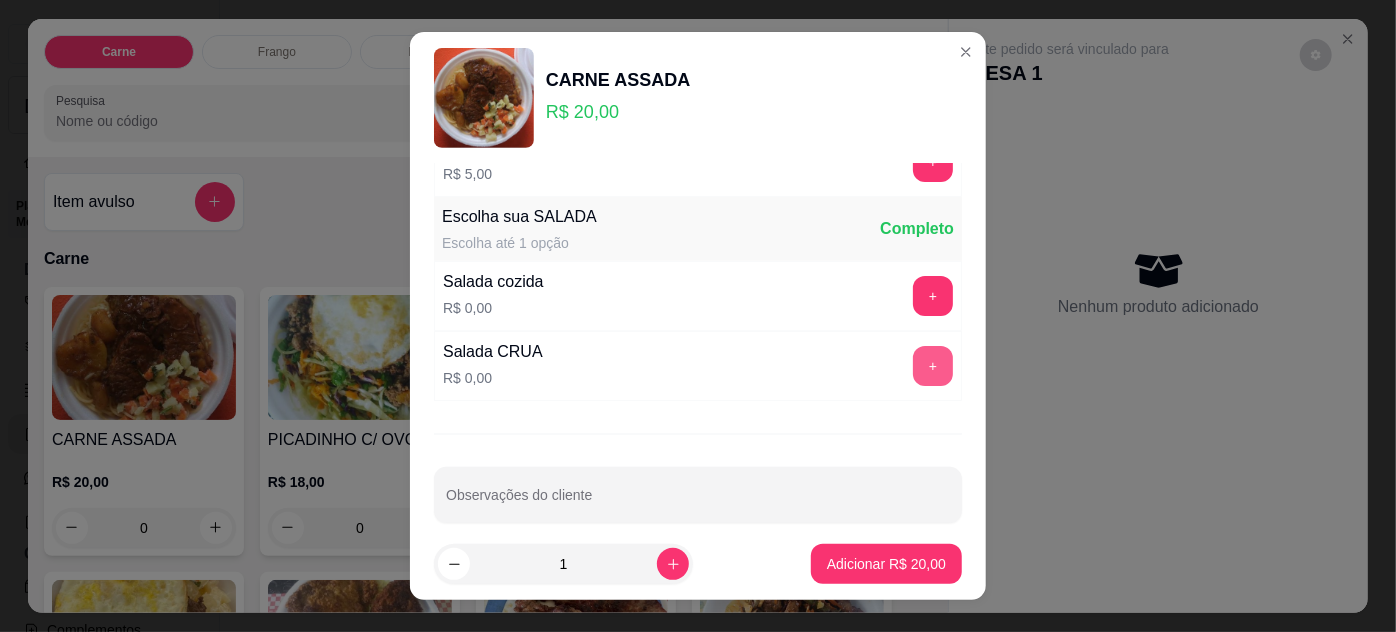 click on "+" at bounding box center [933, 366] 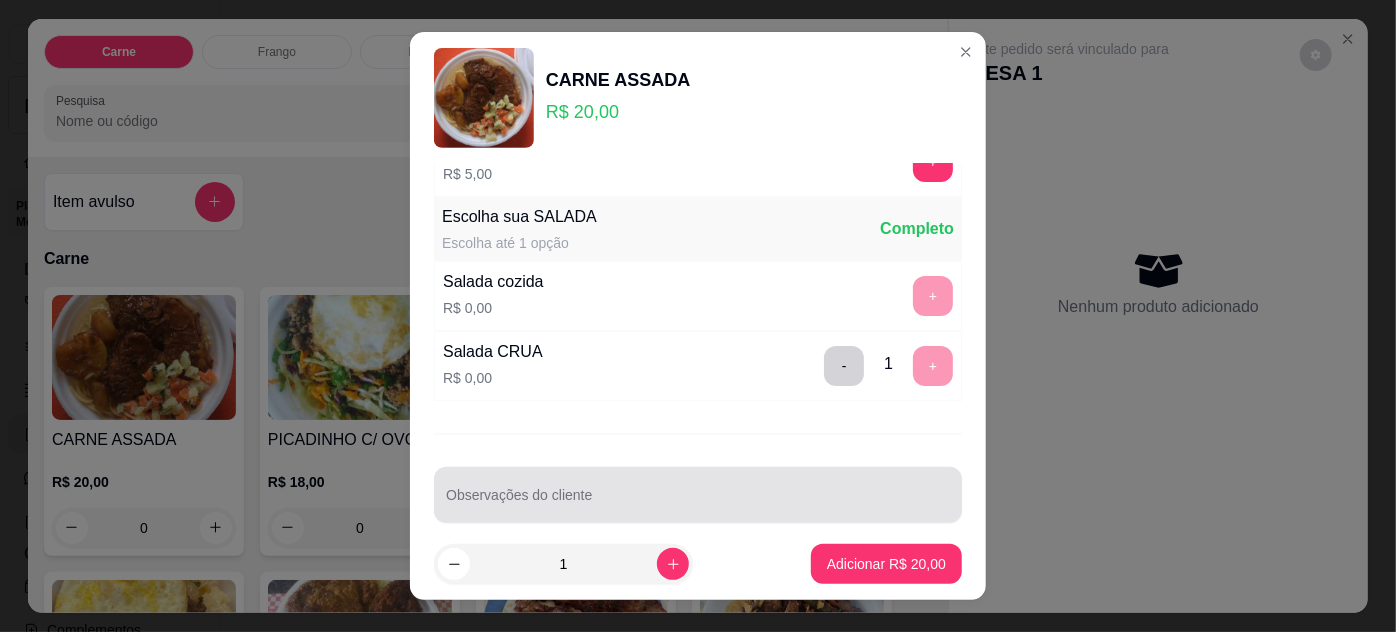 click on "Observações do cliente" at bounding box center [698, 503] 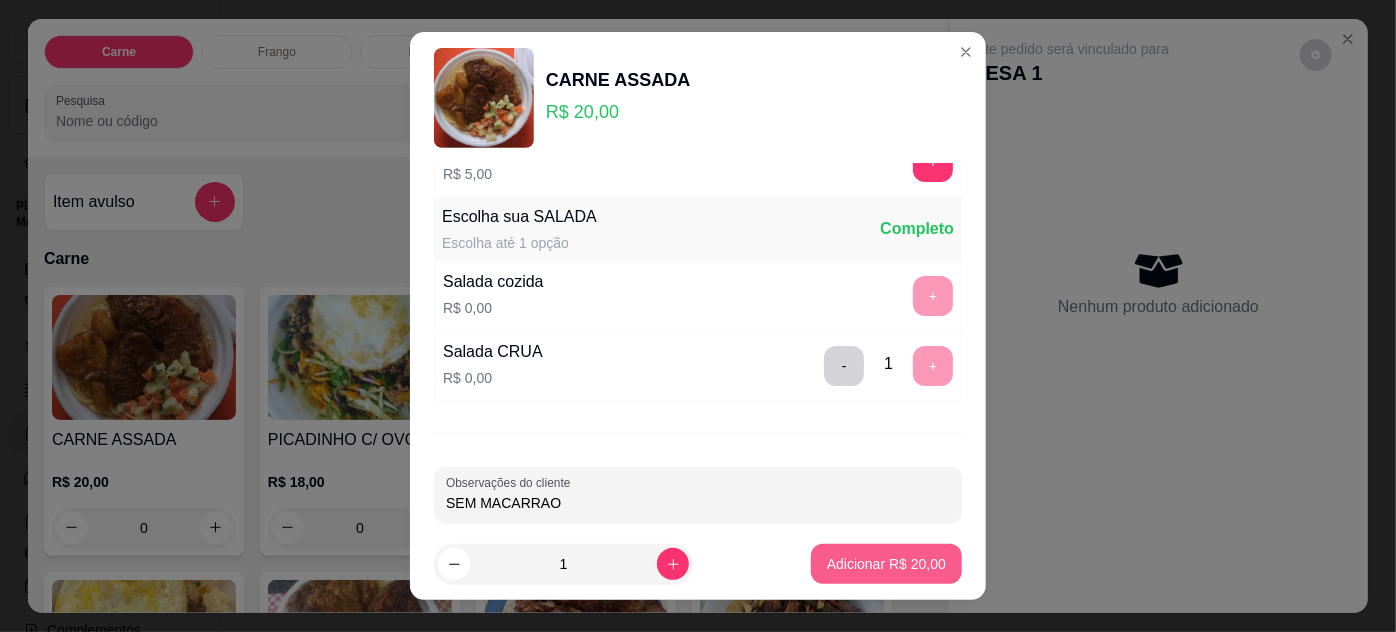 type on "SEM MACARRAO" 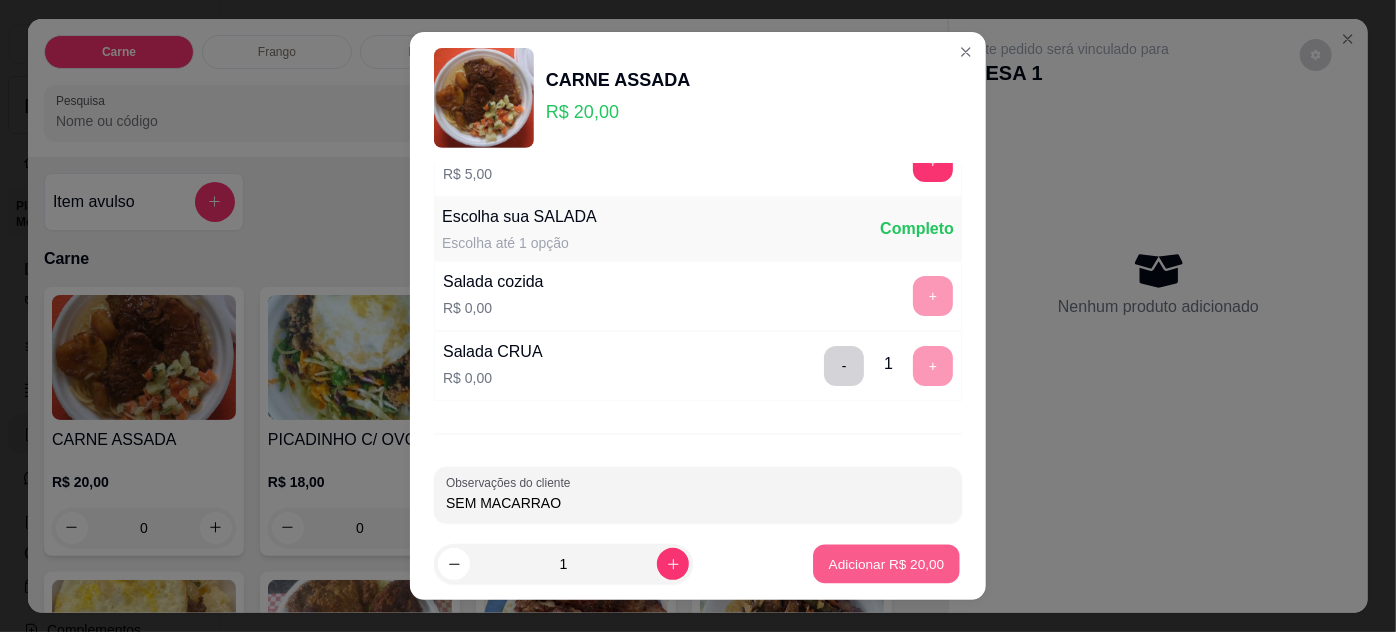 click on "Adicionar   R$ 20,00" at bounding box center [887, 564] 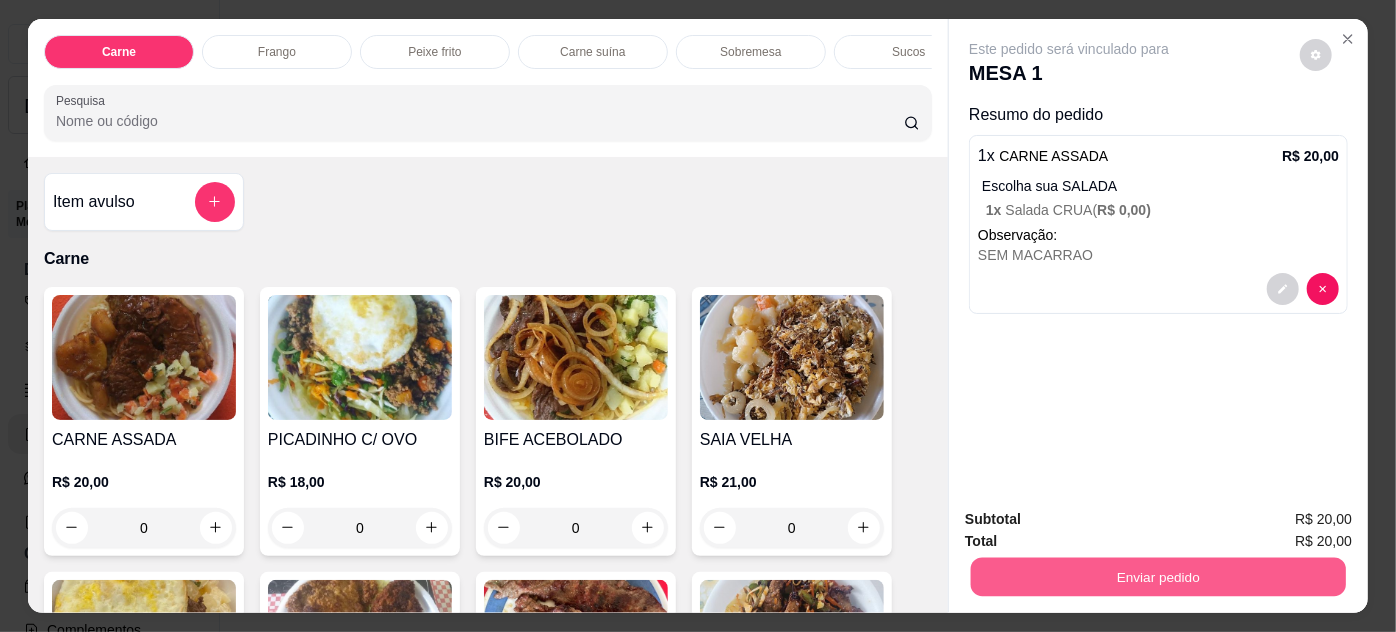 click on "Enviar pedido" at bounding box center (1158, 577) 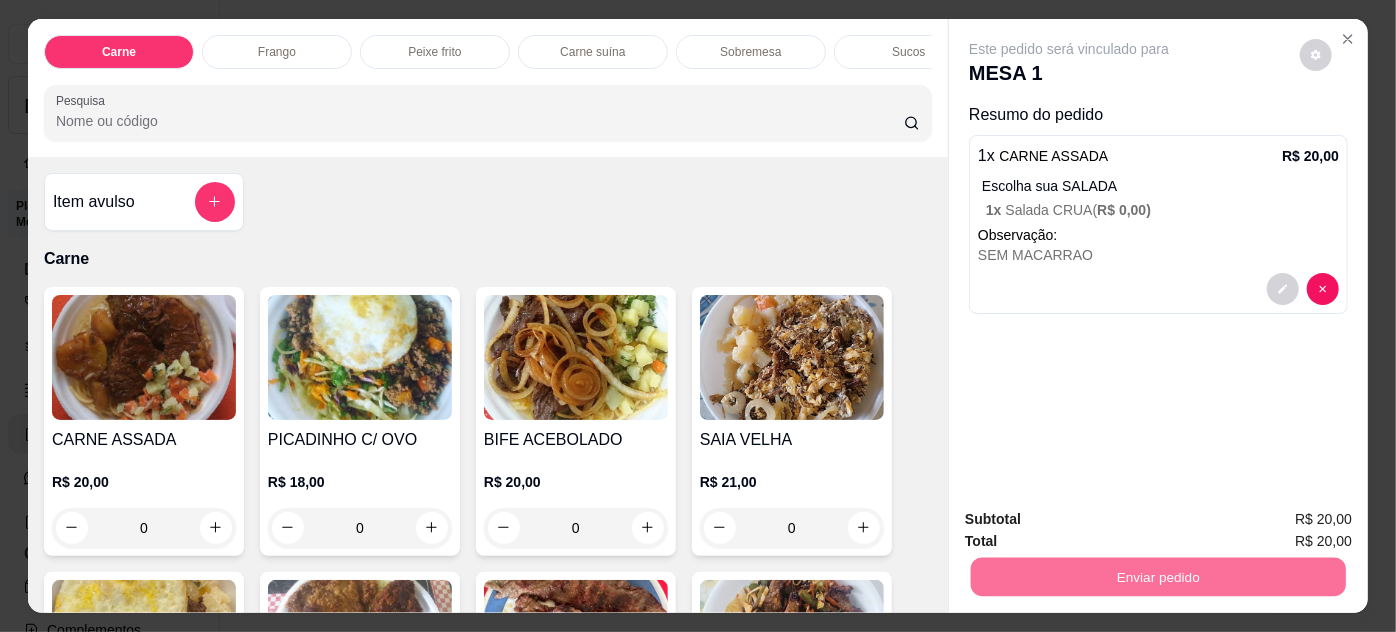 click on "Não registrar e enviar pedido" at bounding box center (1090, 520) 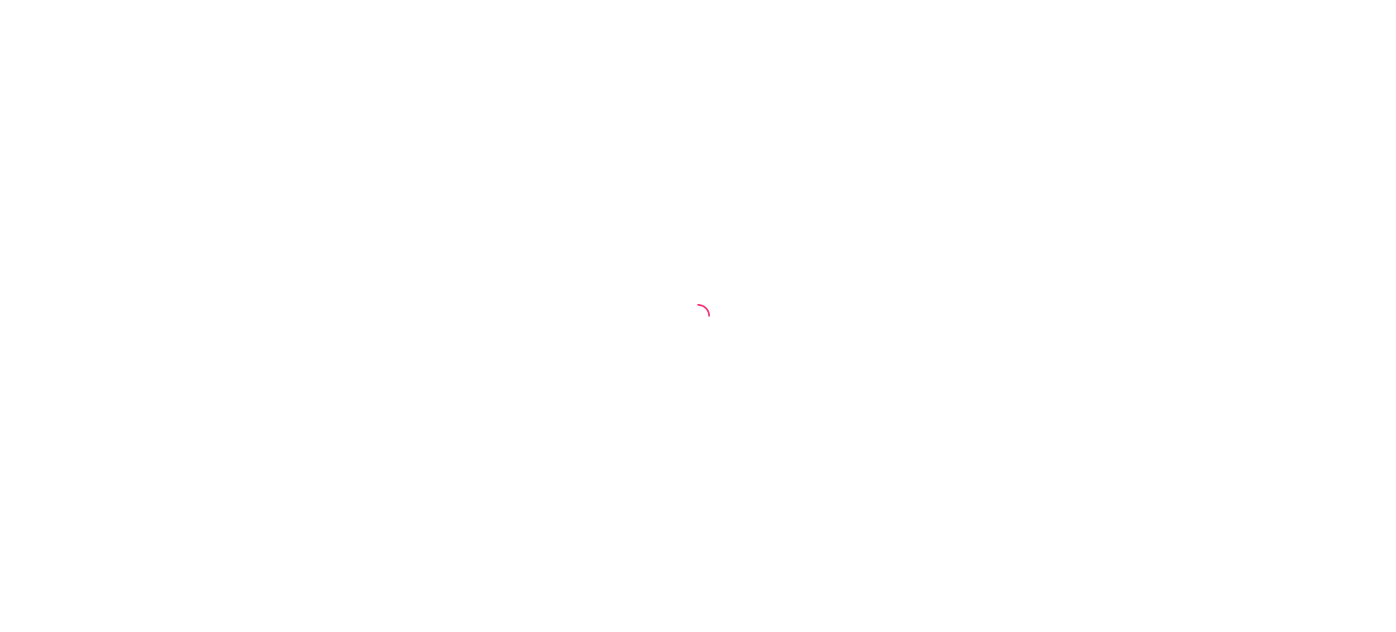 scroll, scrollTop: 0, scrollLeft: 0, axis: both 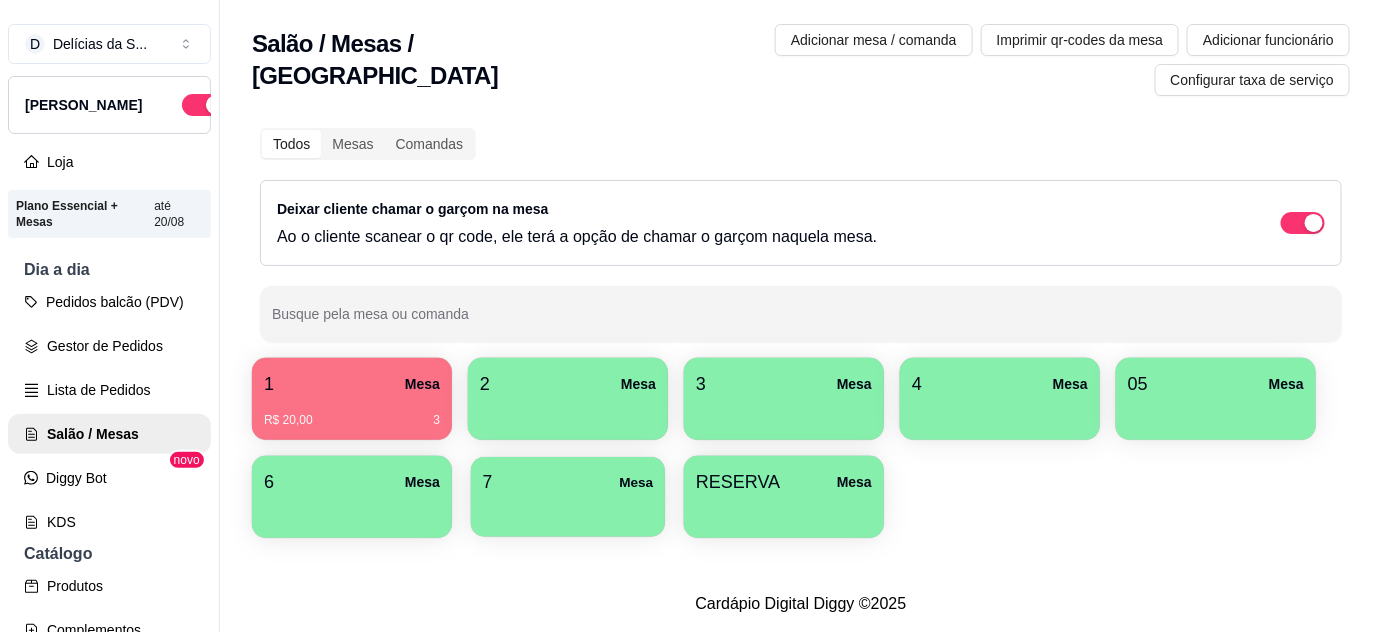 click at bounding box center (568, 510) 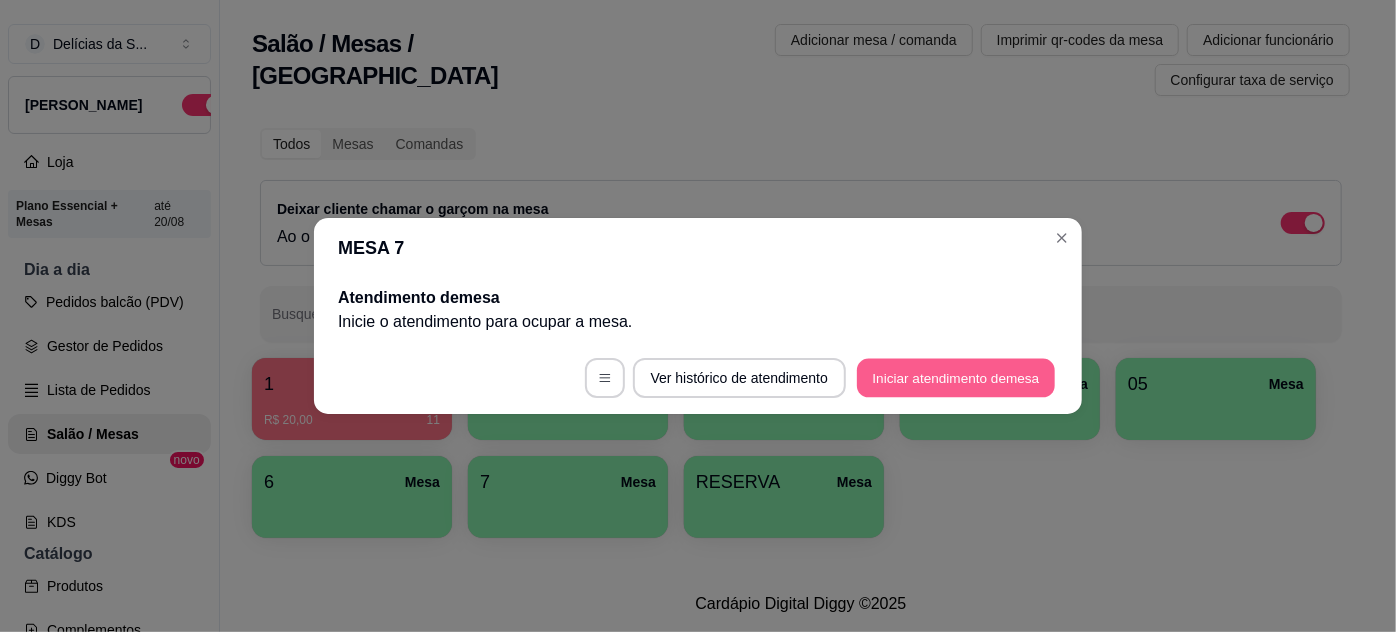 click on "Iniciar atendimento de  mesa" at bounding box center [956, 378] 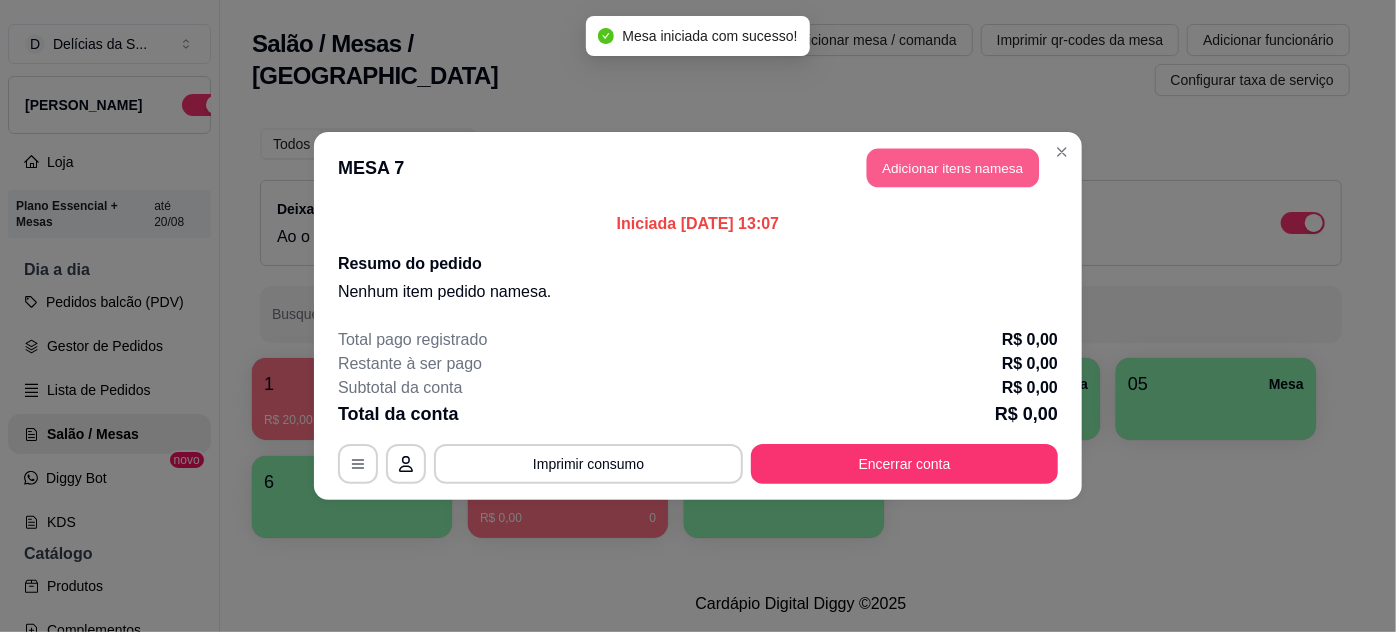 click on "Adicionar itens na  mesa" at bounding box center (953, 168) 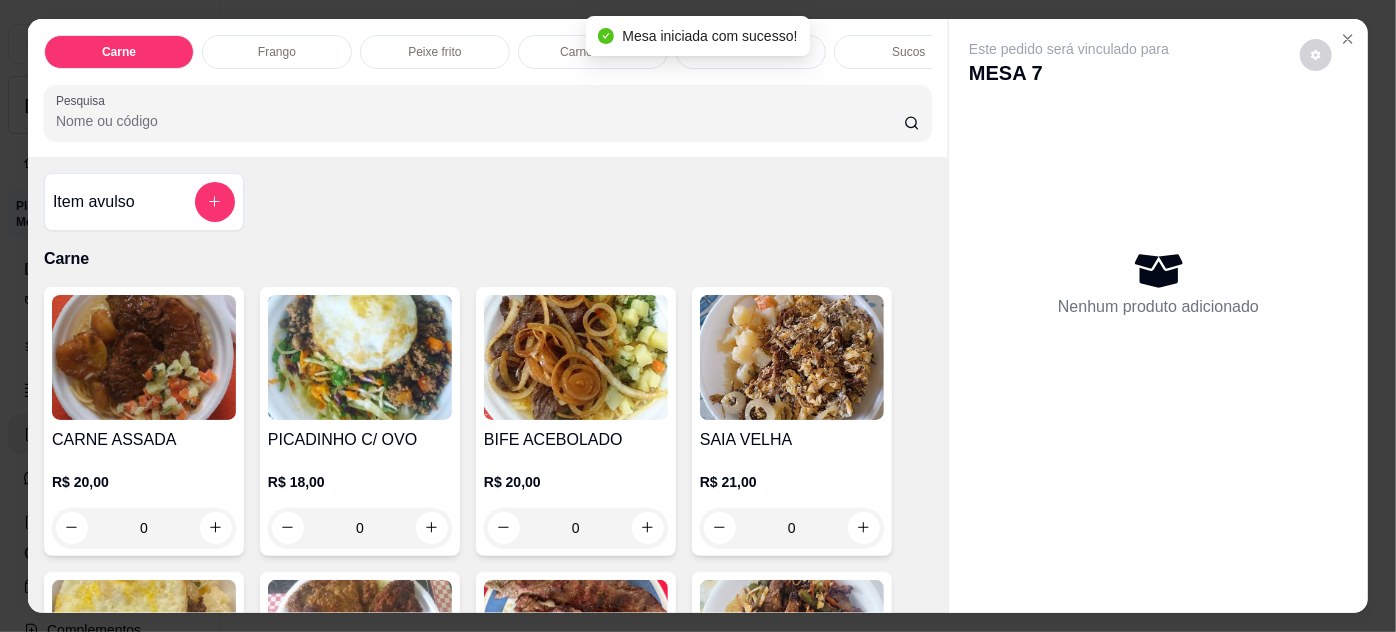 click on "0" at bounding box center [144, 528] 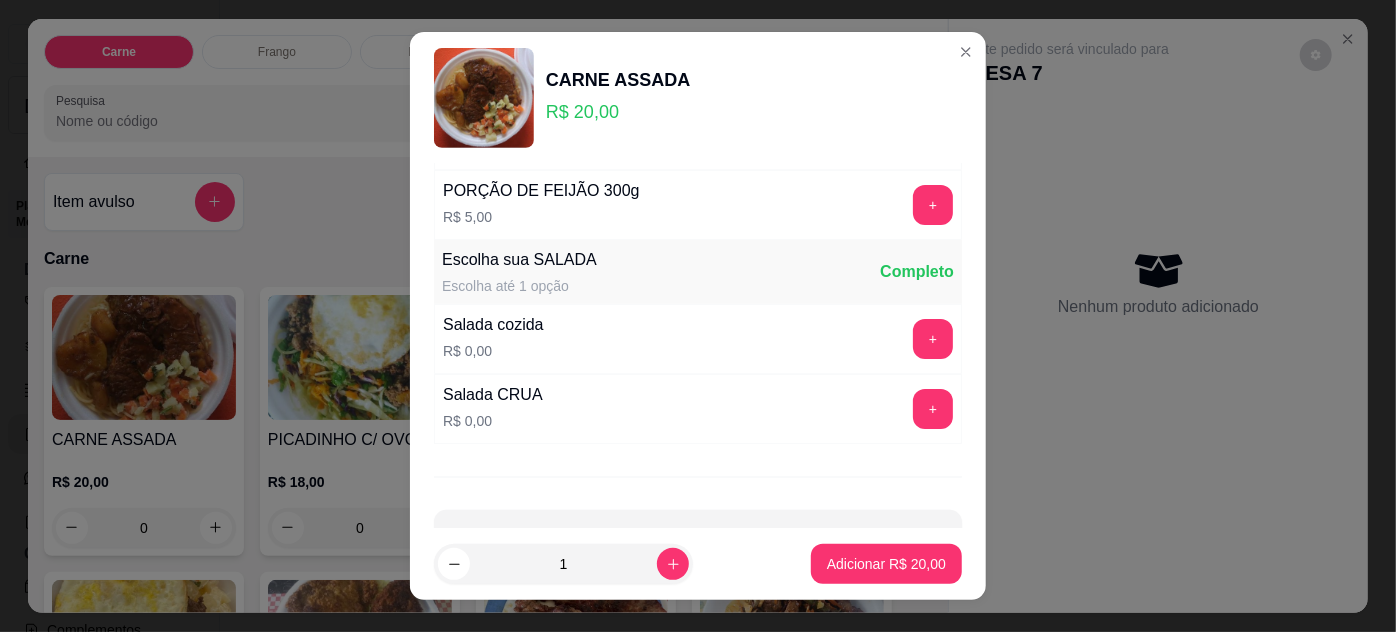 scroll, scrollTop: 199, scrollLeft: 0, axis: vertical 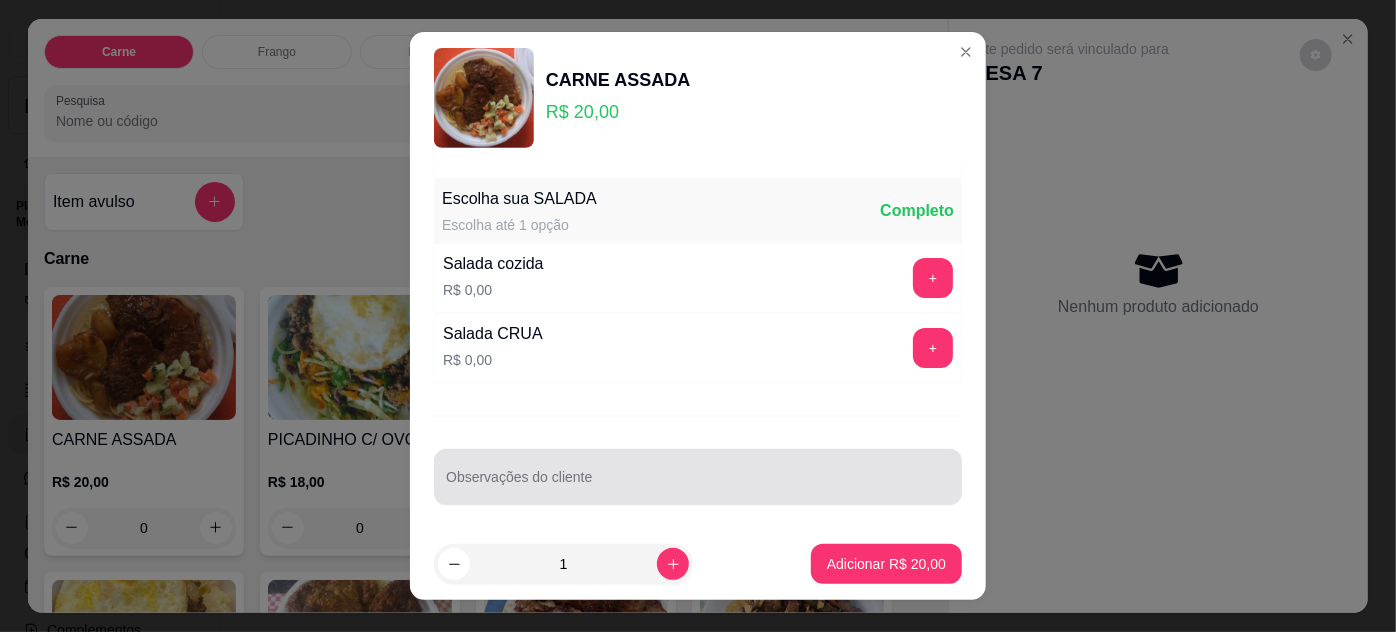 click on "Observações do cliente" at bounding box center (698, 477) 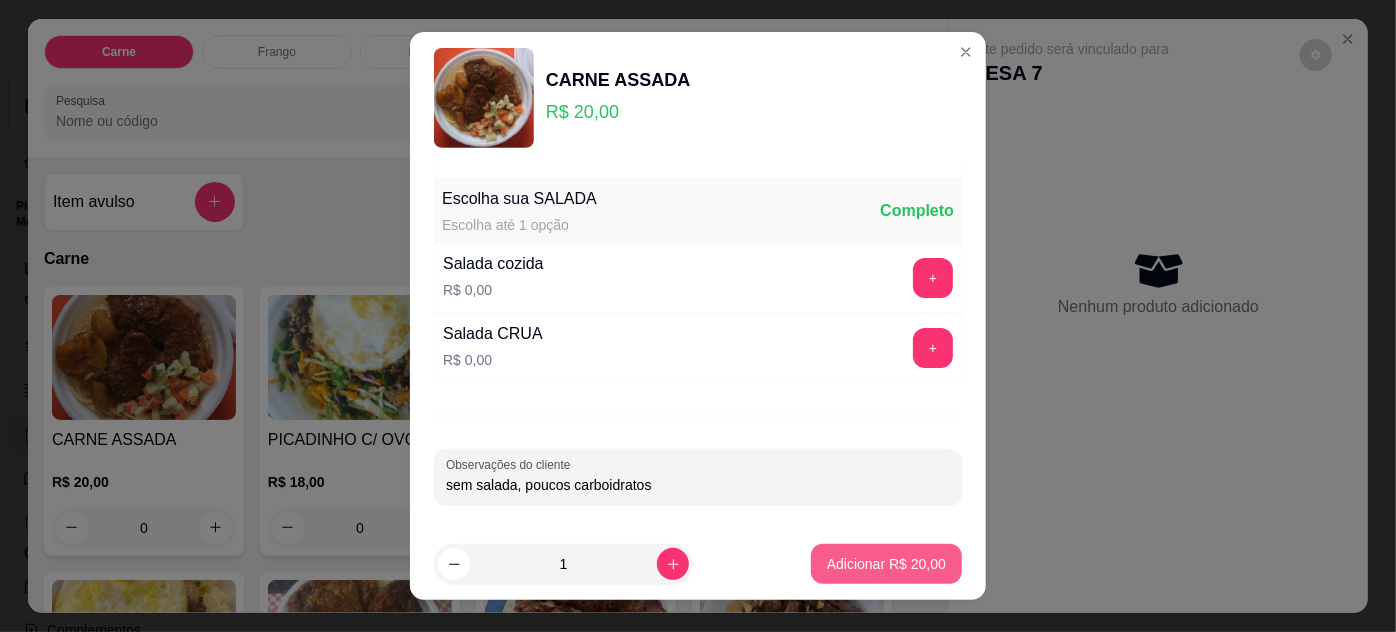 type on "sem salada, poucos carboidratos" 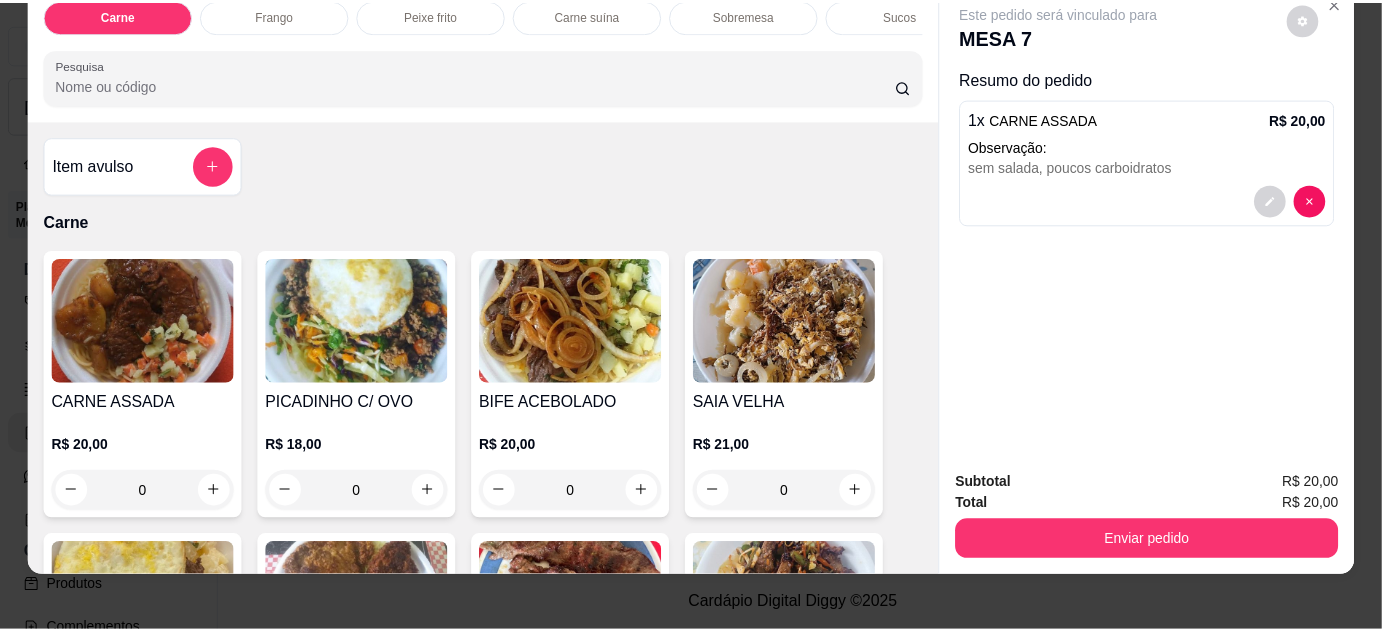 scroll, scrollTop: 51, scrollLeft: 0, axis: vertical 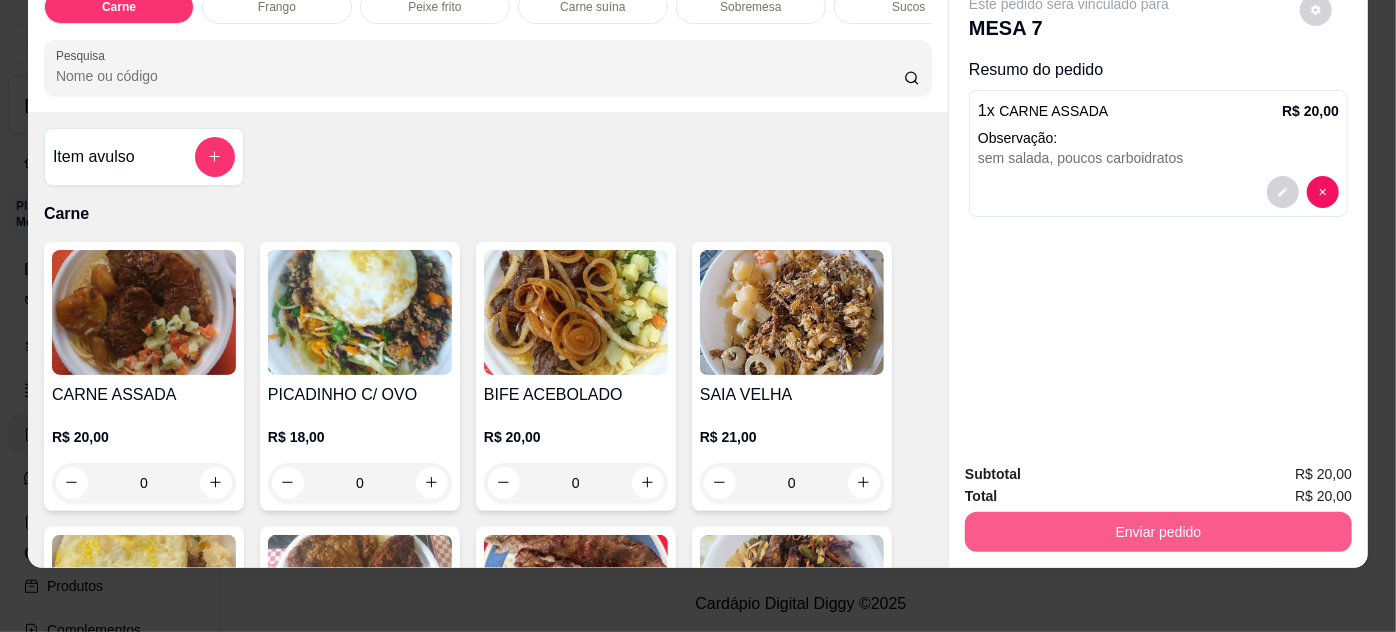 click on "Enviar pedido" at bounding box center (1158, 532) 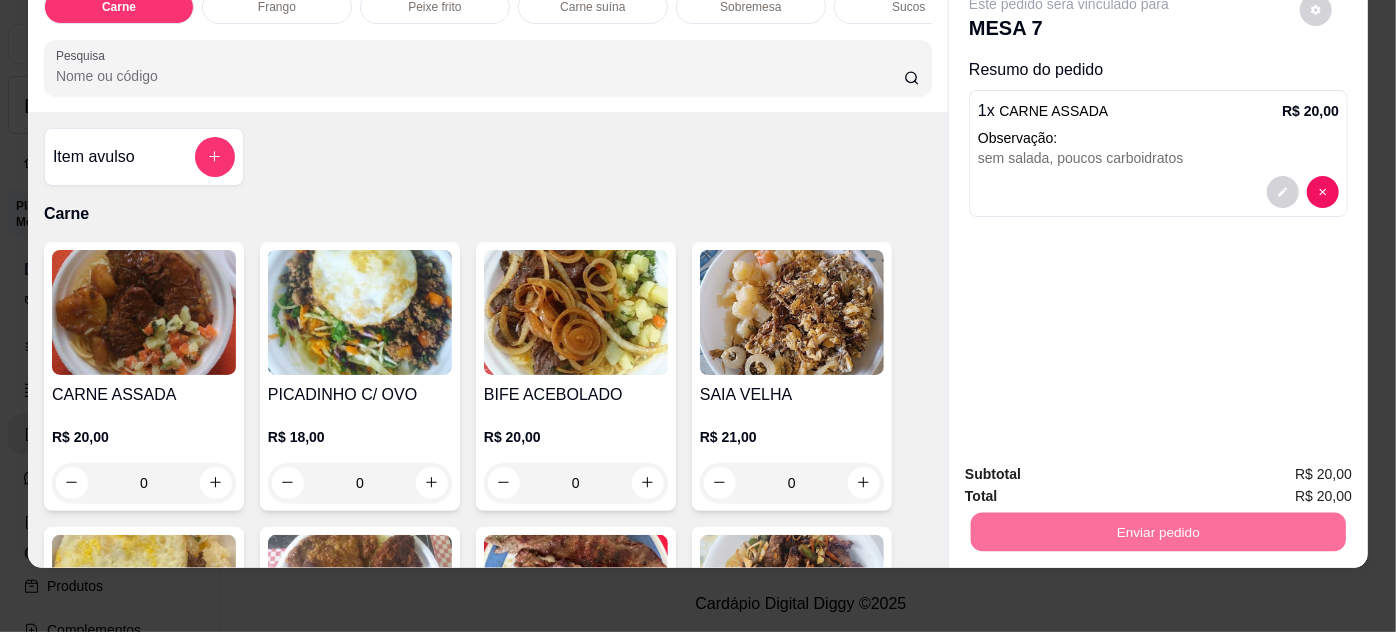 click on "Não registrar e enviar pedido" at bounding box center (1093, 469) 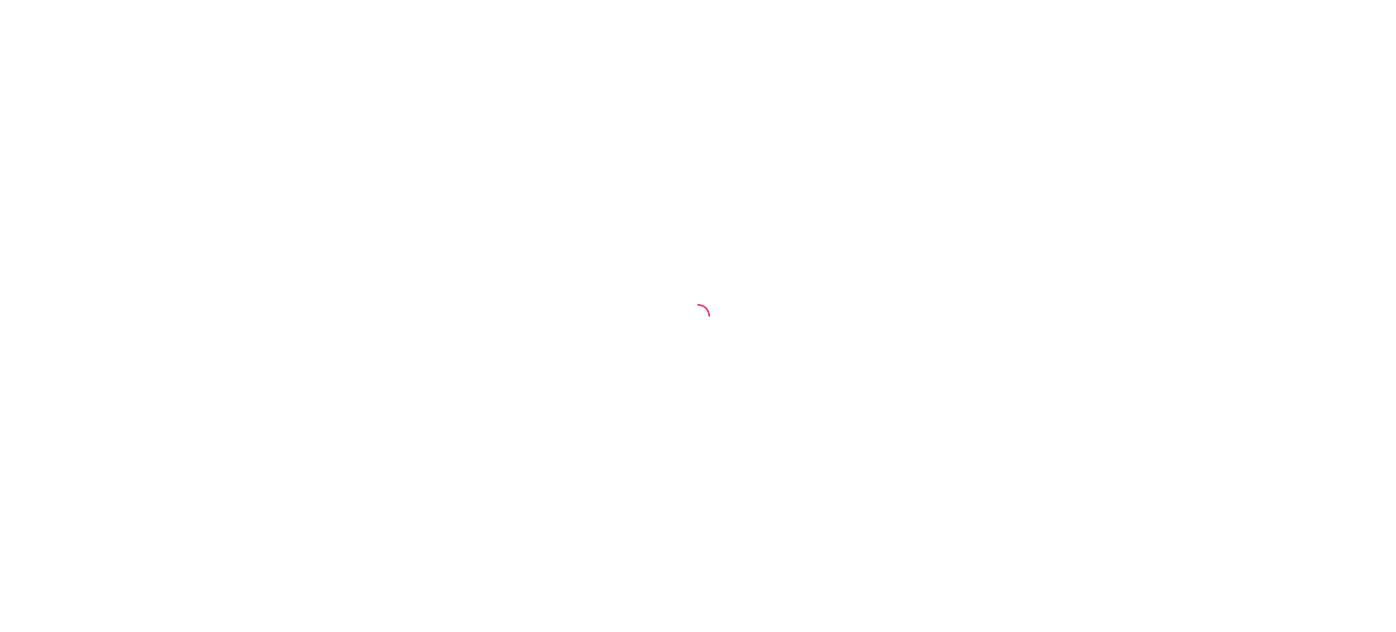 scroll, scrollTop: 0, scrollLeft: 0, axis: both 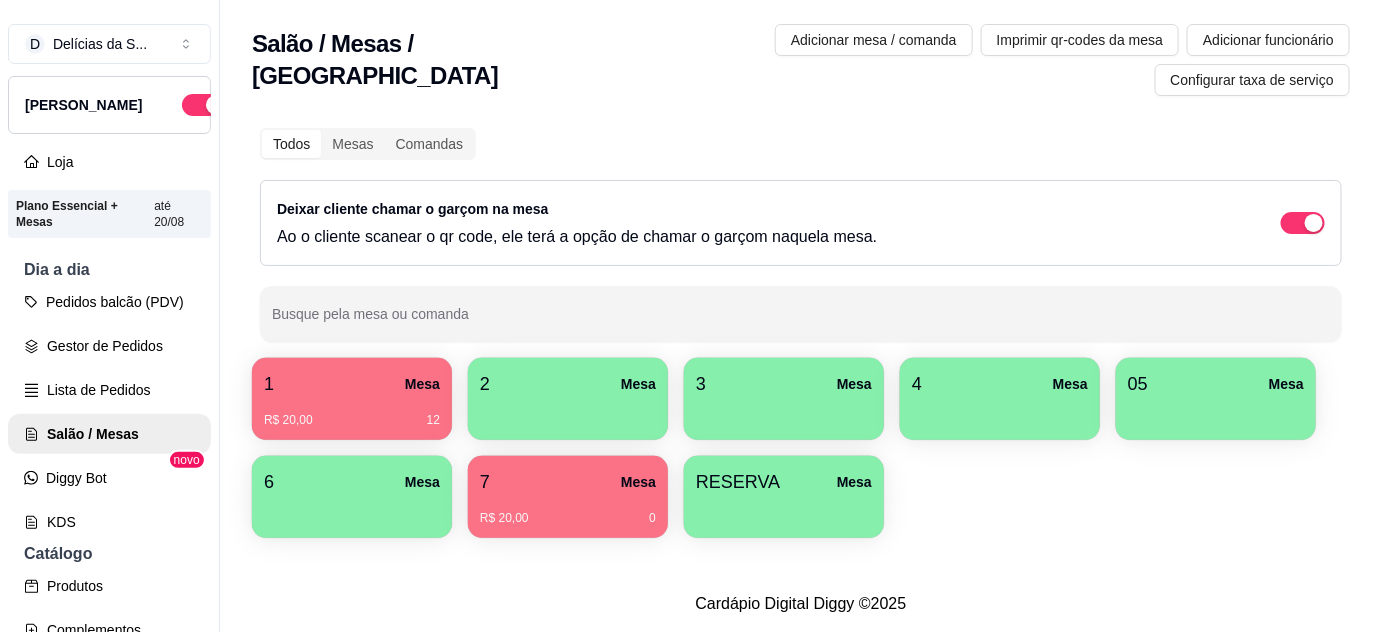click on "R$ 20,00 12" at bounding box center (352, 413) 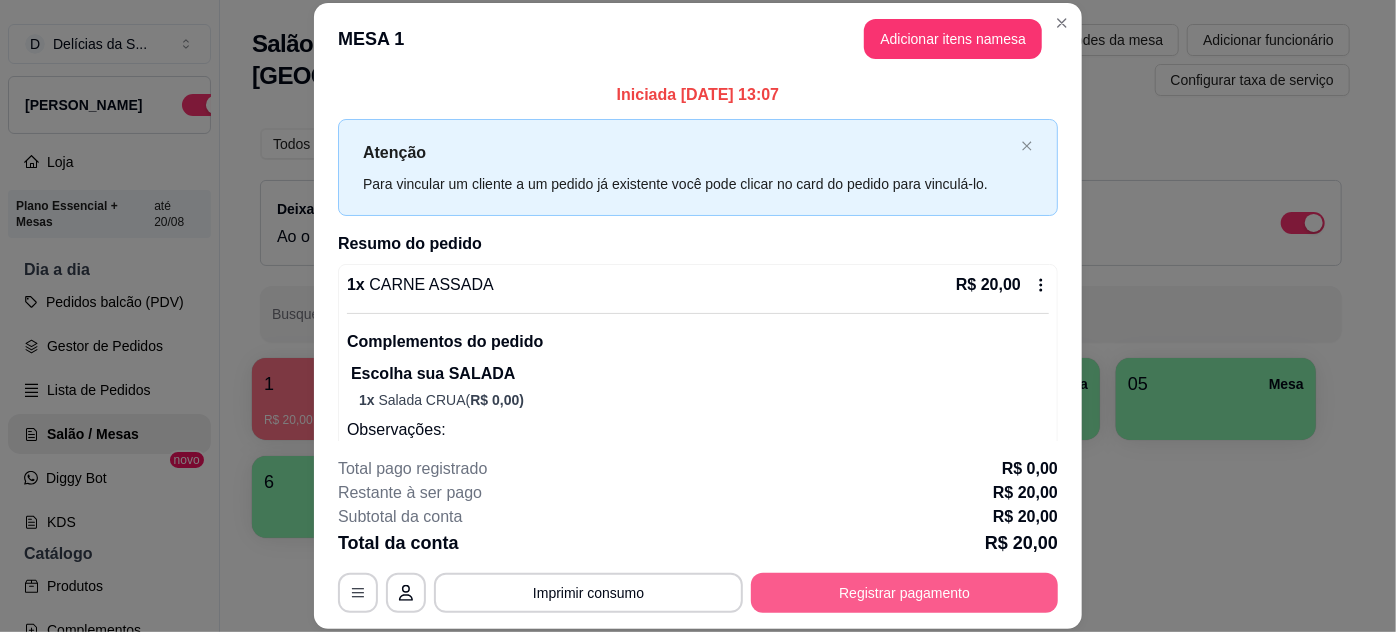 click on "Registrar pagamento" at bounding box center [904, 593] 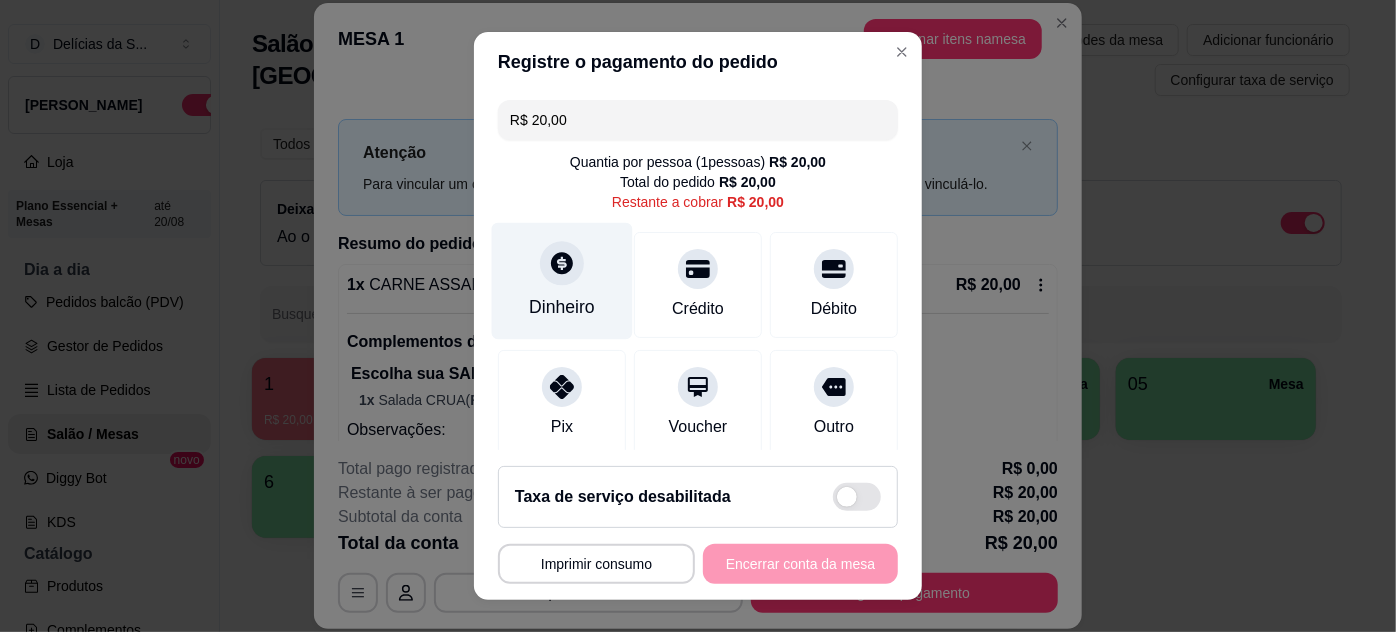 click on "Dinheiro" at bounding box center [562, 280] 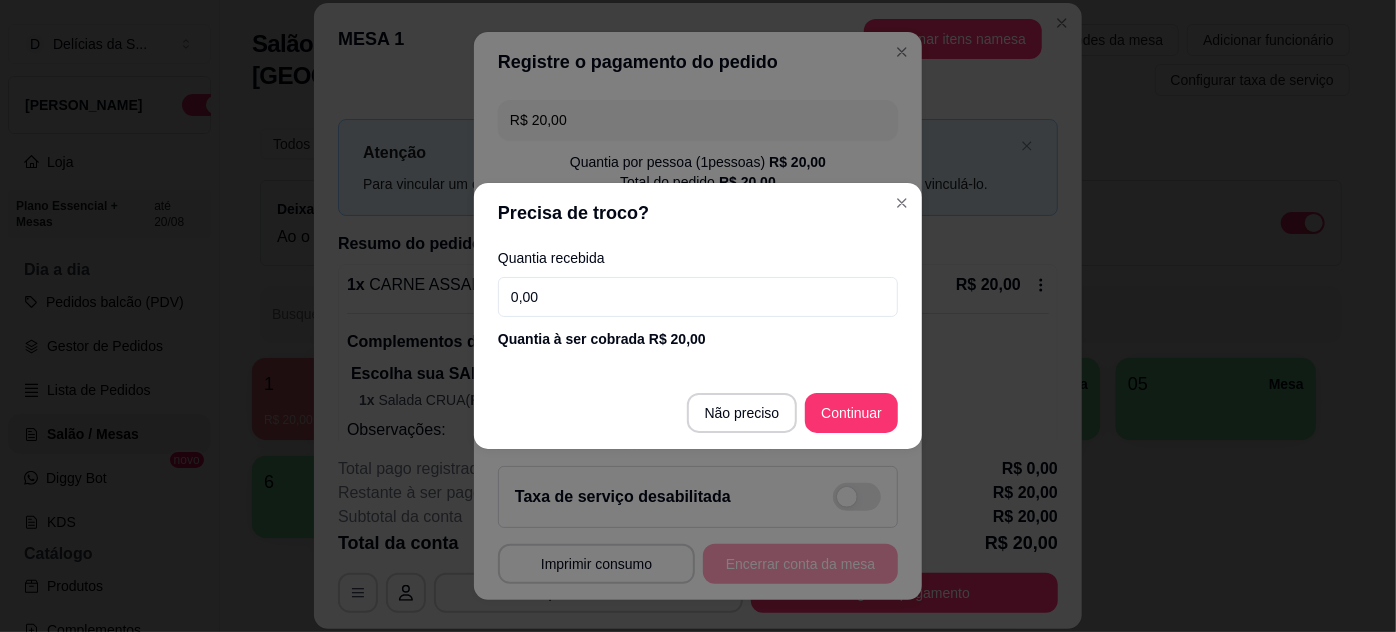 click on "0,00" at bounding box center [698, 297] 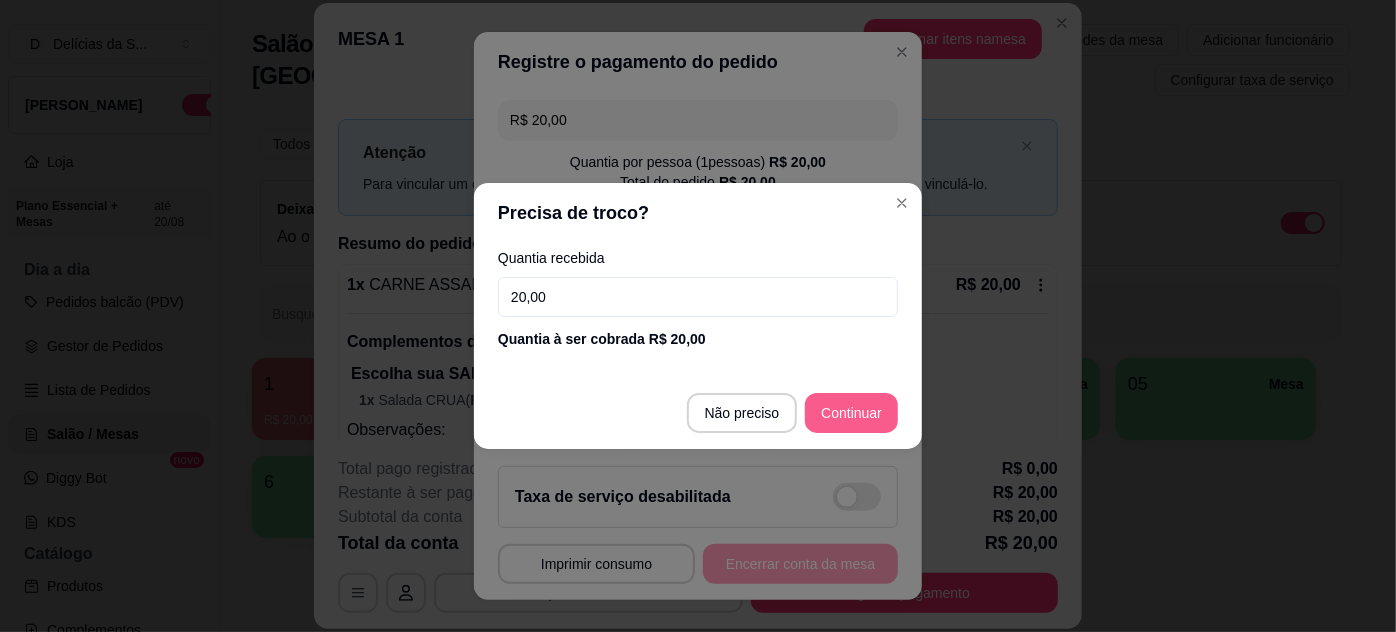 type on "20,00" 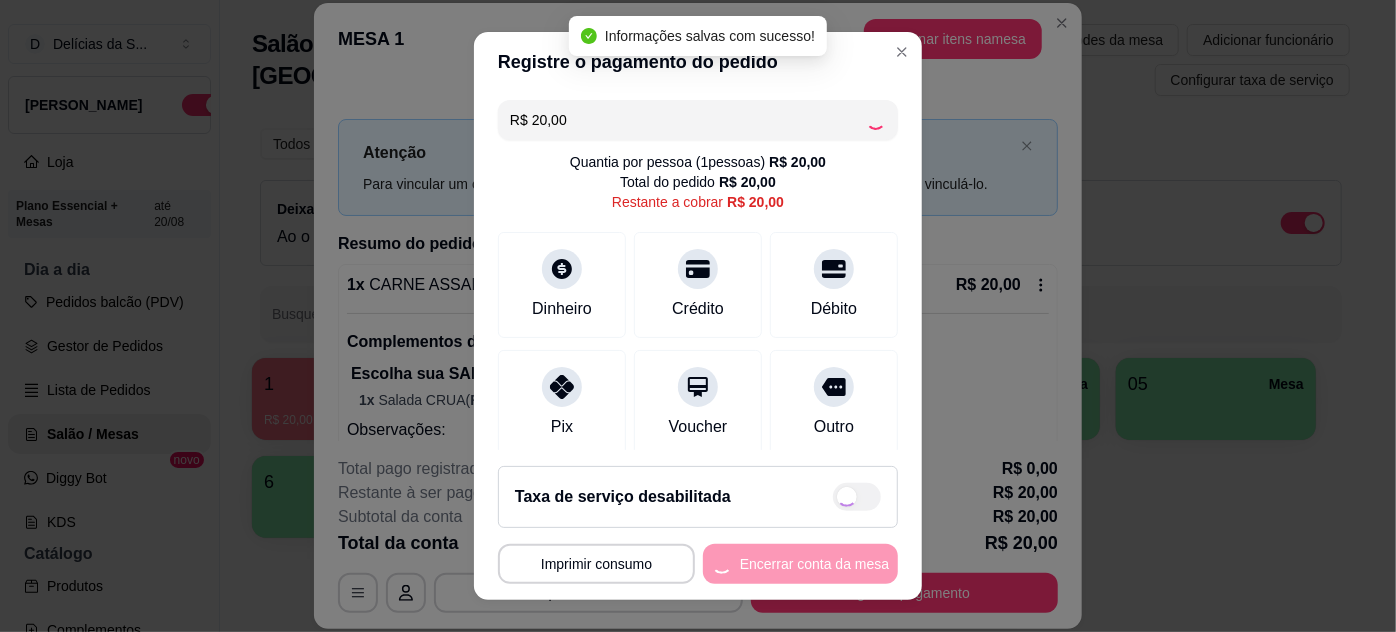 type on "R$ 0,00" 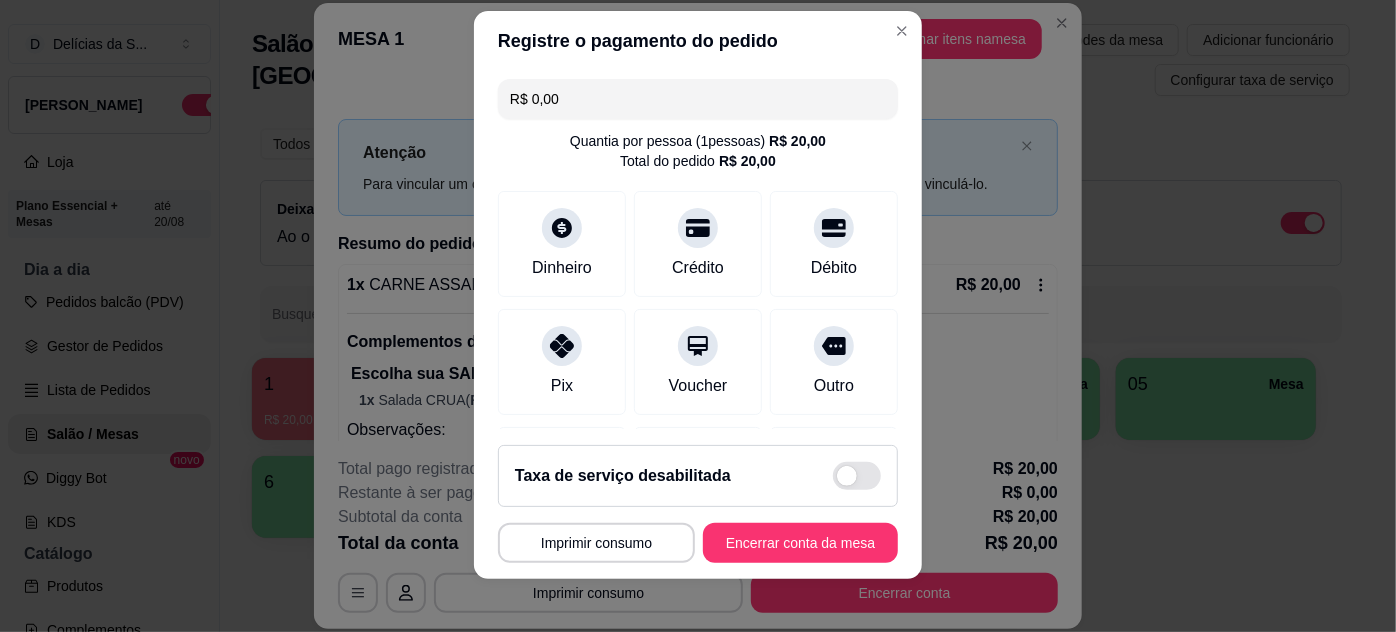 scroll, scrollTop: 32, scrollLeft: 0, axis: vertical 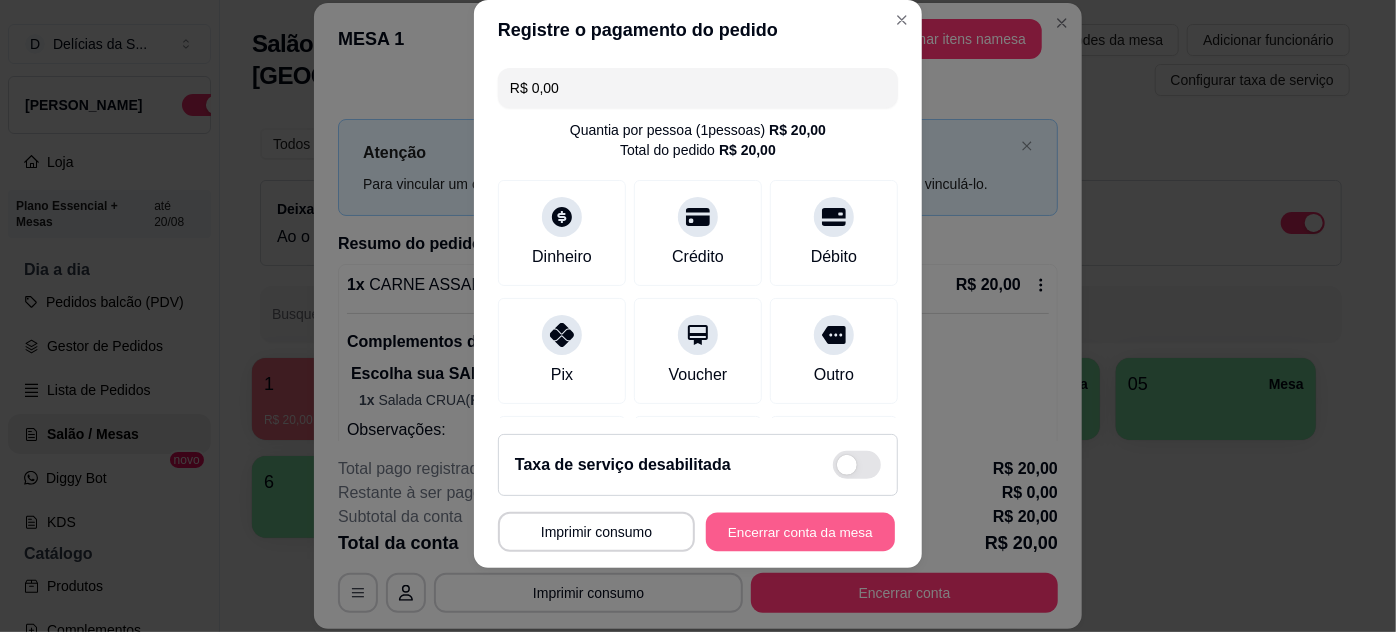 click on "Encerrar conta da mesa" at bounding box center [800, 532] 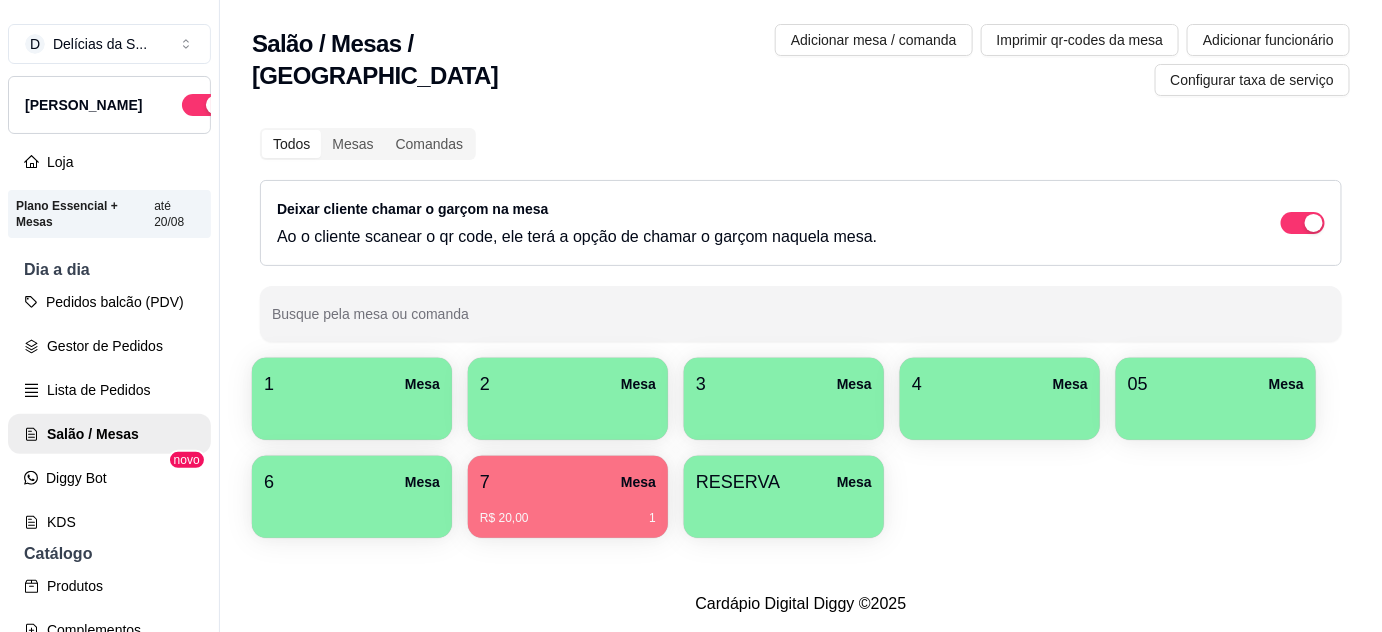 click on "7 Mesa" at bounding box center (568, 482) 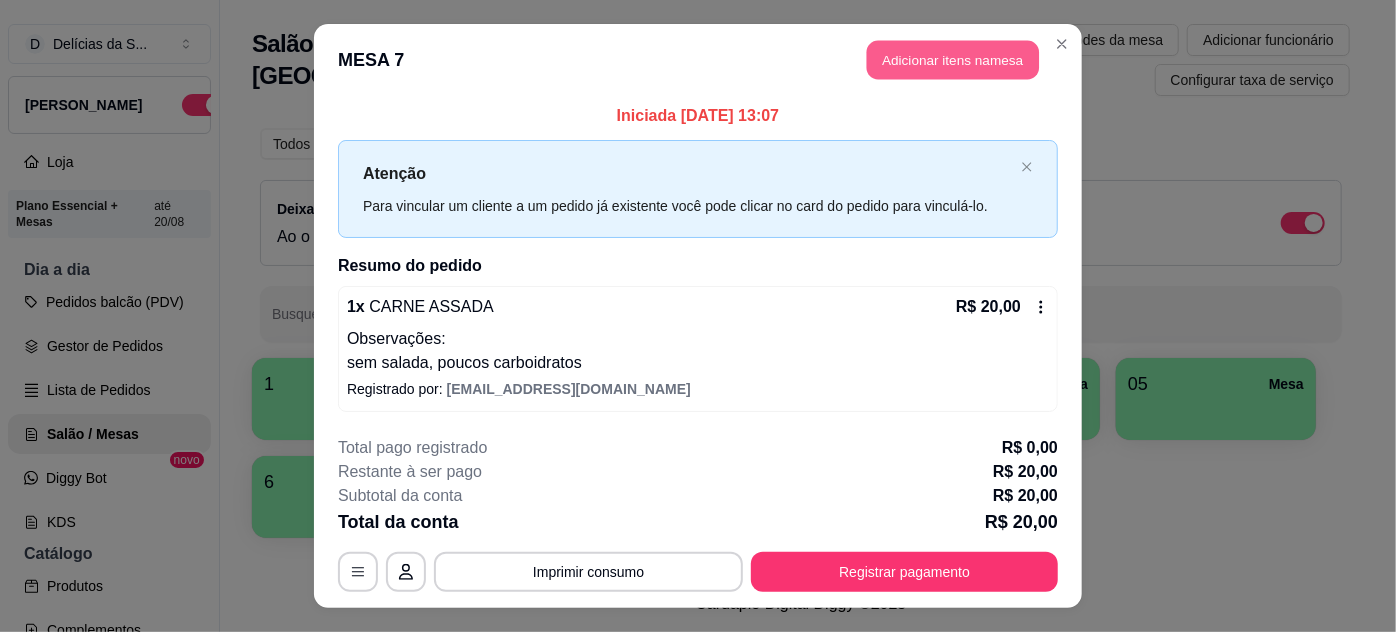 click on "Adicionar itens na  mesa" at bounding box center [953, 60] 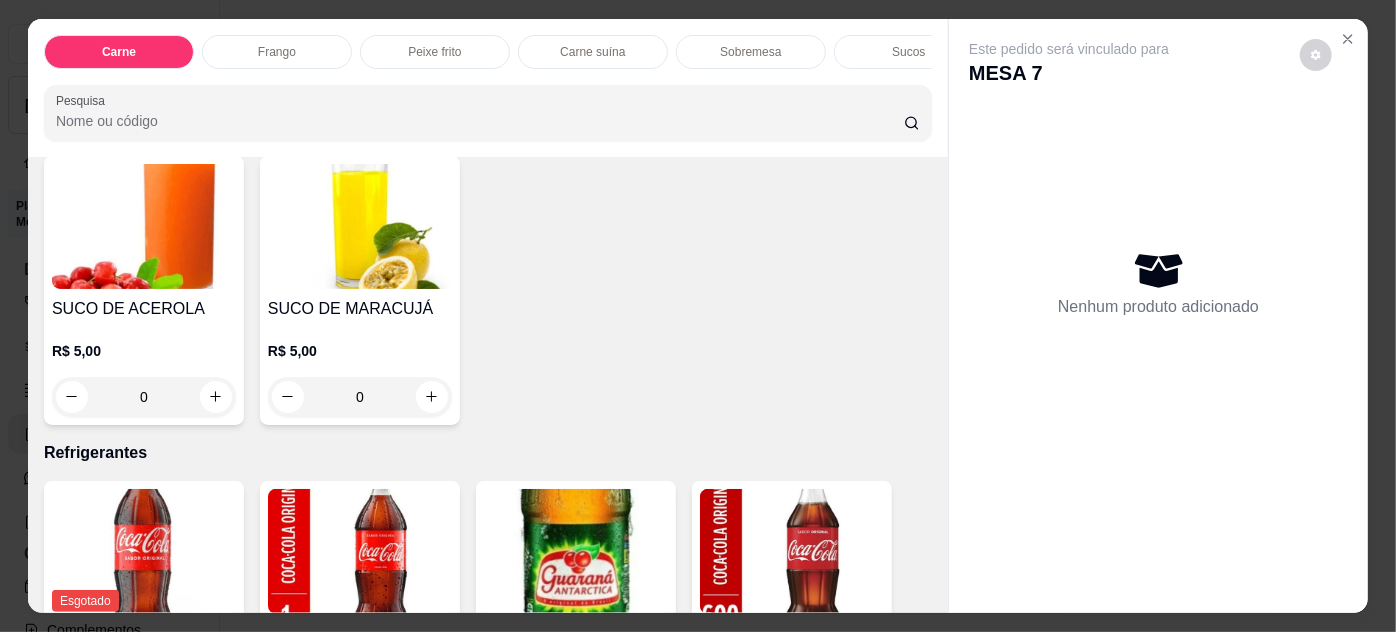 scroll, scrollTop: 2181, scrollLeft: 0, axis: vertical 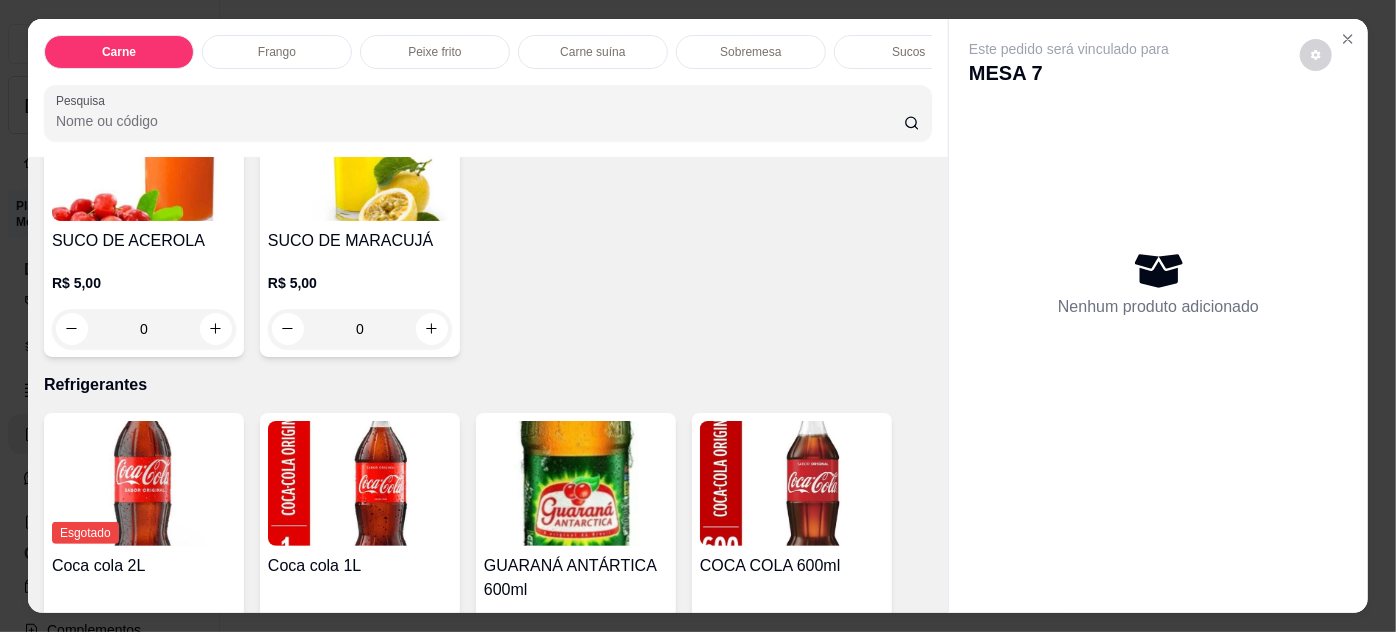click on "0" at bounding box center [144, 329] 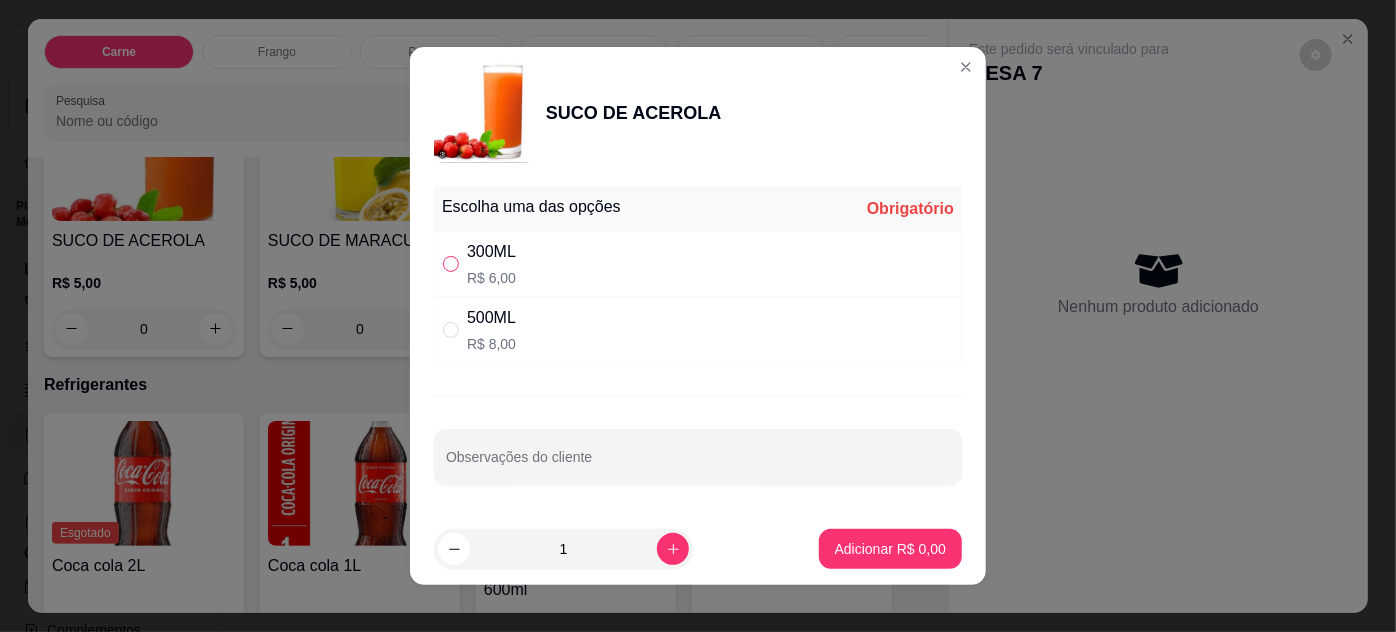 click at bounding box center (451, 264) 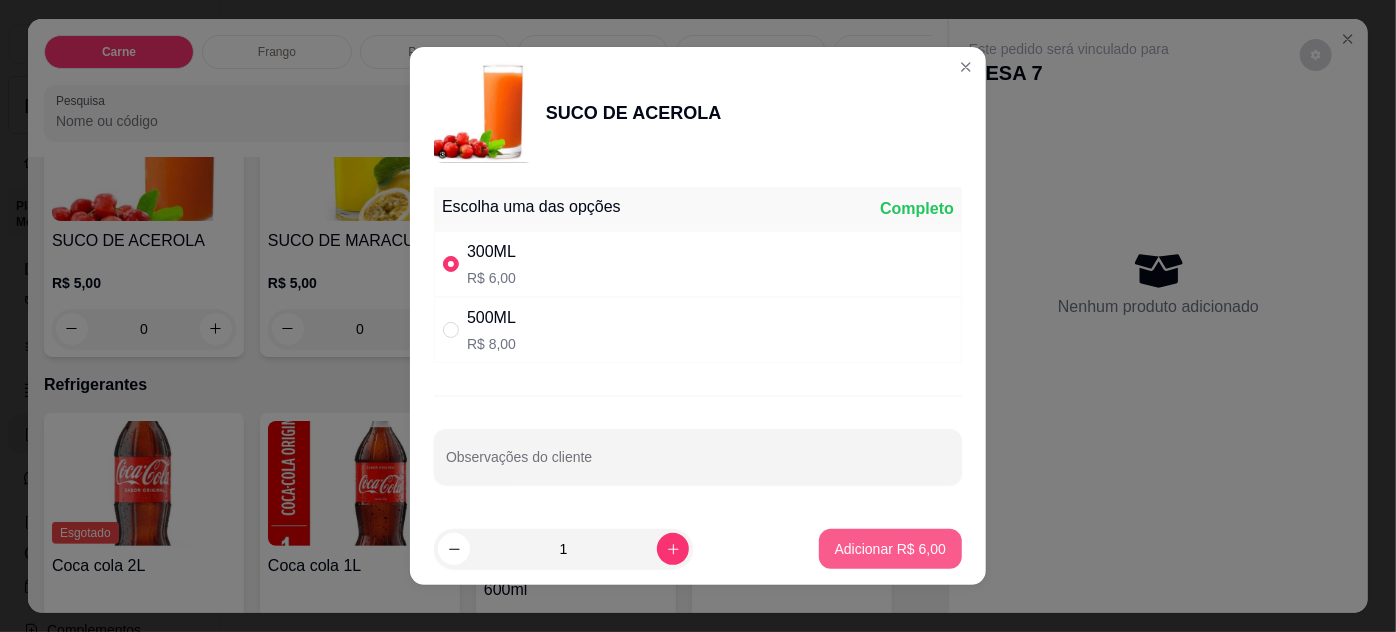 click on "Adicionar   R$ 6,00" at bounding box center [890, 549] 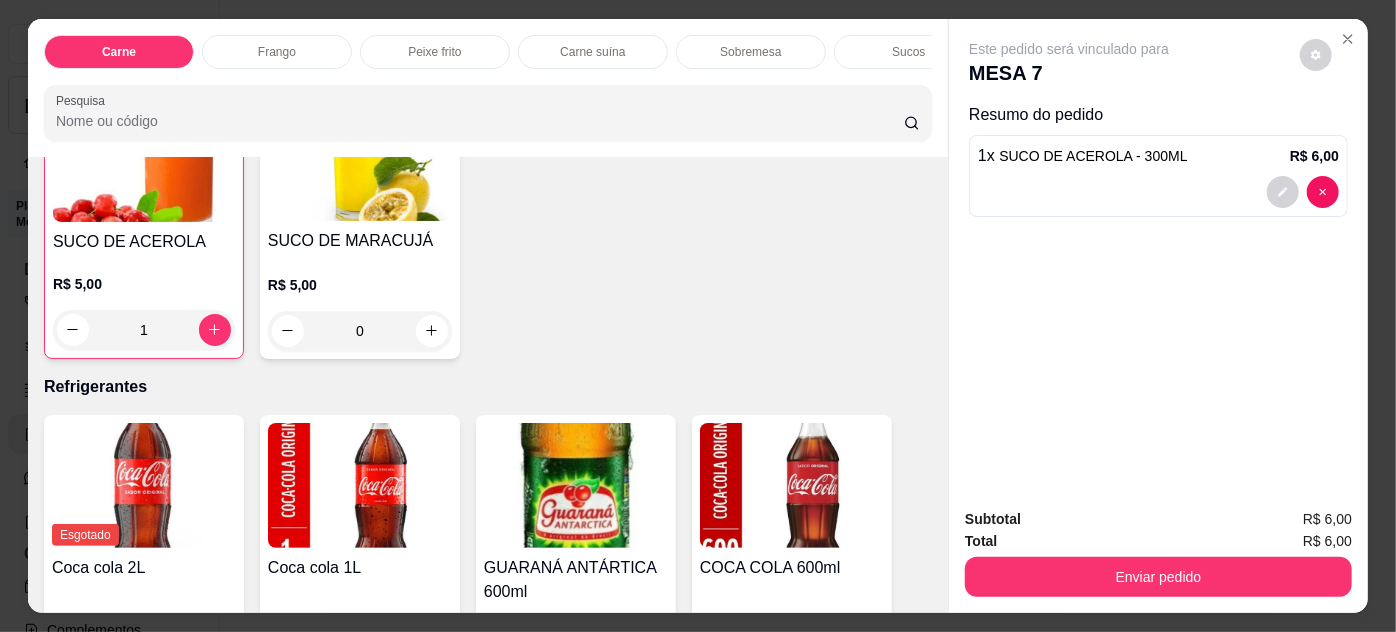 scroll, scrollTop: 2182, scrollLeft: 0, axis: vertical 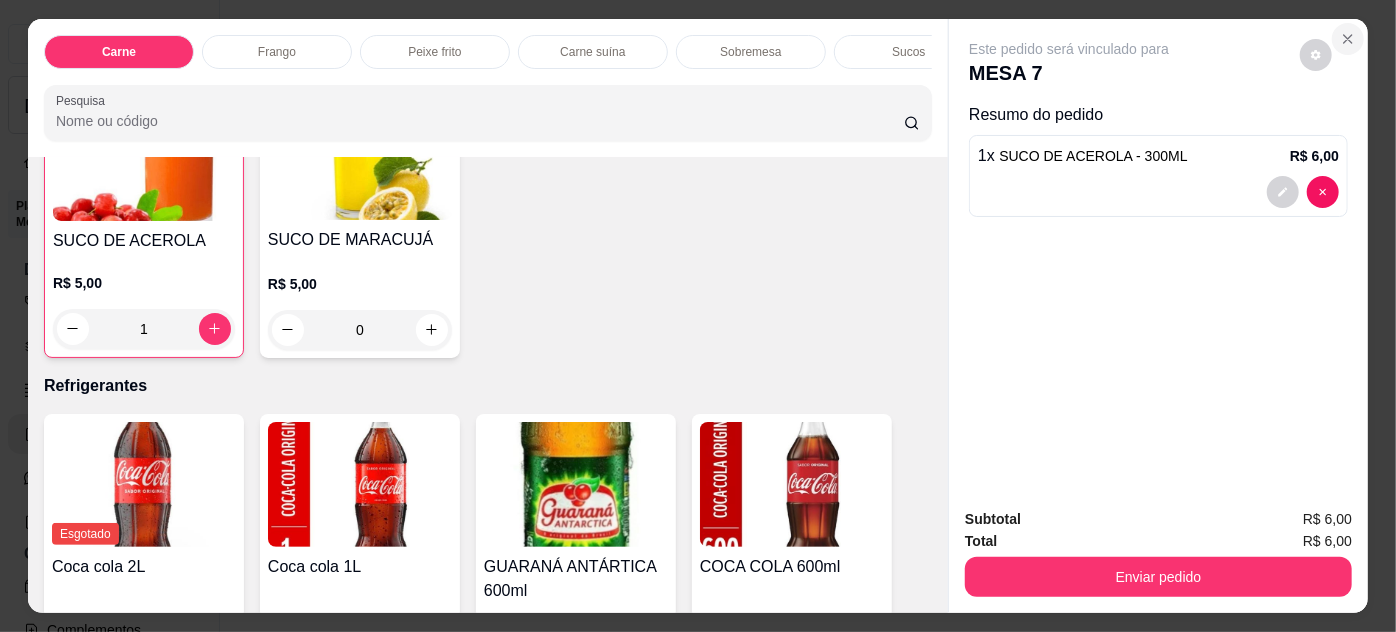 click at bounding box center [1348, 39] 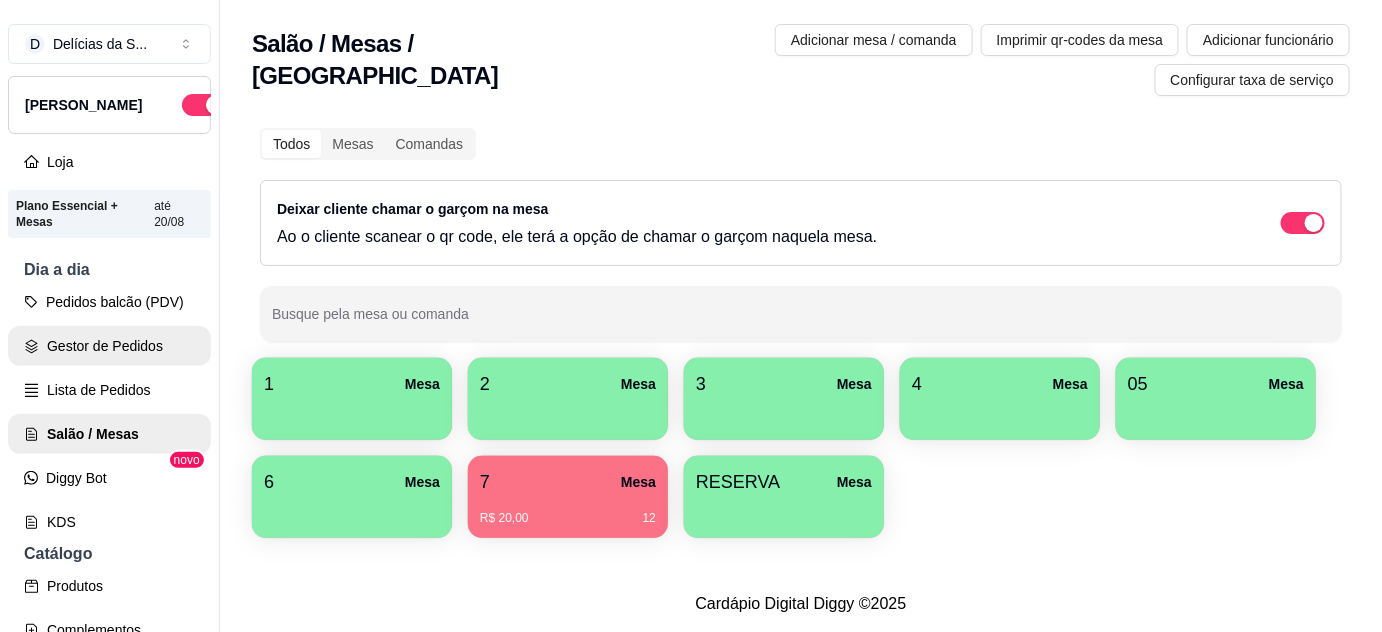 click on "Gestor de Pedidos" at bounding box center [109, 346] 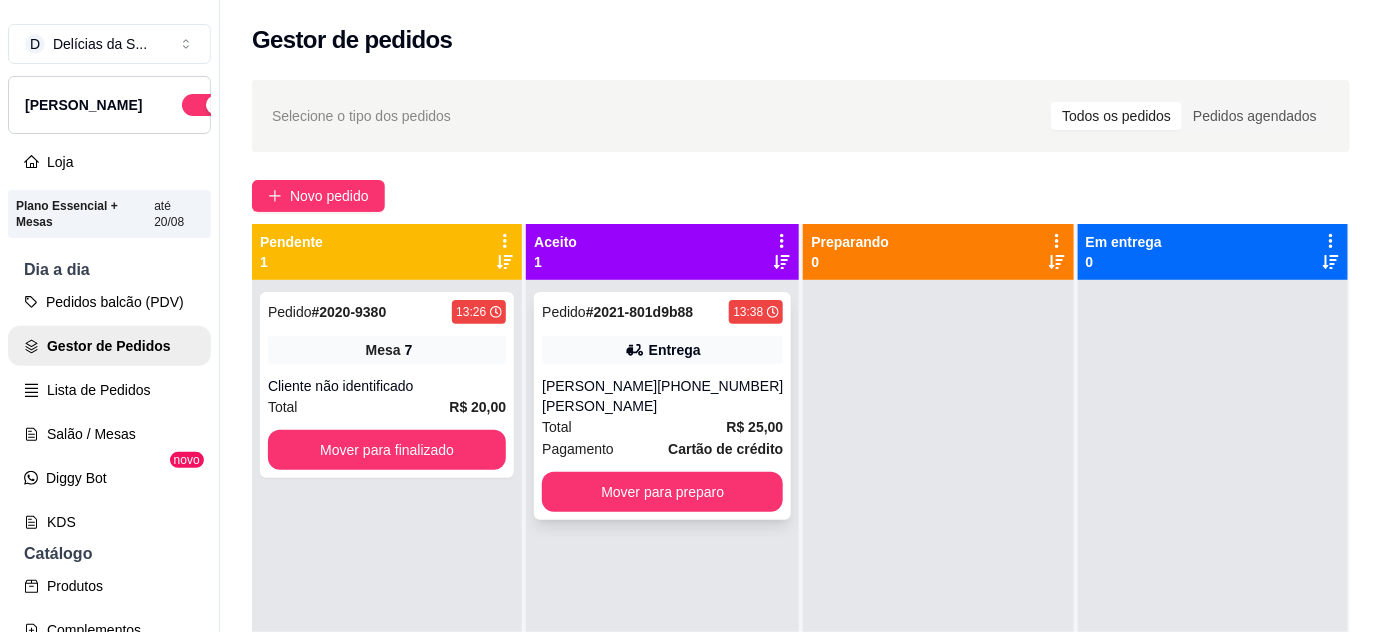 click on "[PERSON_NAME] [PERSON_NAME]" at bounding box center (599, 396) 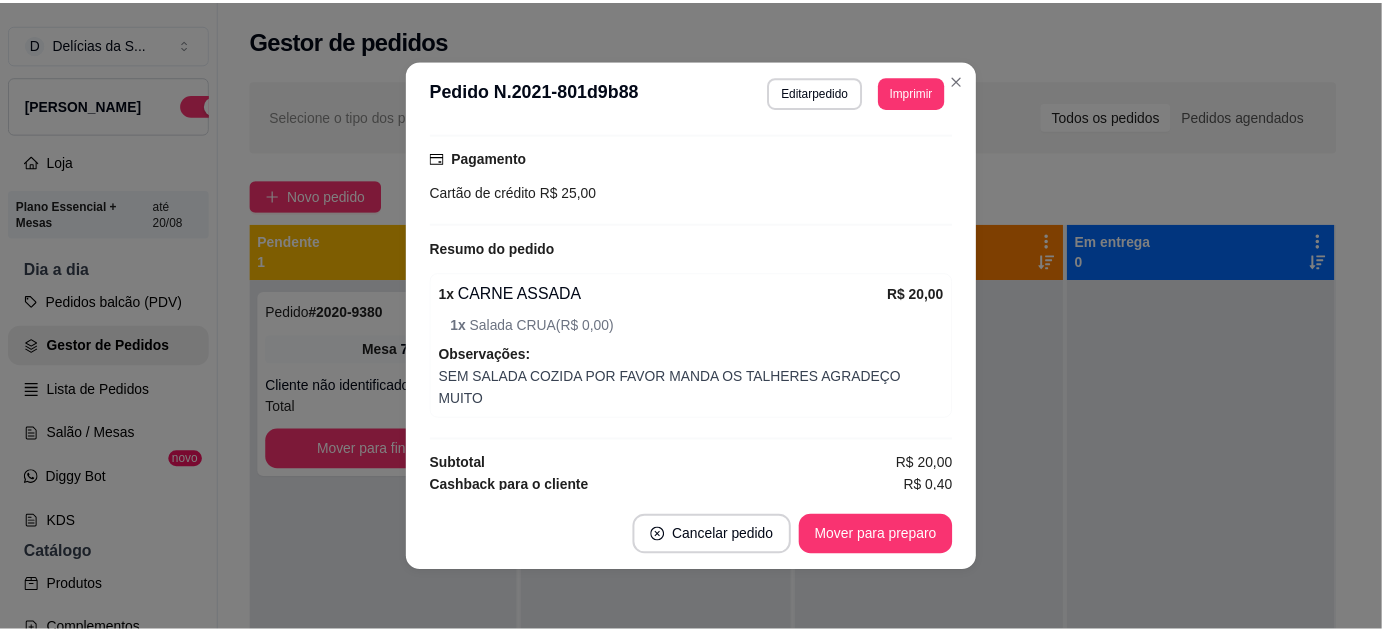scroll, scrollTop: 541, scrollLeft: 0, axis: vertical 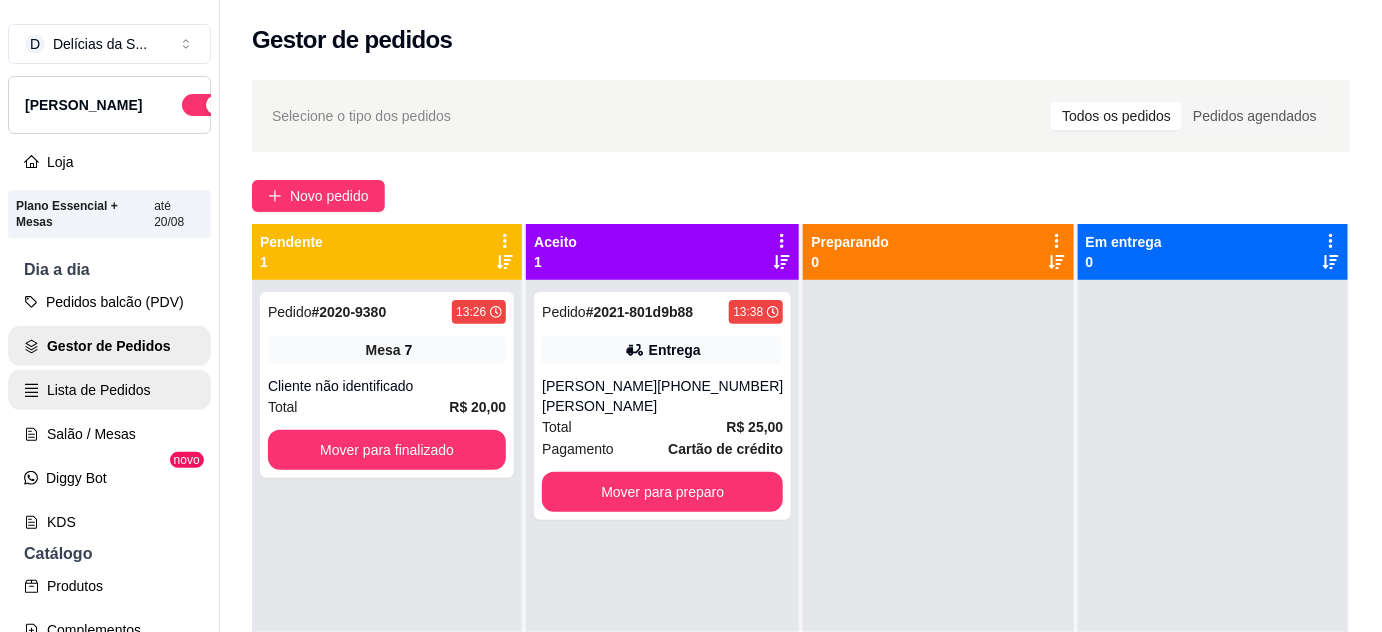 click on "Lista de Pedidos" at bounding box center [109, 390] 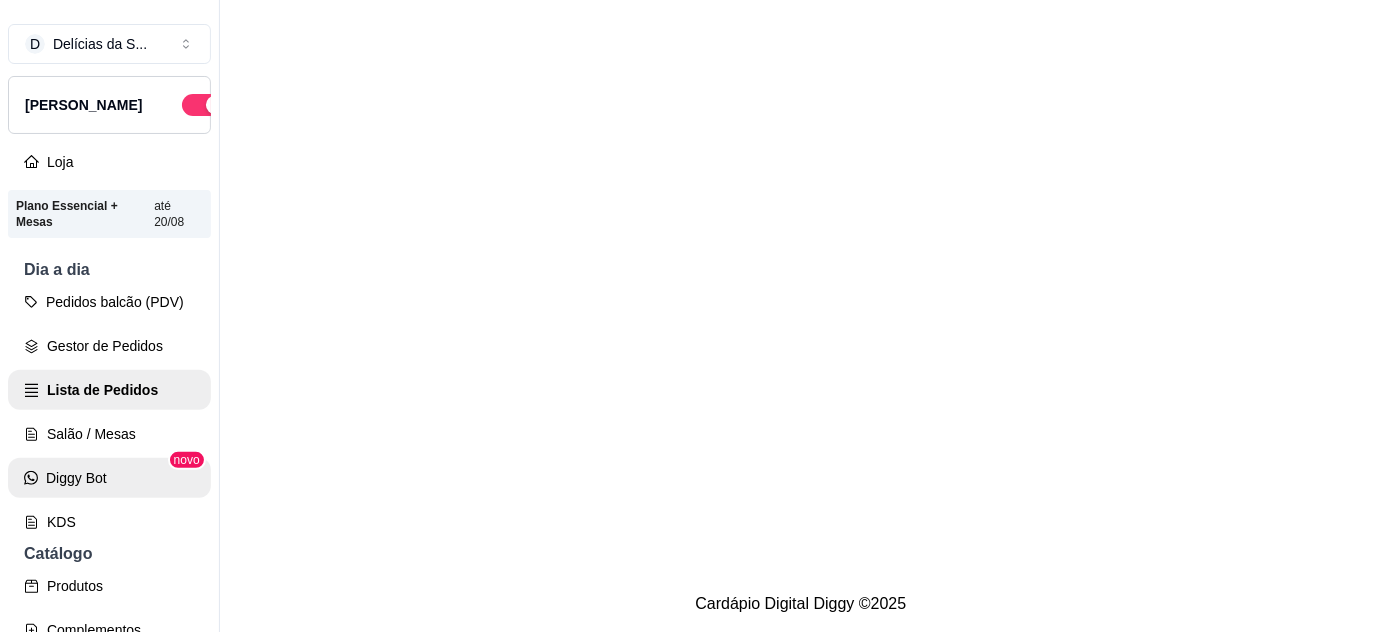 scroll, scrollTop: 181, scrollLeft: 0, axis: vertical 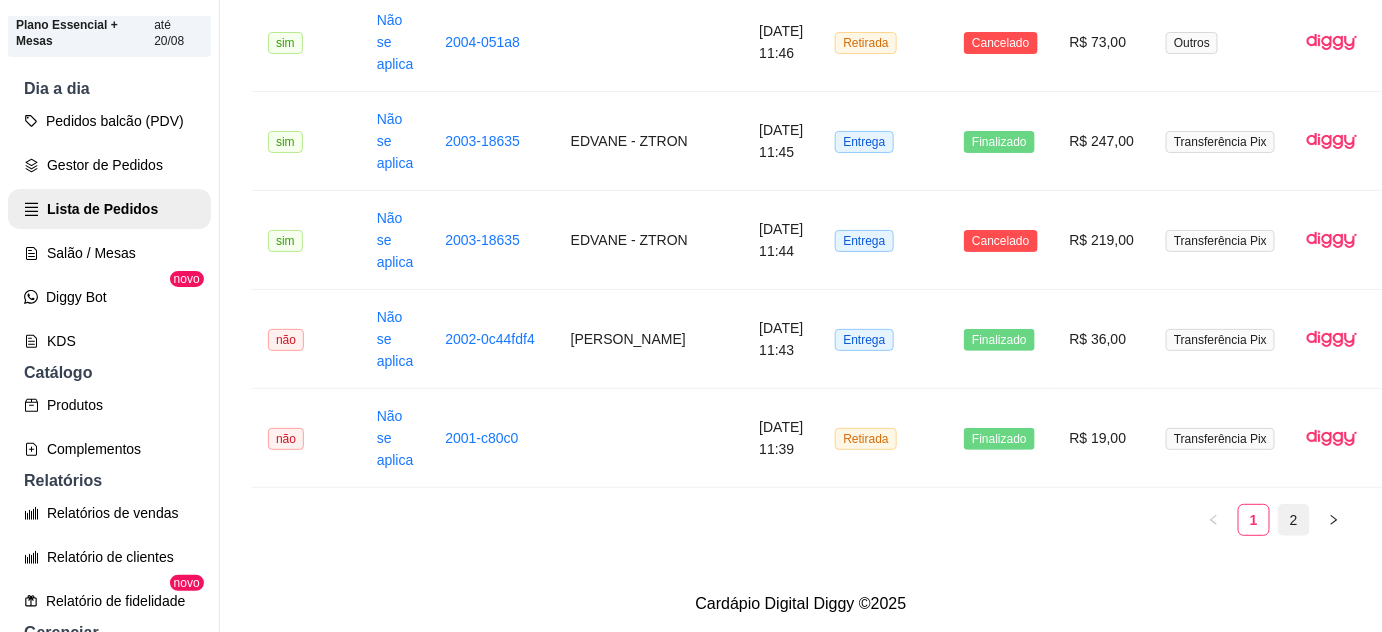click on "2" at bounding box center (1294, 520) 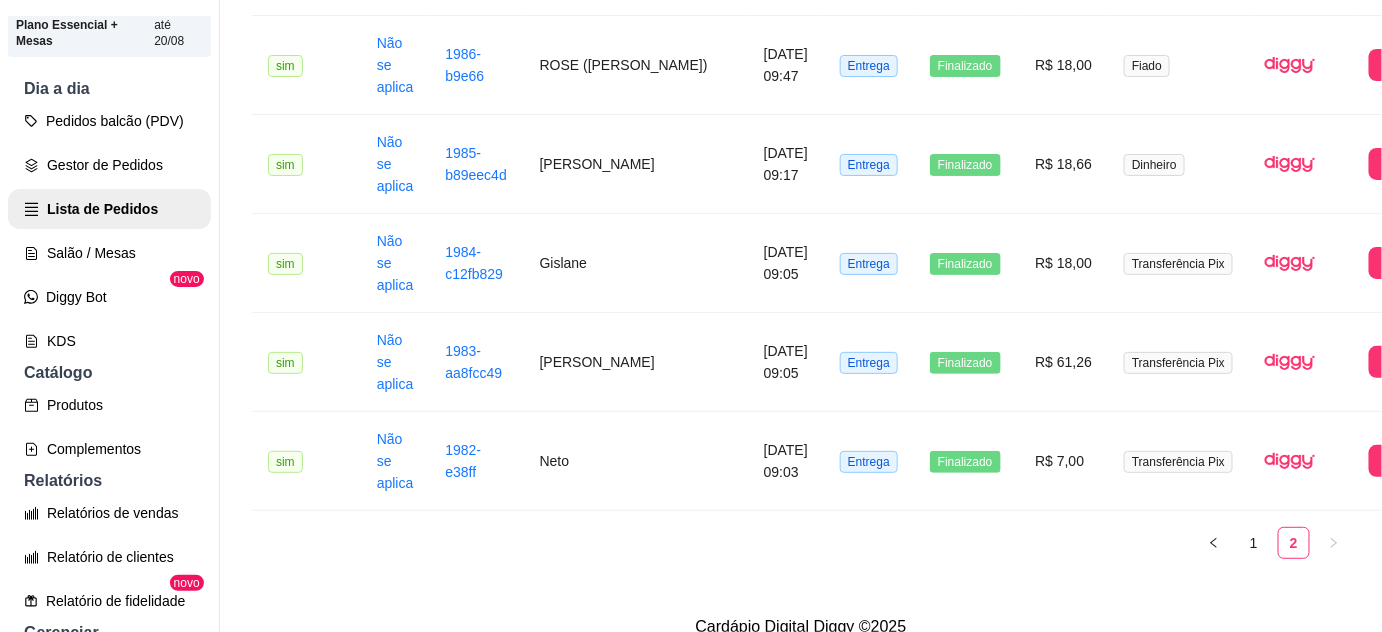 scroll, scrollTop: 1757, scrollLeft: 0, axis: vertical 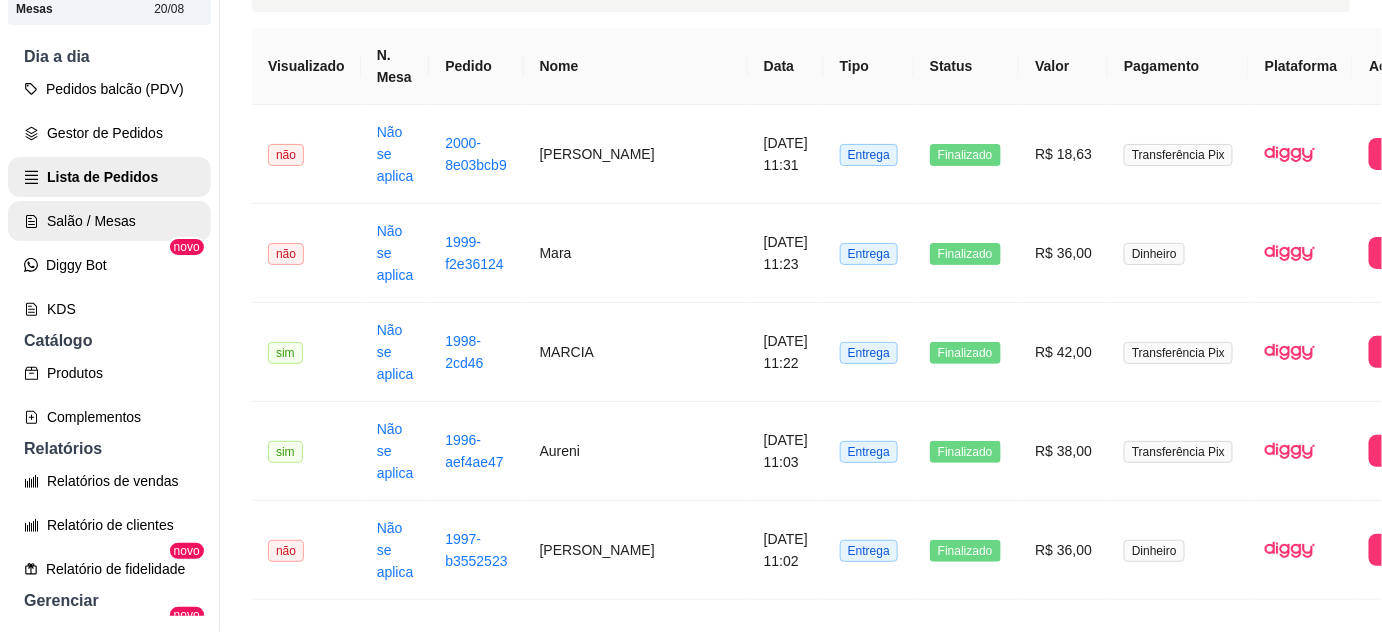 click on "Salão / Mesas" at bounding box center [109, 221] 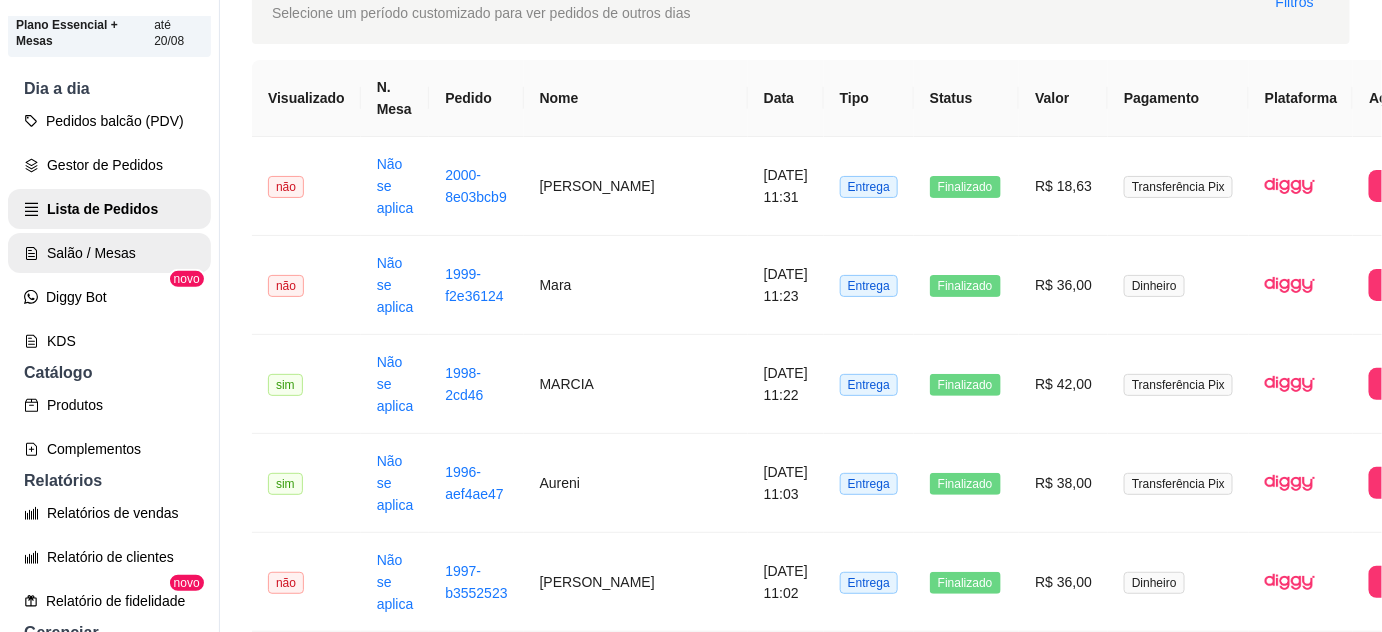 scroll, scrollTop: 0, scrollLeft: 0, axis: both 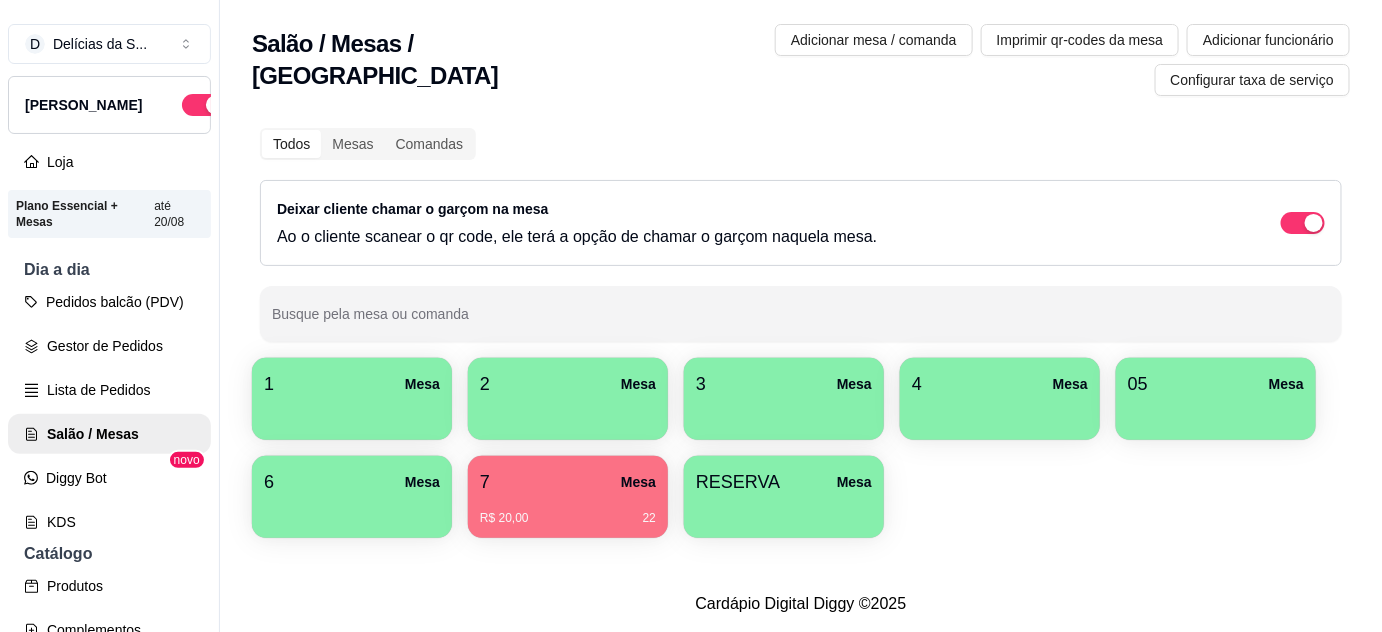 click on "R$ 20,00 22" at bounding box center [568, 511] 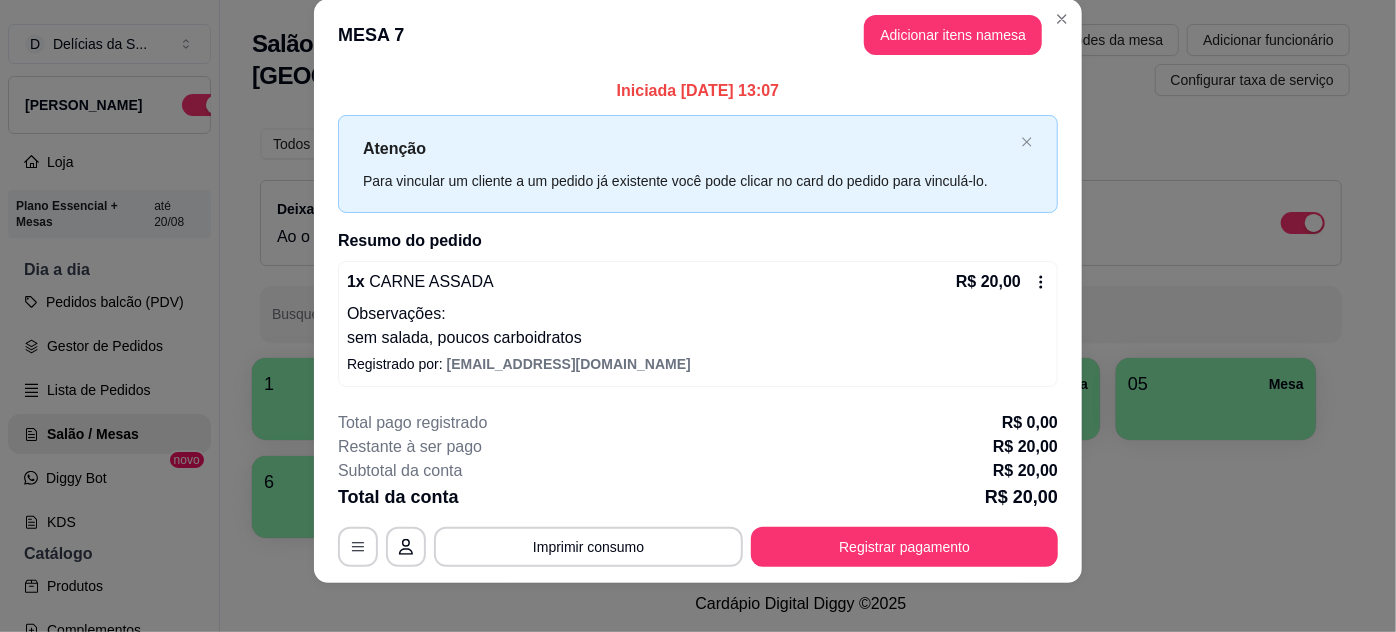 scroll, scrollTop: 39, scrollLeft: 0, axis: vertical 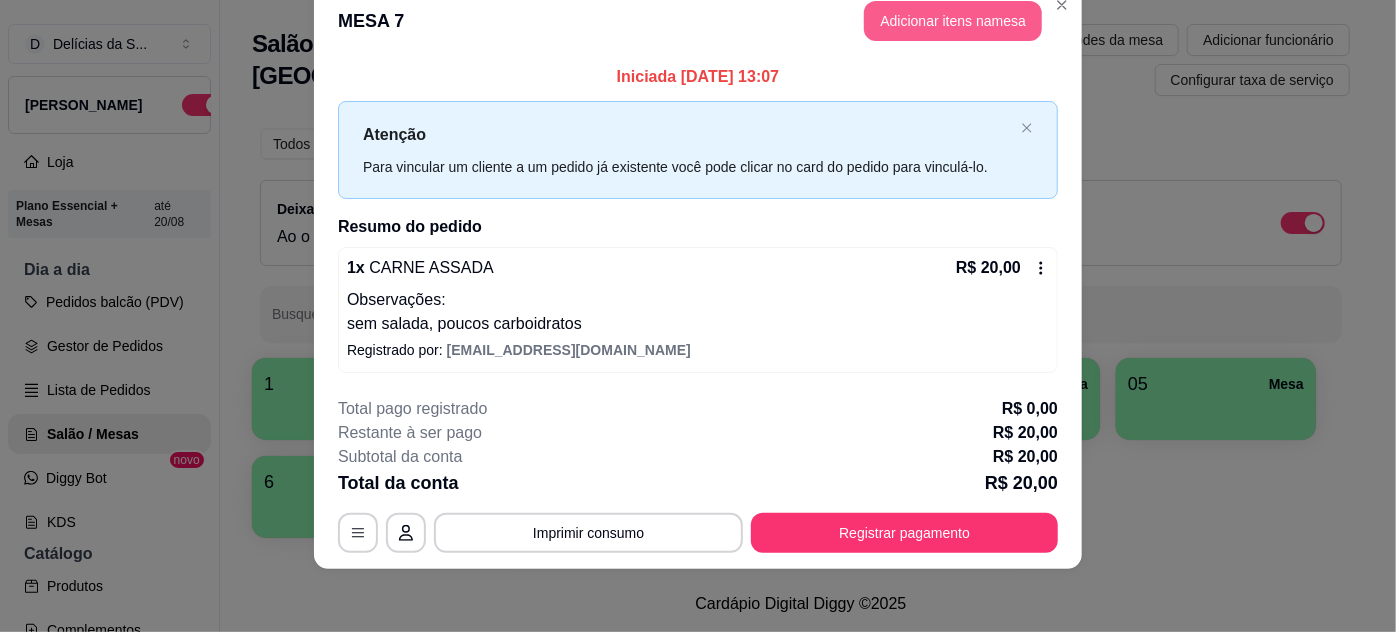 click on "Adicionar itens na  mesa" at bounding box center (953, 21) 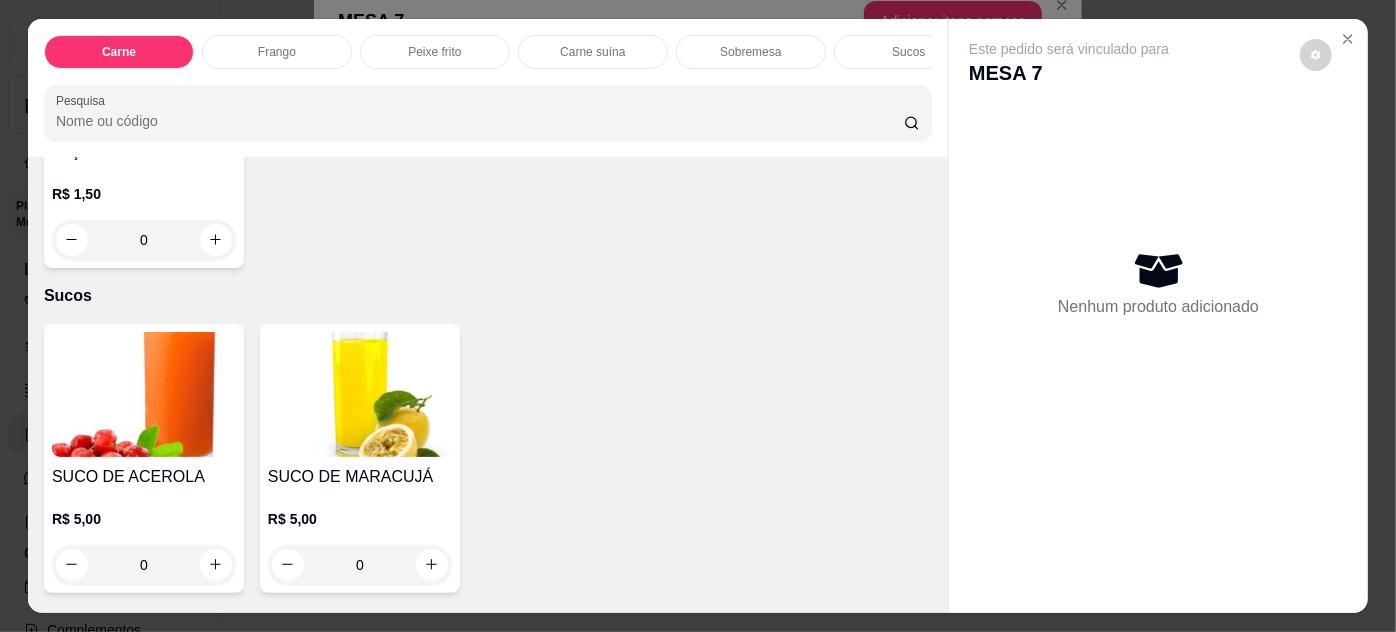 scroll, scrollTop: 2000, scrollLeft: 0, axis: vertical 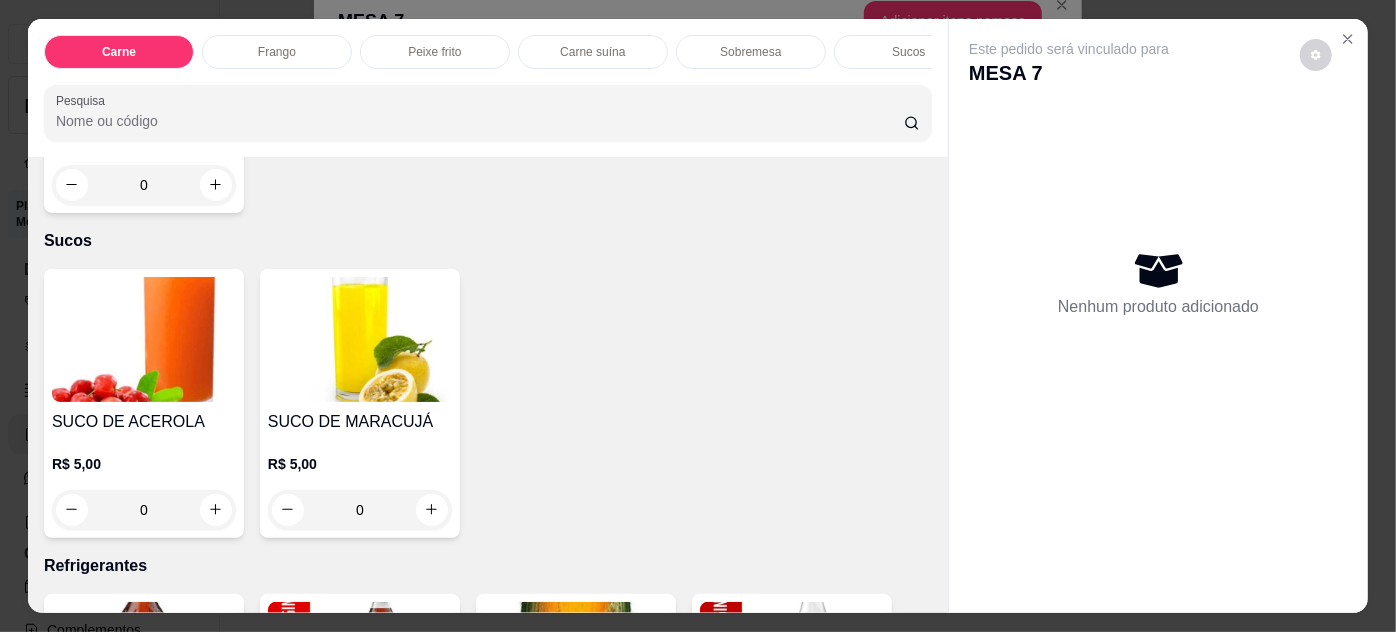 click on "0" at bounding box center (144, 510) 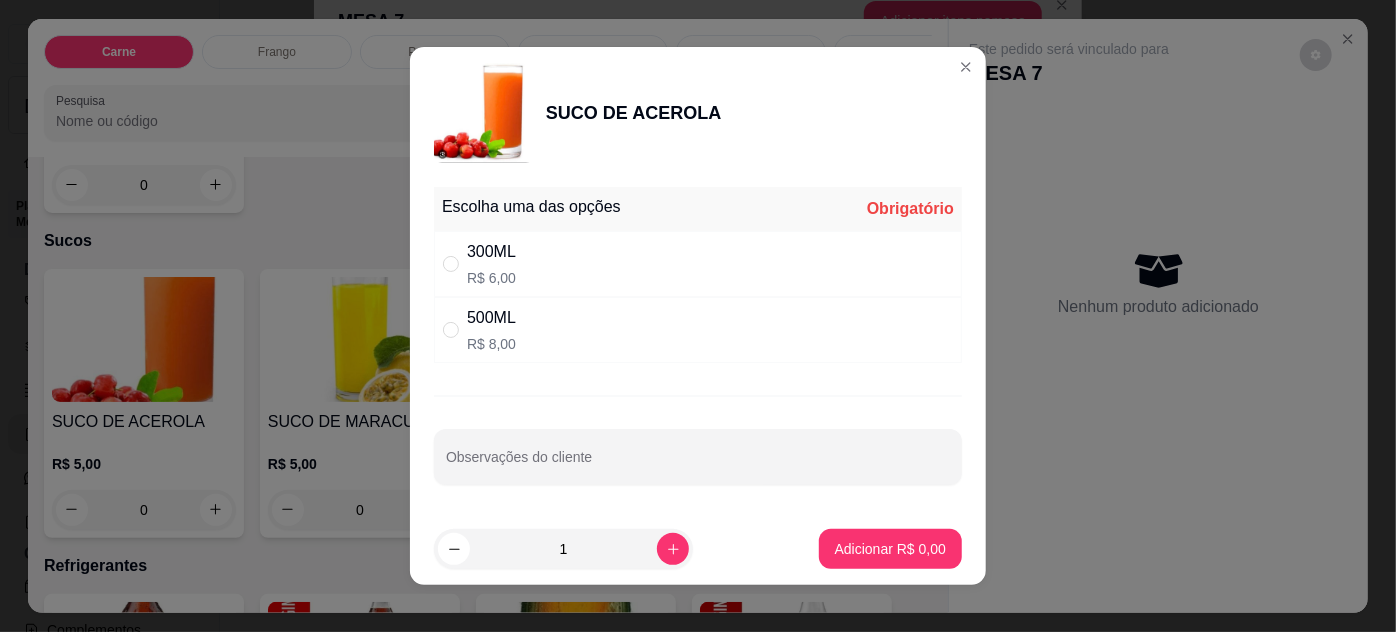 click on "300ML R$ 6,00" at bounding box center (491, 264) 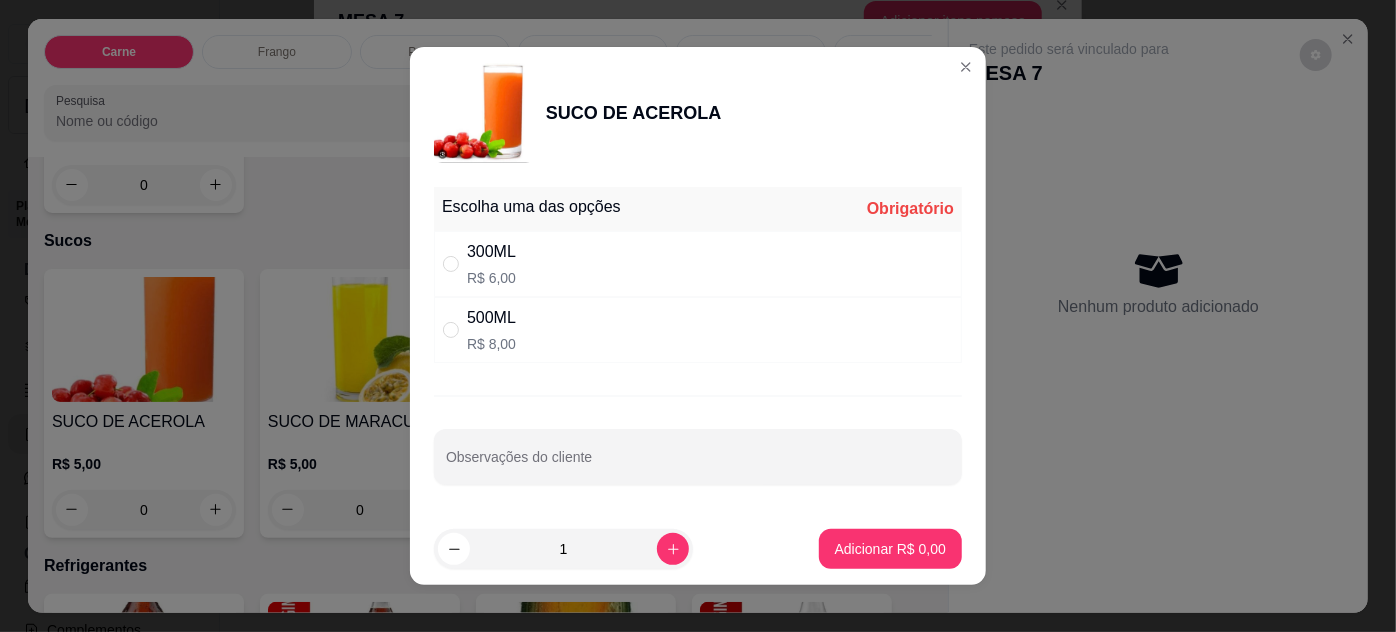 radio on "true" 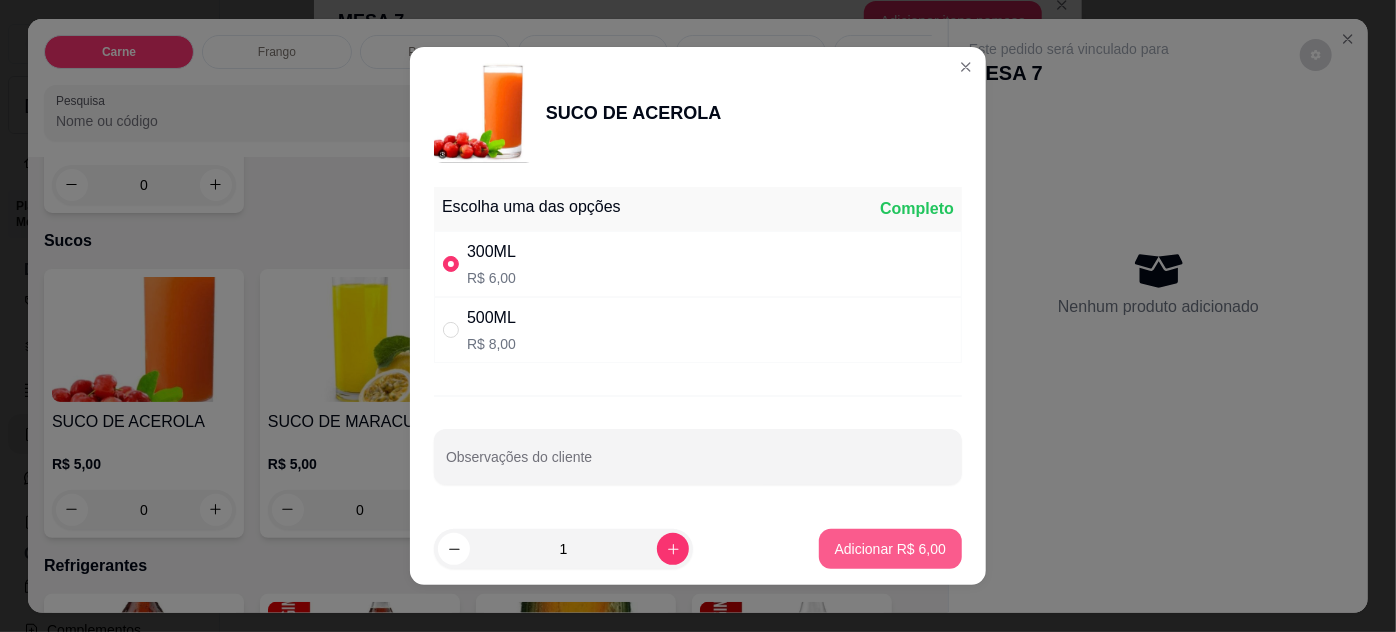 click on "Adicionar   R$ 6,00" at bounding box center [890, 549] 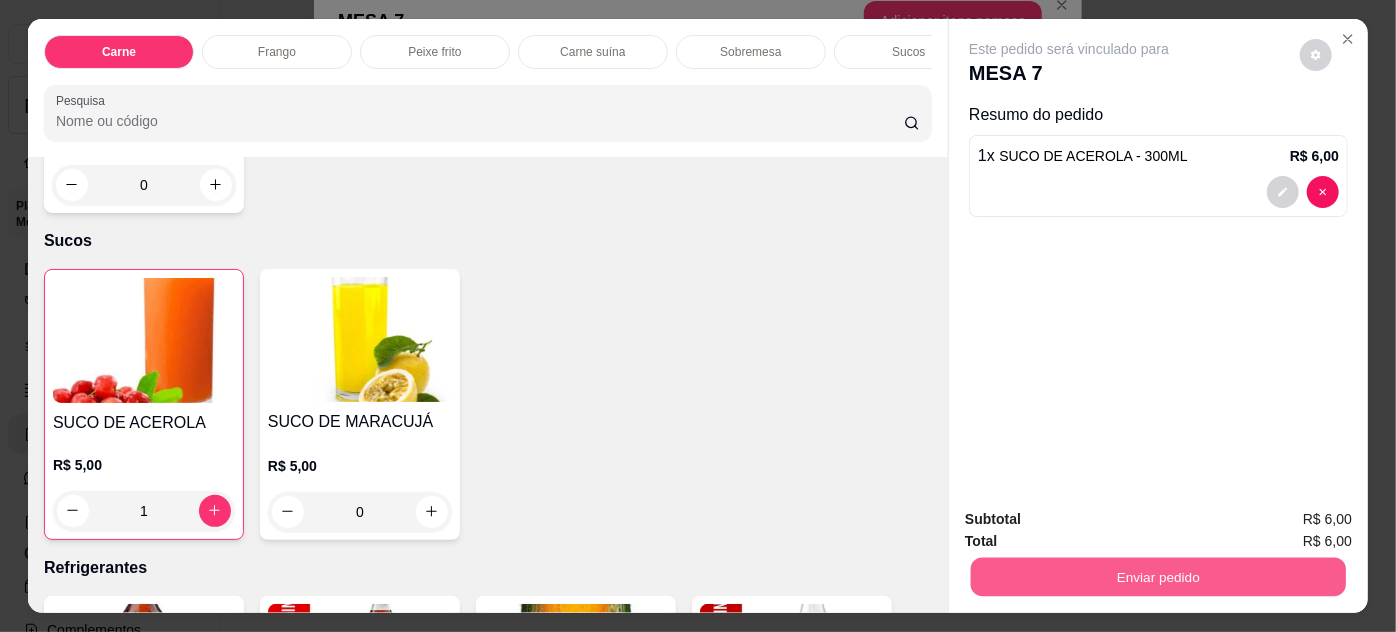 click on "Enviar pedido" at bounding box center [1158, 577] 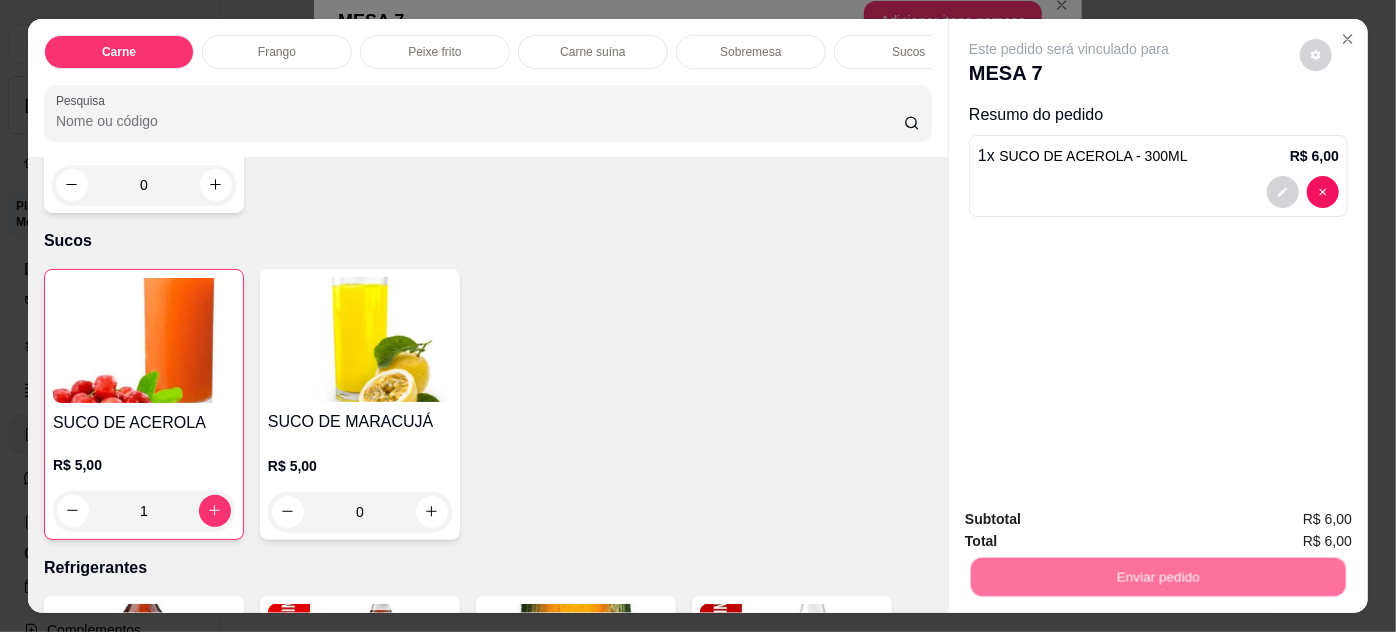 click on "Não registrar e enviar pedido" at bounding box center [1093, 521] 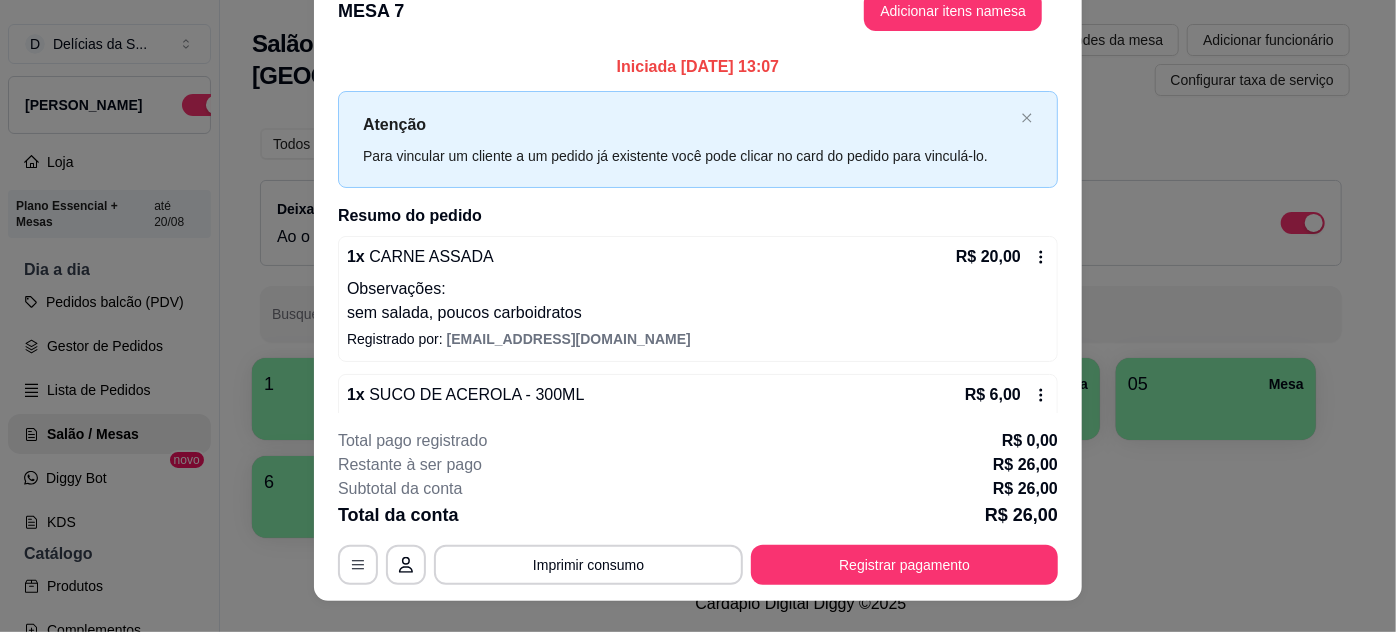 scroll, scrollTop: 61, scrollLeft: 0, axis: vertical 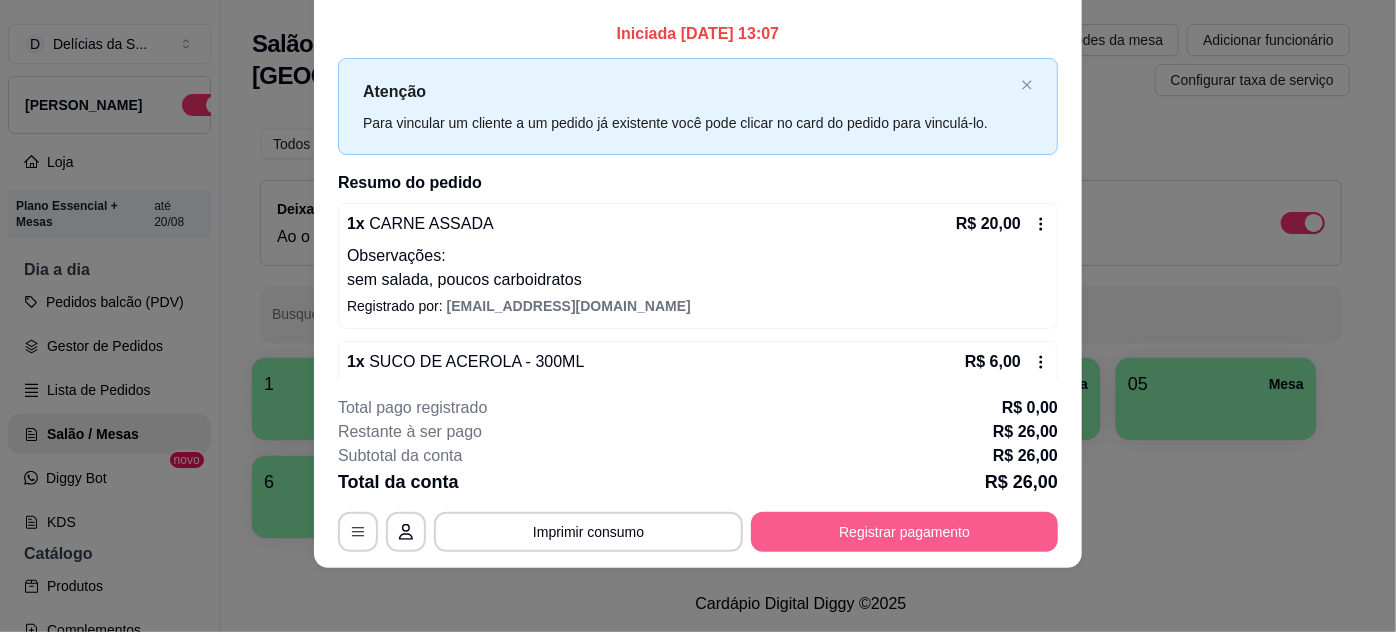 click on "Registrar pagamento" at bounding box center (904, 532) 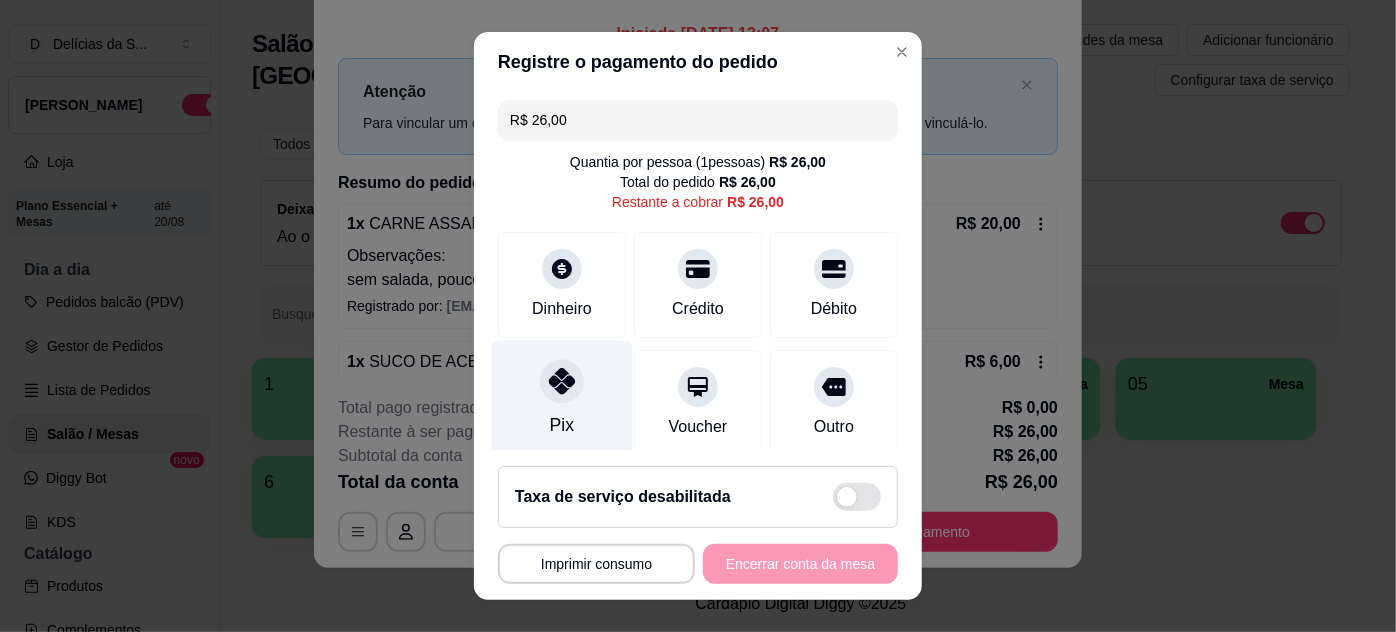 click 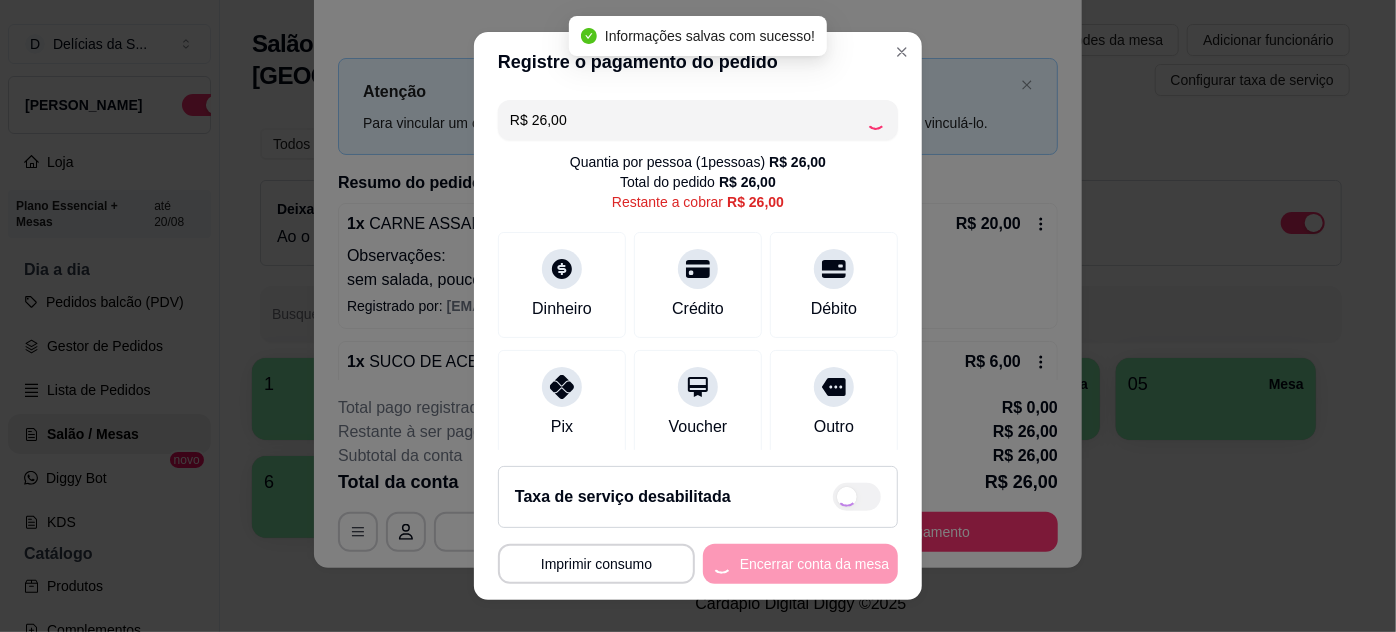type on "R$ 0,00" 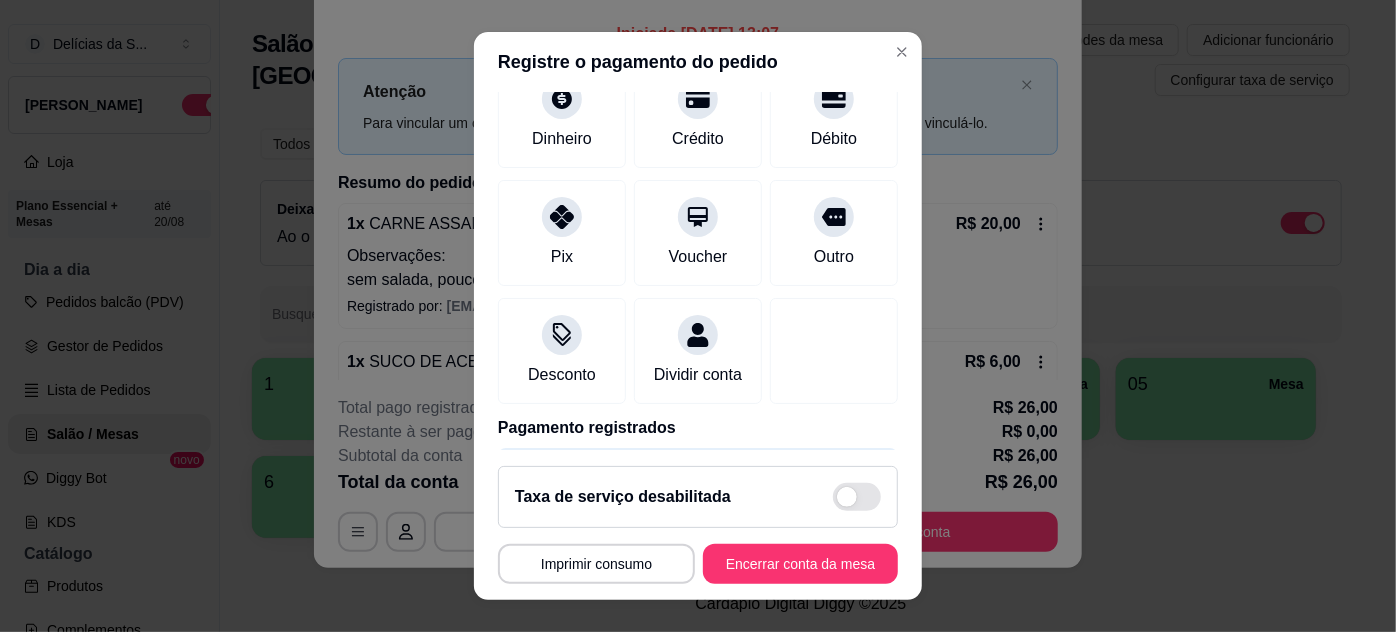 scroll, scrollTop: 237, scrollLeft: 0, axis: vertical 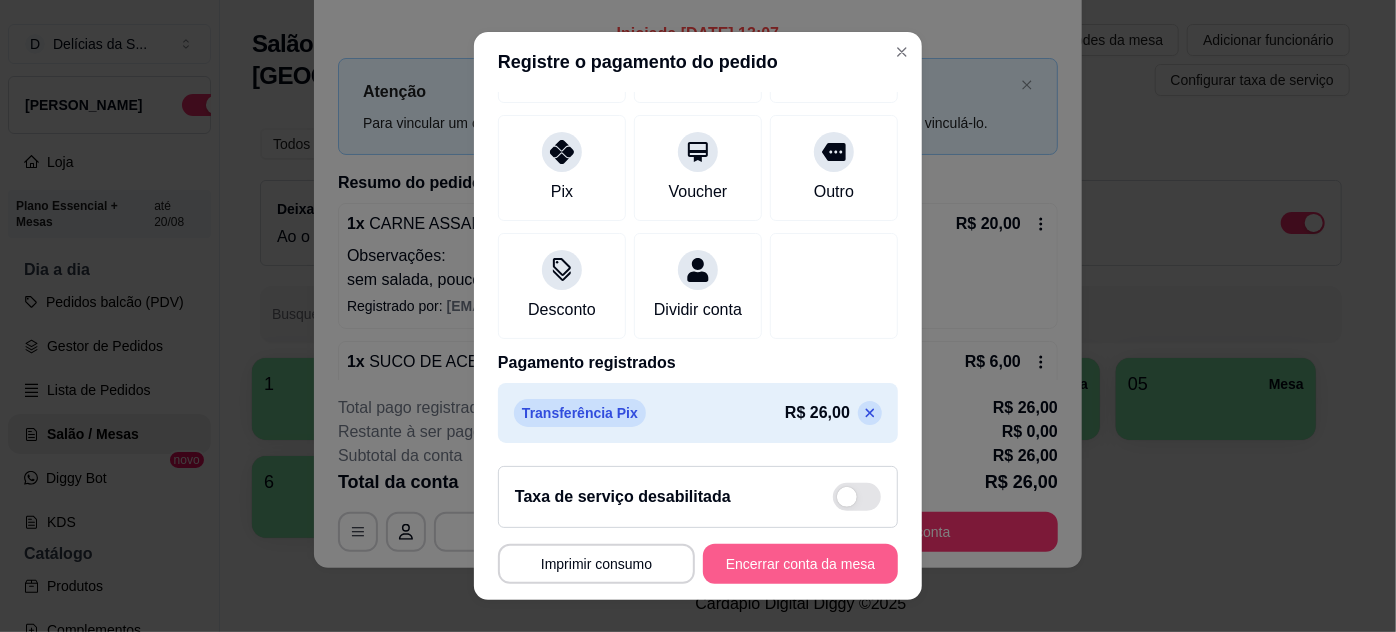 click on "Encerrar conta da mesa" at bounding box center (800, 564) 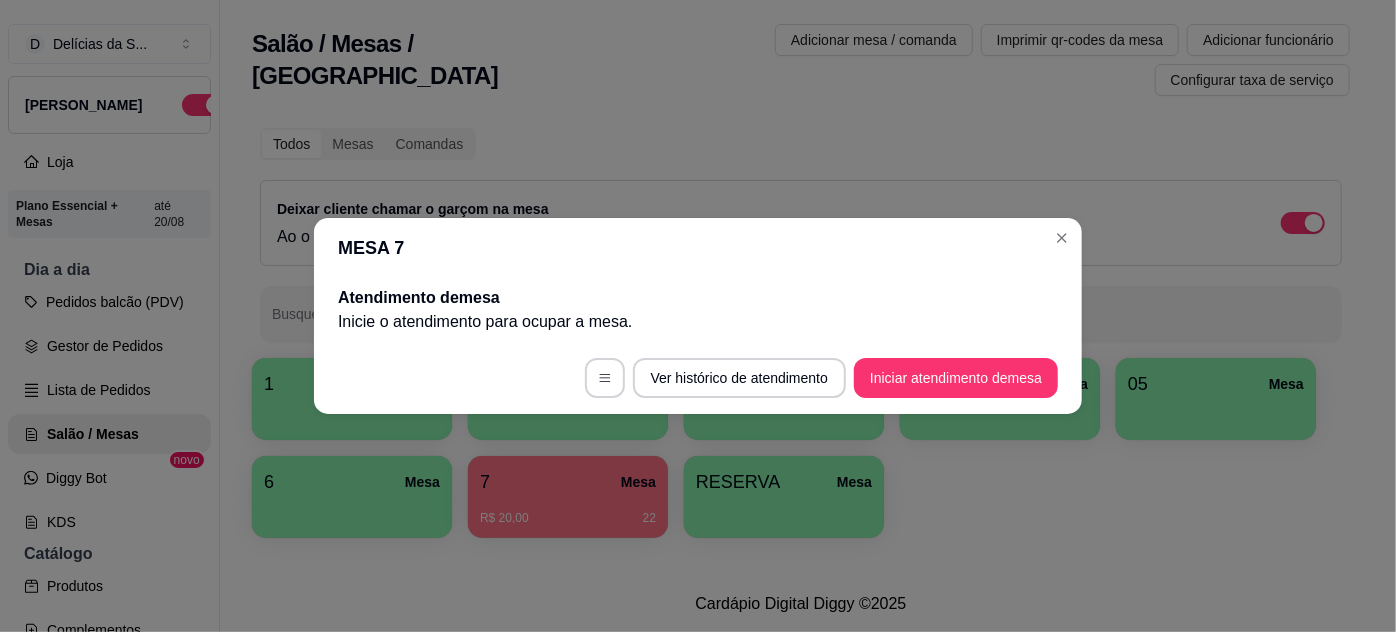 scroll, scrollTop: 0, scrollLeft: 0, axis: both 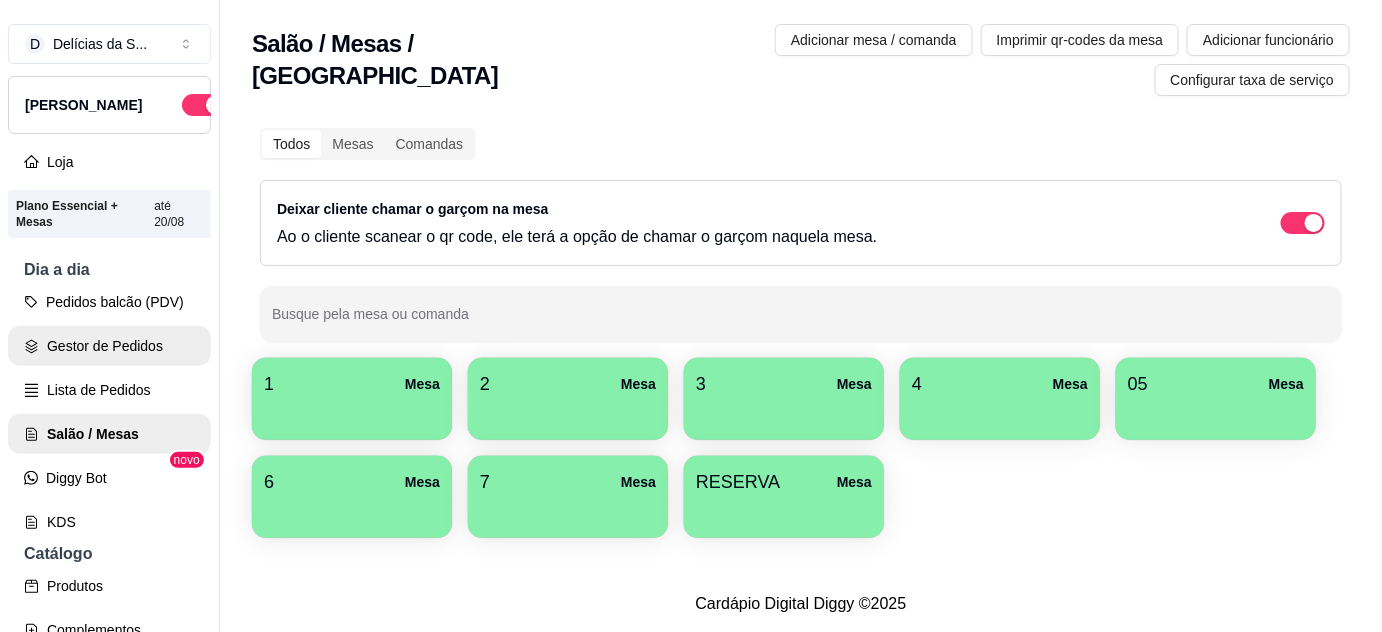click on "Gestor de Pedidos" at bounding box center (109, 346) 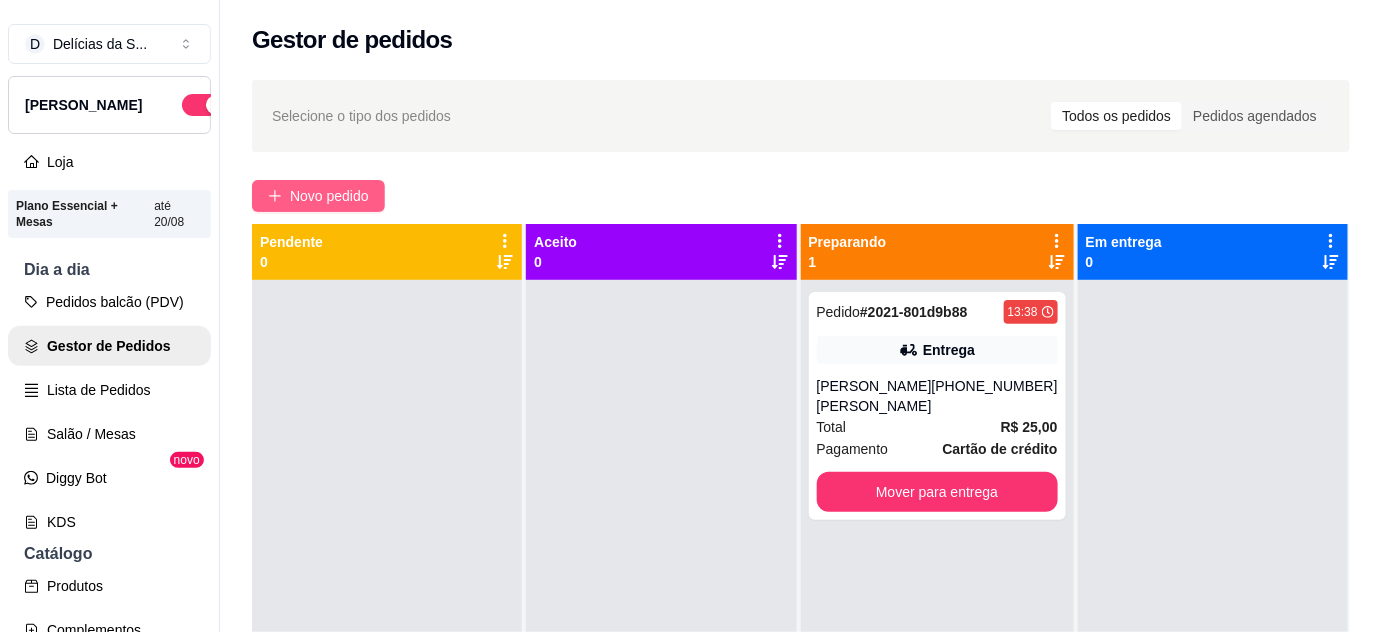 click on "Novo pedido" at bounding box center (329, 196) 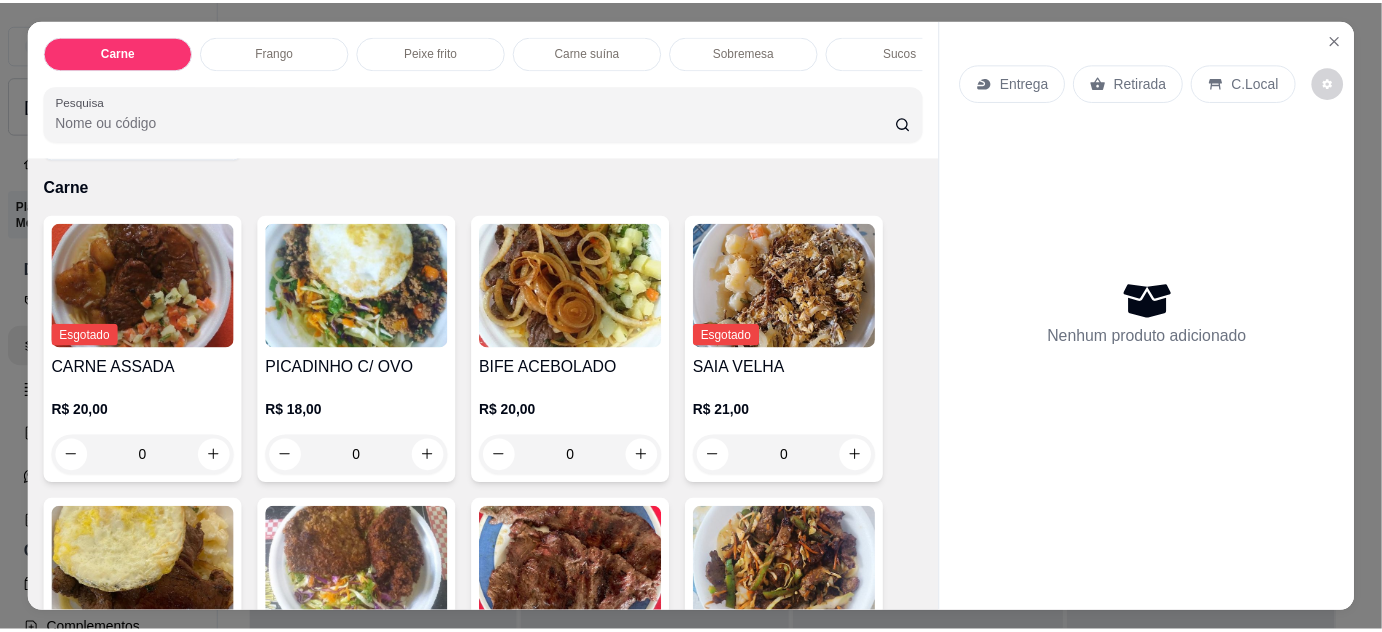 scroll, scrollTop: 181, scrollLeft: 0, axis: vertical 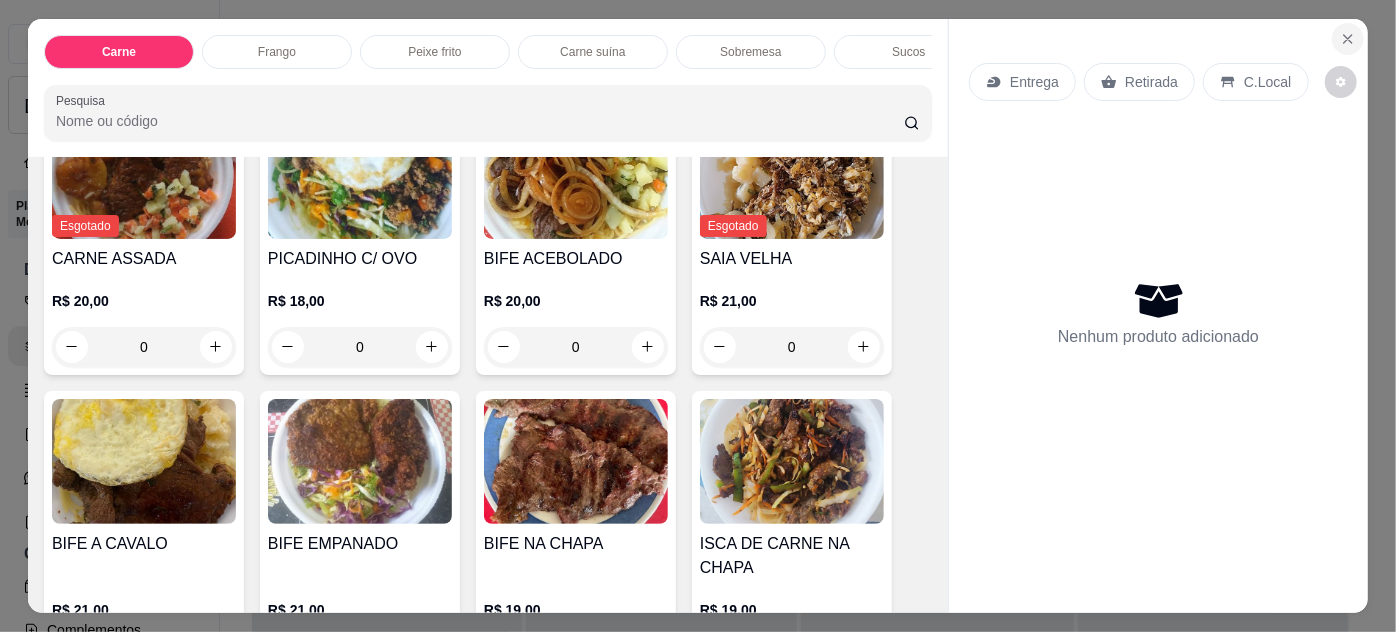 click 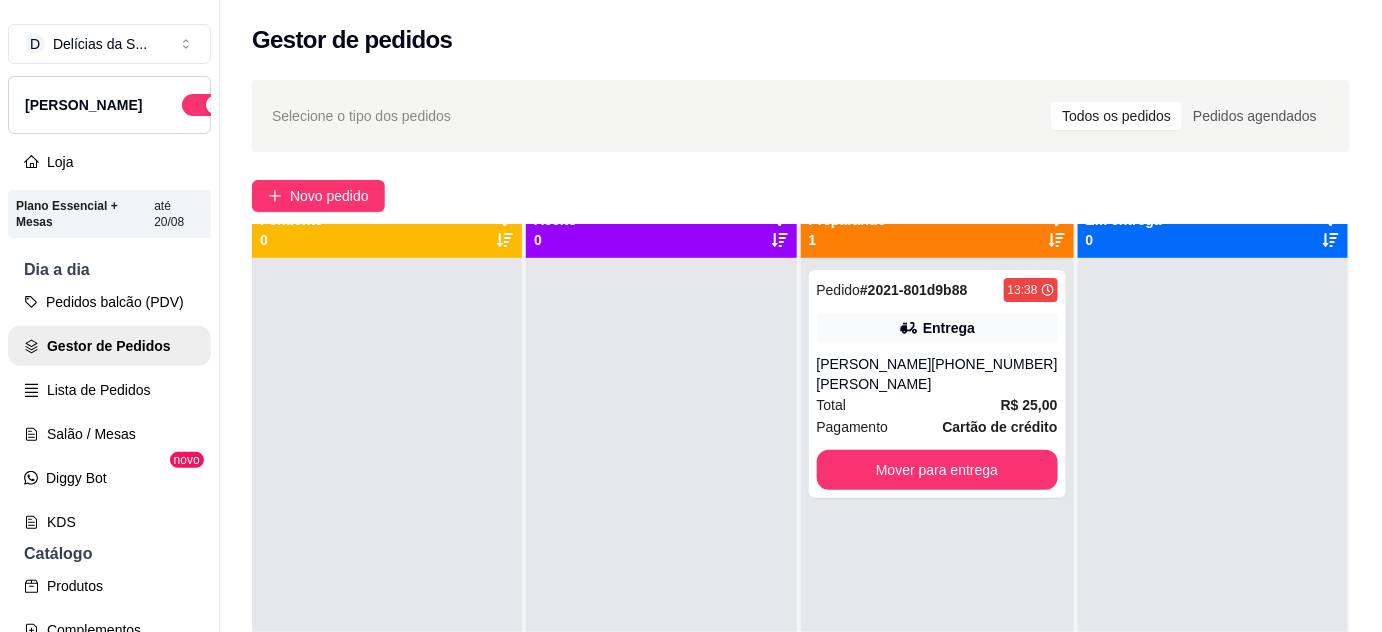 scroll, scrollTop: 56, scrollLeft: 0, axis: vertical 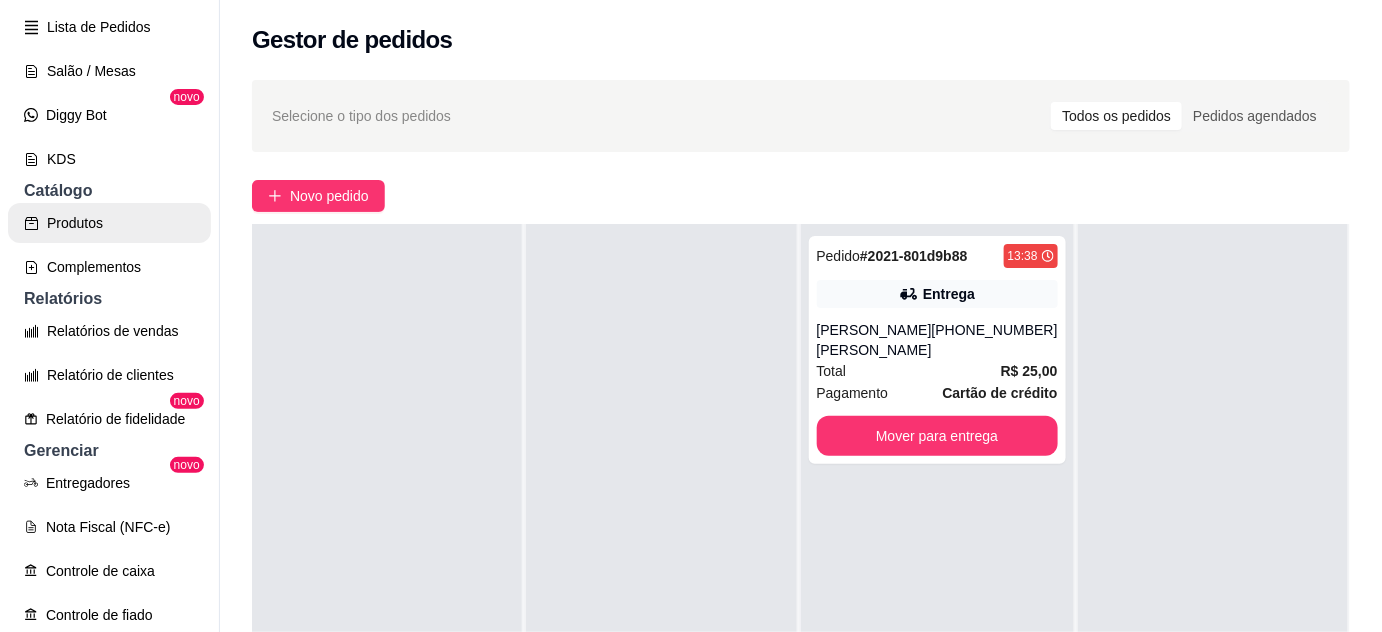 click on "Produtos" at bounding box center [109, 223] 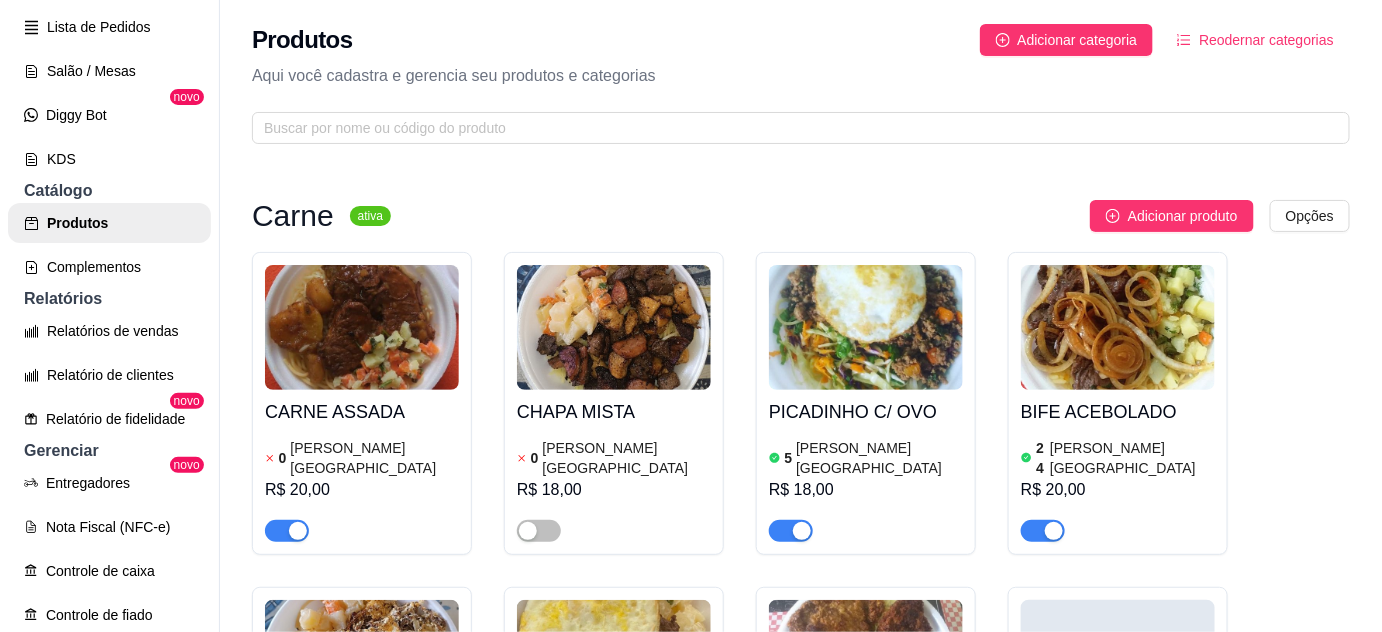 click on "R$ 20,00" at bounding box center (362, 490) 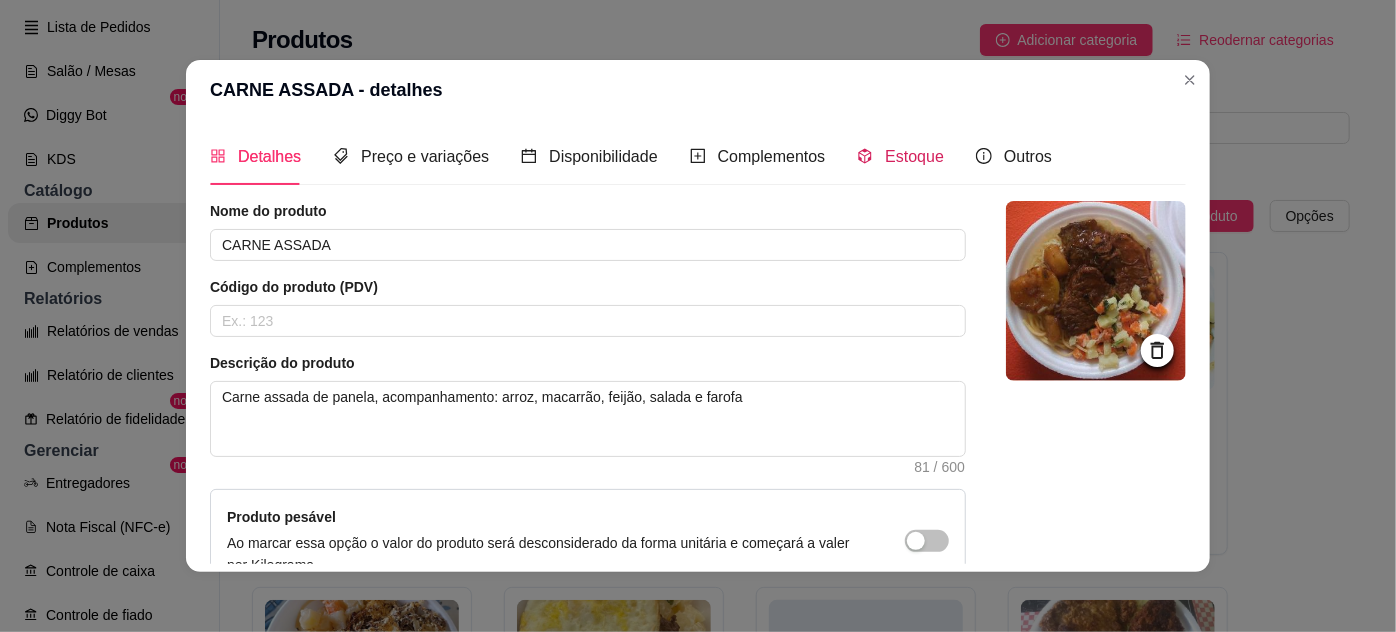 click on "Estoque" at bounding box center (914, 156) 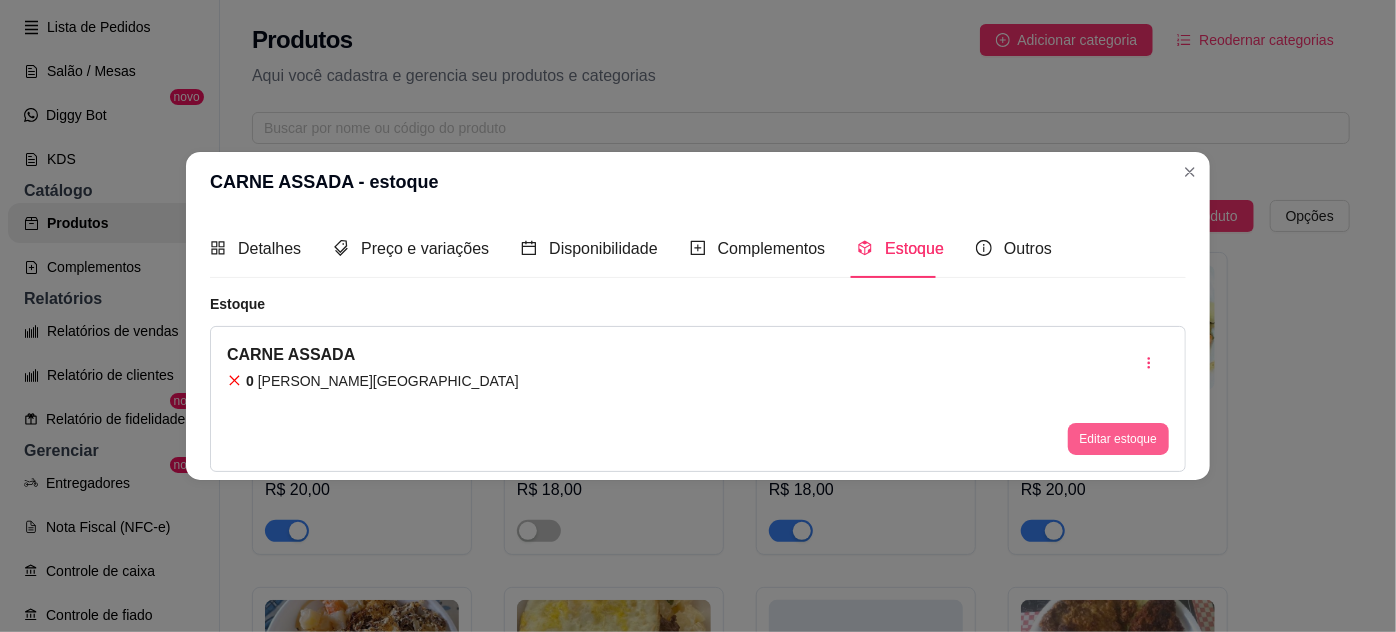 click on "Editar estoque" at bounding box center [1118, 439] 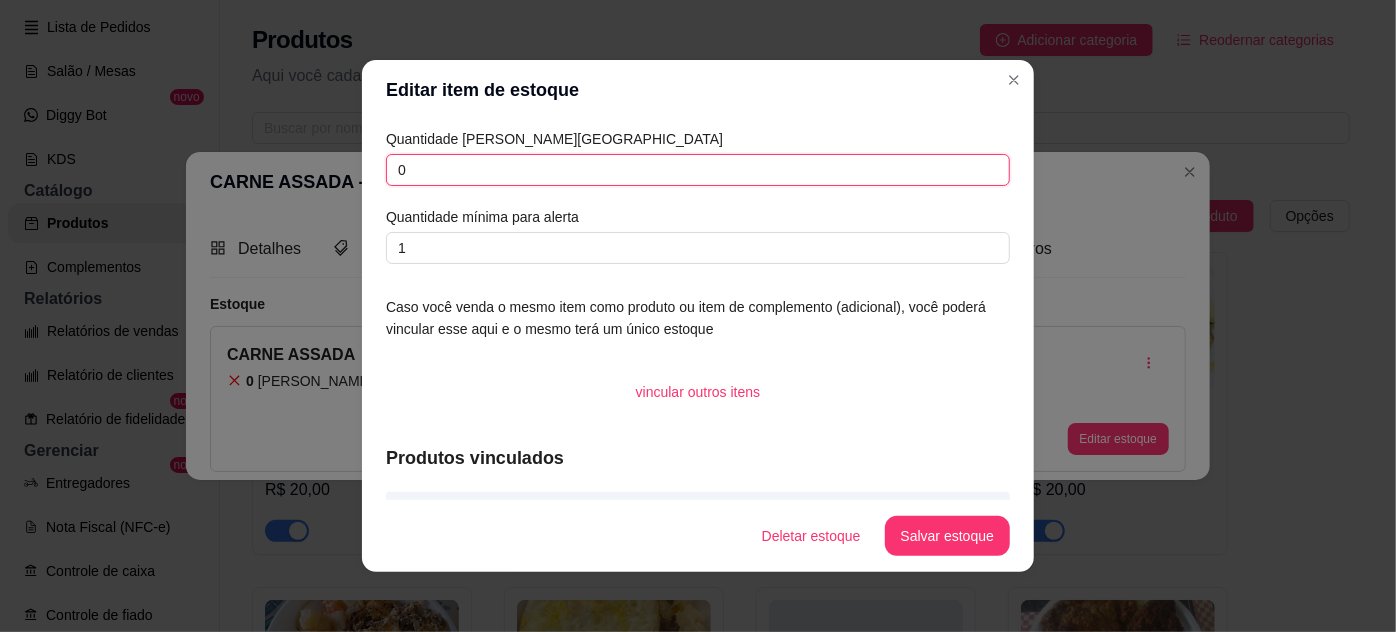 click on "0" at bounding box center [698, 170] 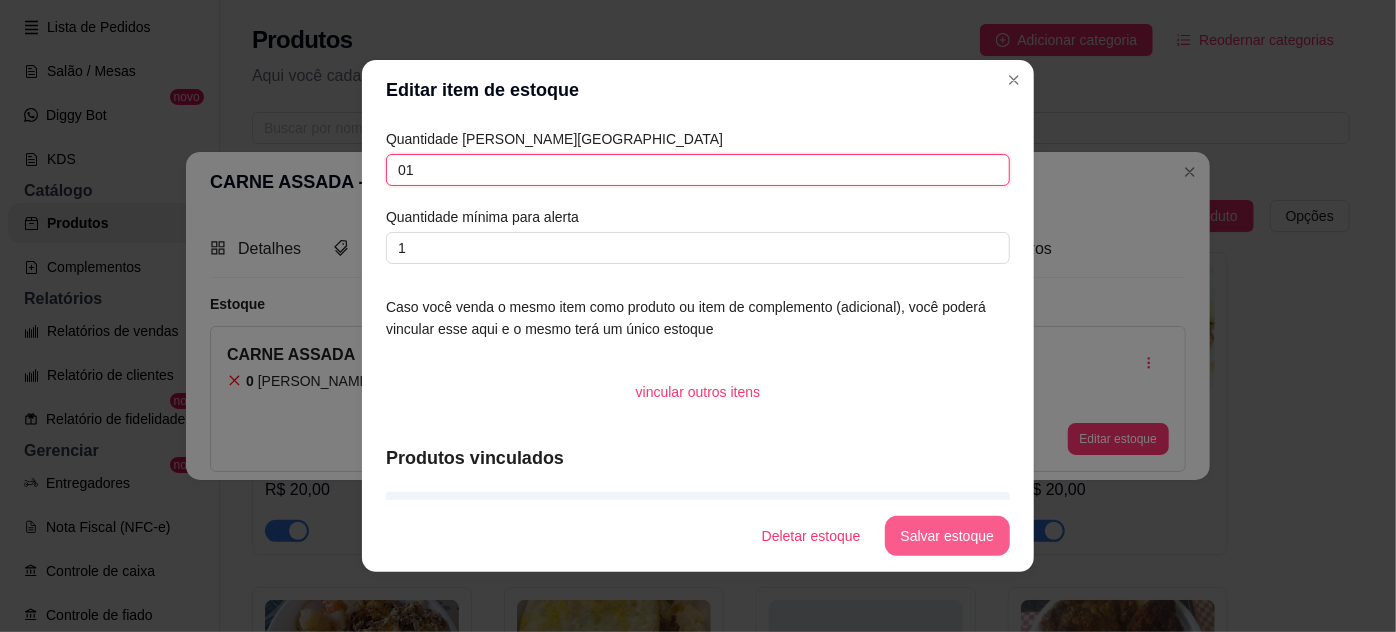 type on "01" 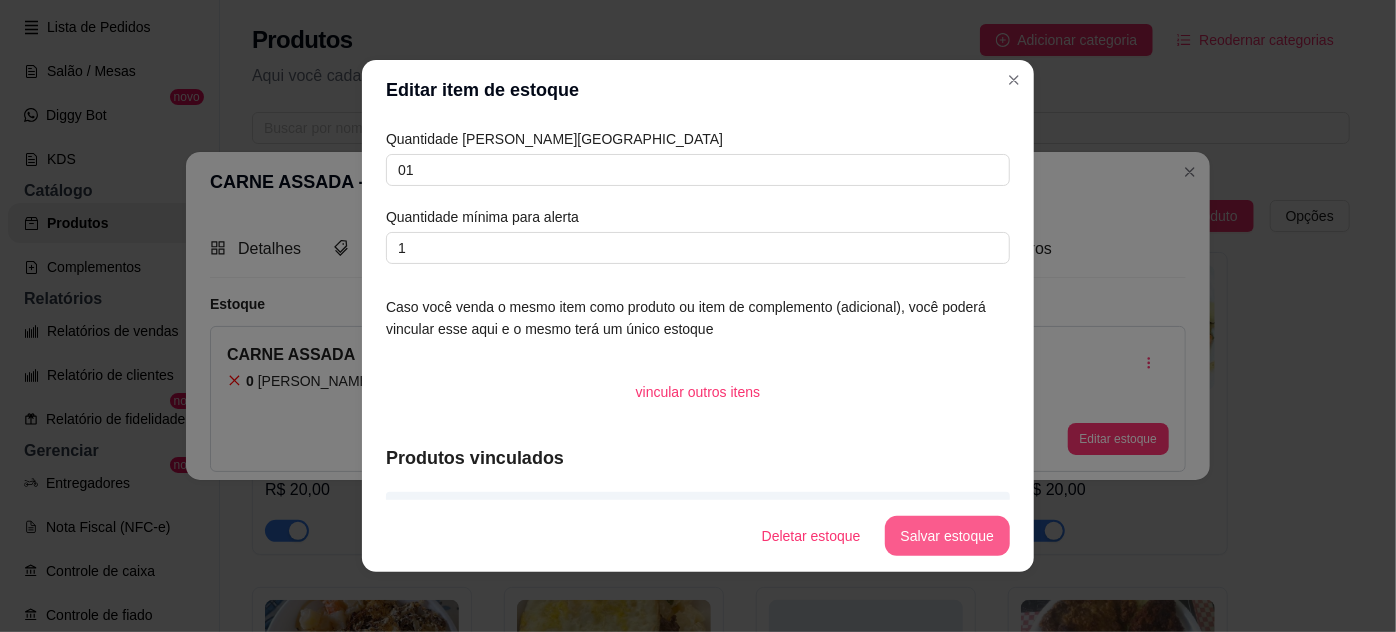 click on "Salvar estoque" at bounding box center [947, 536] 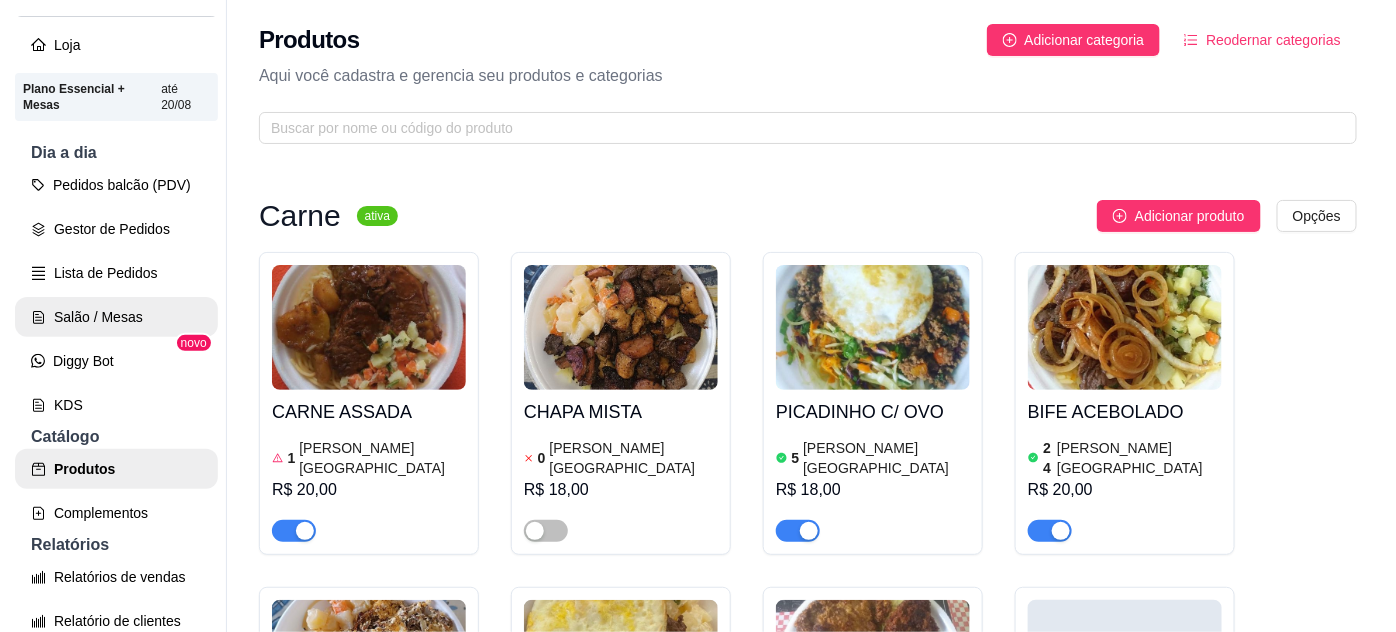 scroll, scrollTop: 0, scrollLeft: 0, axis: both 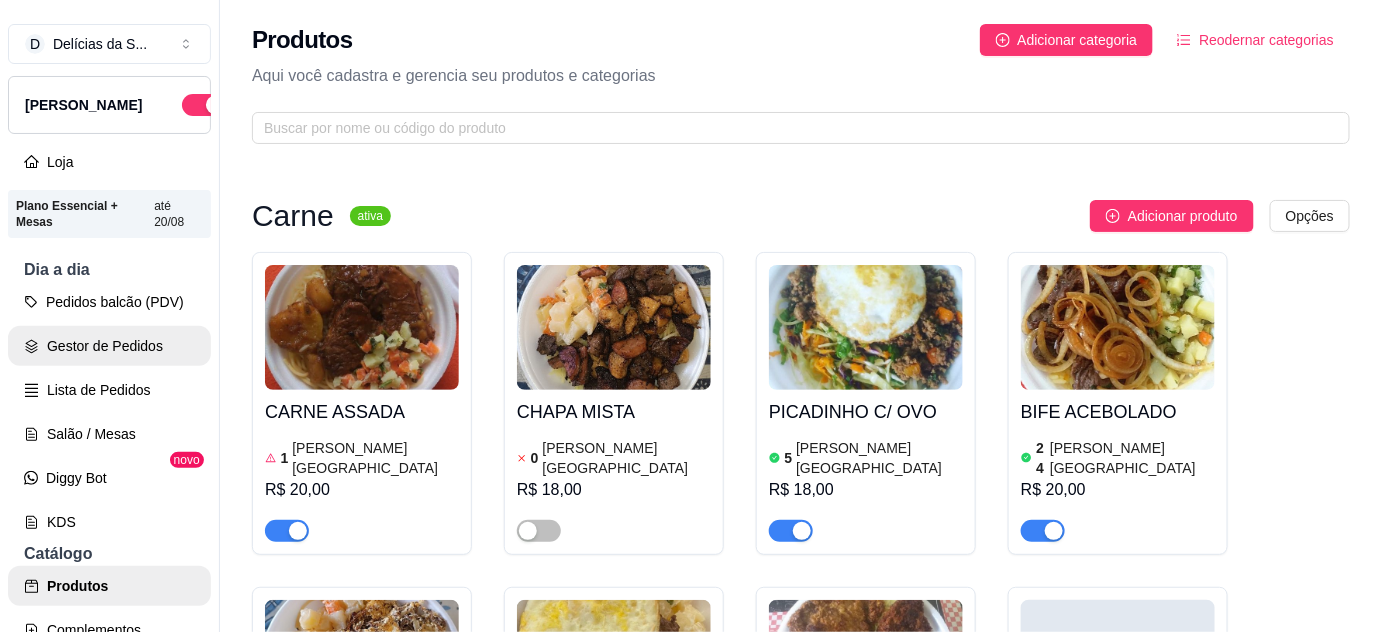 click on "Gestor de Pedidos" at bounding box center (109, 346) 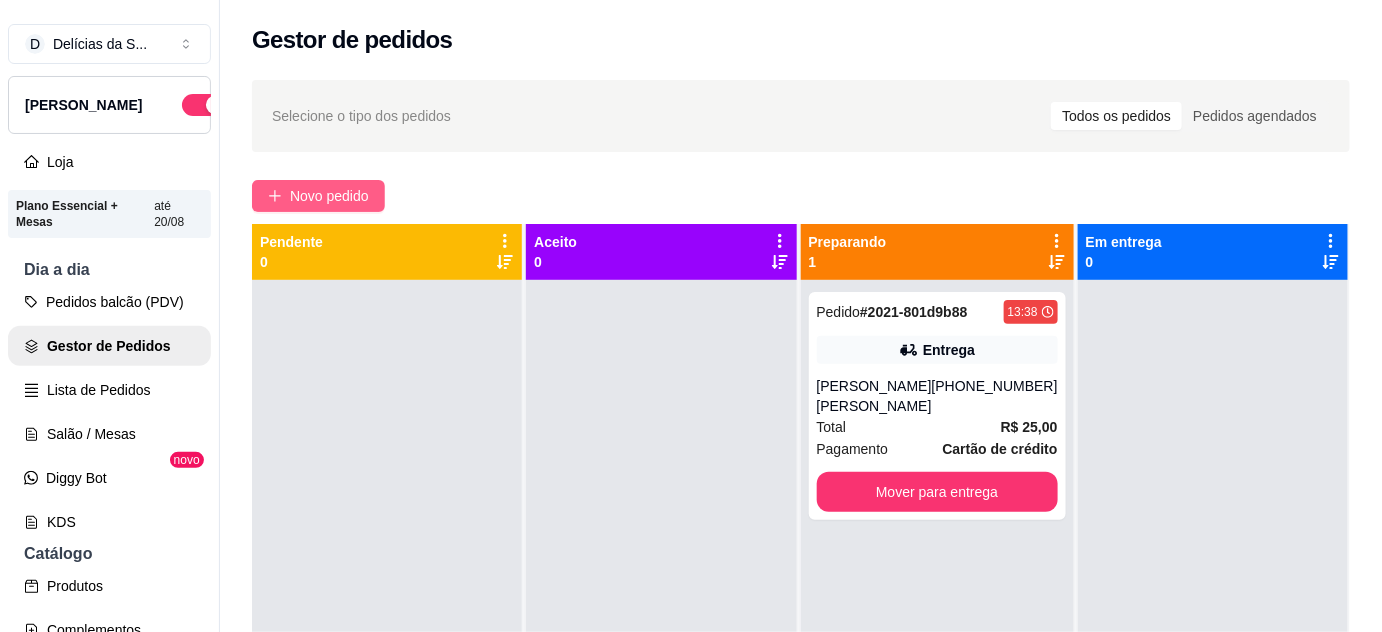 click 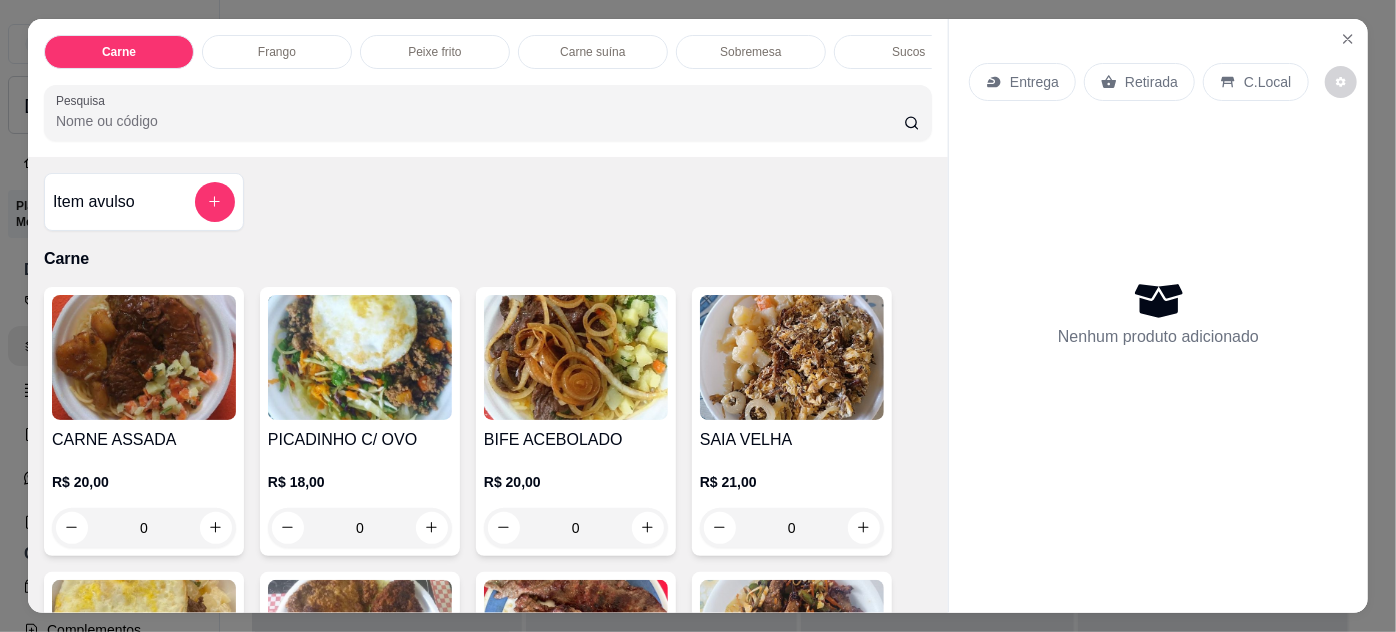 click on "0" at bounding box center [144, 528] 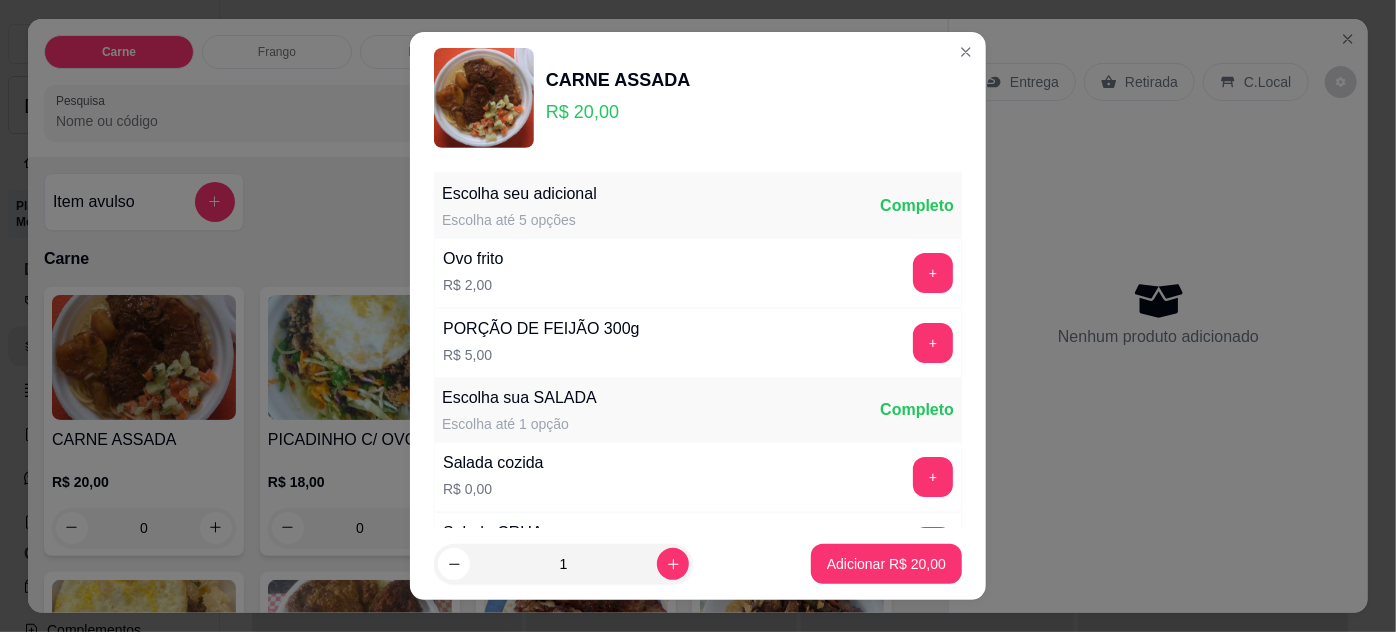 scroll, scrollTop: 181, scrollLeft: 0, axis: vertical 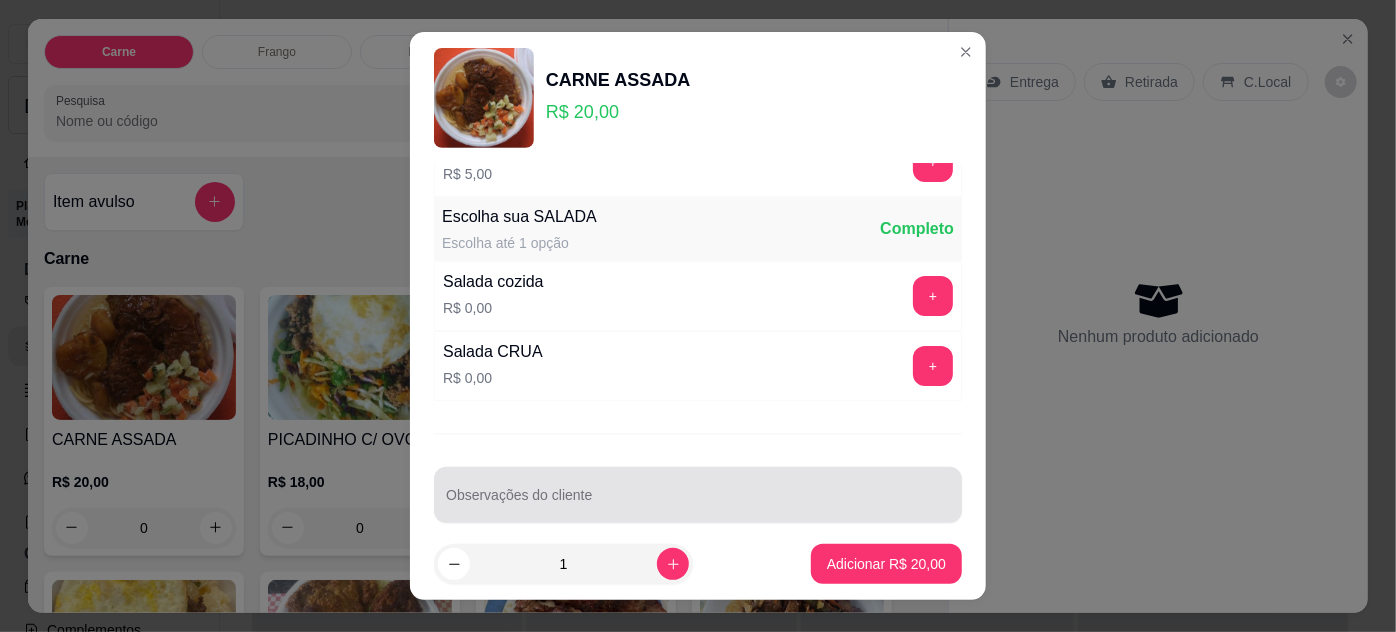 click on "Observações do cliente" at bounding box center (698, 503) 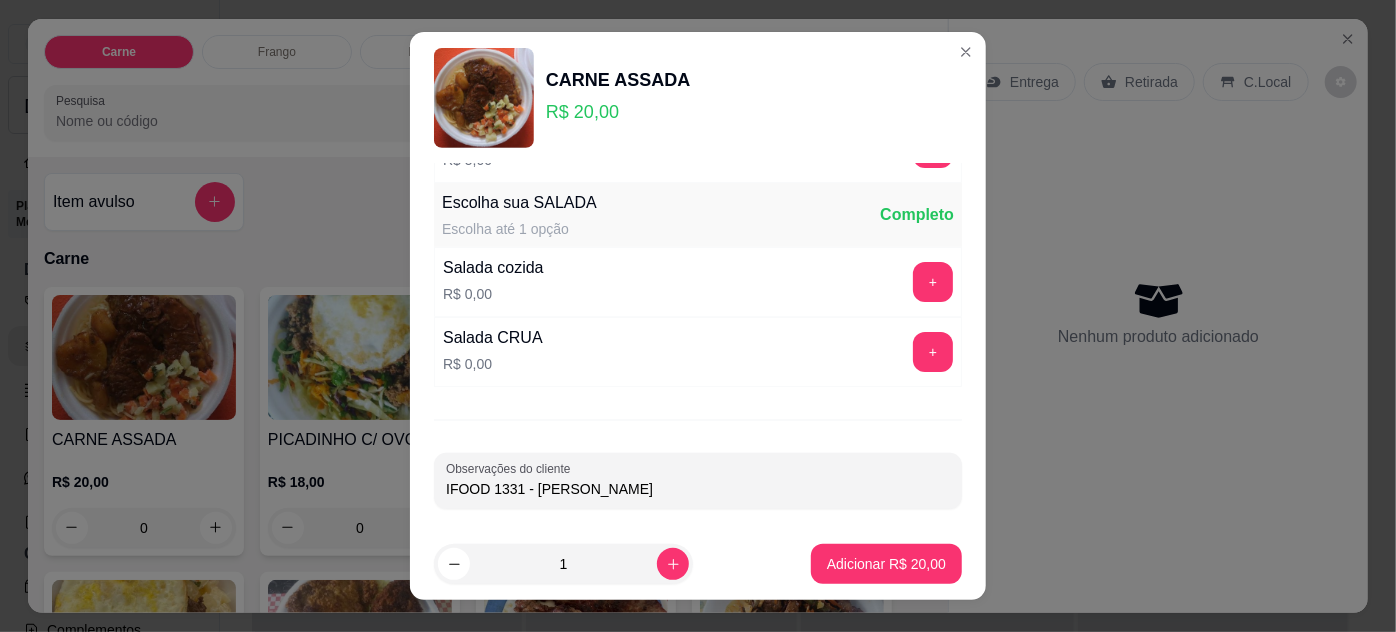 scroll, scrollTop: 199, scrollLeft: 0, axis: vertical 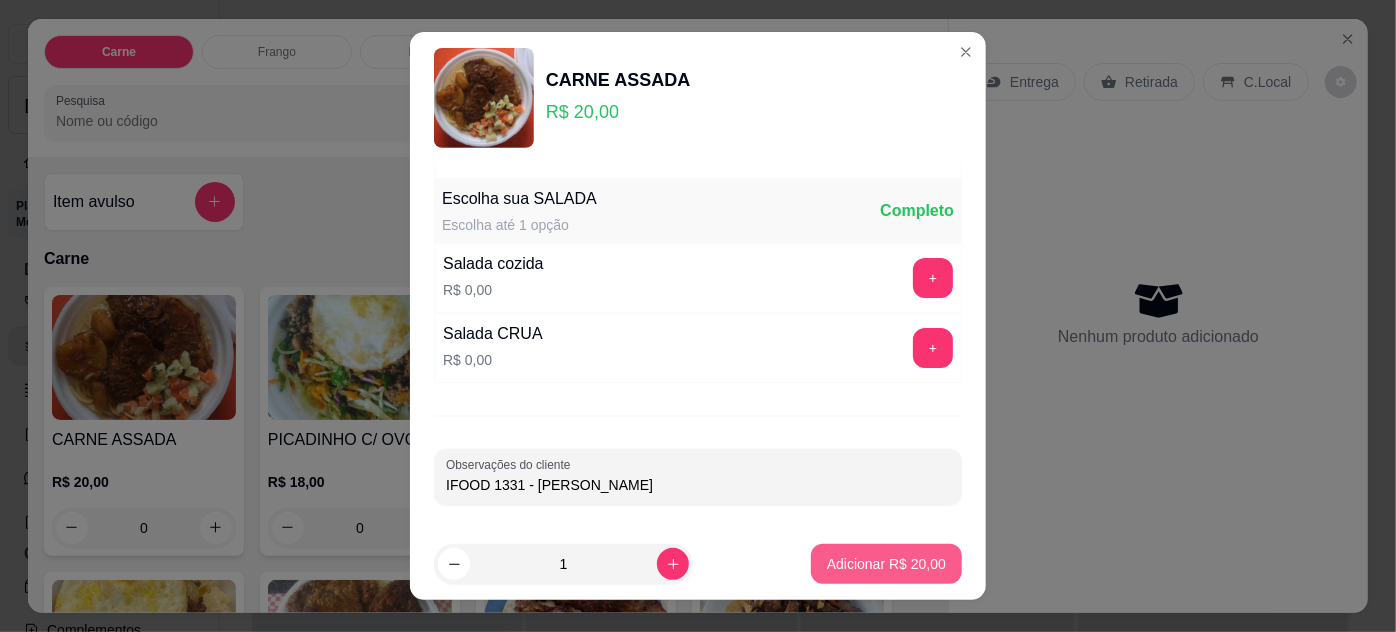 type on "IFOOD 1331 - [PERSON_NAME]" 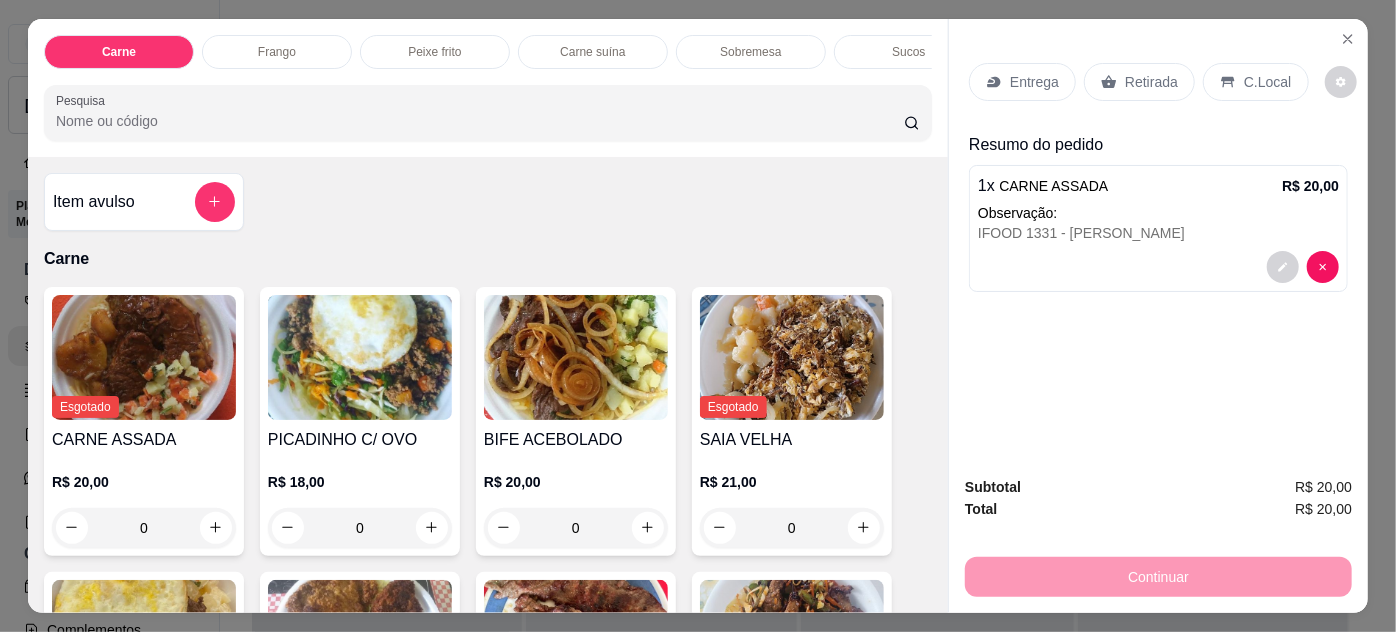 click on "Retirada" at bounding box center (1151, 82) 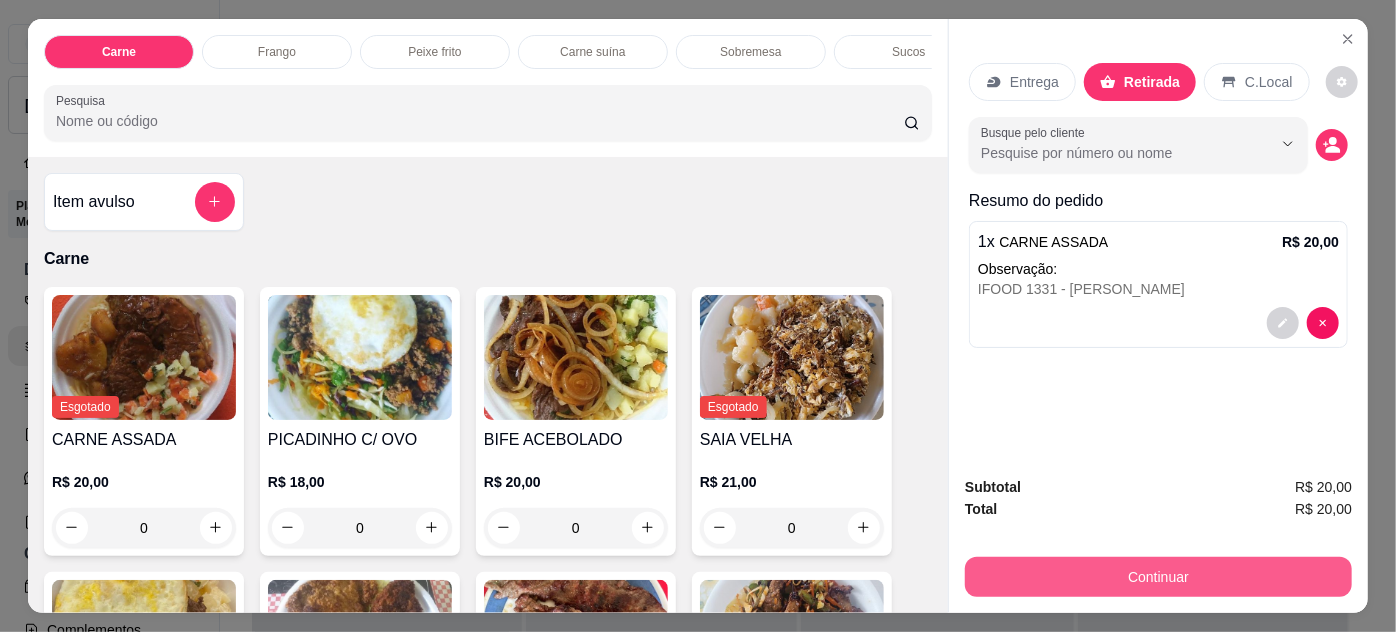 click on "Continuar" at bounding box center [1158, 577] 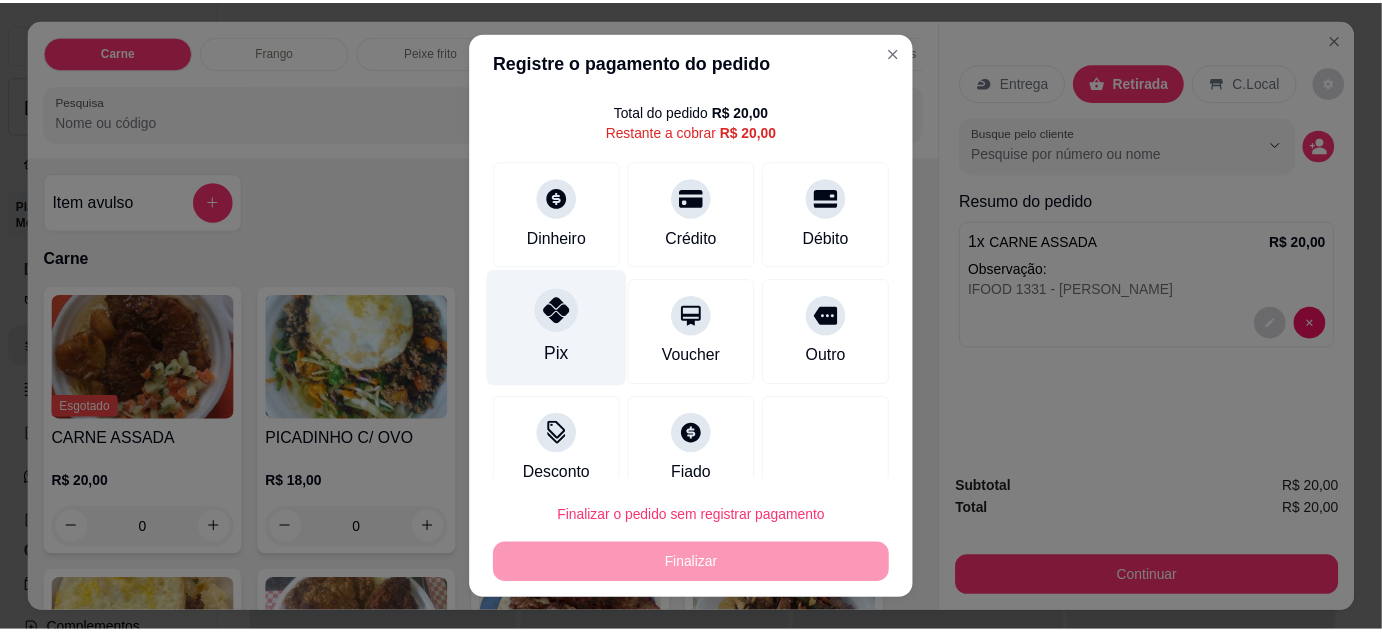 scroll, scrollTop: 79, scrollLeft: 0, axis: vertical 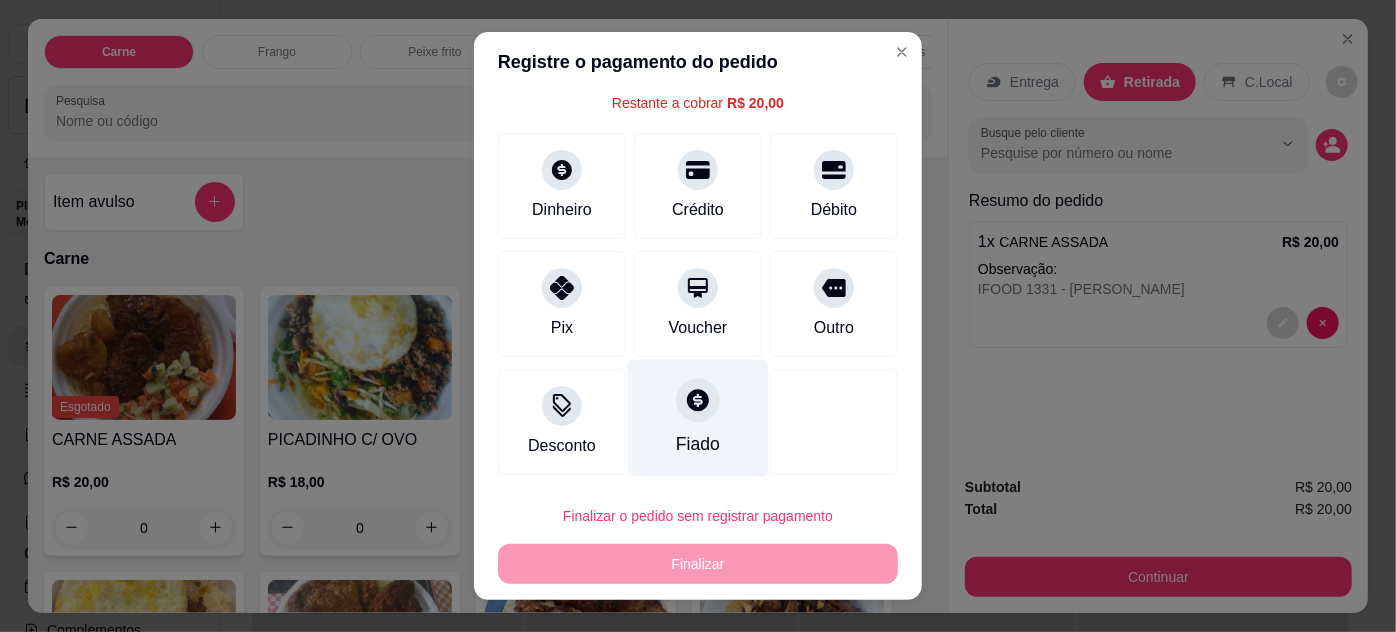 click on "Fiado" at bounding box center (698, 444) 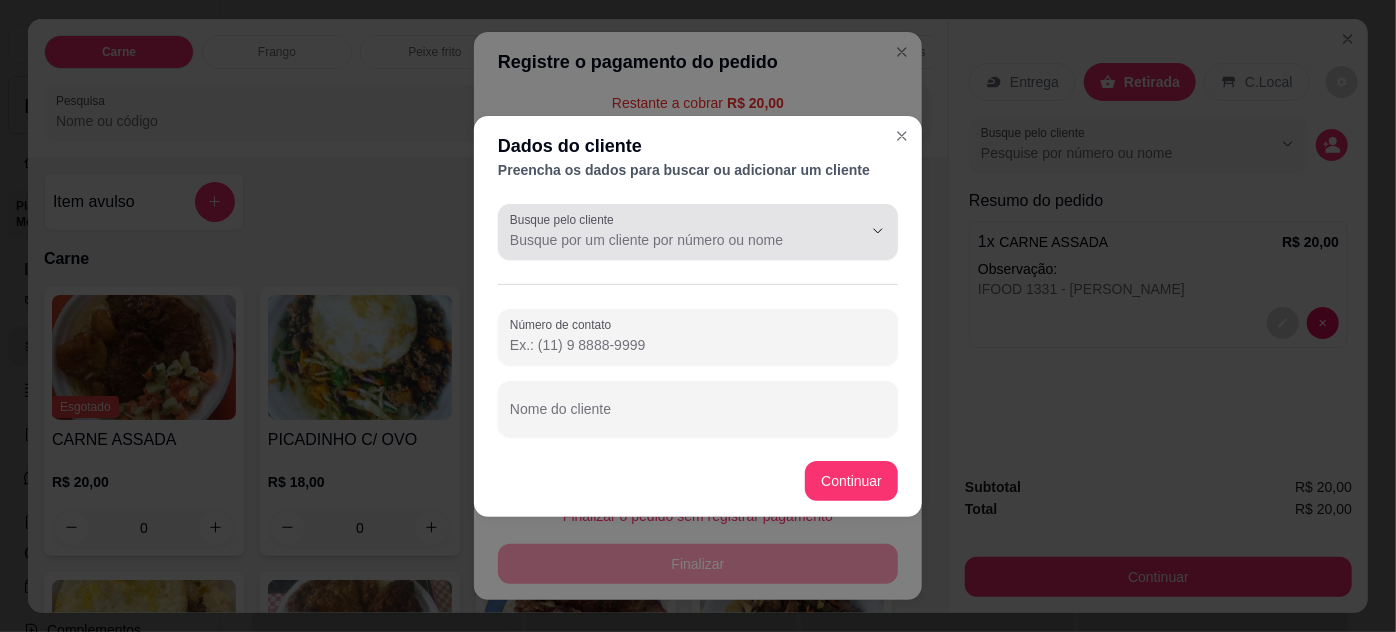 click on "Busque pelo cliente" at bounding box center [670, 240] 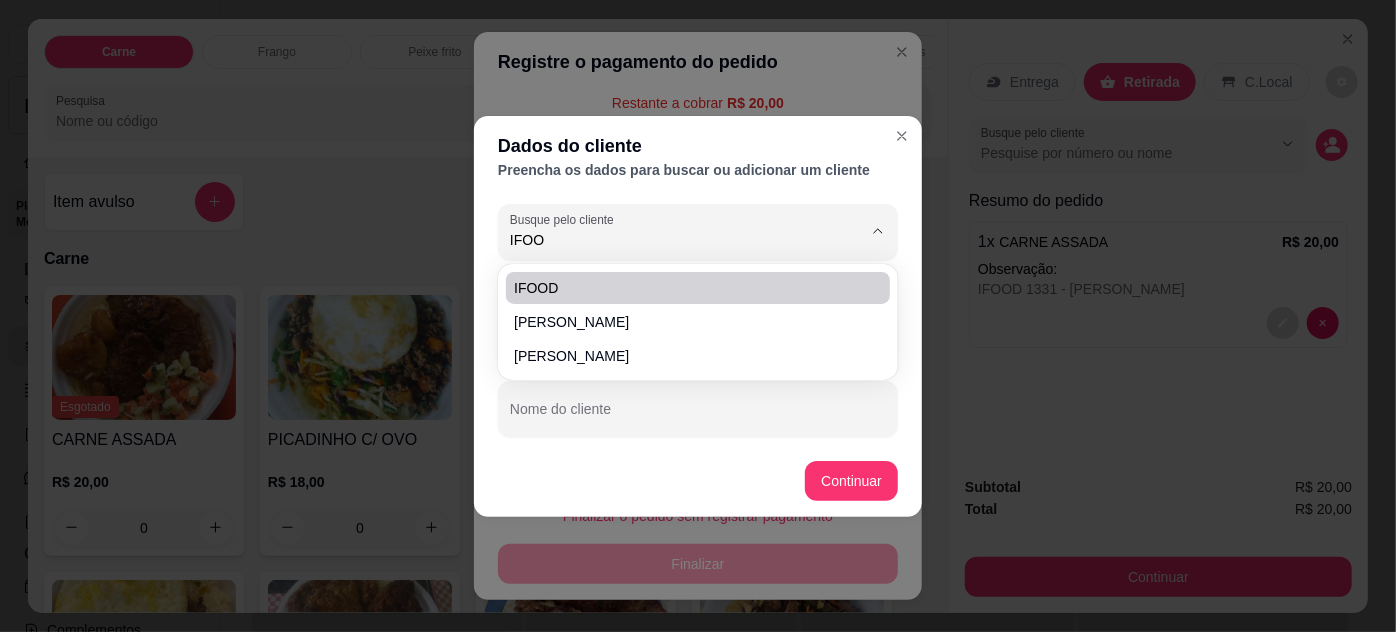 click on "IFOOD" at bounding box center [688, 288] 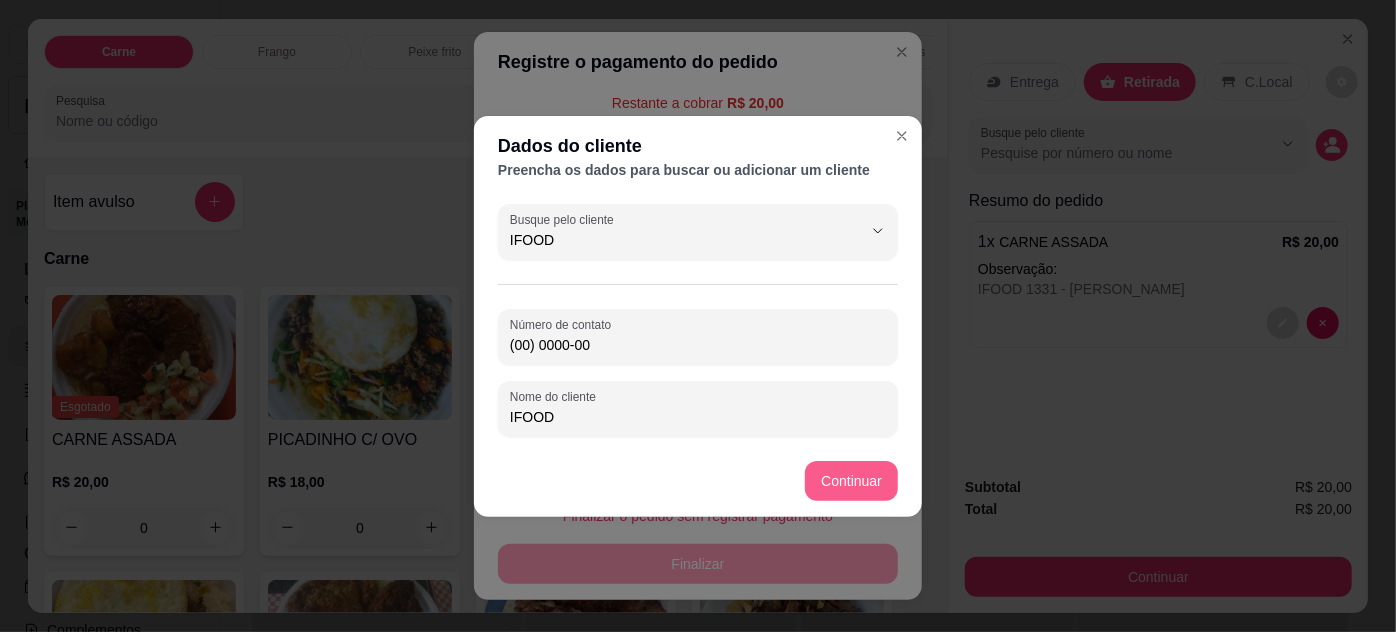 type on "IFOOD" 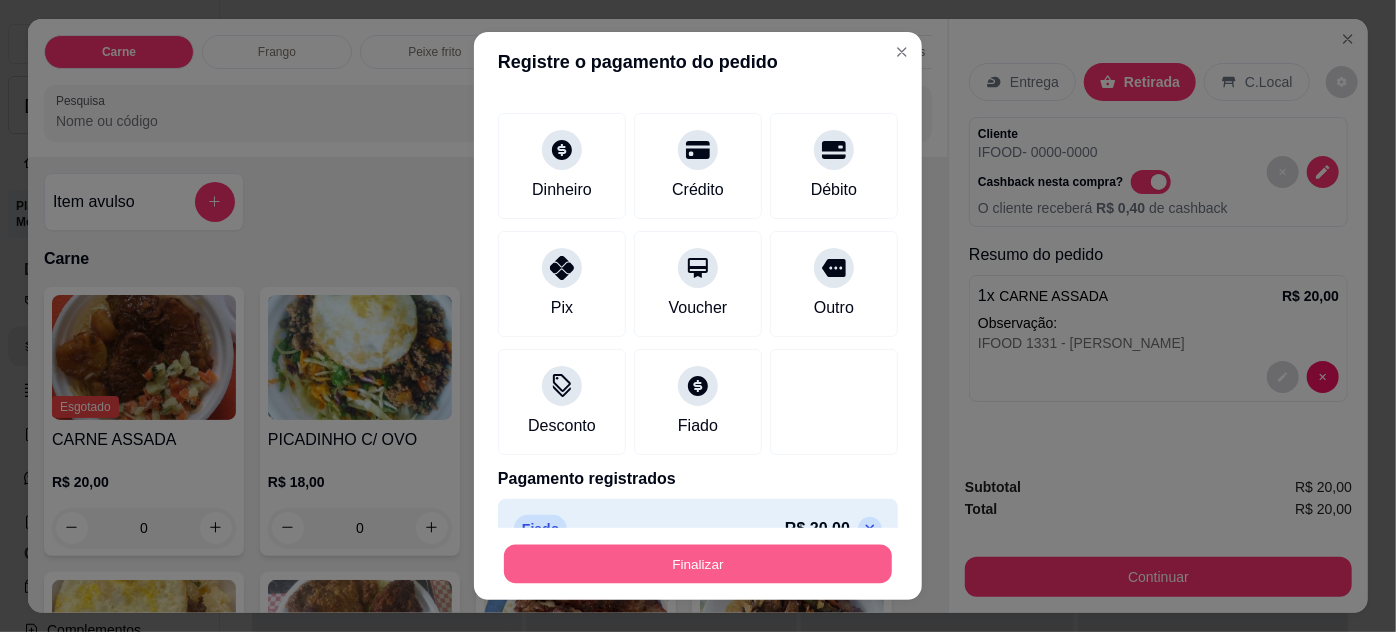 click on "Finalizar" at bounding box center [698, 564] 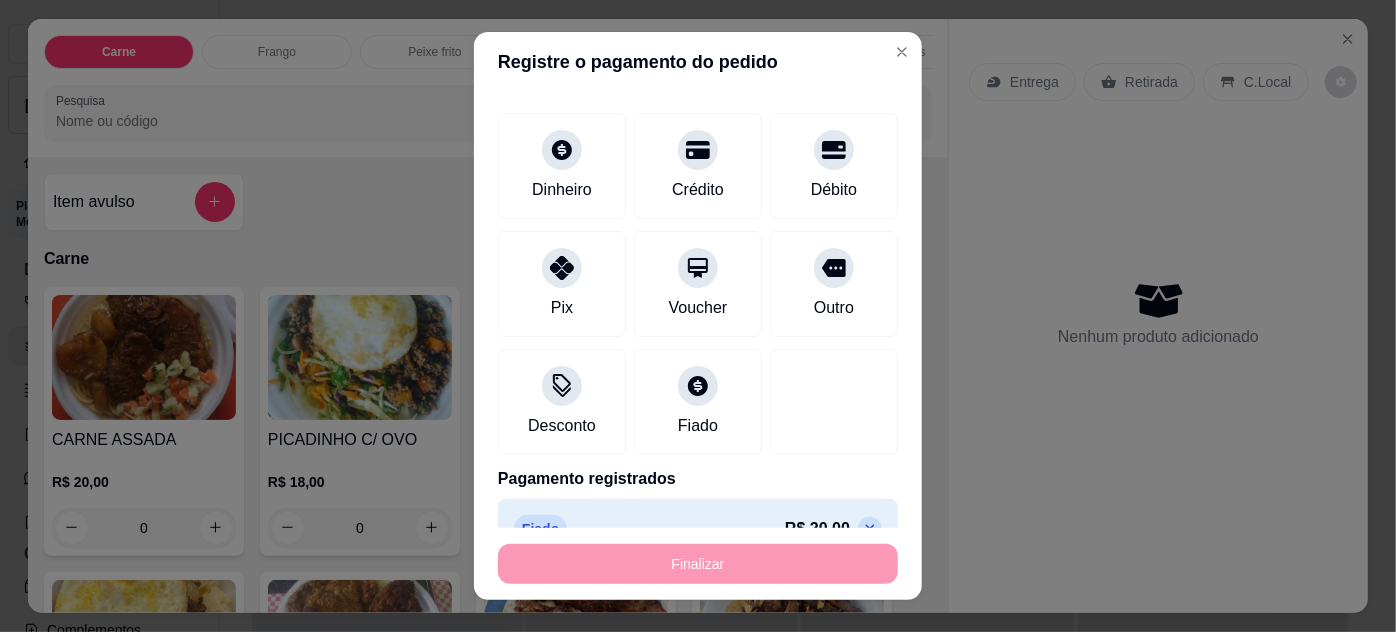 type on "-R$ 20,00" 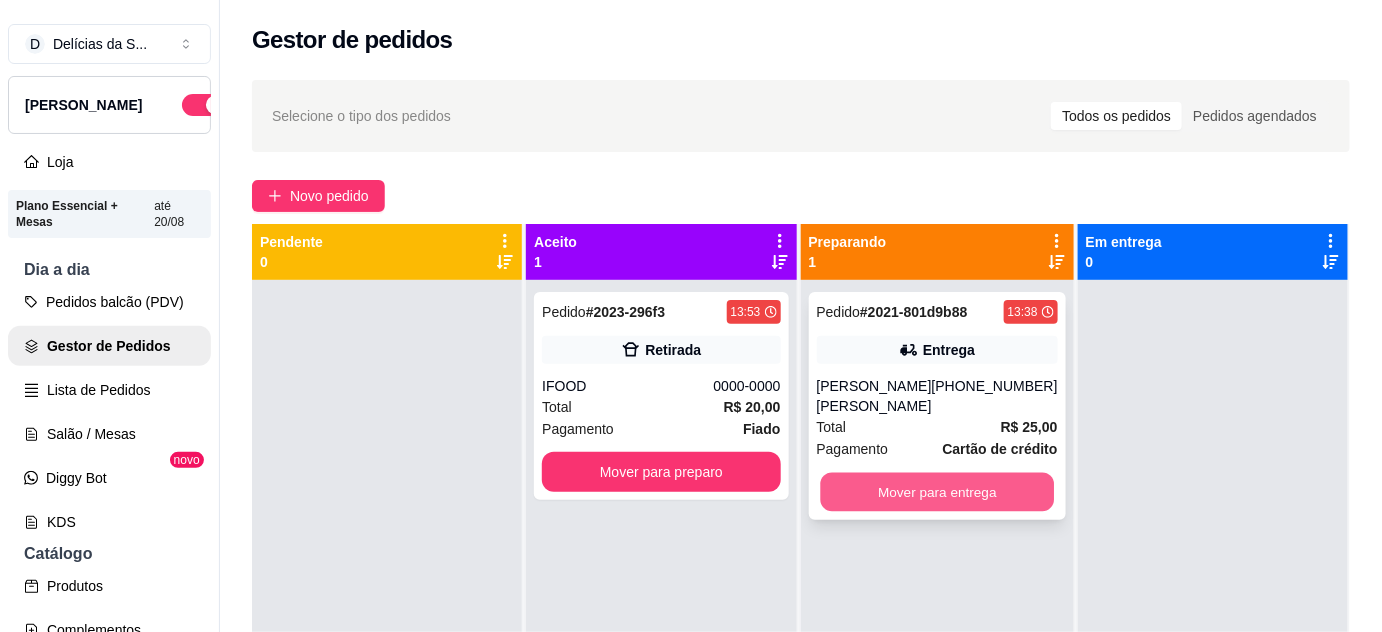 click on "Mover para entrega" at bounding box center [937, 492] 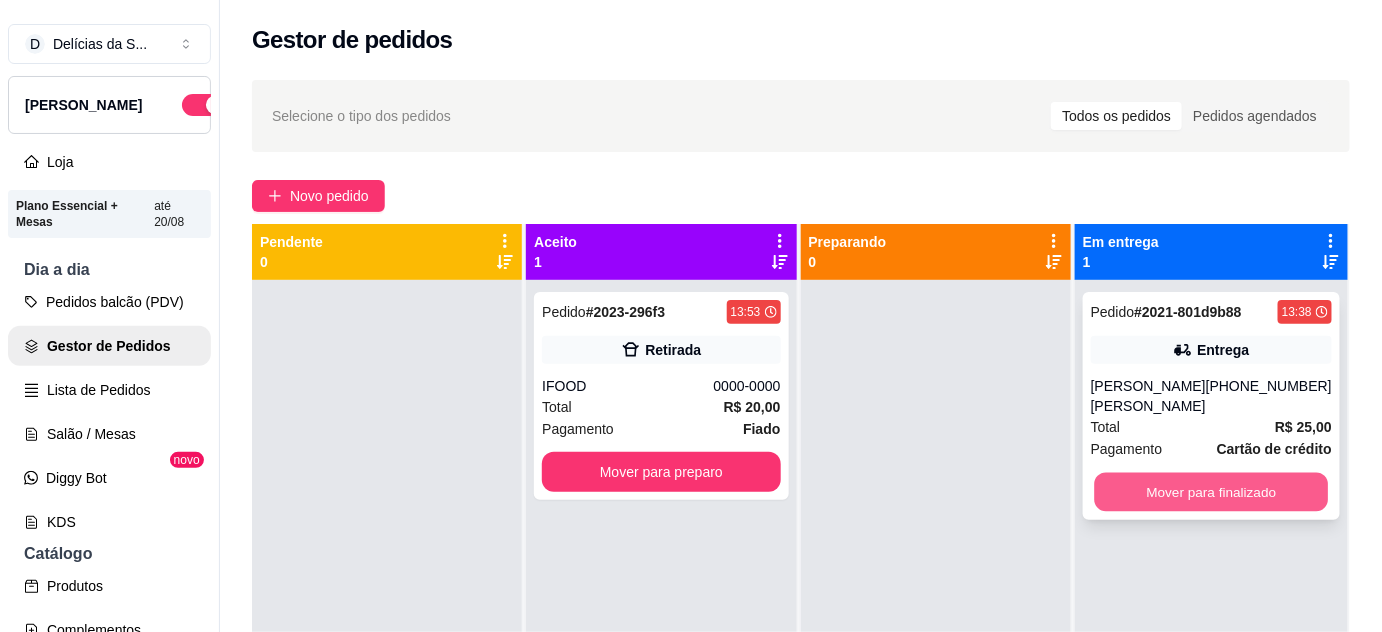 click on "Mover para finalizado" at bounding box center (1211, 492) 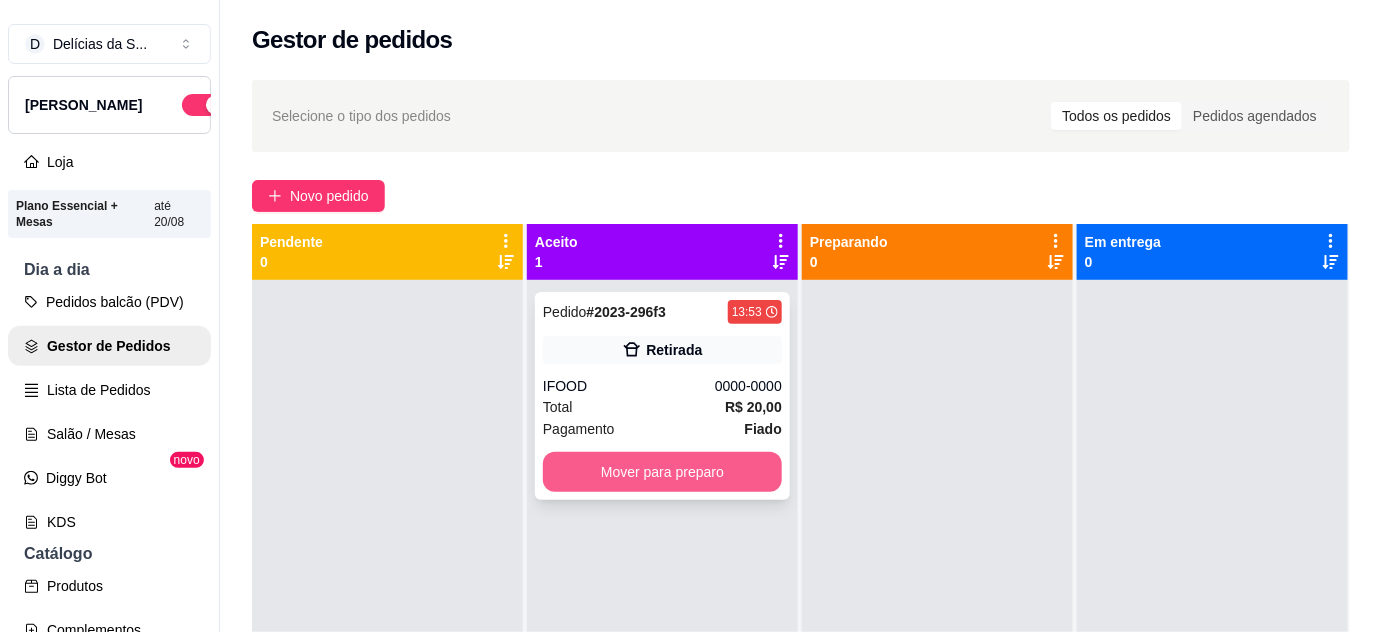 click on "Mover para preparo" at bounding box center [662, 472] 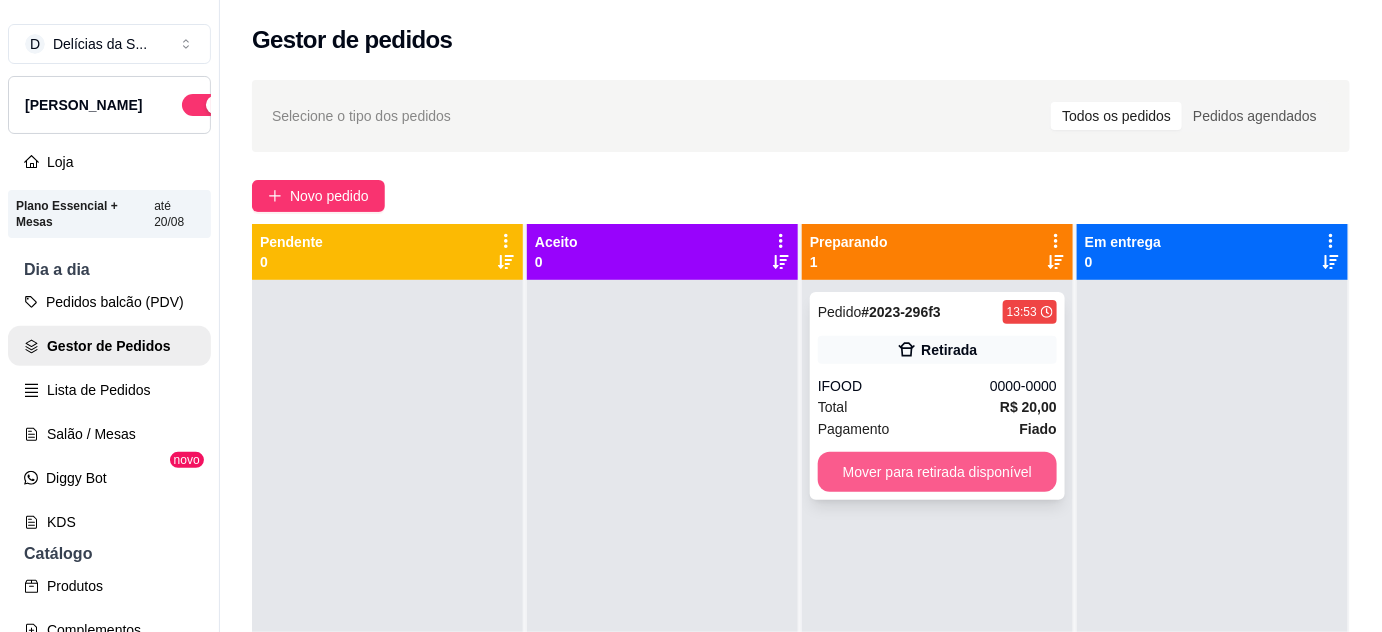 click on "Mover para retirada disponível" at bounding box center [937, 472] 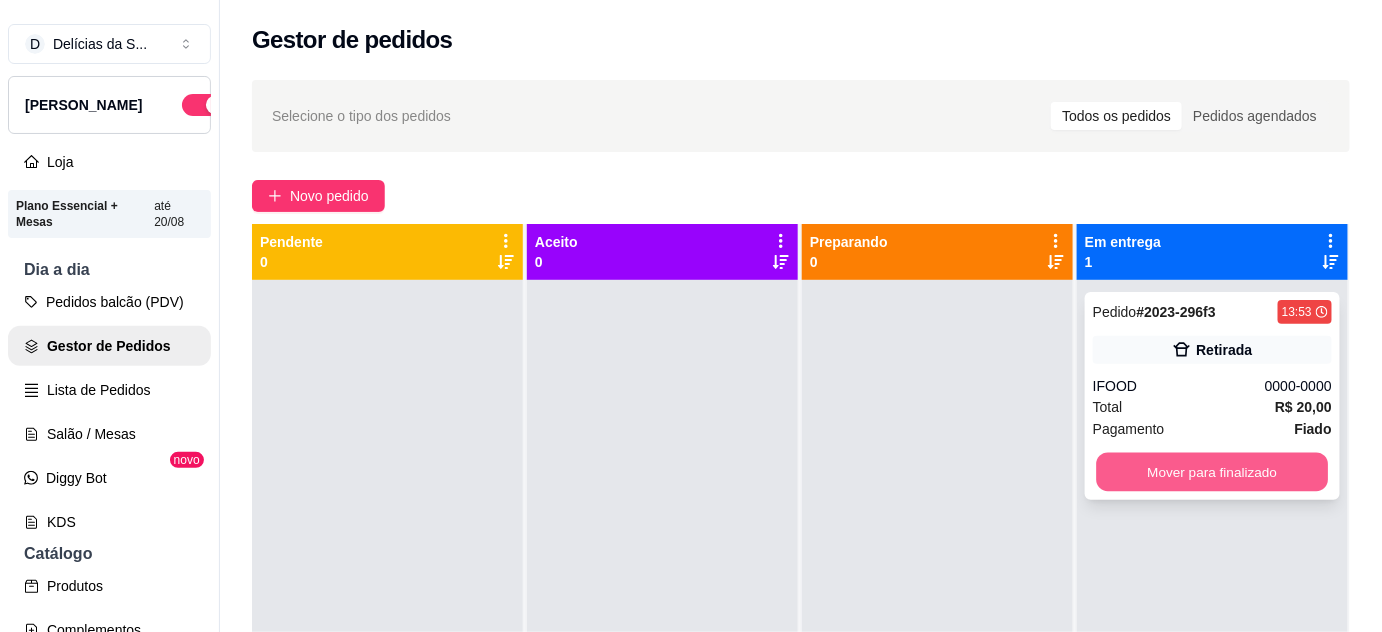 click on "Mover para finalizado" at bounding box center (1213, 472) 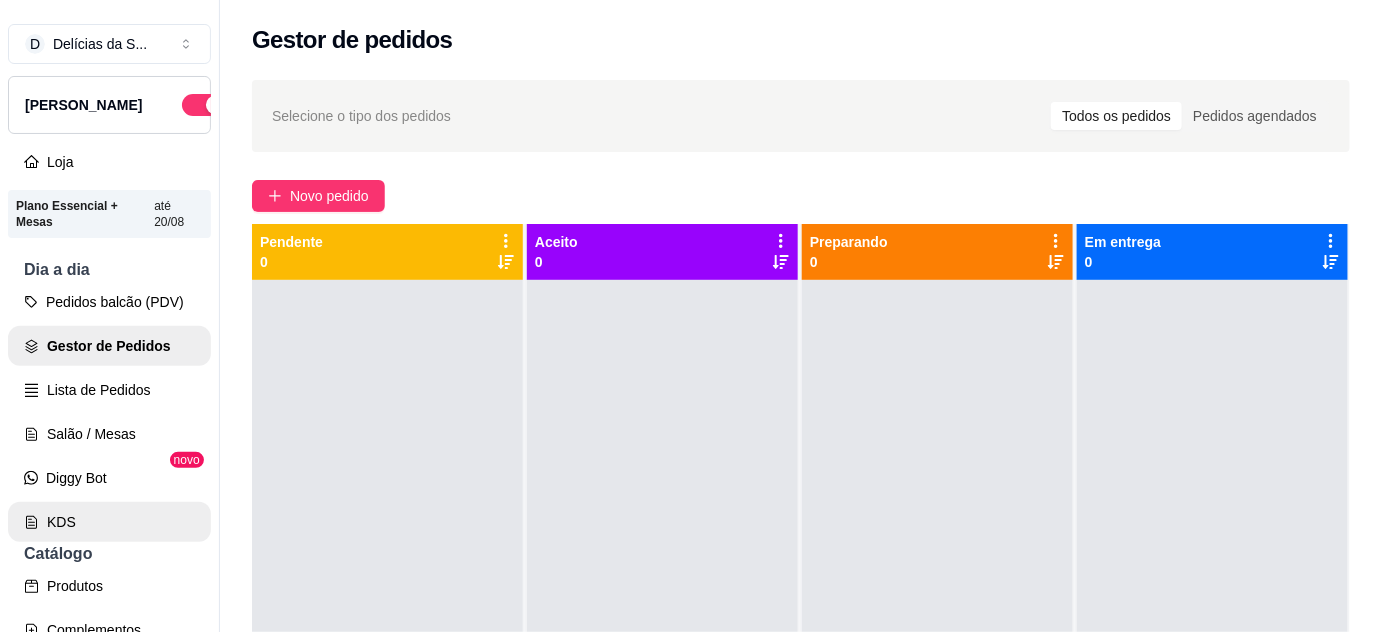 scroll, scrollTop: 181, scrollLeft: 0, axis: vertical 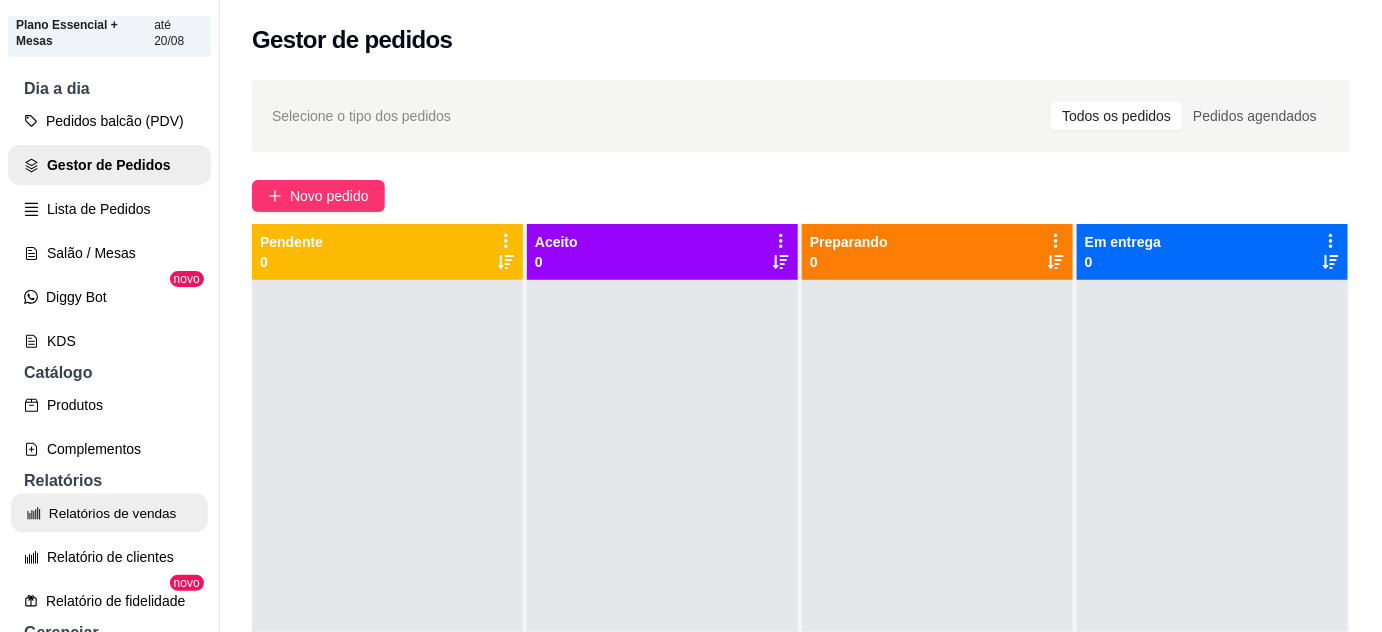 click on "Relatórios de vendas" at bounding box center (109, 513) 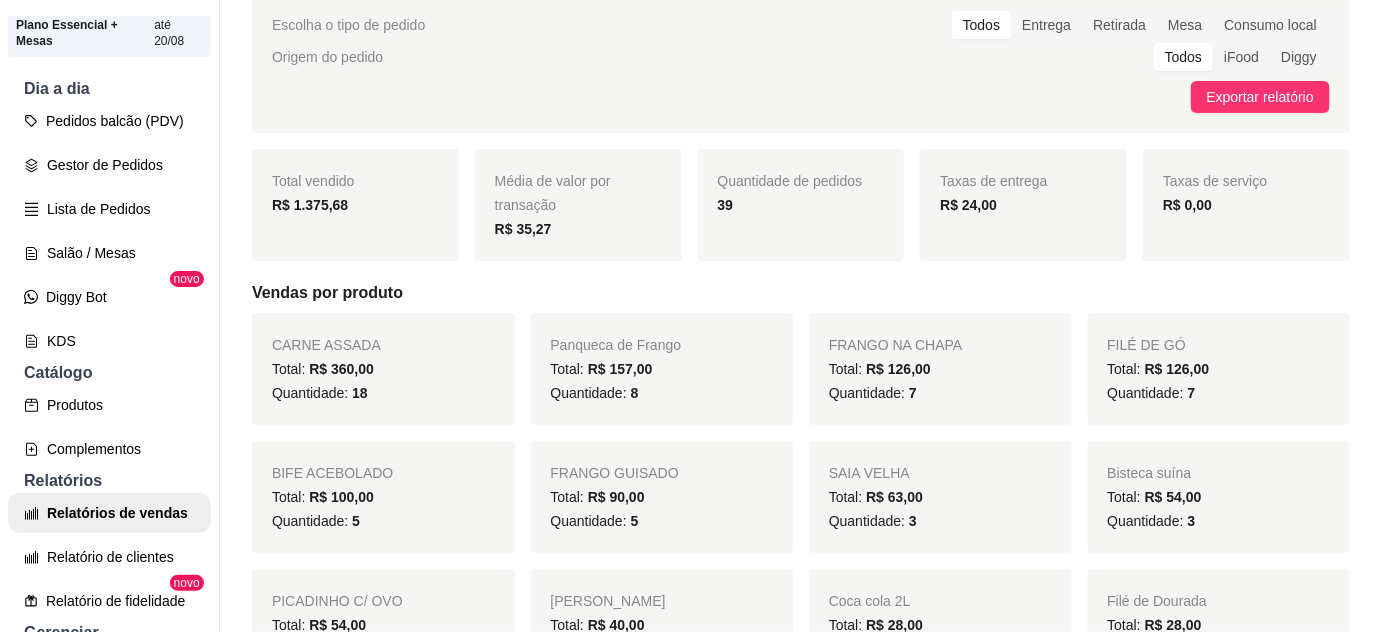 scroll, scrollTop: 181, scrollLeft: 0, axis: vertical 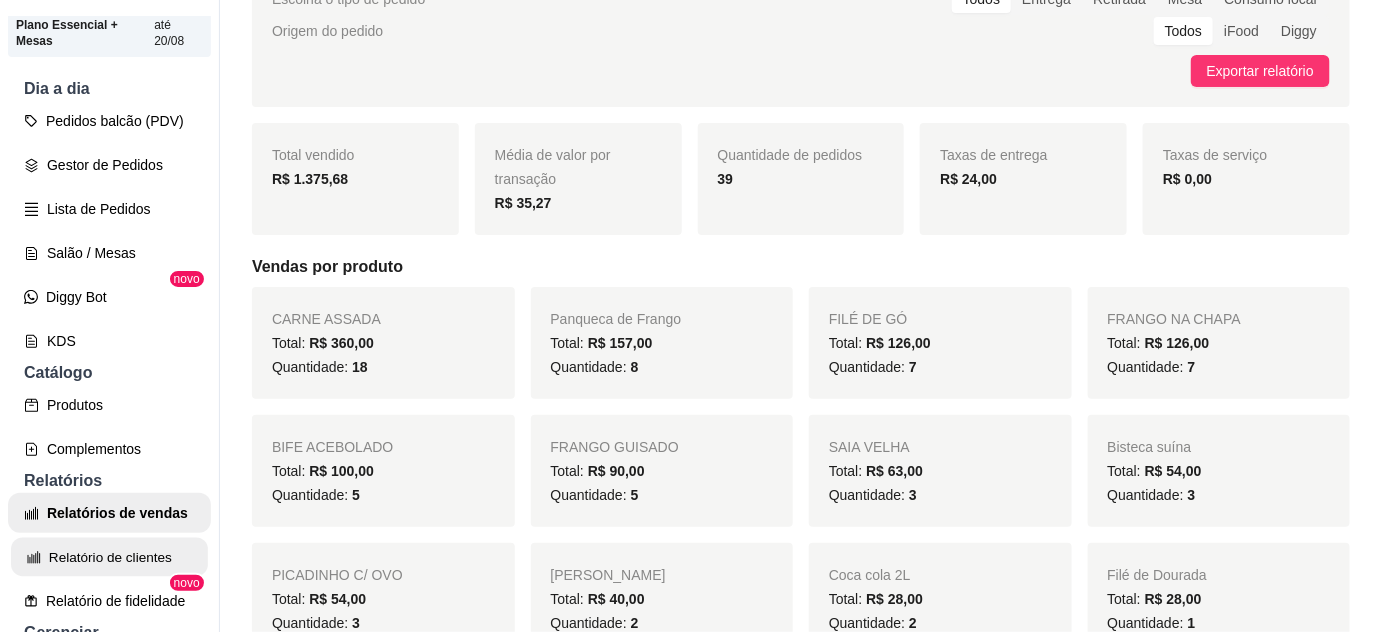 click on "Relatório de clientes" at bounding box center [109, 557] 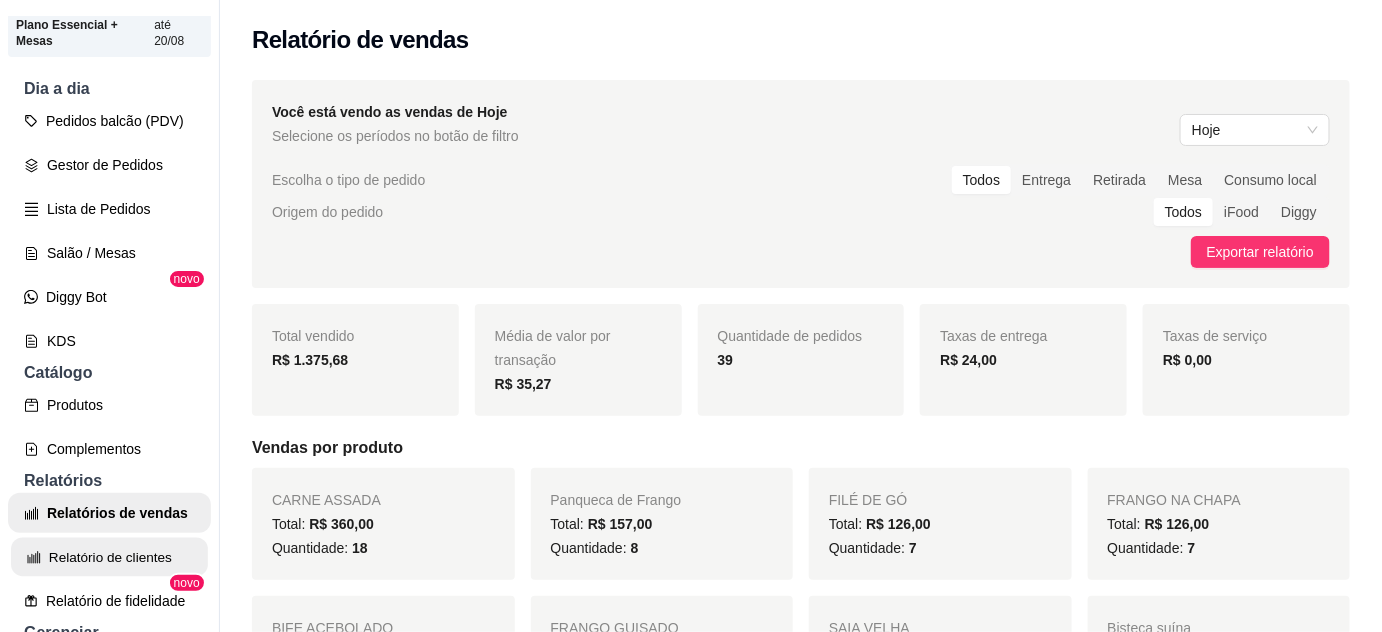 select on "30" 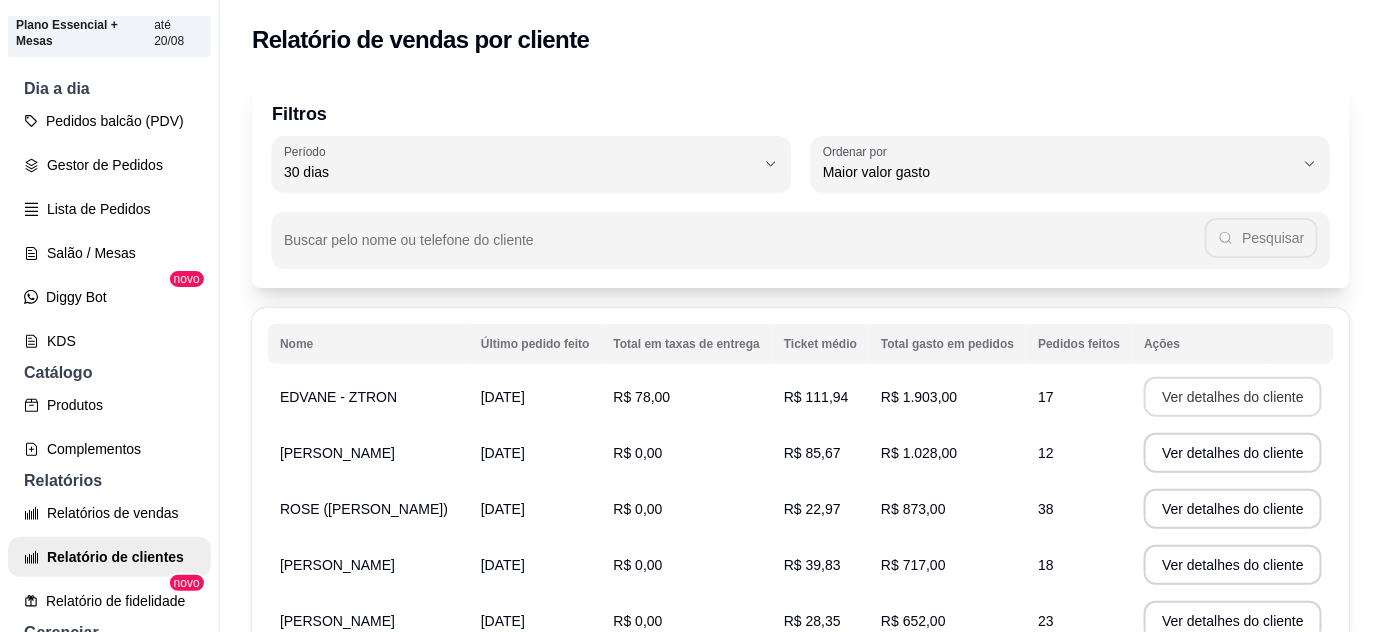 click on "Ver detalhes do cliente" at bounding box center (1233, 397) 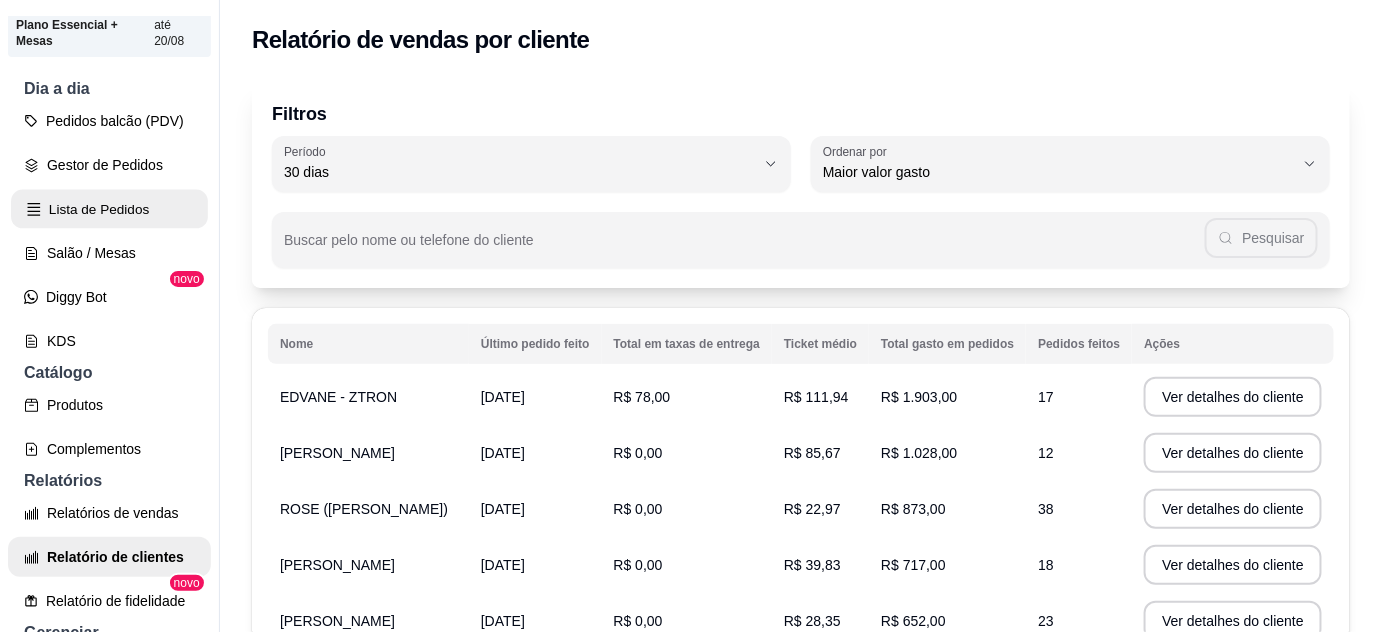 click on "Lista de Pedidos" at bounding box center [109, 209] 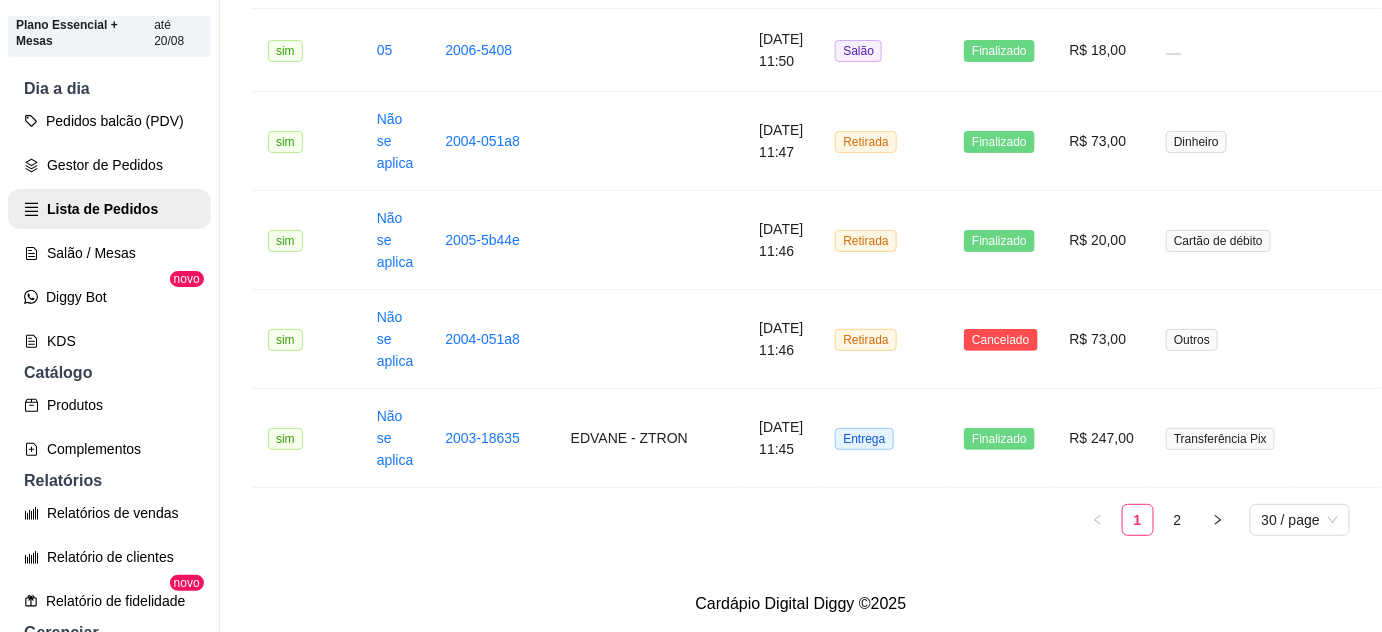 scroll, scrollTop: 2766, scrollLeft: 0, axis: vertical 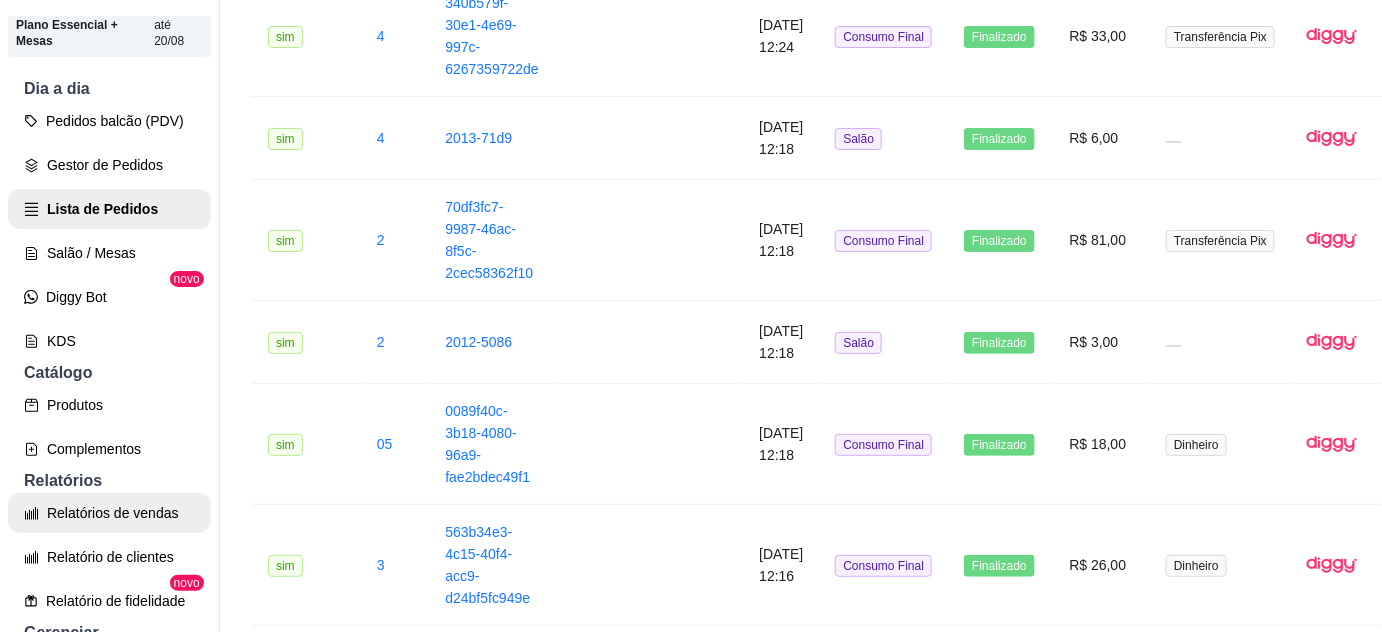 click on "Relatórios de vendas" at bounding box center [109, 513] 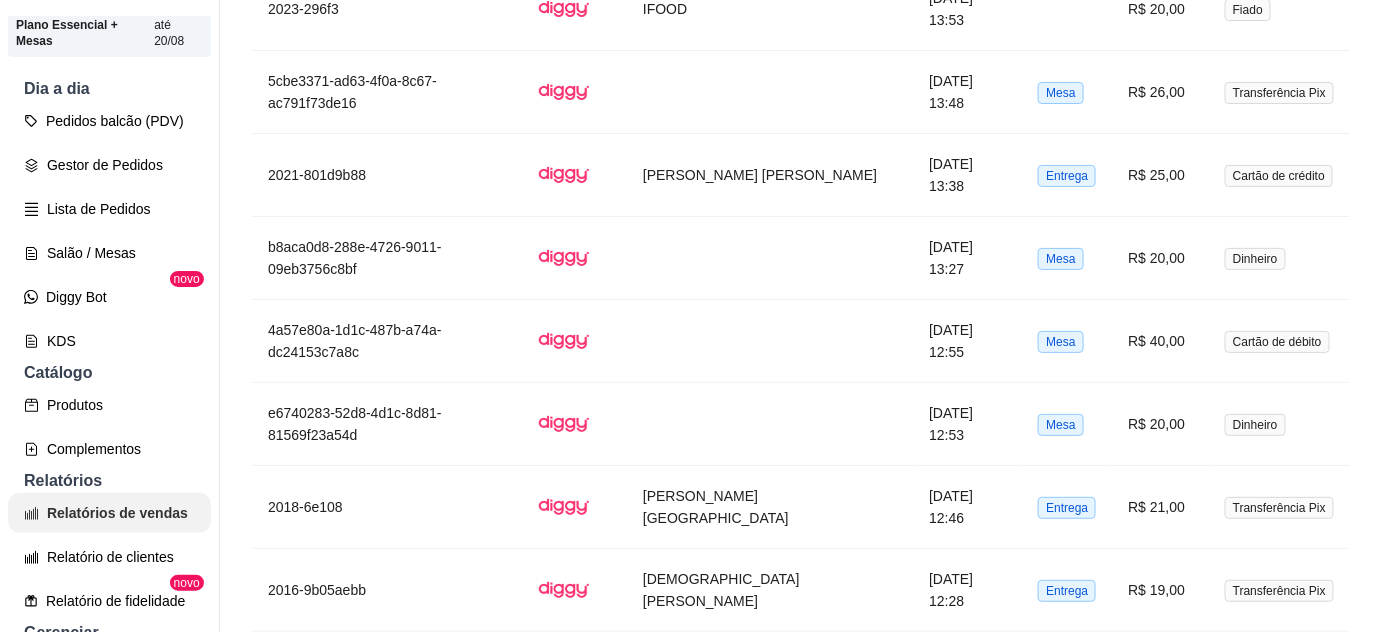 scroll, scrollTop: 0, scrollLeft: 0, axis: both 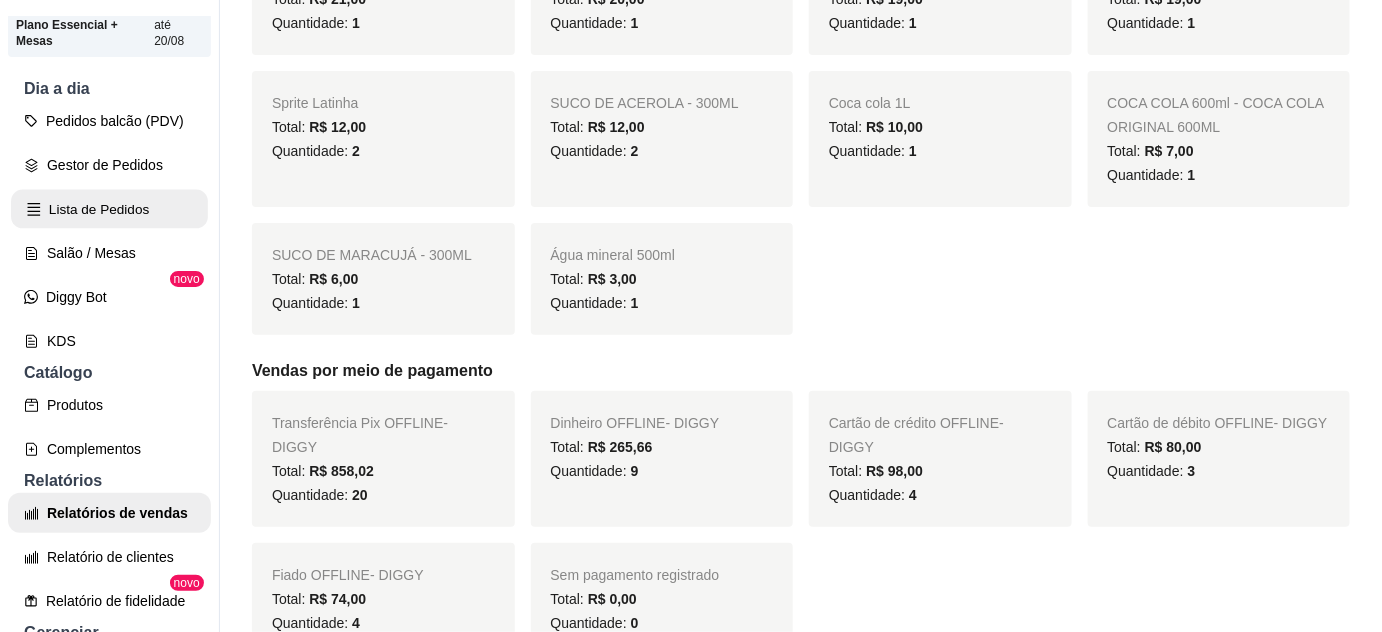 click on "Lista de Pedidos" at bounding box center [109, 209] 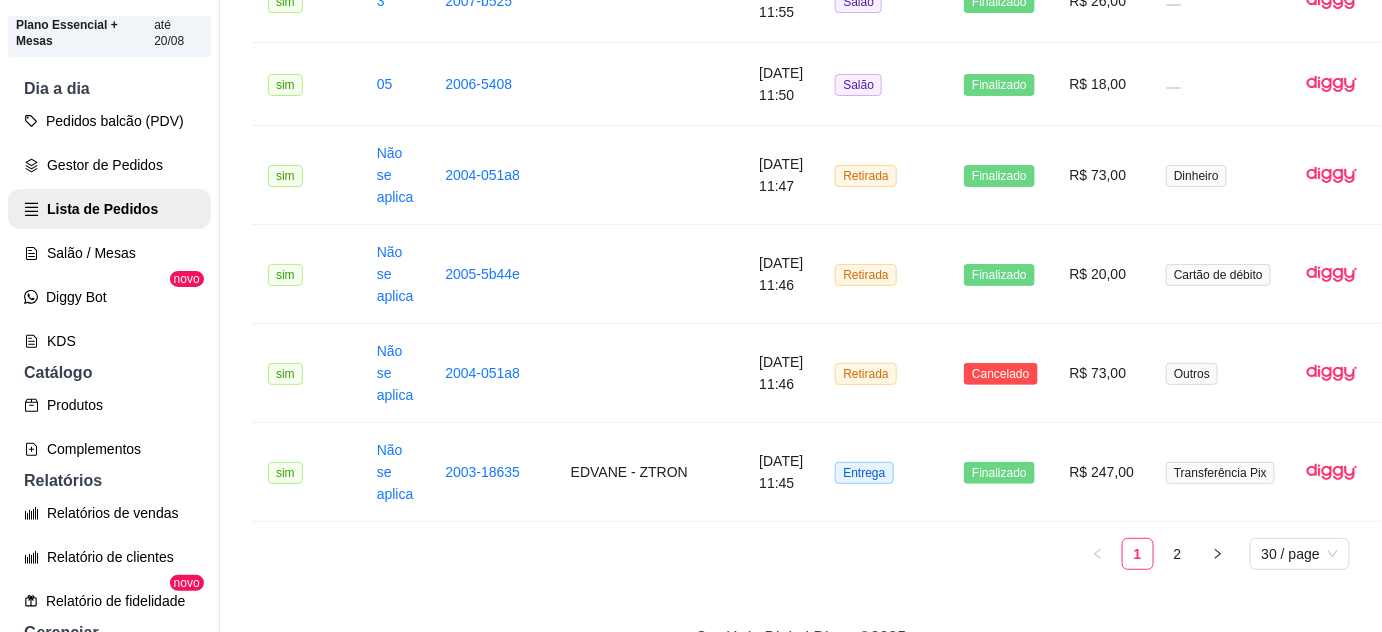 scroll, scrollTop: 2766, scrollLeft: 0, axis: vertical 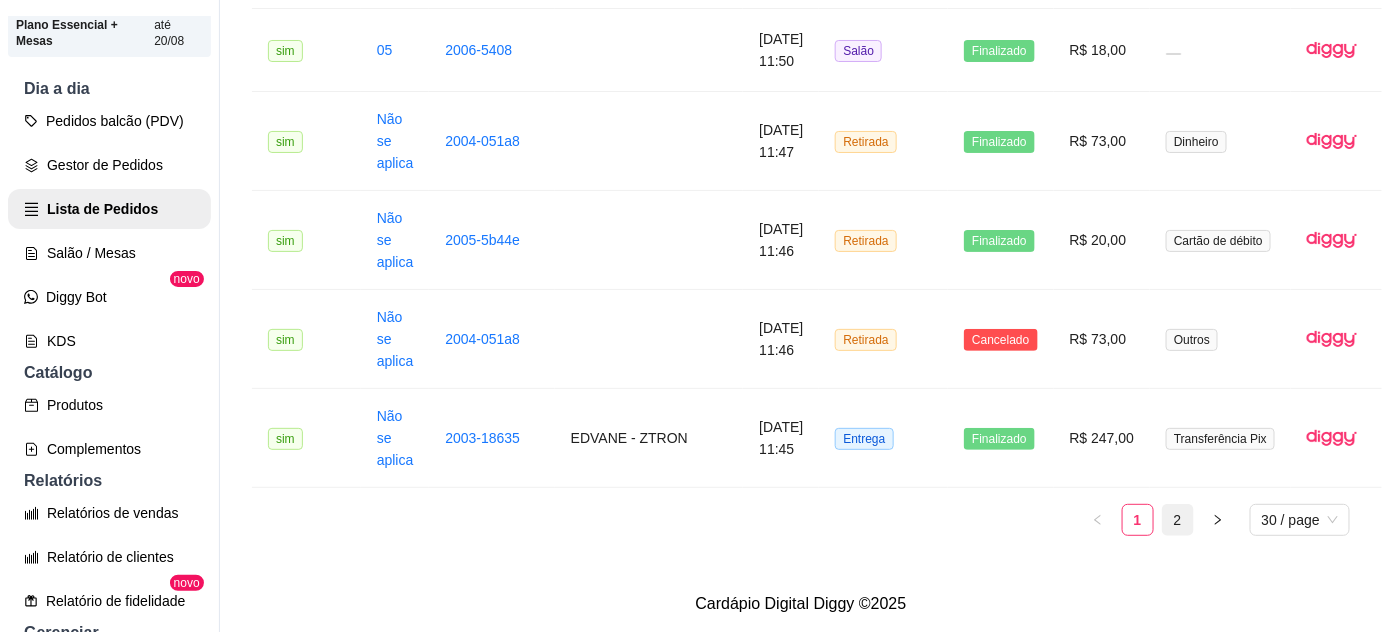 click on "2" at bounding box center (1178, 520) 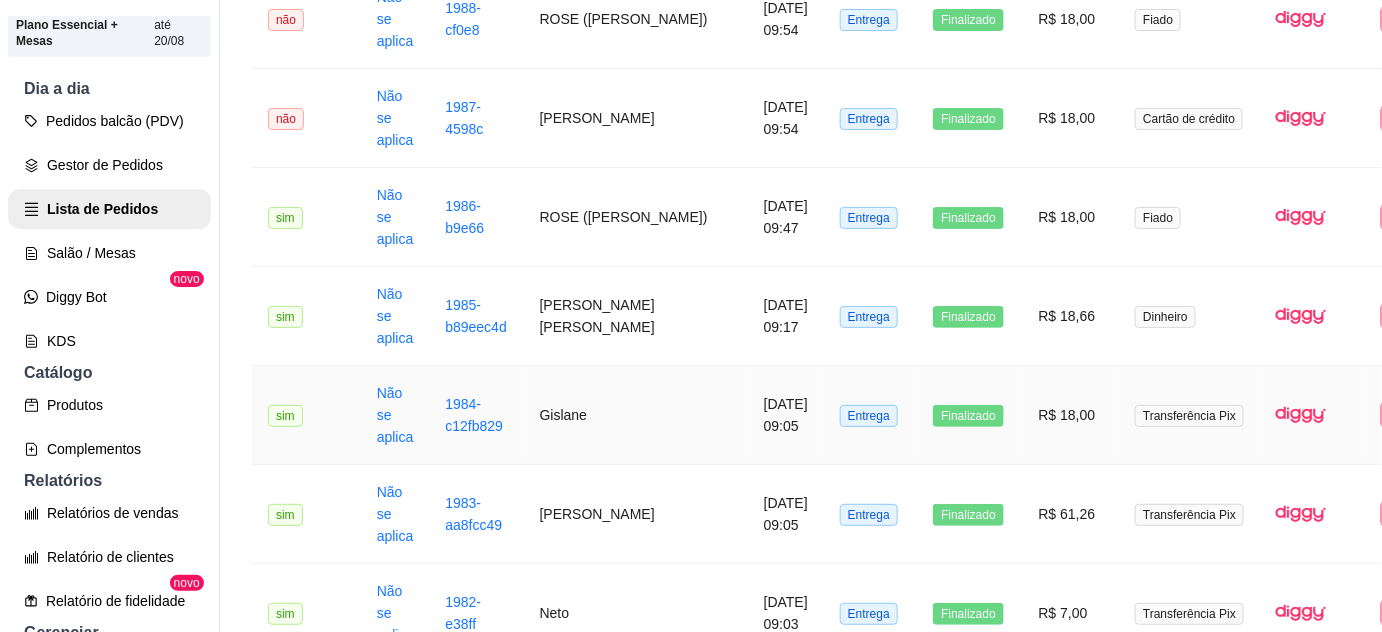 scroll, scrollTop: 1689, scrollLeft: 0, axis: vertical 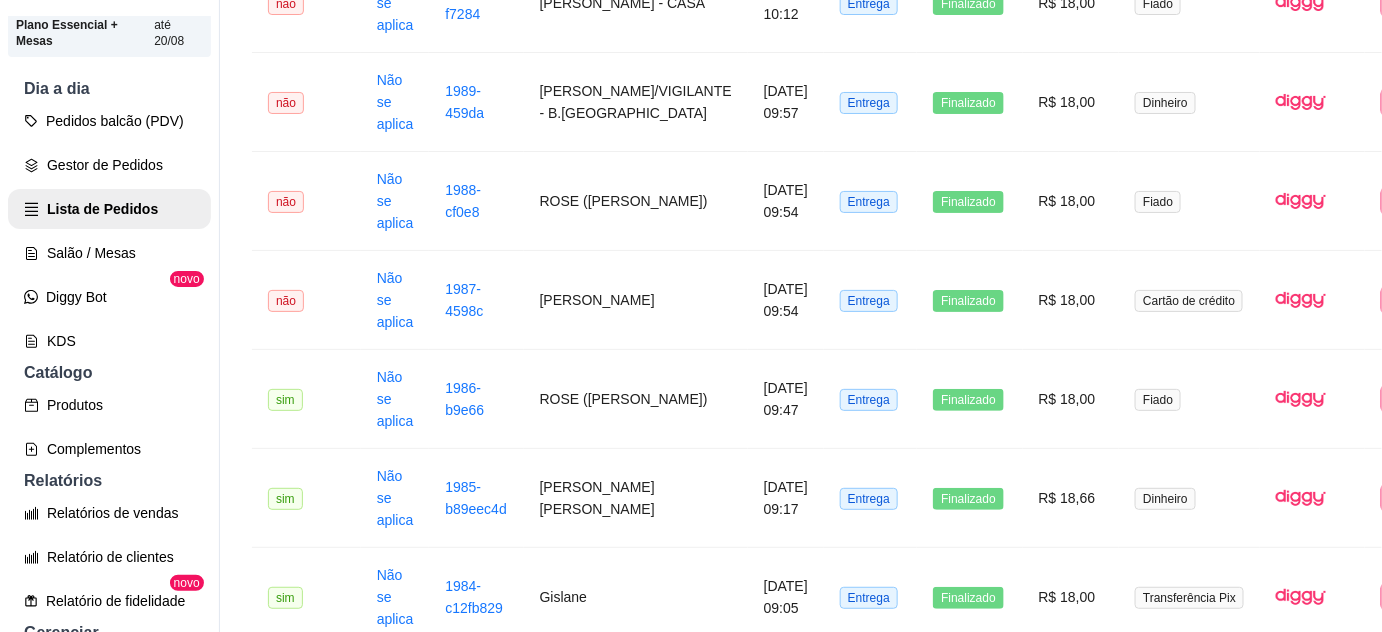 type 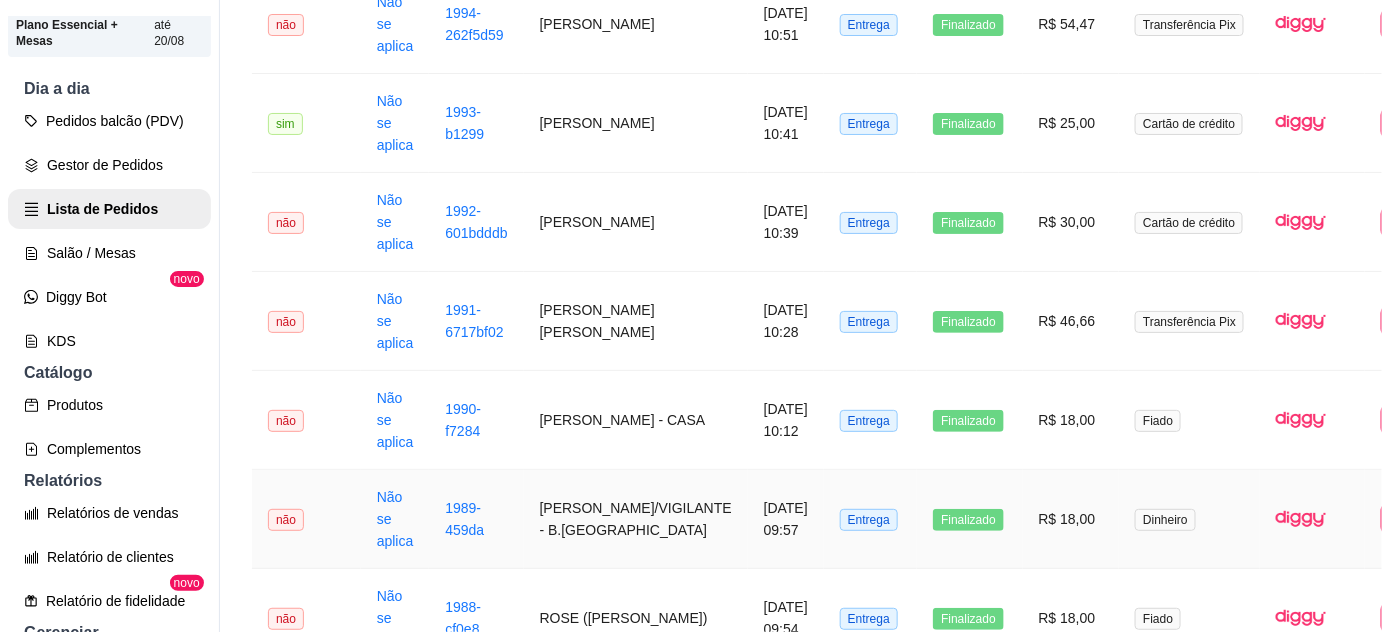 scroll, scrollTop: 2053, scrollLeft: 0, axis: vertical 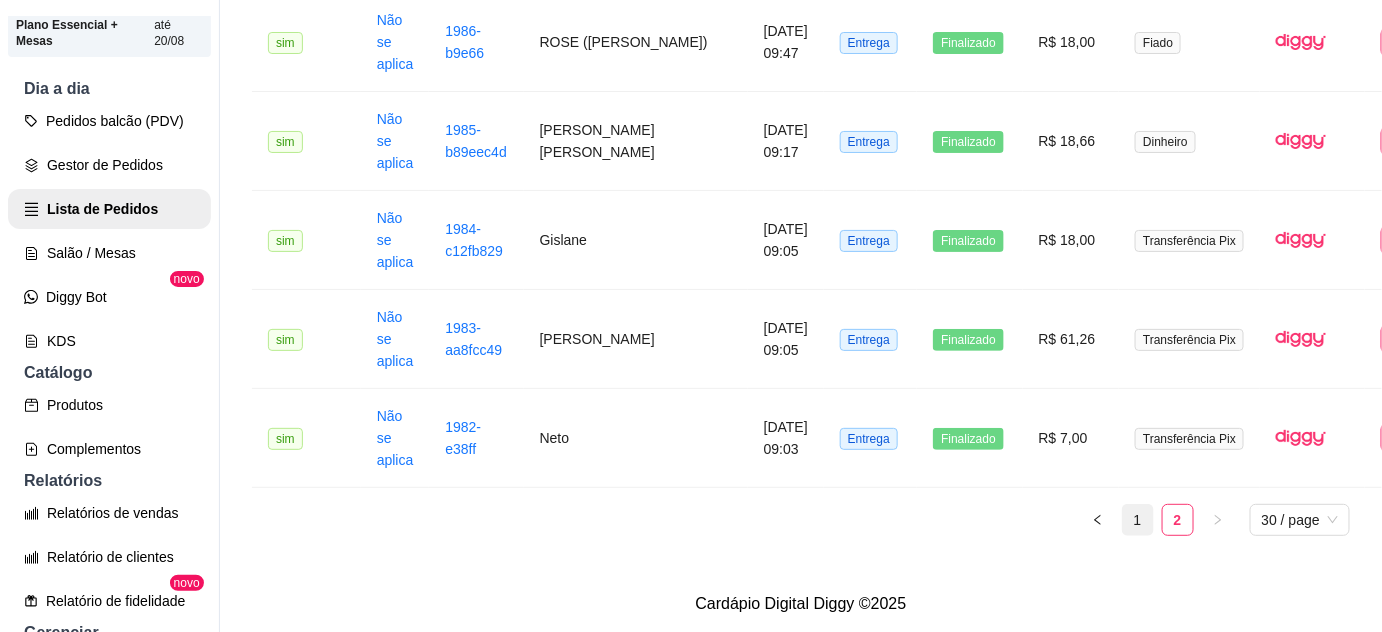 click on "1" at bounding box center [1138, 520] 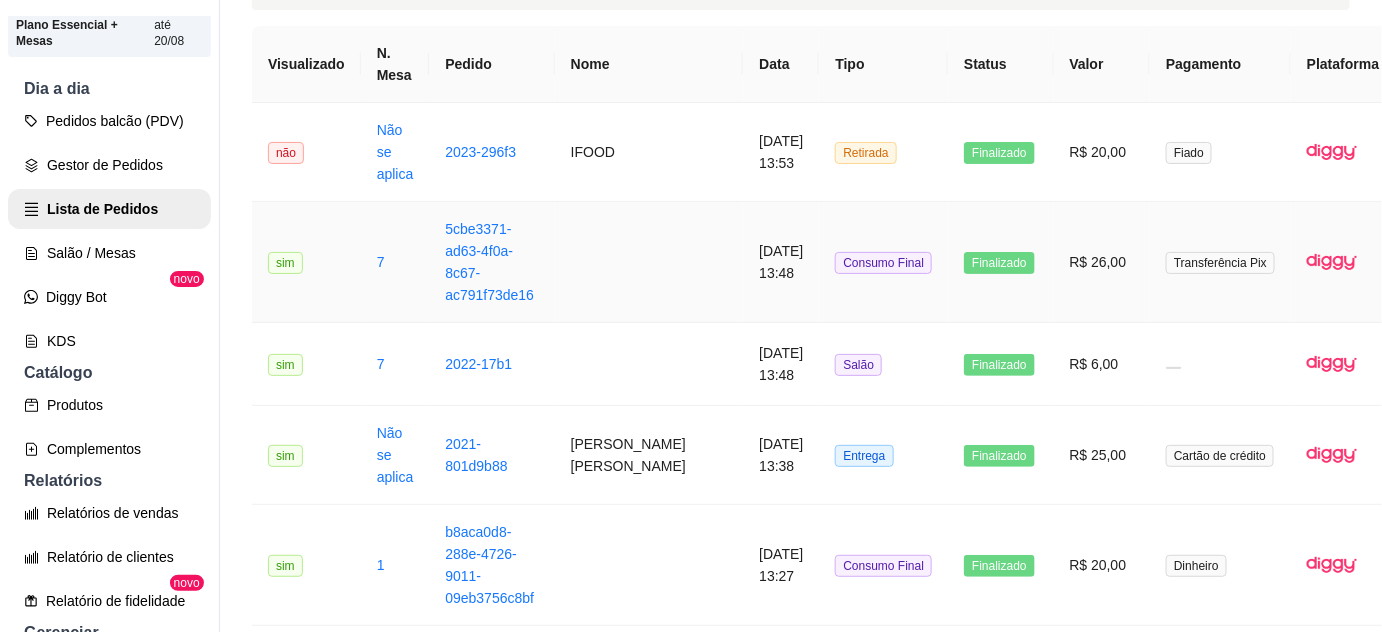 scroll, scrollTop: 181, scrollLeft: 0, axis: vertical 